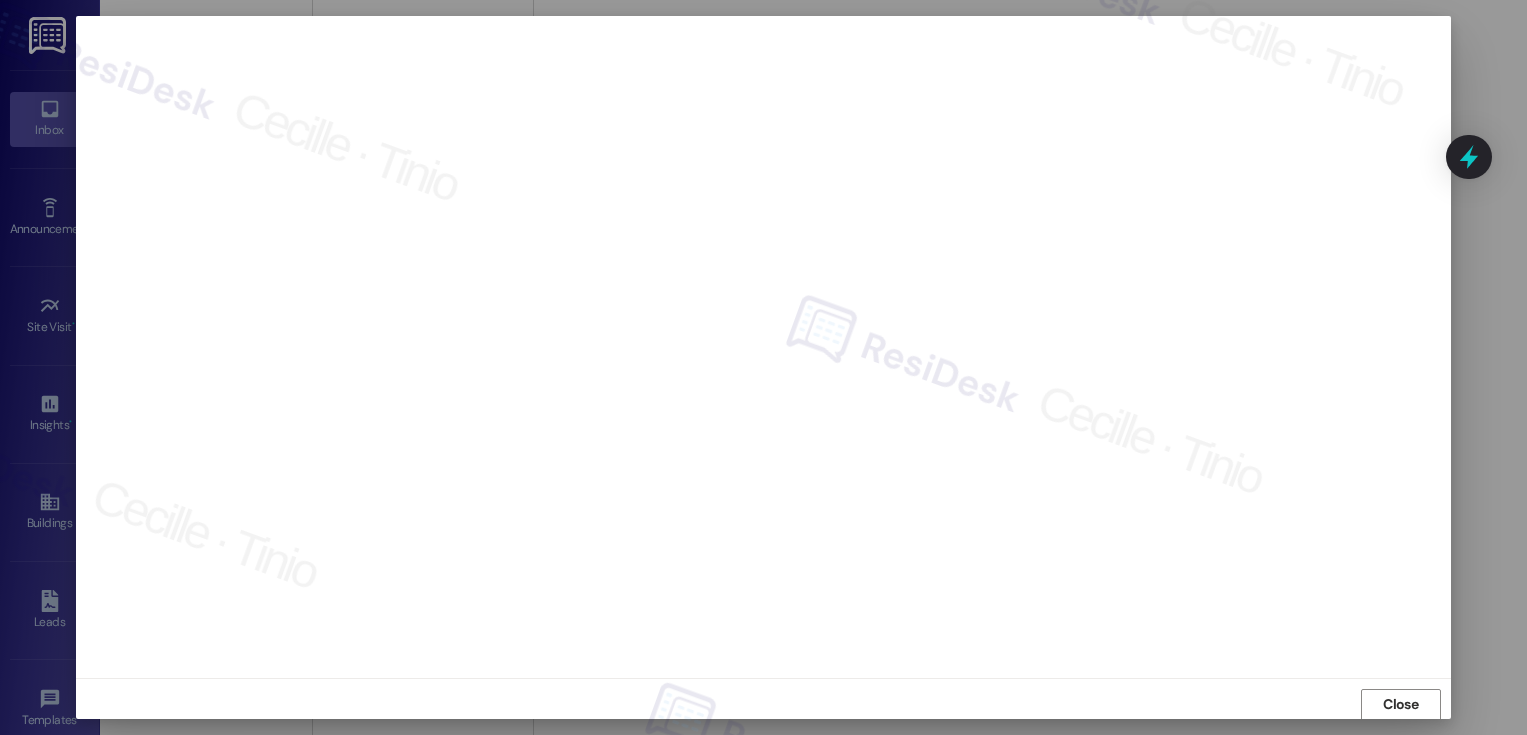 scroll, scrollTop: 0, scrollLeft: 0, axis: both 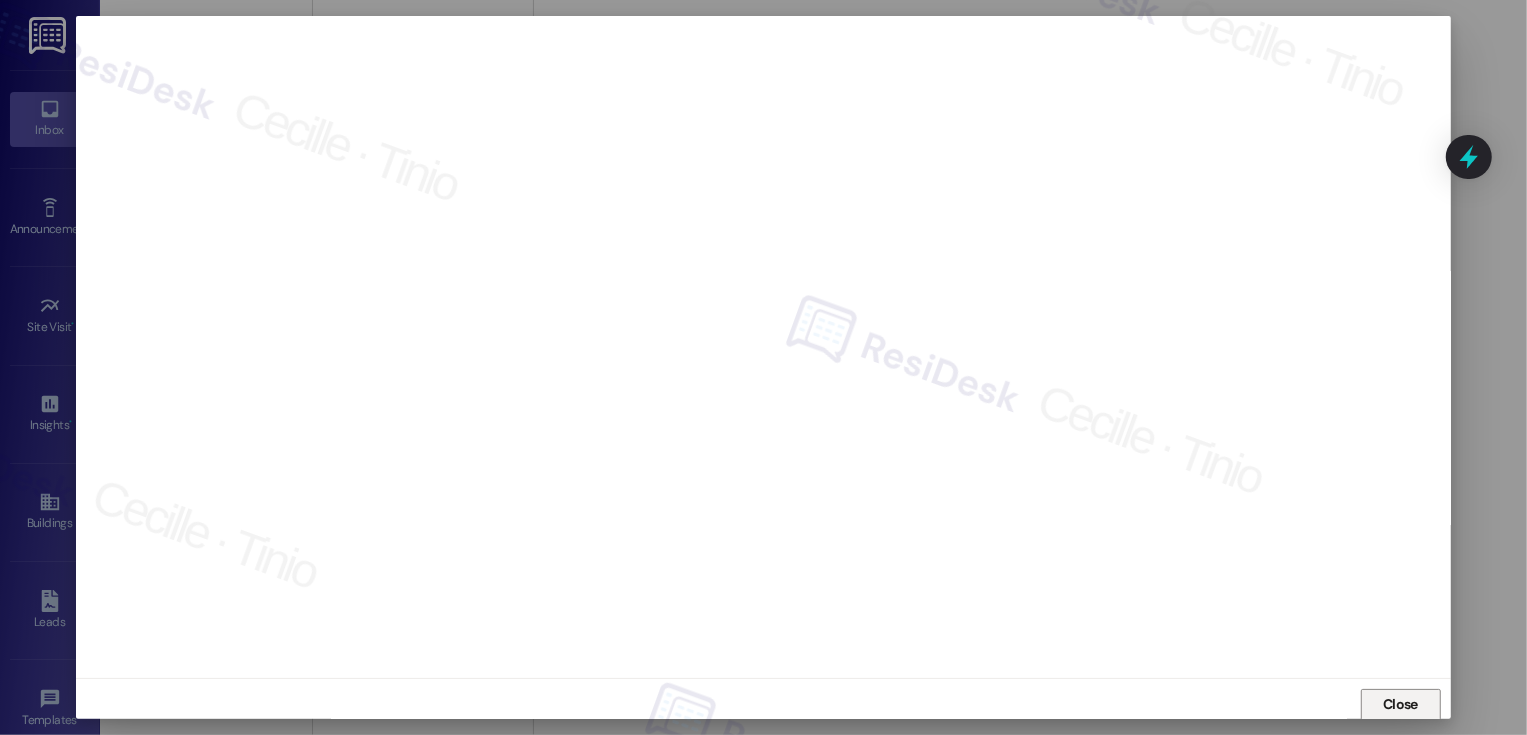 click on "Close" at bounding box center (1400, 704) 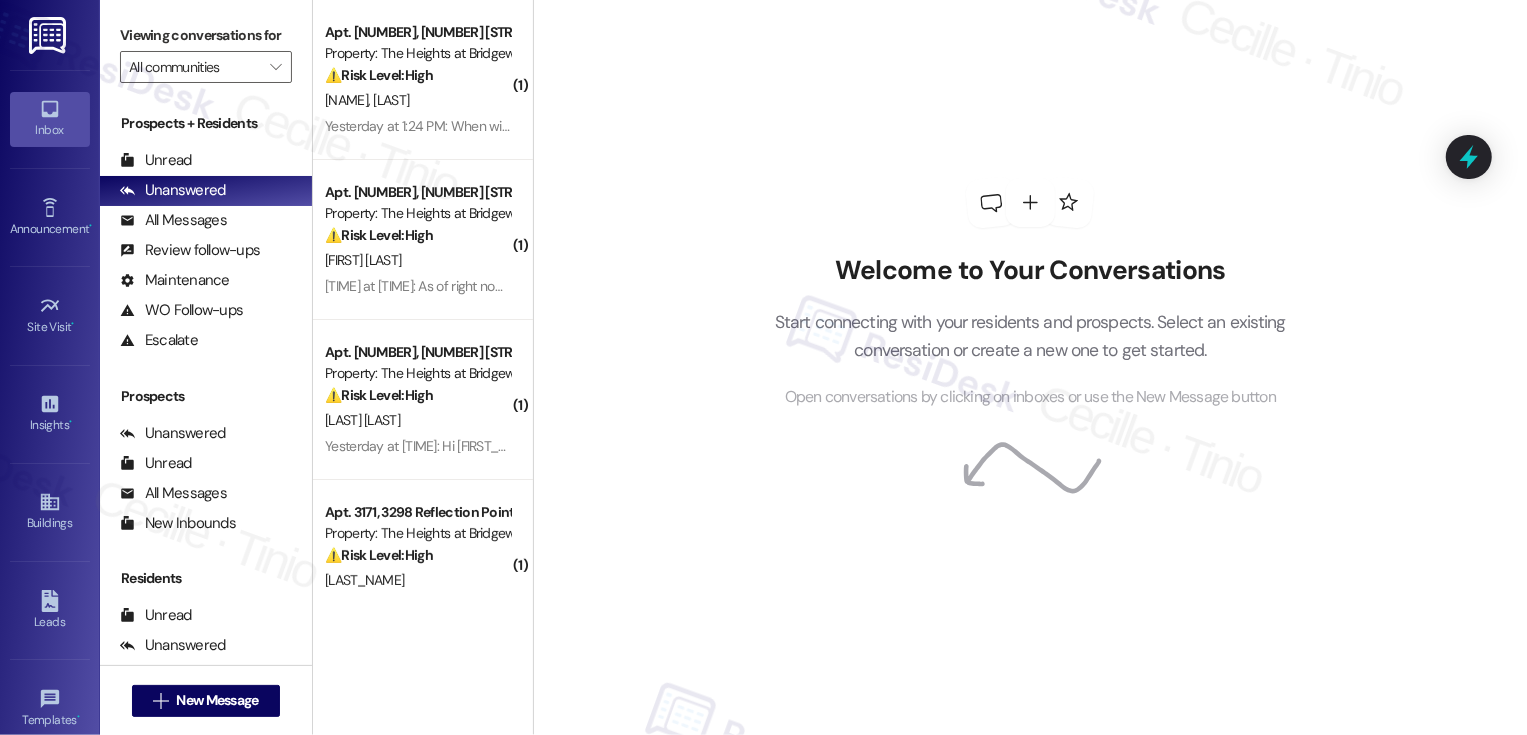 click on "Welcome to Your Conversations Start connecting with your residents and prospects. Select an existing conversation or create a new one to get started. Open conversations by clicking on inboxes or use the New Message button" at bounding box center [1030, 294] 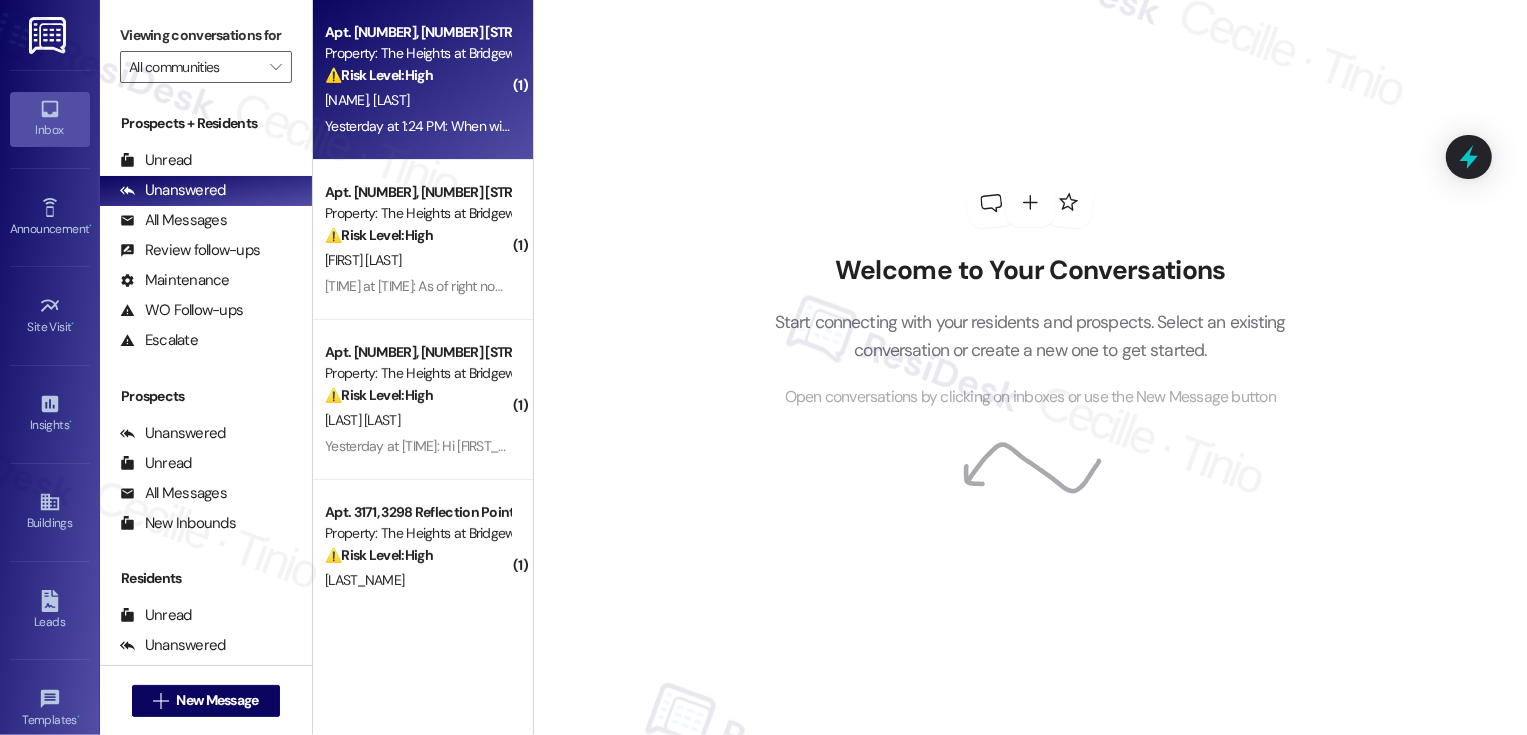 click on "K. Harris Q. Harris" at bounding box center [417, 100] 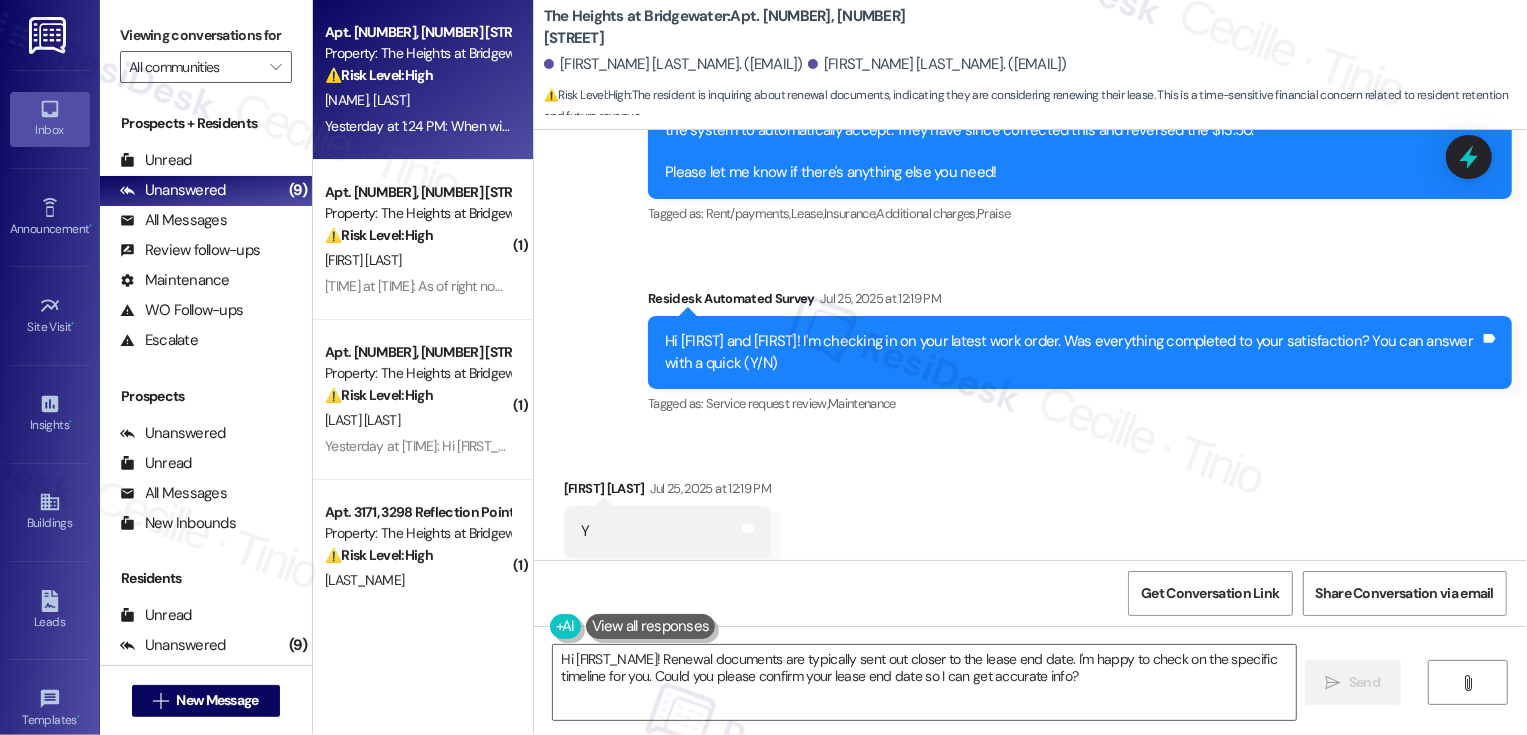 scroll, scrollTop: 4655, scrollLeft: 0, axis: vertical 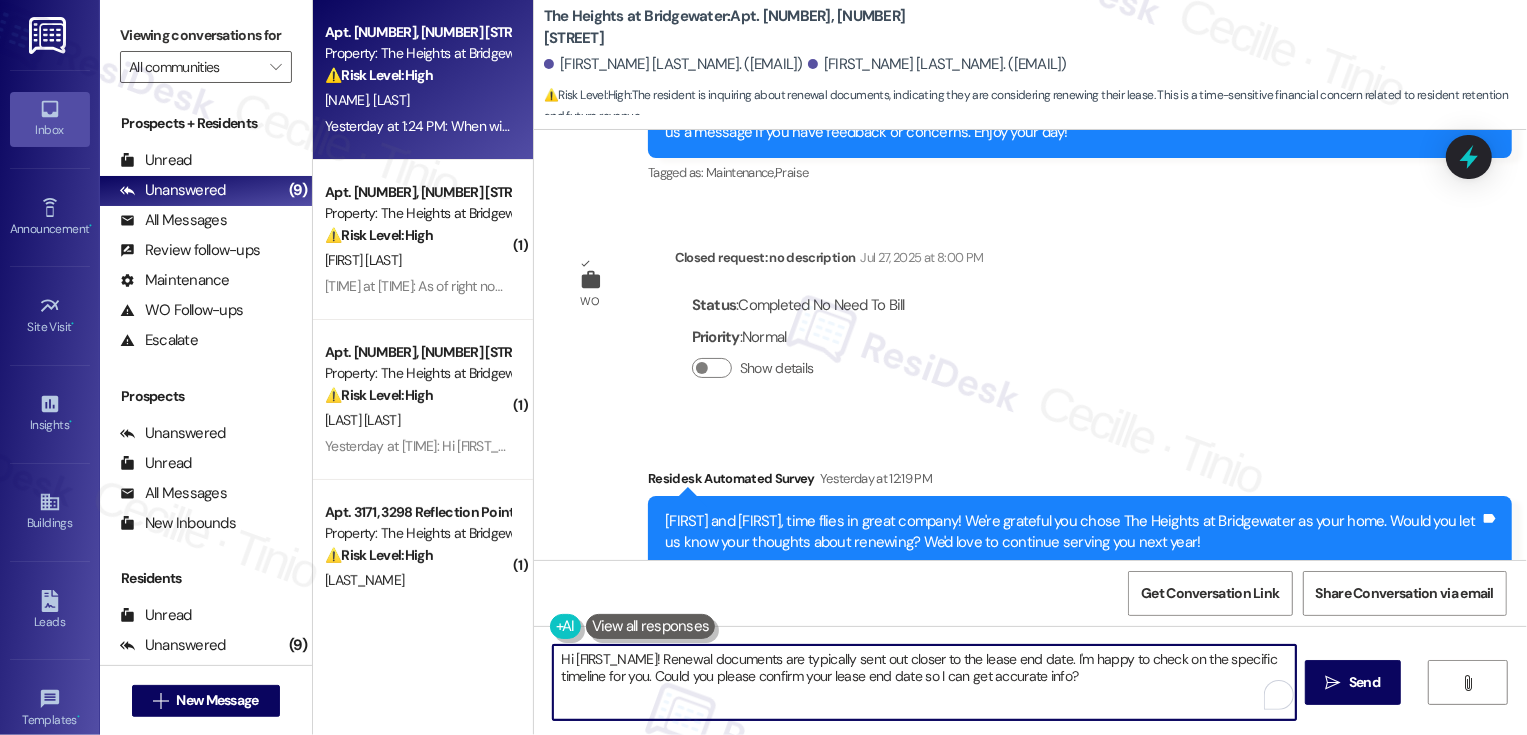drag, startPoint x: 1022, startPoint y: 699, endPoint x: 1055, endPoint y: 705, distance: 33.54102 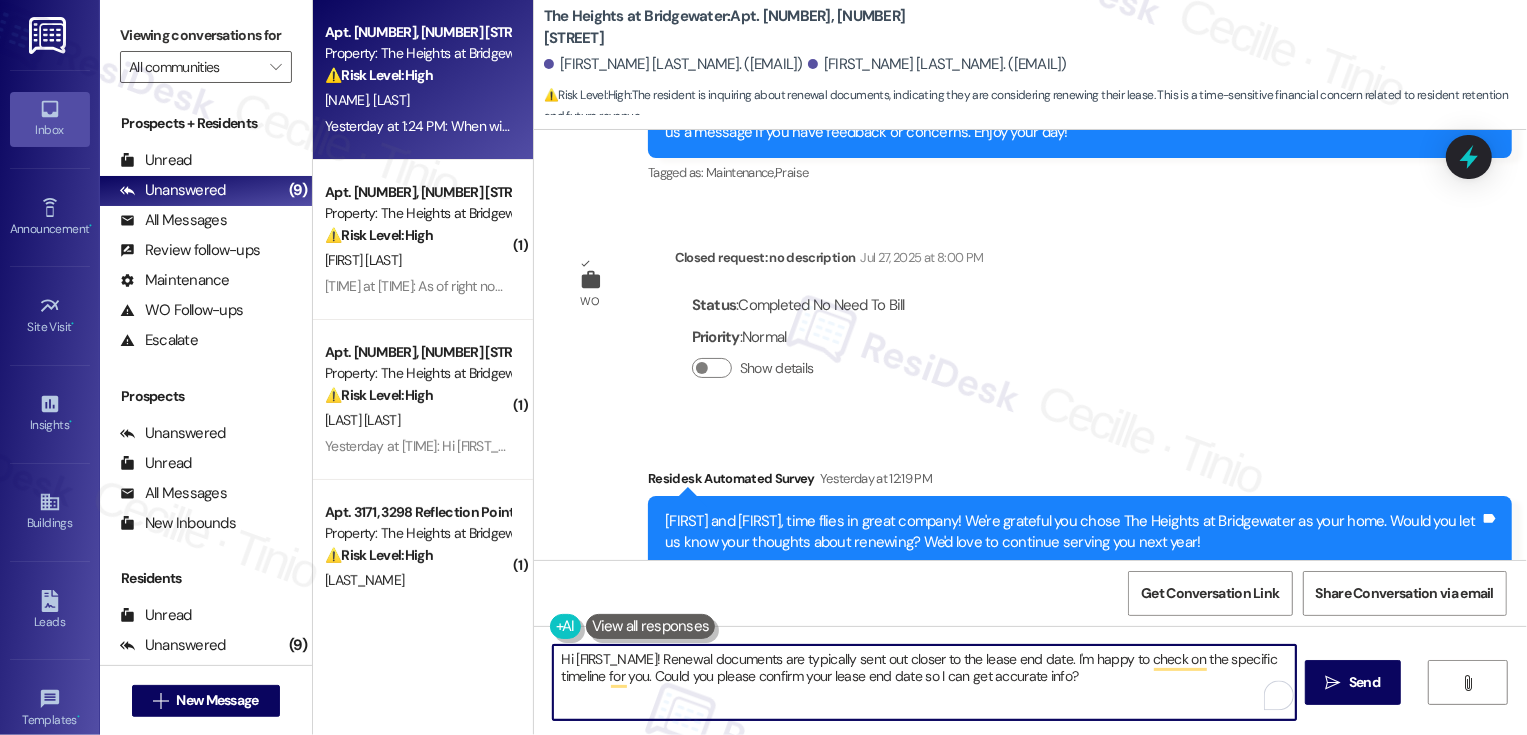 scroll, scrollTop: 4881, scrollLeft: 0, axis: vertical 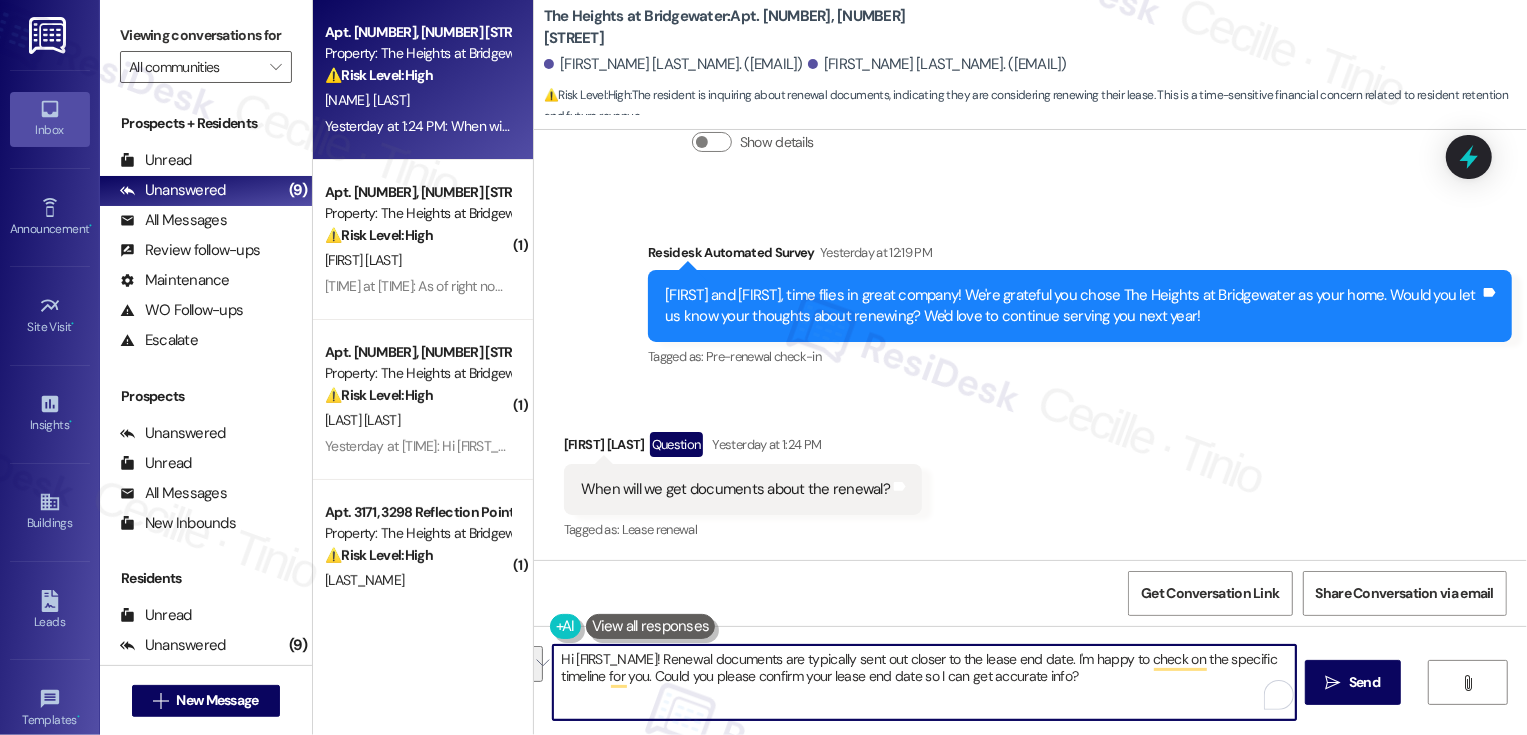 click on "Hi {{first_name}}! Renewal documents are typically sent out closer to the lease end date. I'm happy to check on the specific timeline for you. Could you please confirm your lease end date so I can get accurate info?" at bounding box center [924, 682] 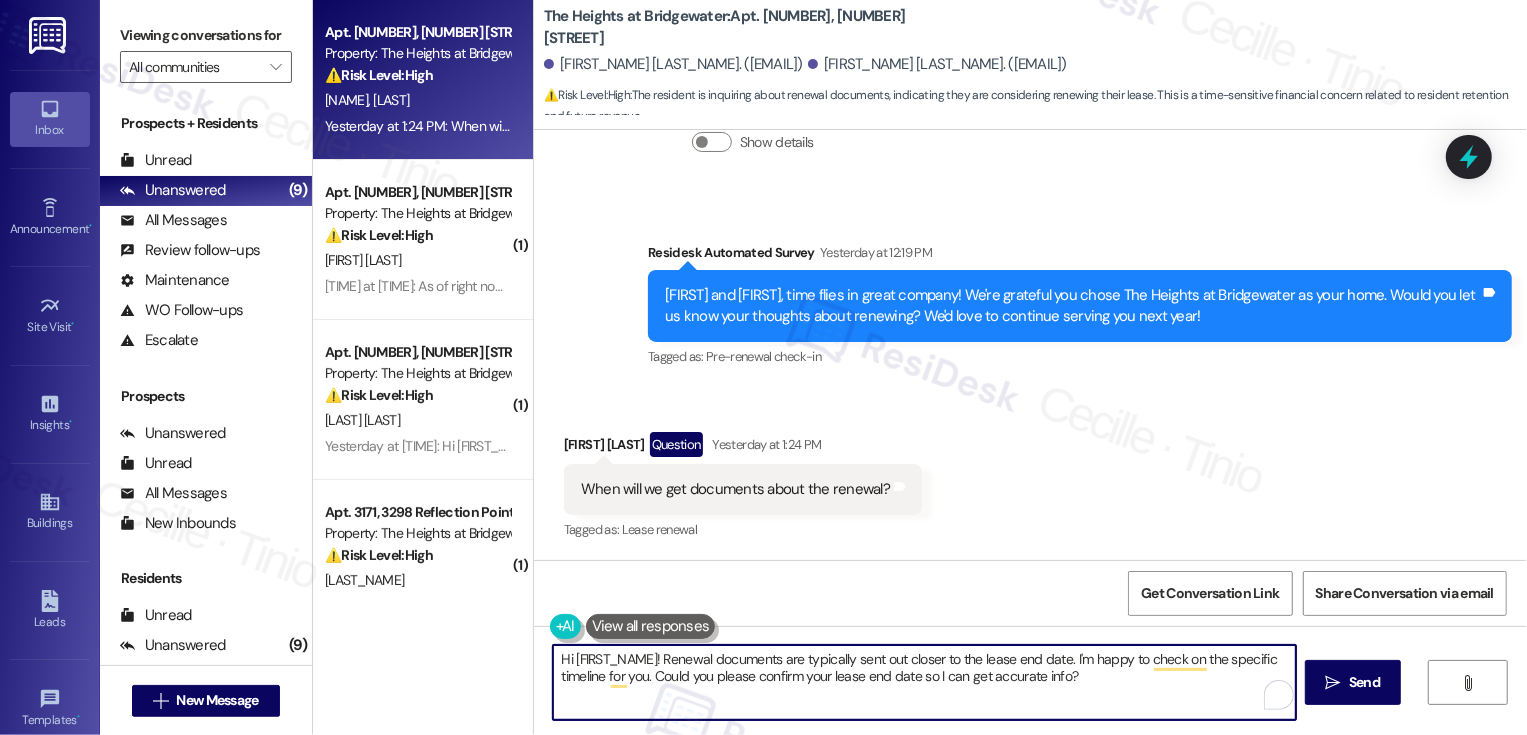 click on "Hi {{first_name}}! Renewal documents are typically sent out closer to the lease end date. I'm happy to check on the specific timeline for you. Could you please confirm your lease end date so I can get accurate info?" at bounding box center [924, 682] 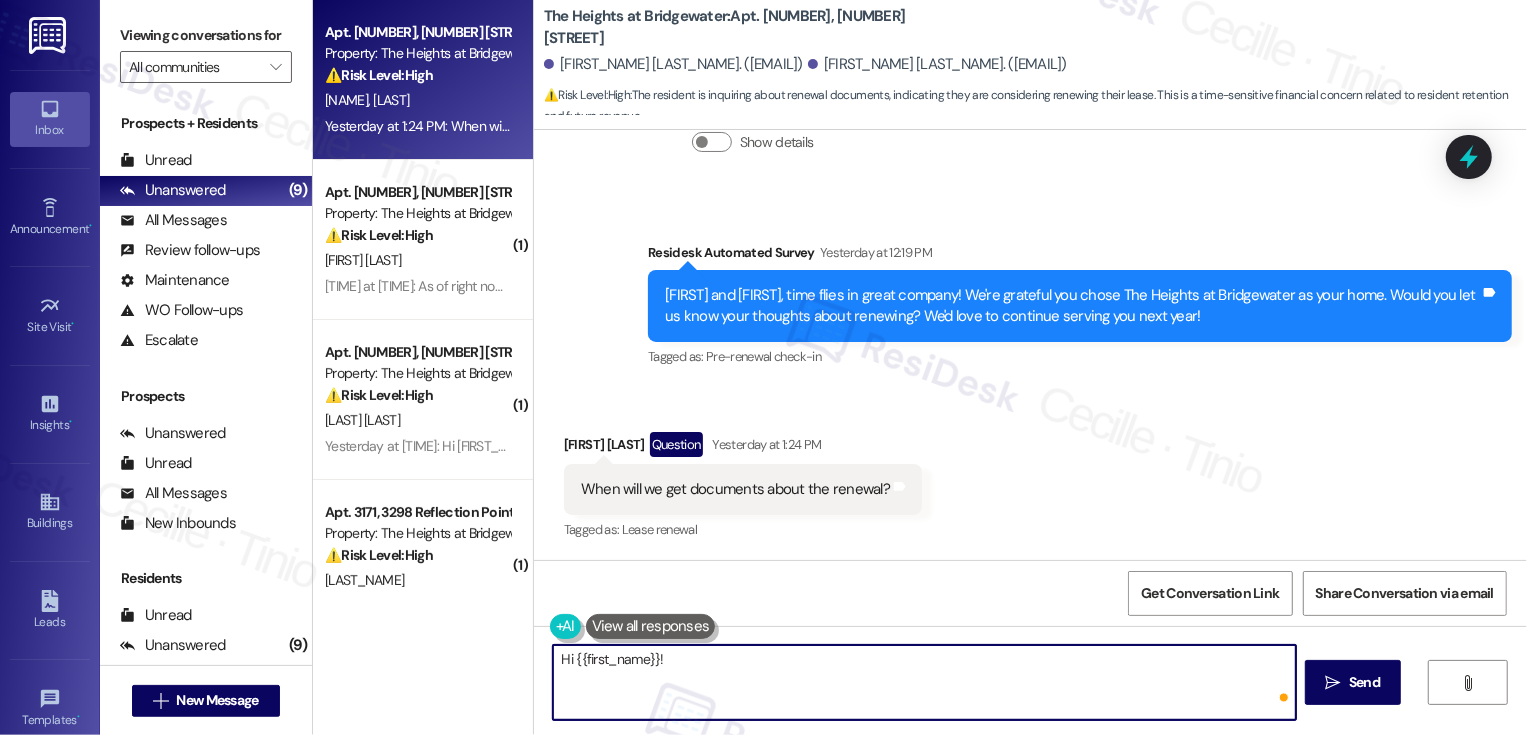 paste on "we send lease renewal options 60-days before expiration of a current lease." 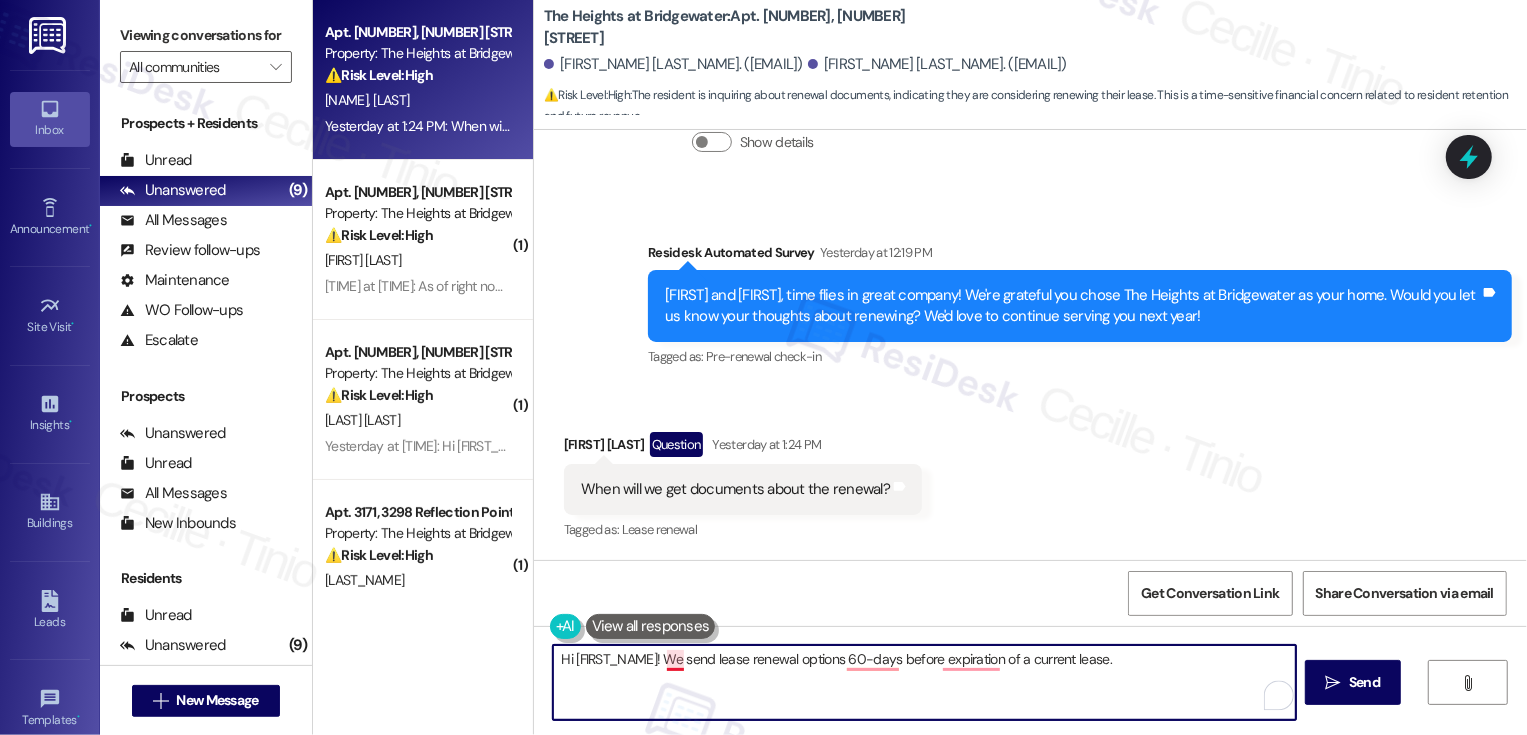 click on "Hi {{first_name}}! we send lease renewal options 60-days before expiration of a current lease." at bounding box center [924, 682] 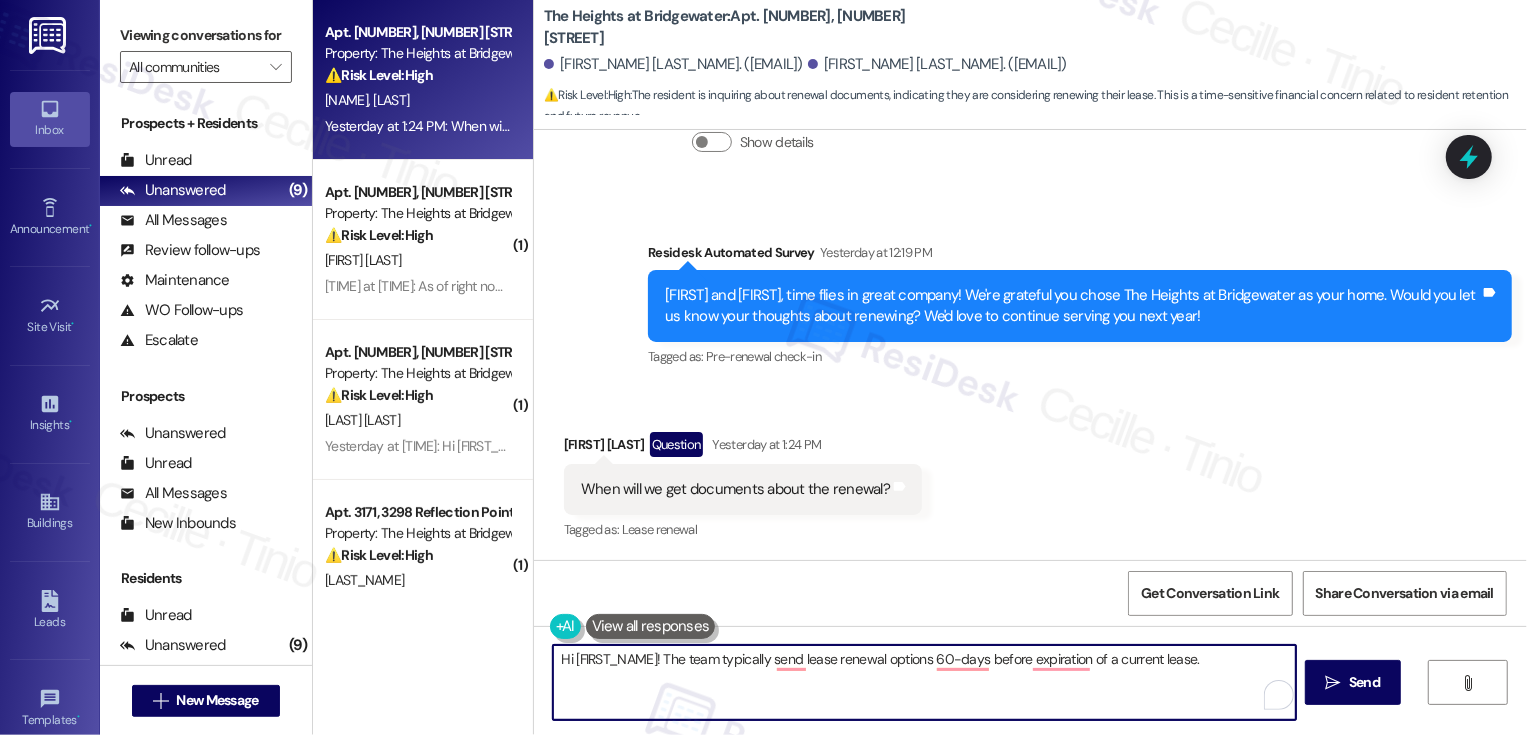 click on "Hi {{first_name}}! The team typically send lease renewal options 60-days before expiration of a current lease." at bounding box center (924, 682) 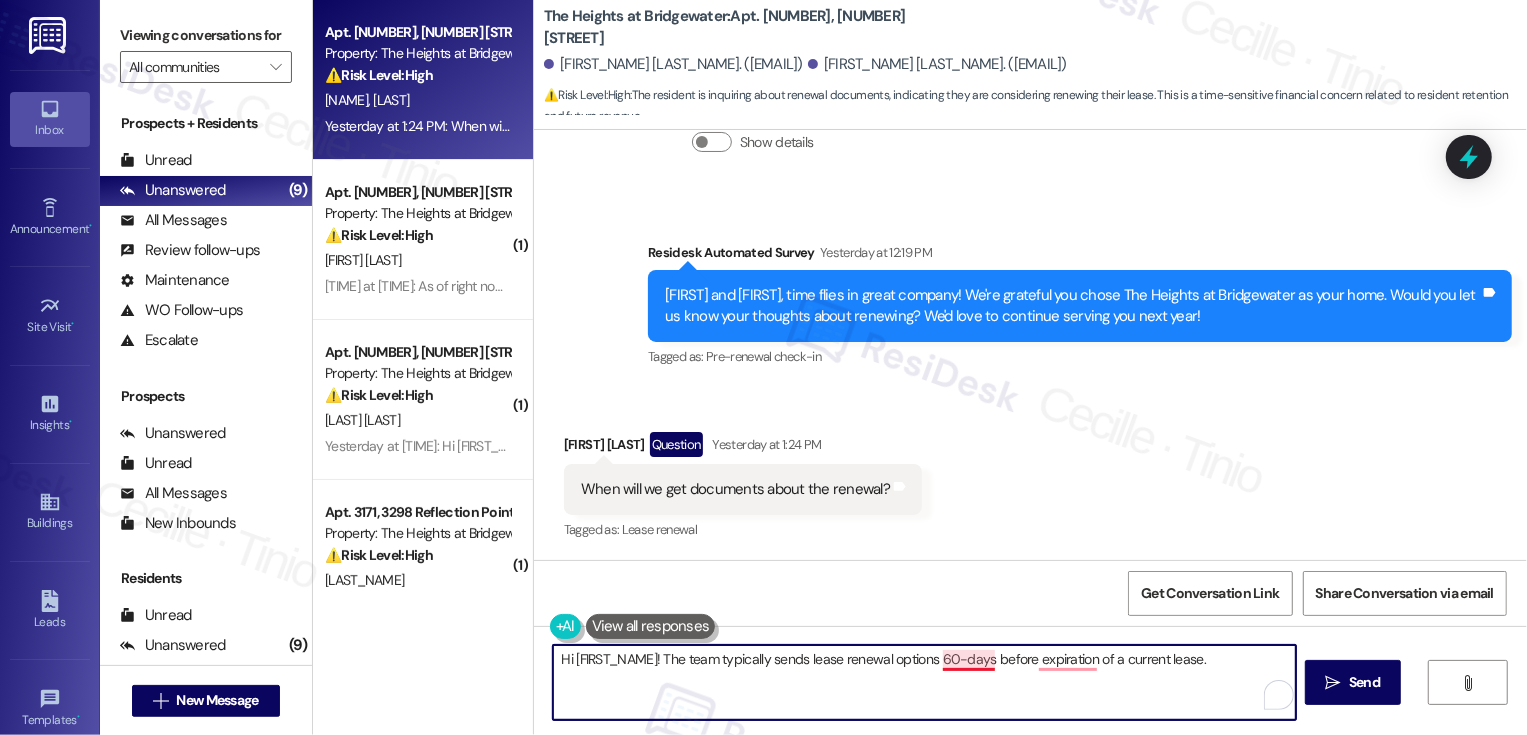 click on "Hi {{first_name}}! The team typically sends lease renewal options 60-days before expiration of a current lease." at bounding box center [924, 682] 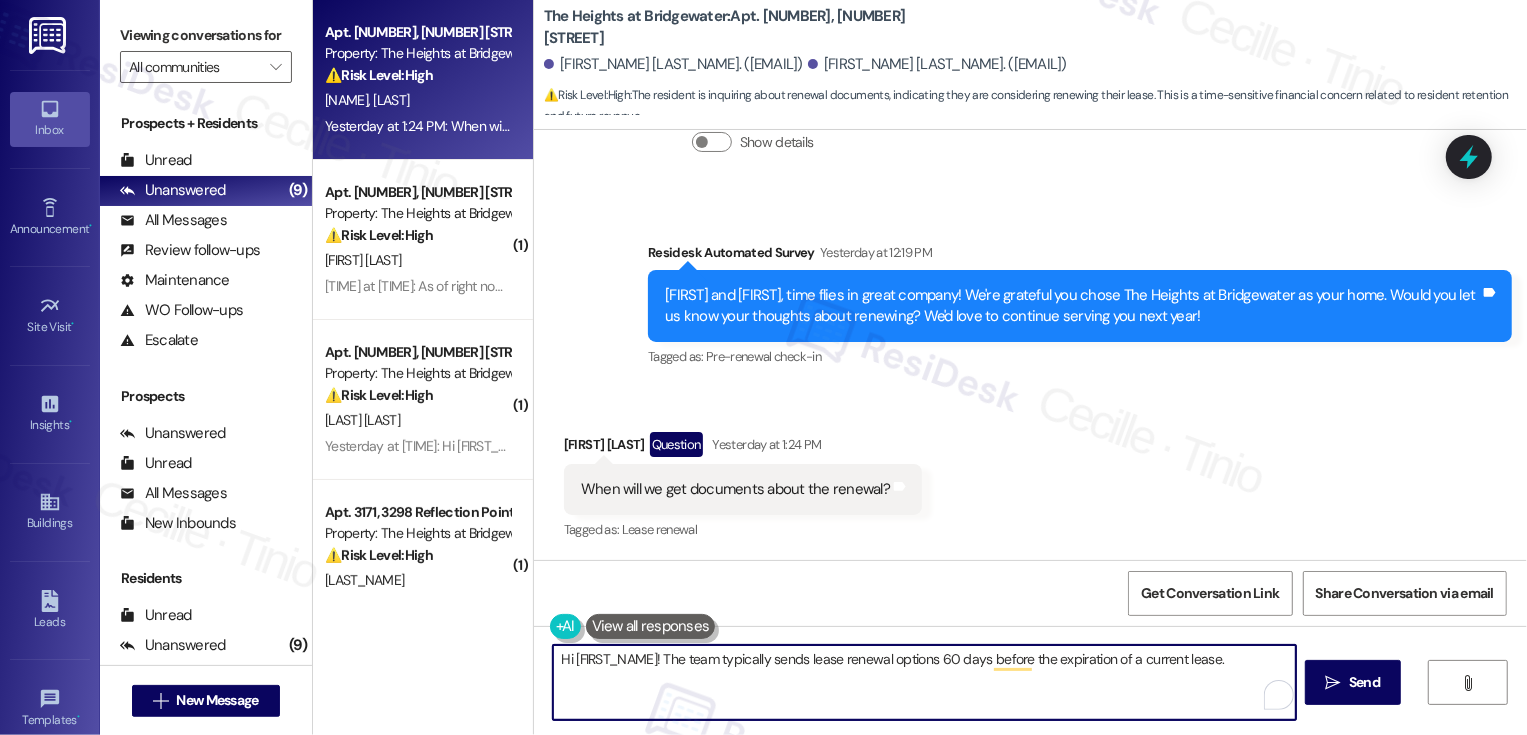 click on "Hi {{first_name}}! The team typically sends lease renewal options 60 days before the expiration of a current lease." at bounding box center (924, 682) 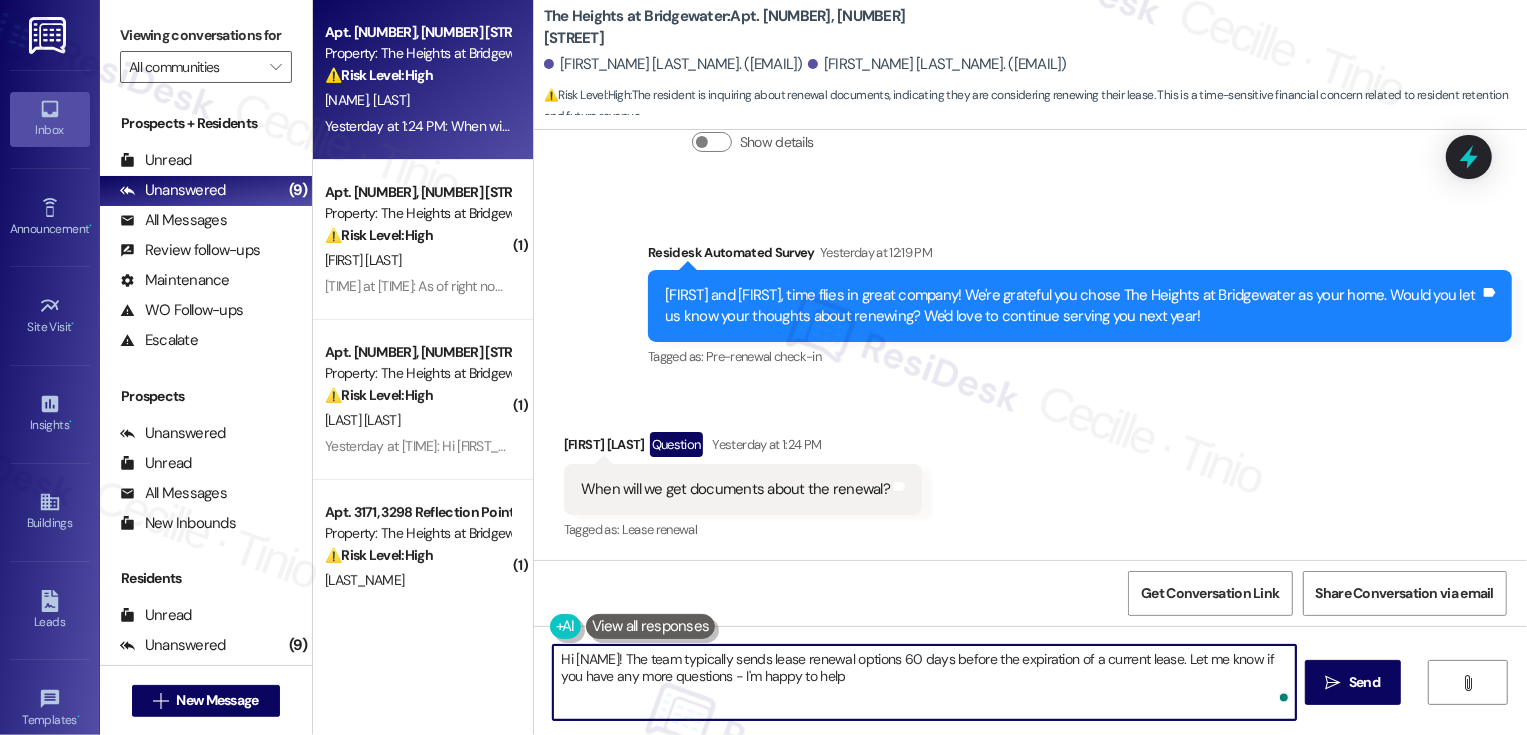 type on "Hi {{first_name}}! The team typically sends lease renewal options 60 days before the expiration of a current lease. Let me know if you have any more questions - I'm happy to help!" 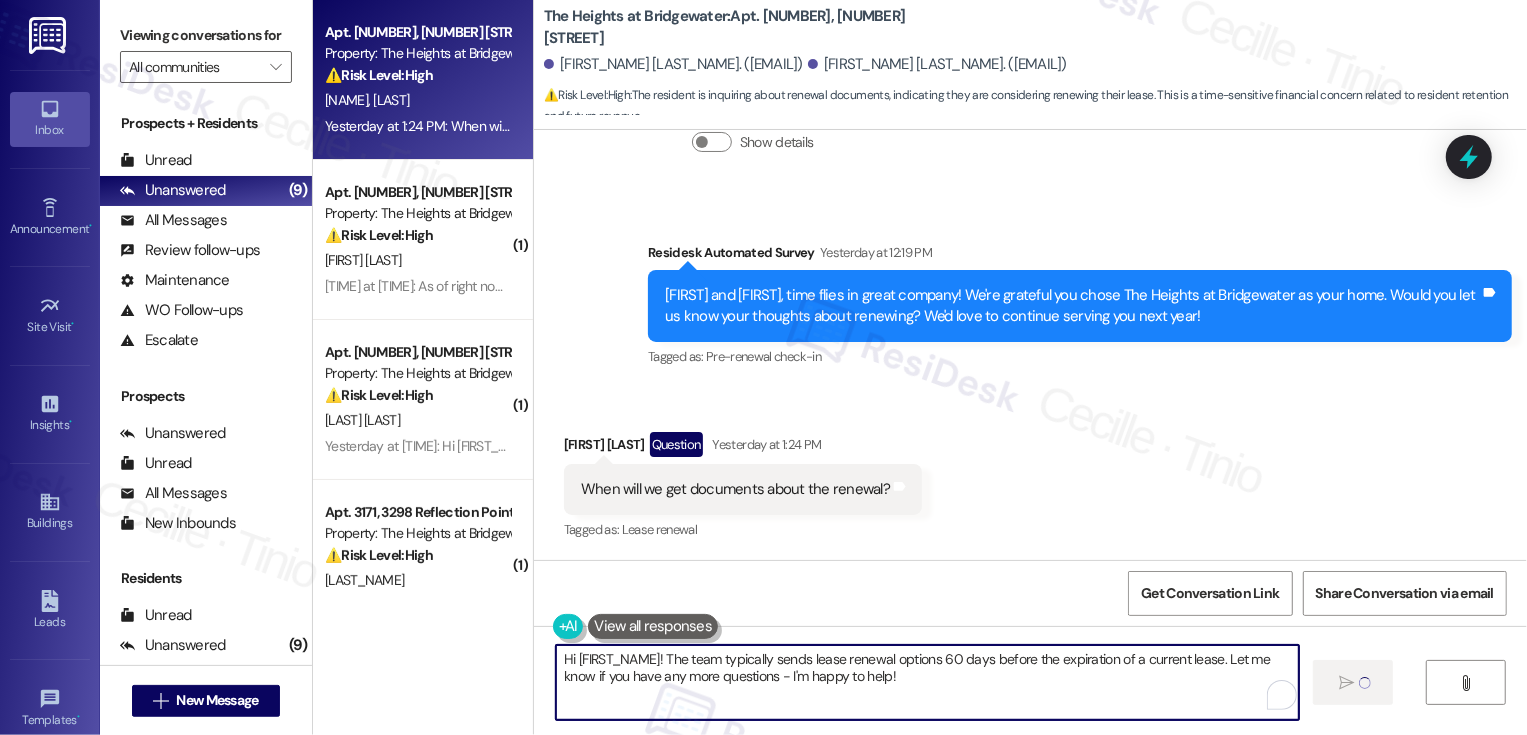 type 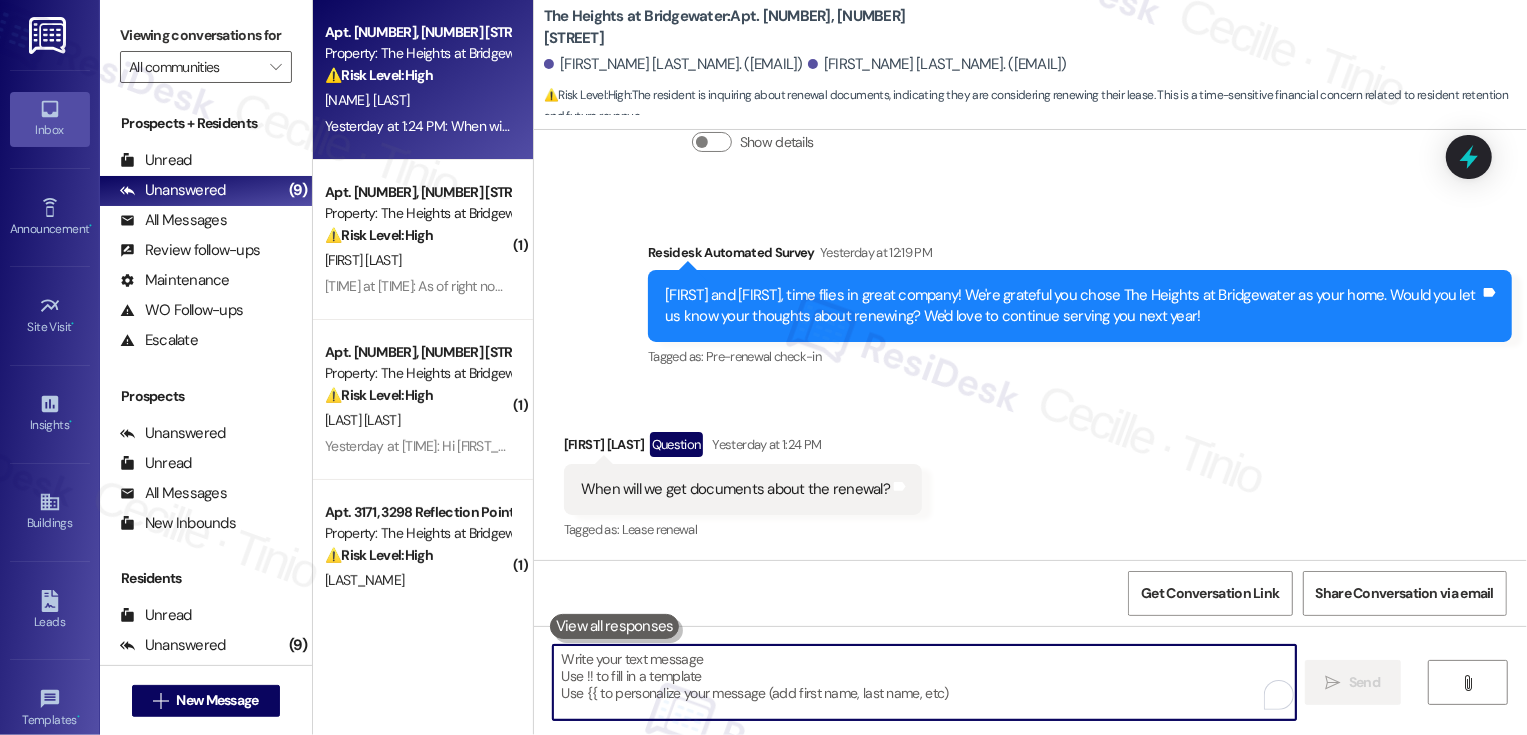 scroll, scrollTop: 5042, scrollLeft: 0, axis: vertical 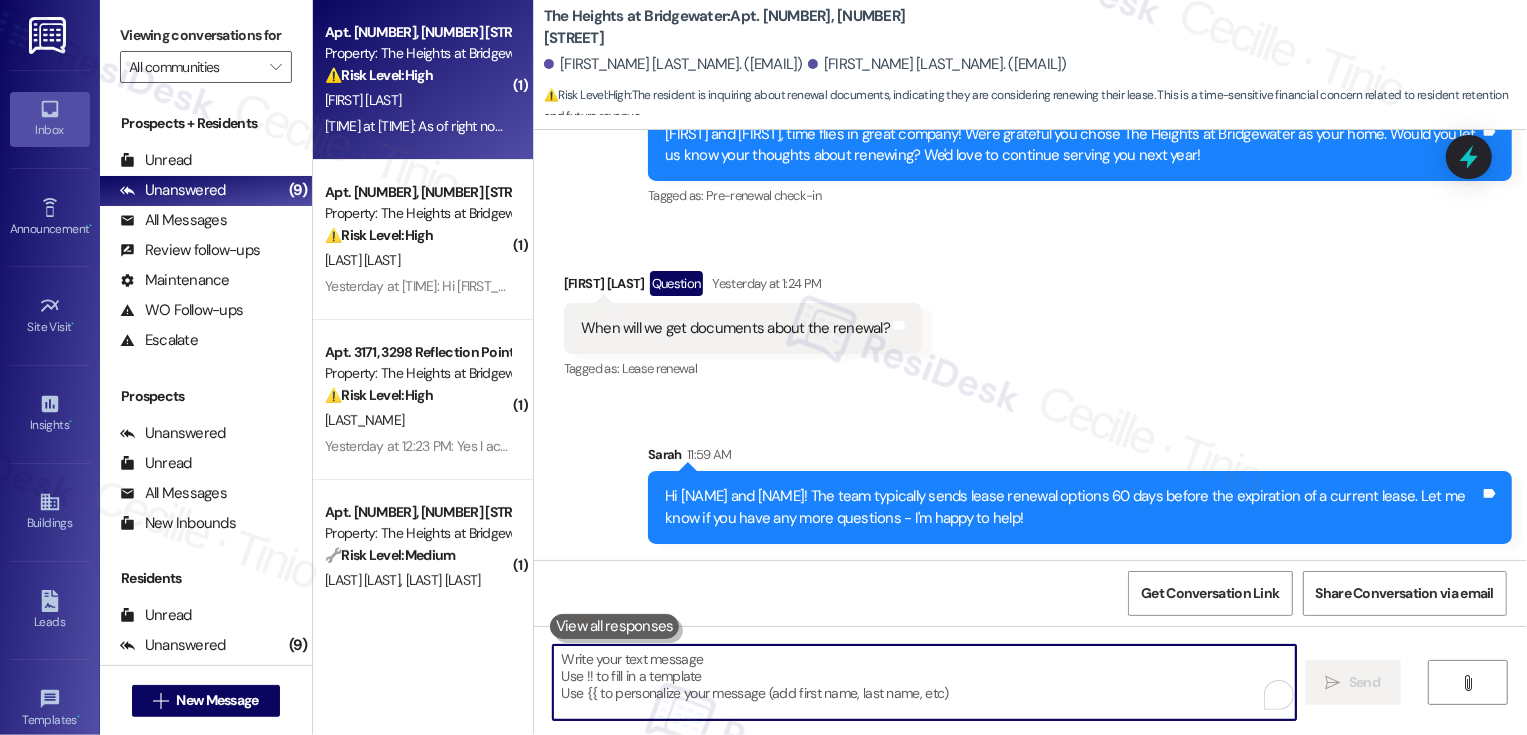 click on "Yesterday at 12:33 PM: As of right now, I intend to renew, however that will depend on the rent amount on the new lease agreement.   Yesterday at 12:33 PM: As of right now, I intend to renew, however that will depend on the rent amount on the new lease agreement." at bounding box center (417, 126) 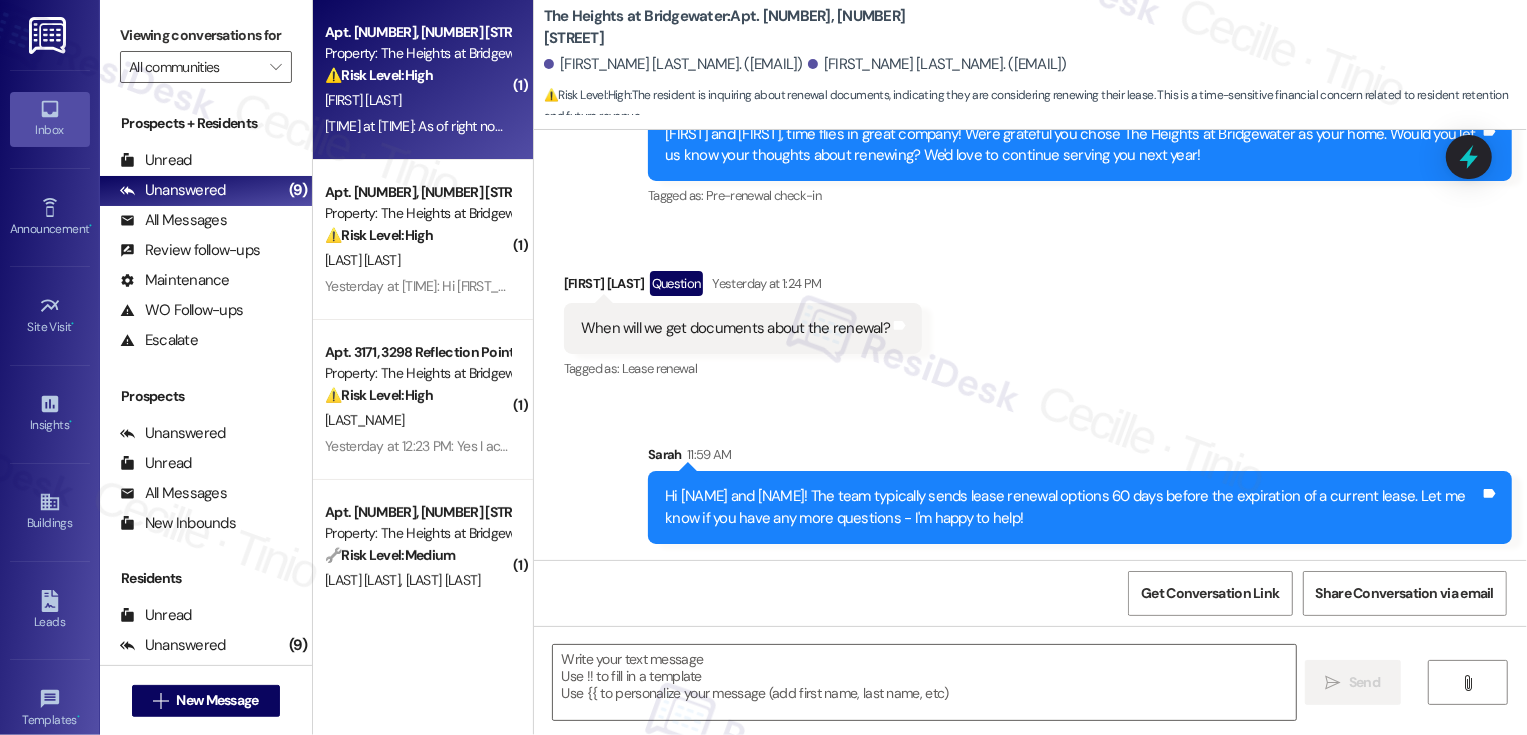 click on "Yesterday at 12:33 PM: As of right now, I intend to renew, however that will depend on the rent amount on the new lease agreement.   Yesterday at 12:33 PM: As of right now, I intend to renew, however that will depend on the rent amount on the new lease agreement." at bounding box center [417, 126] 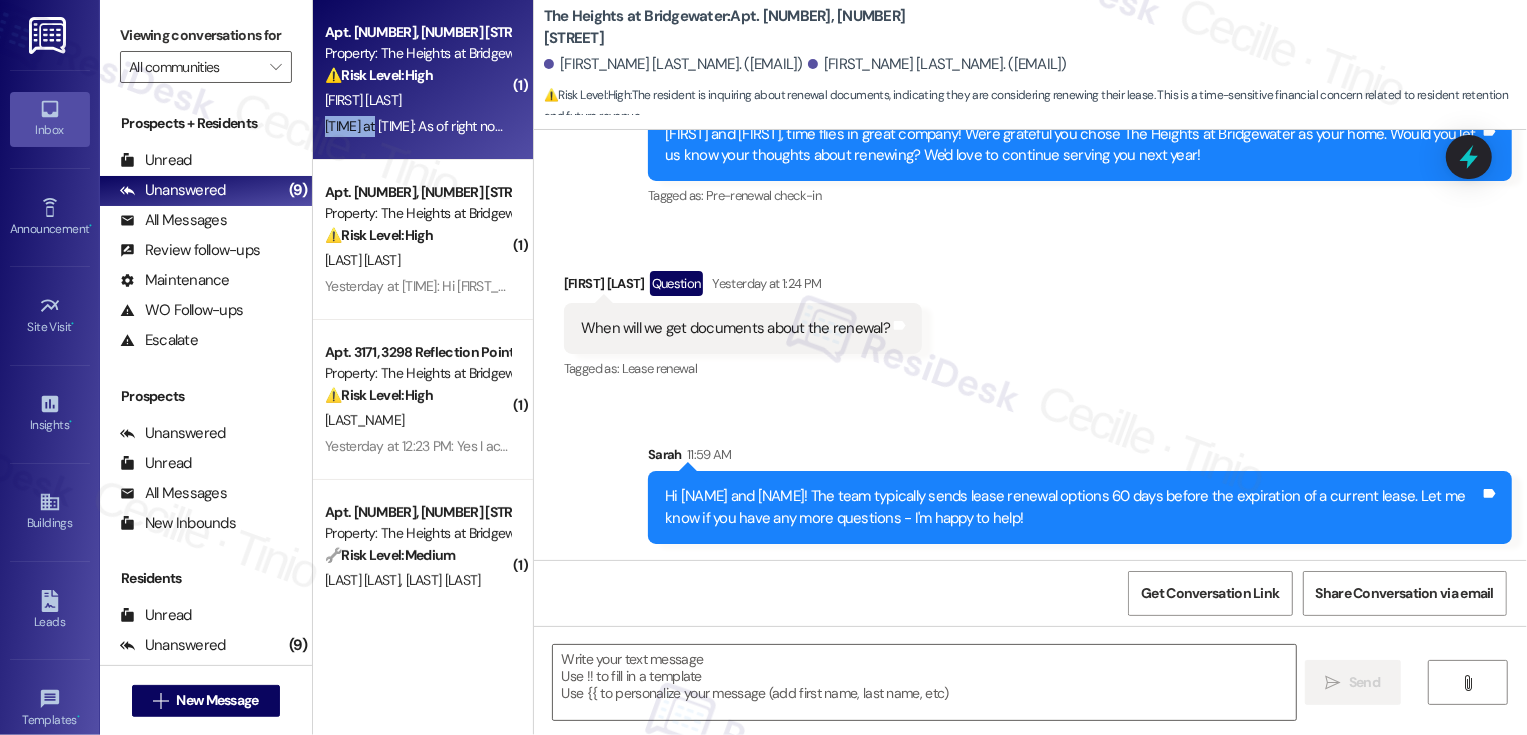 type on "Fetching suggested responses. Please feel free to read through the conversation in the meantime." 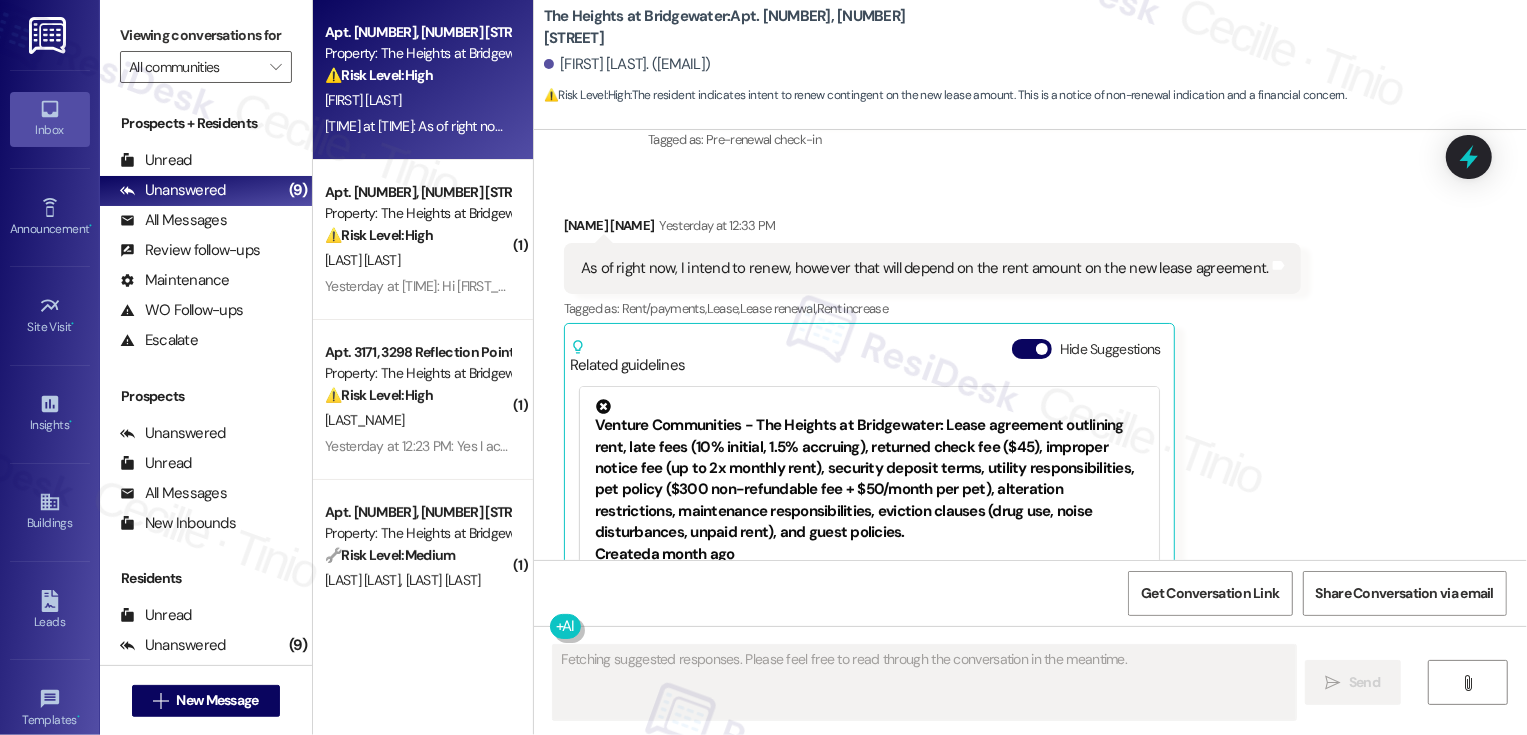 scroll, scrollTop: 1087, scrollLeft: 0, axis: vertical 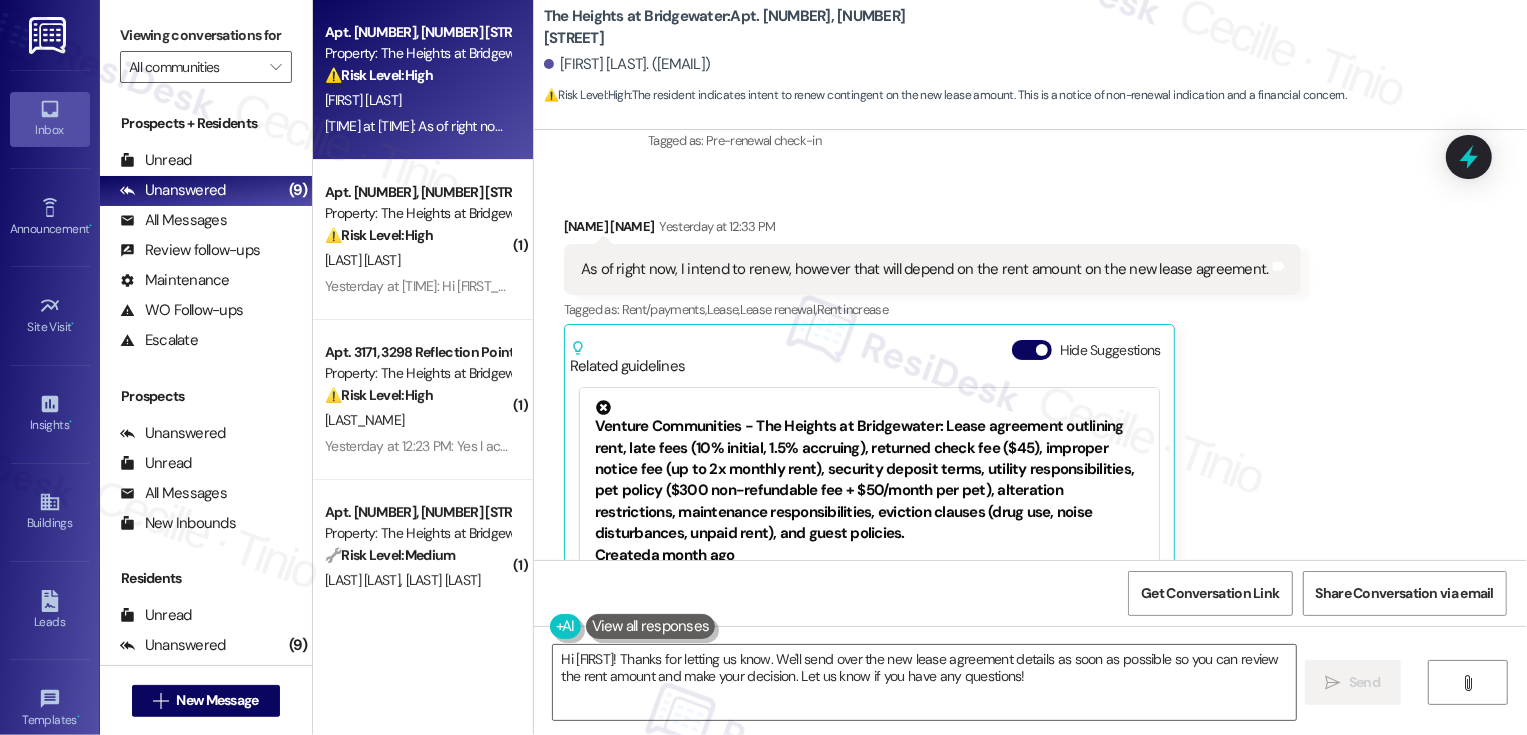 click on "Steven Strunk Yesterday at 12:33 PM" at bounding box center (932, 230) 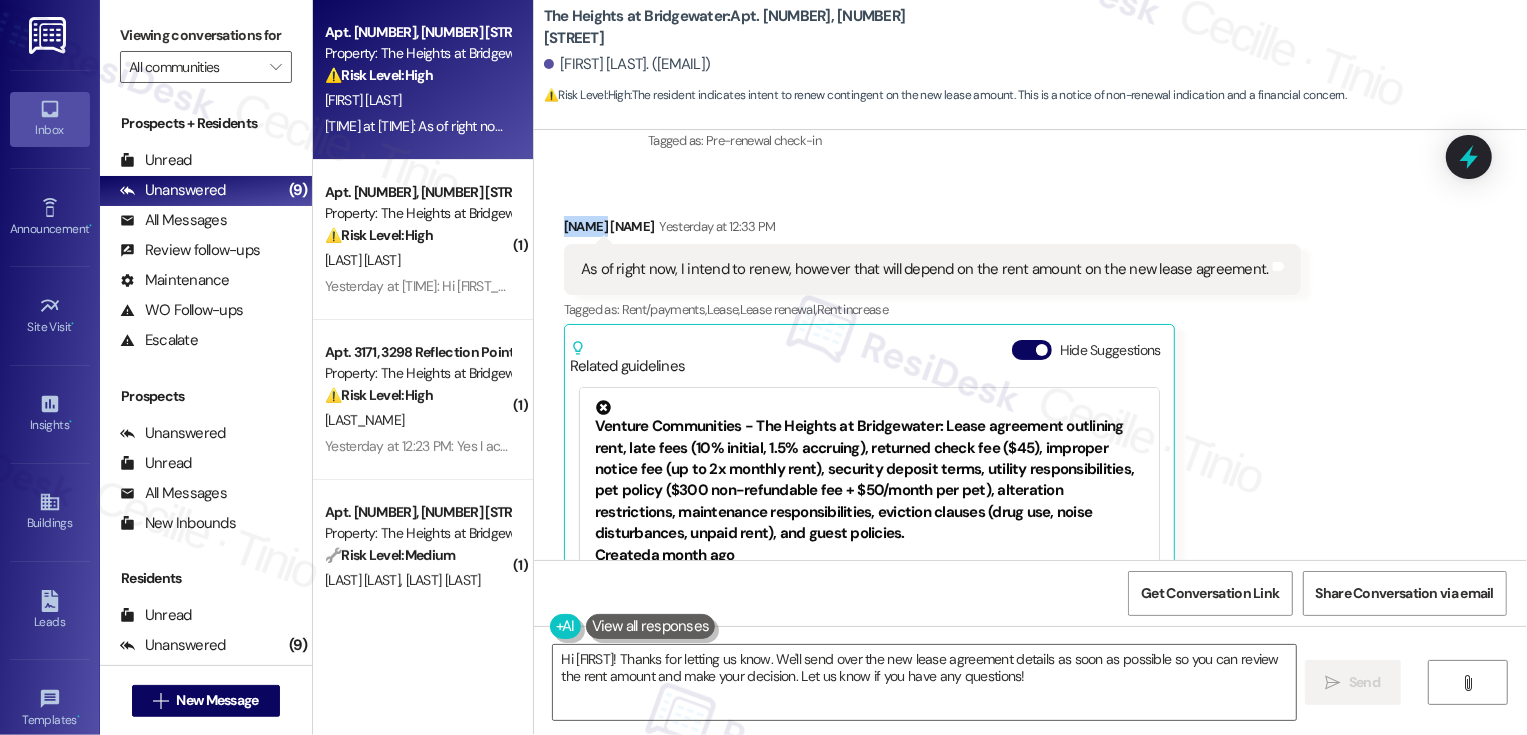 copy on "Steven" 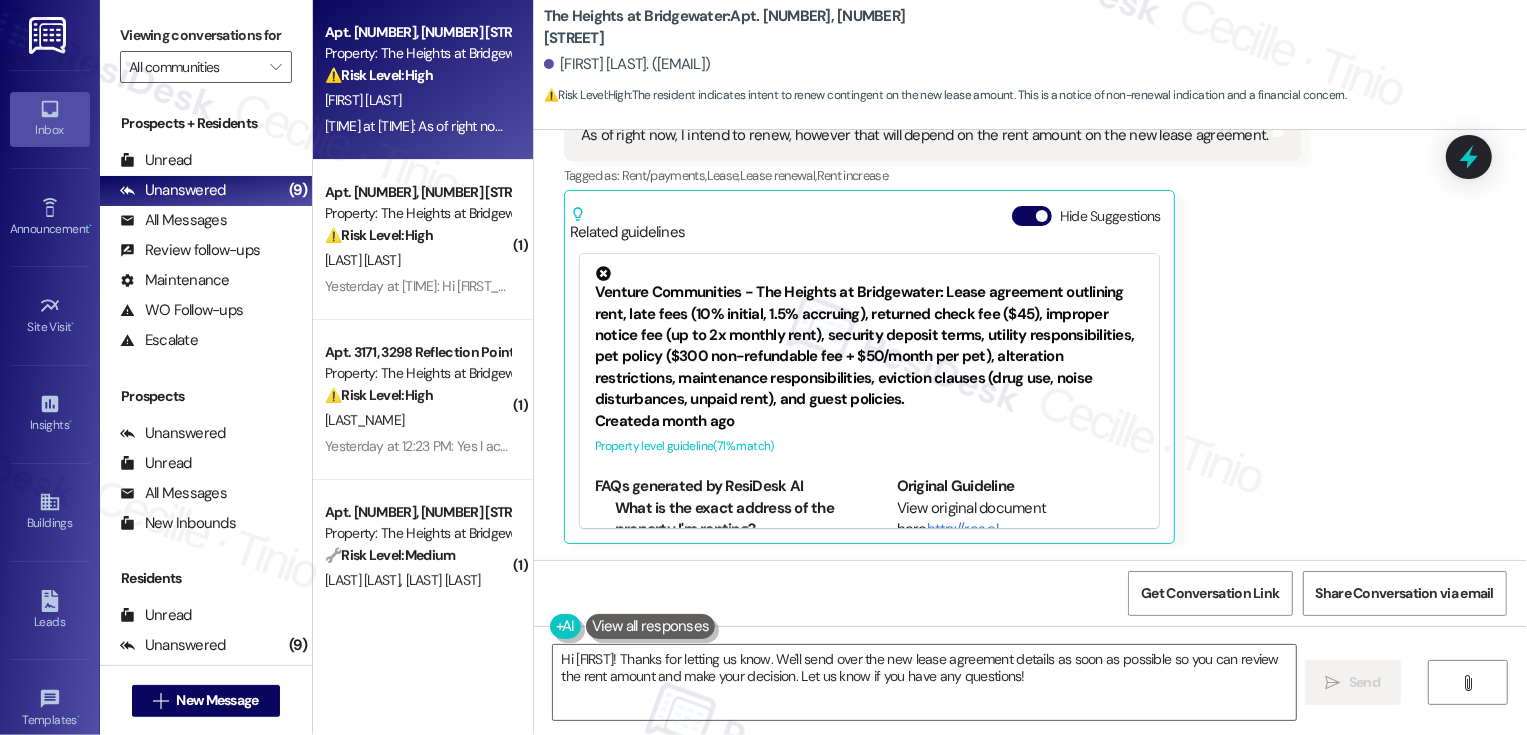 scroll, scrollTop: 1241, scrollLeft: 0, axis: vertical 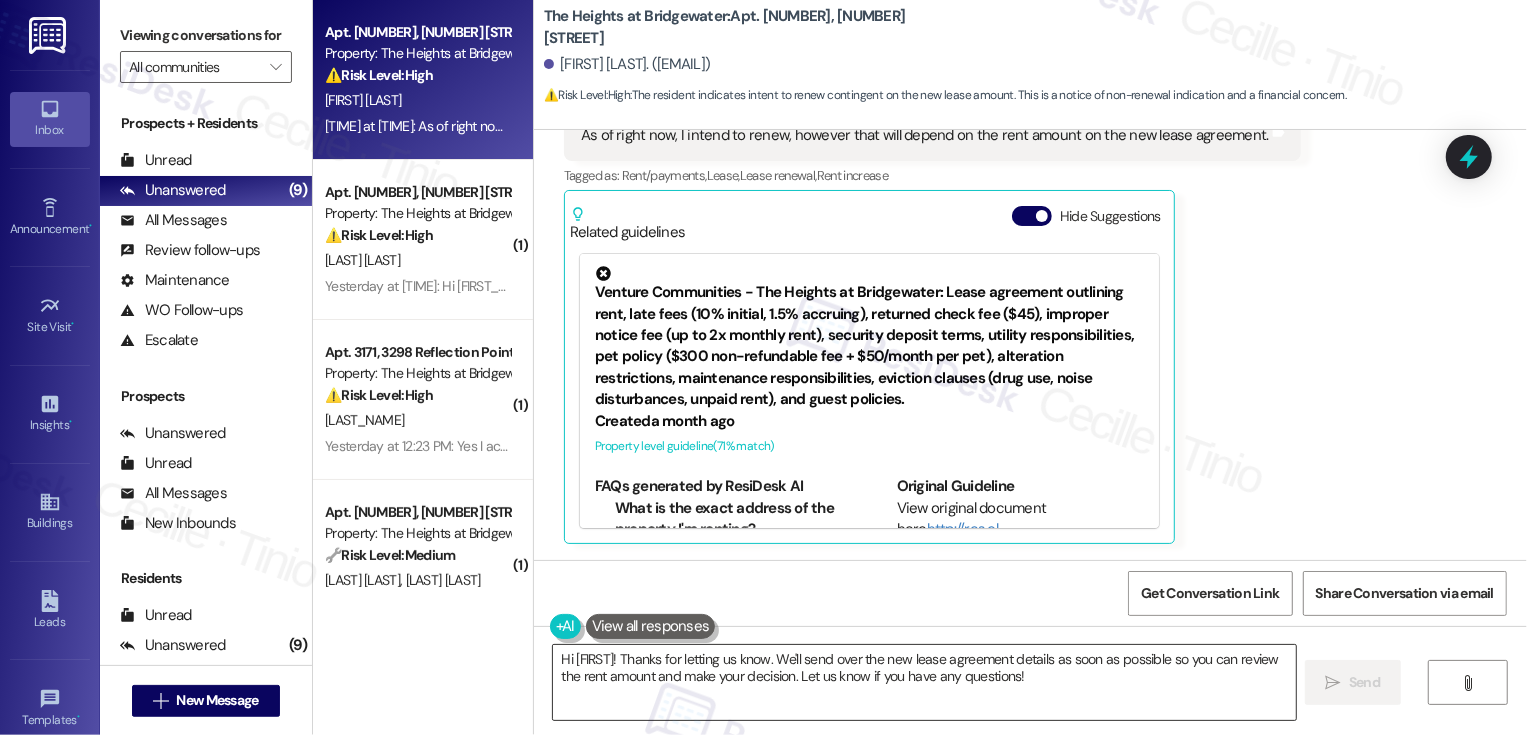 click on "Hi {{first_name}}! Thanks for letting us know. We'll send over the new lease agreement details as soon as possible so you can review the rent amount and make your decision. Let us know if you have any questions!" at bounding box center (924, 682) 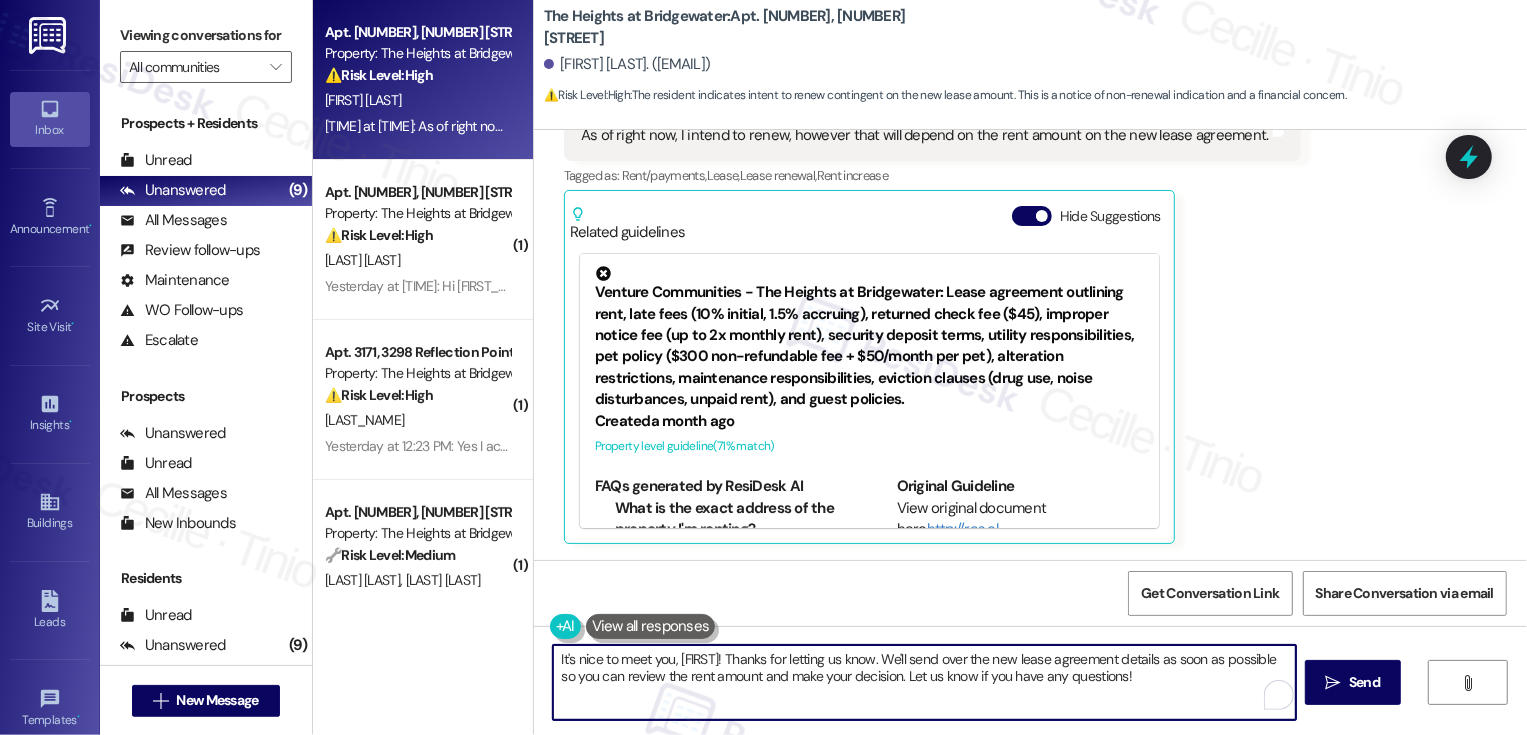 click on "It's nice to meet you, {{first_name}}! Thanks for letting us know. We'll send over the new lease agreement details as soon as possible so you can review the rent amount and make your decision. Let us know if you have any questions!" at bounding box center (924, 682) 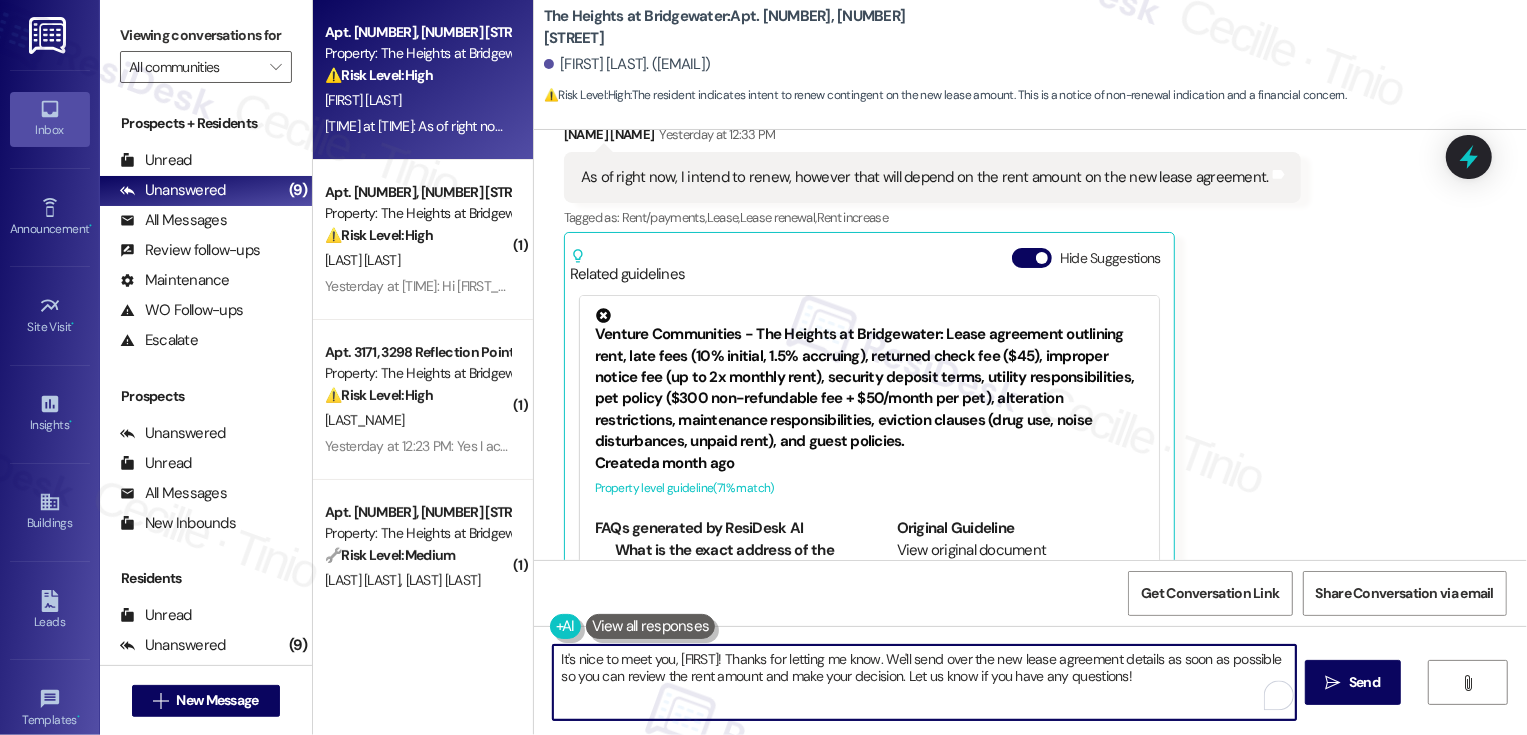 scroll, scrollTop: 1021, scrollLeft: 0, axis: vertical 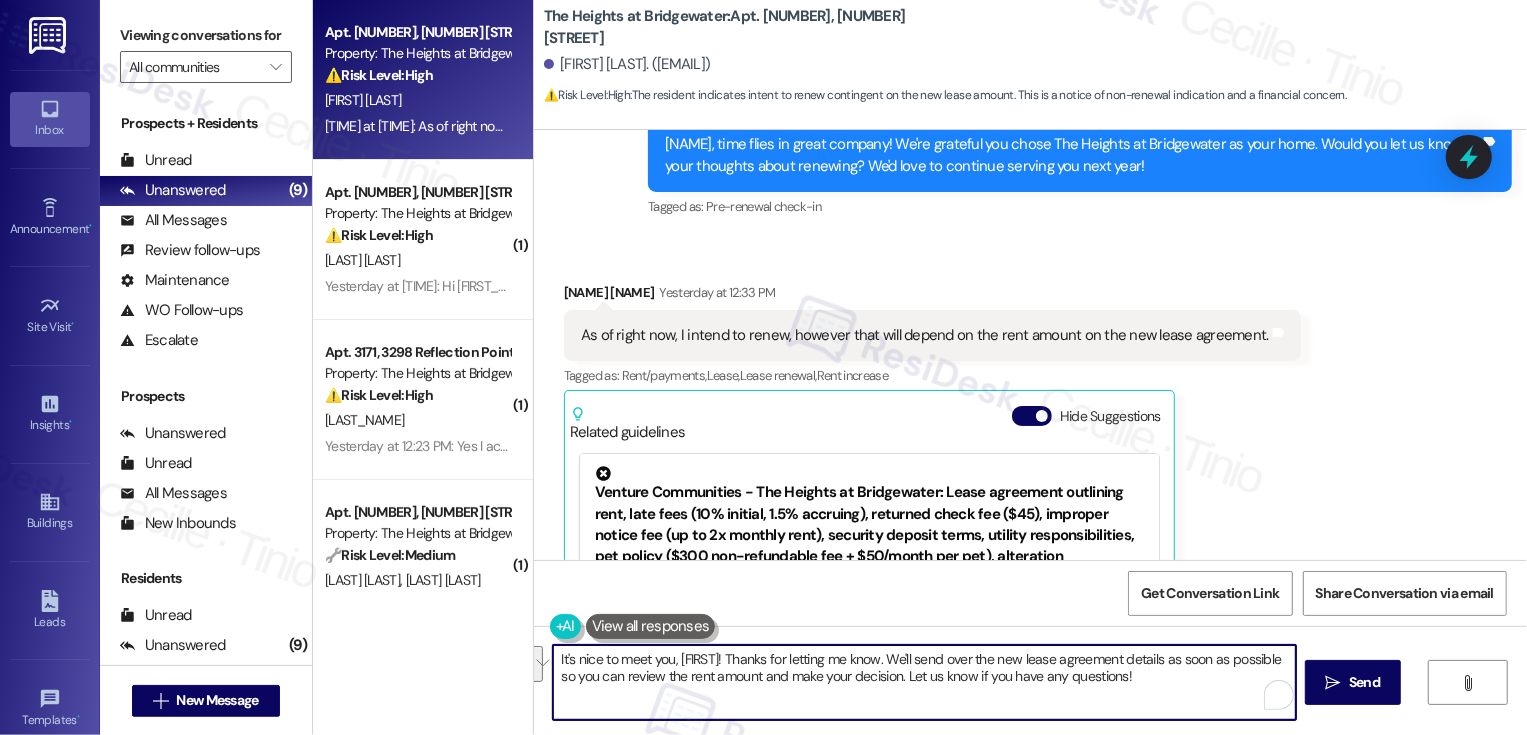 drag, startPoint x: 924, startPoint y: 656, endPoint x: 942, endPoint y: 680, distance: 30 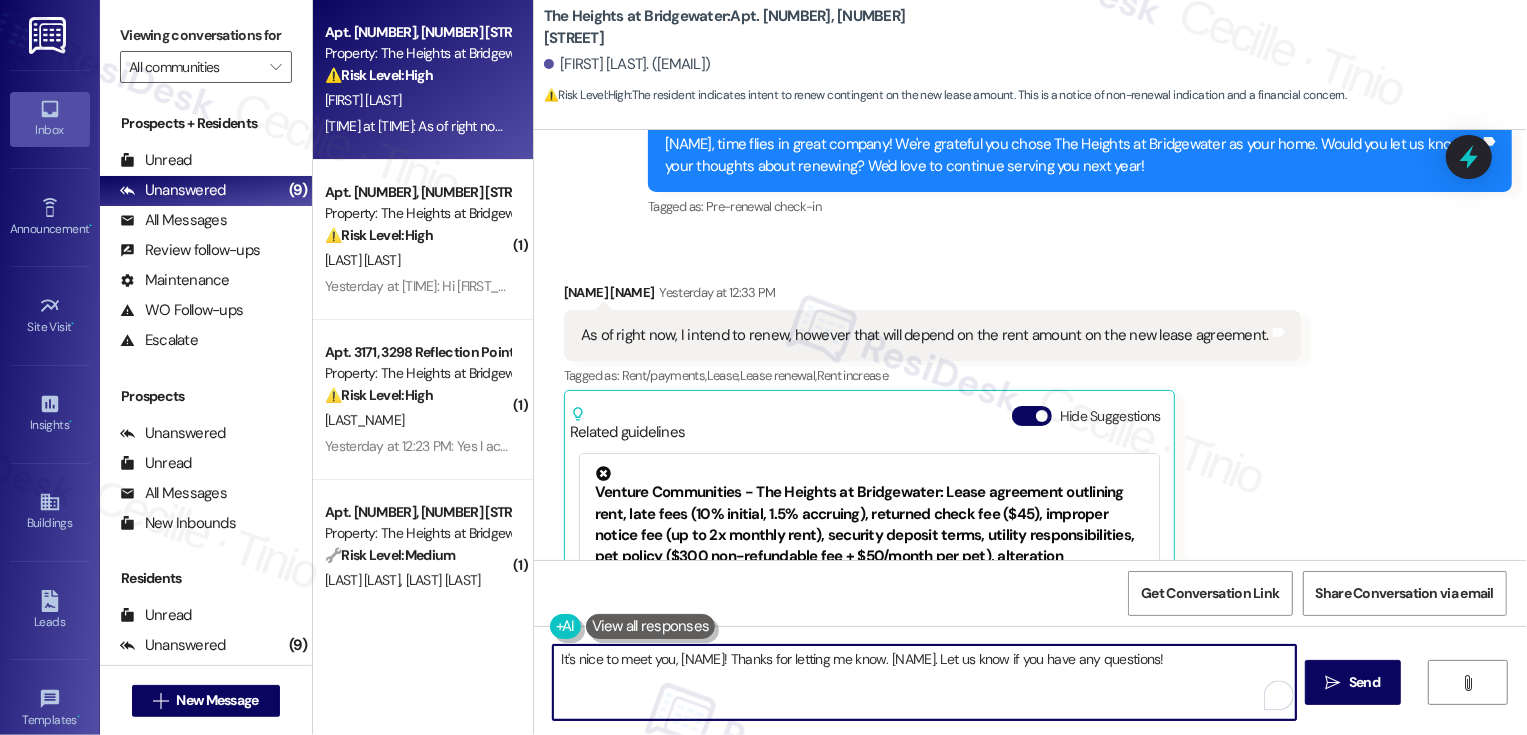 click on "It's nice to meet you, {{first_name}}! Thanks for letting me know. Steven. Let us know if you have any questions!" at bounding box center [924, 682] 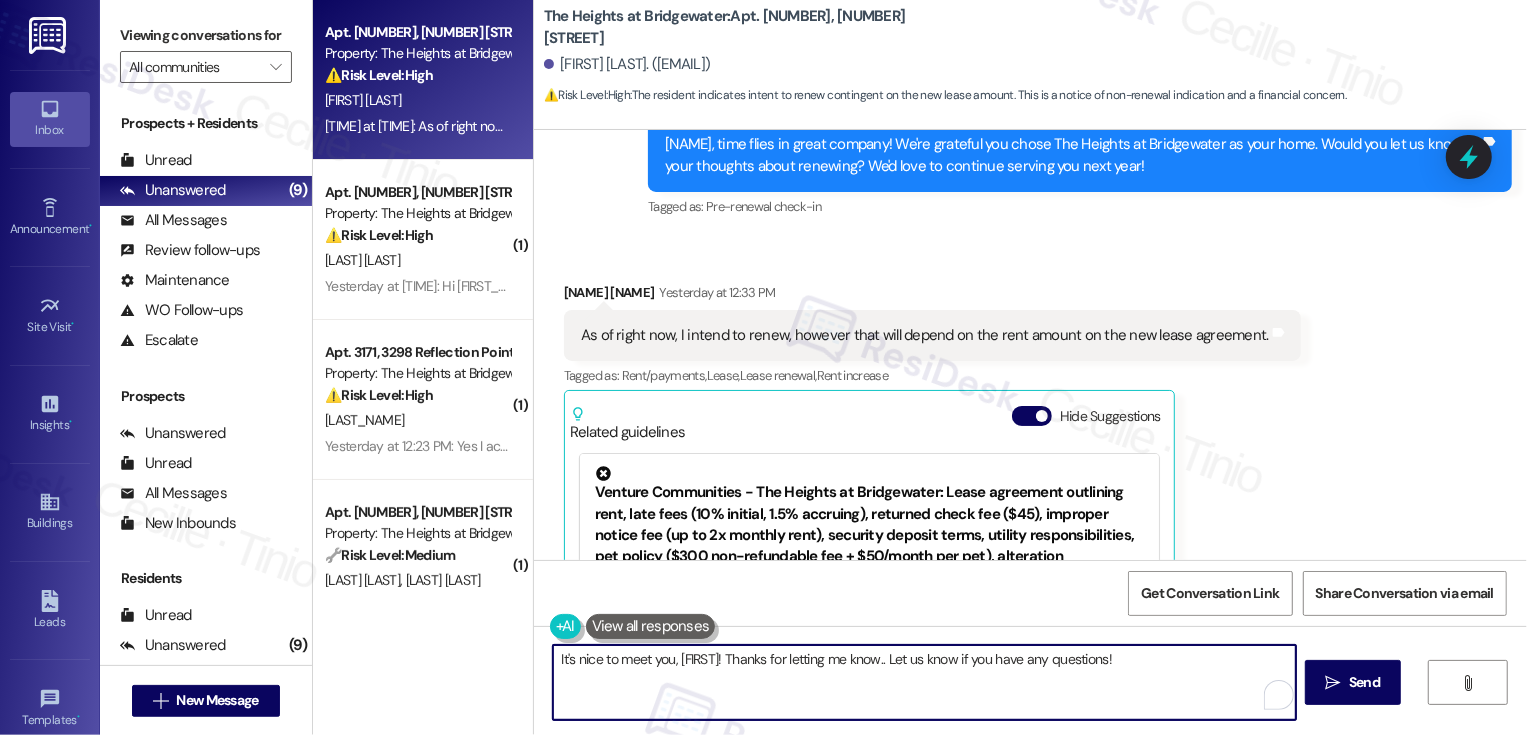 paste on "we send lease renewal options 60-days before expiration of a current lease" 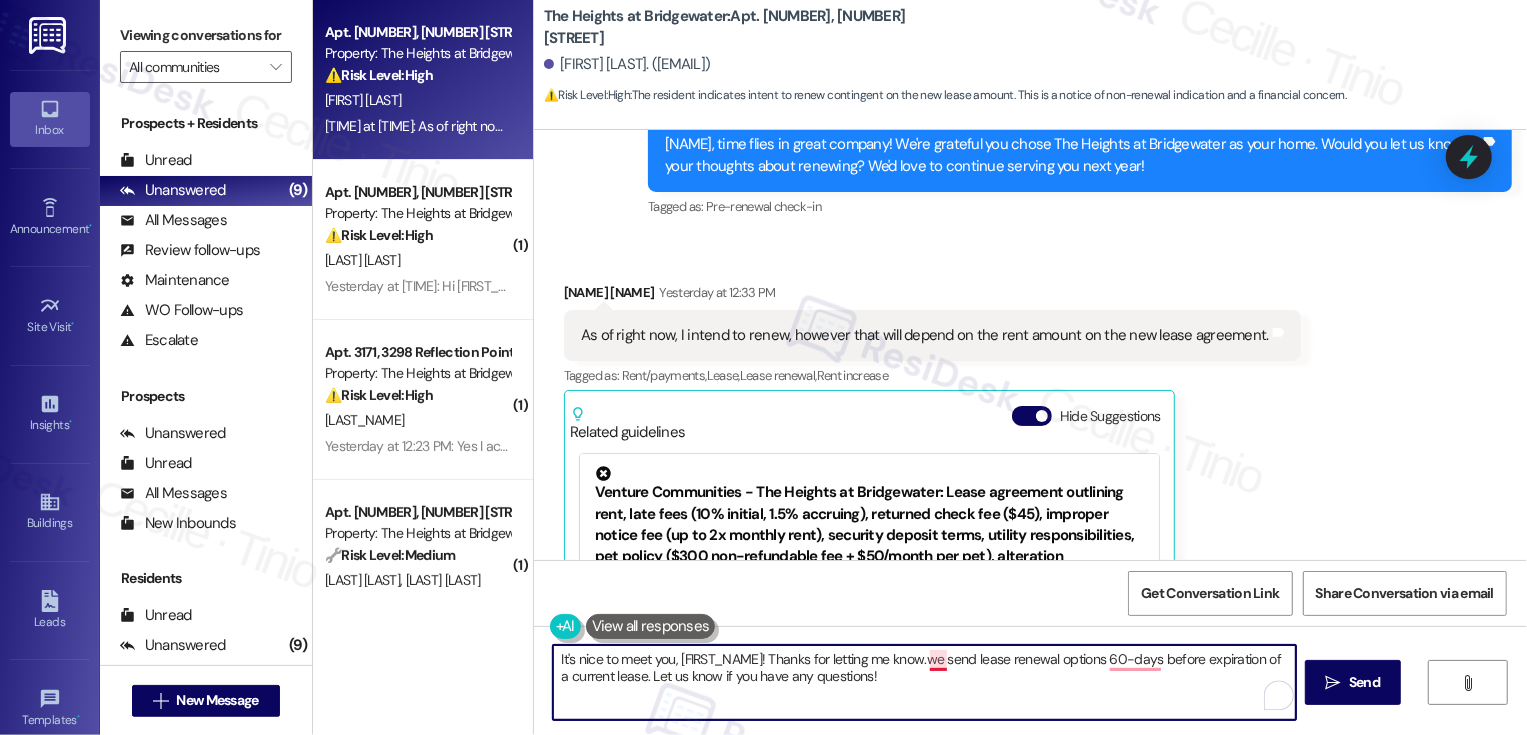 click on "It's nice to meet you, {{first_name}}! Thanks for letting me know.we send lease renewal options 60-days before expiration of a current lease. Let us know if you have any questions!" at bounding box center [924, 682] 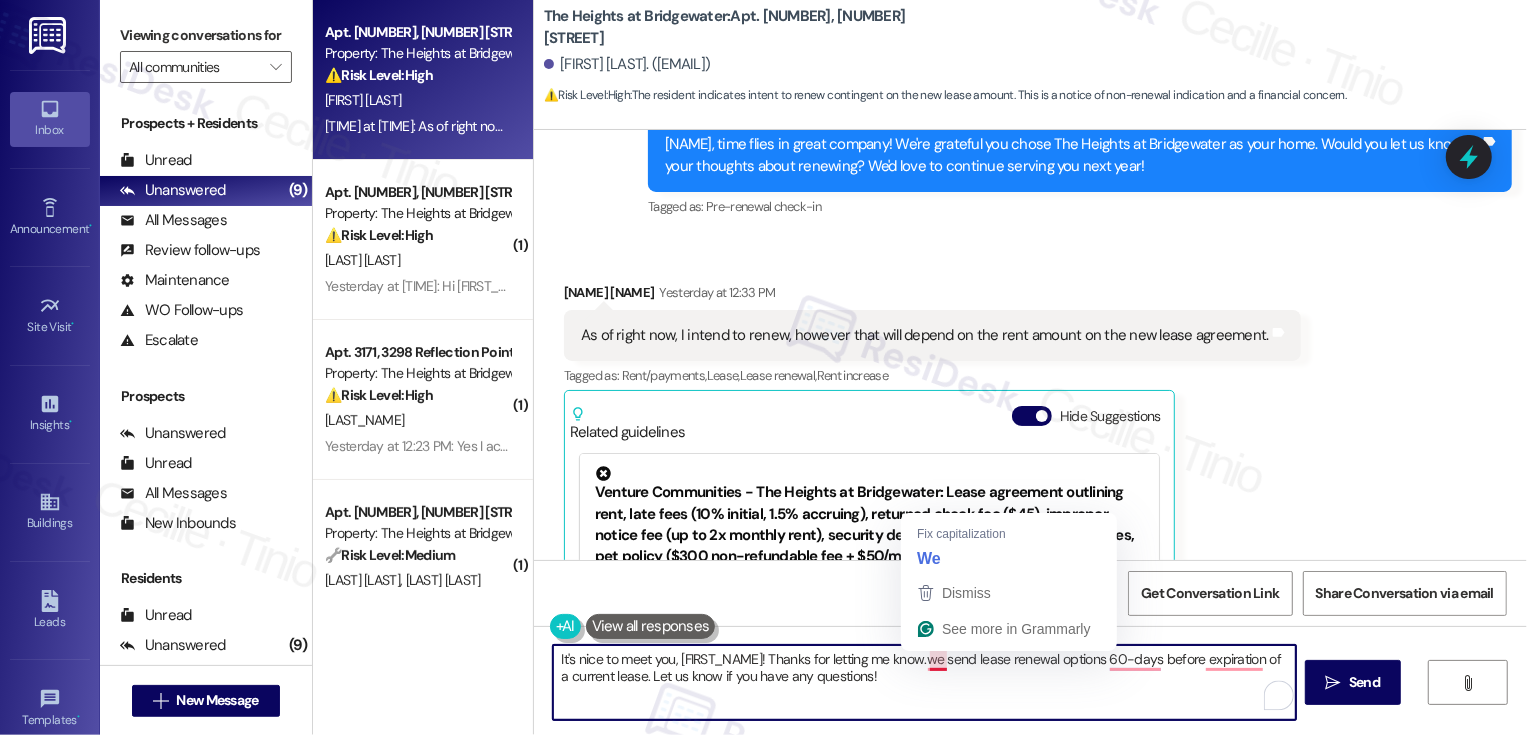 click on "It's nice to meet you, {{first_name}}! Thanks for letting me know.we send lease renewal options 60-days before expiration of a current lease. Let us know if you have any questions!" at bounding box center (924, 682) 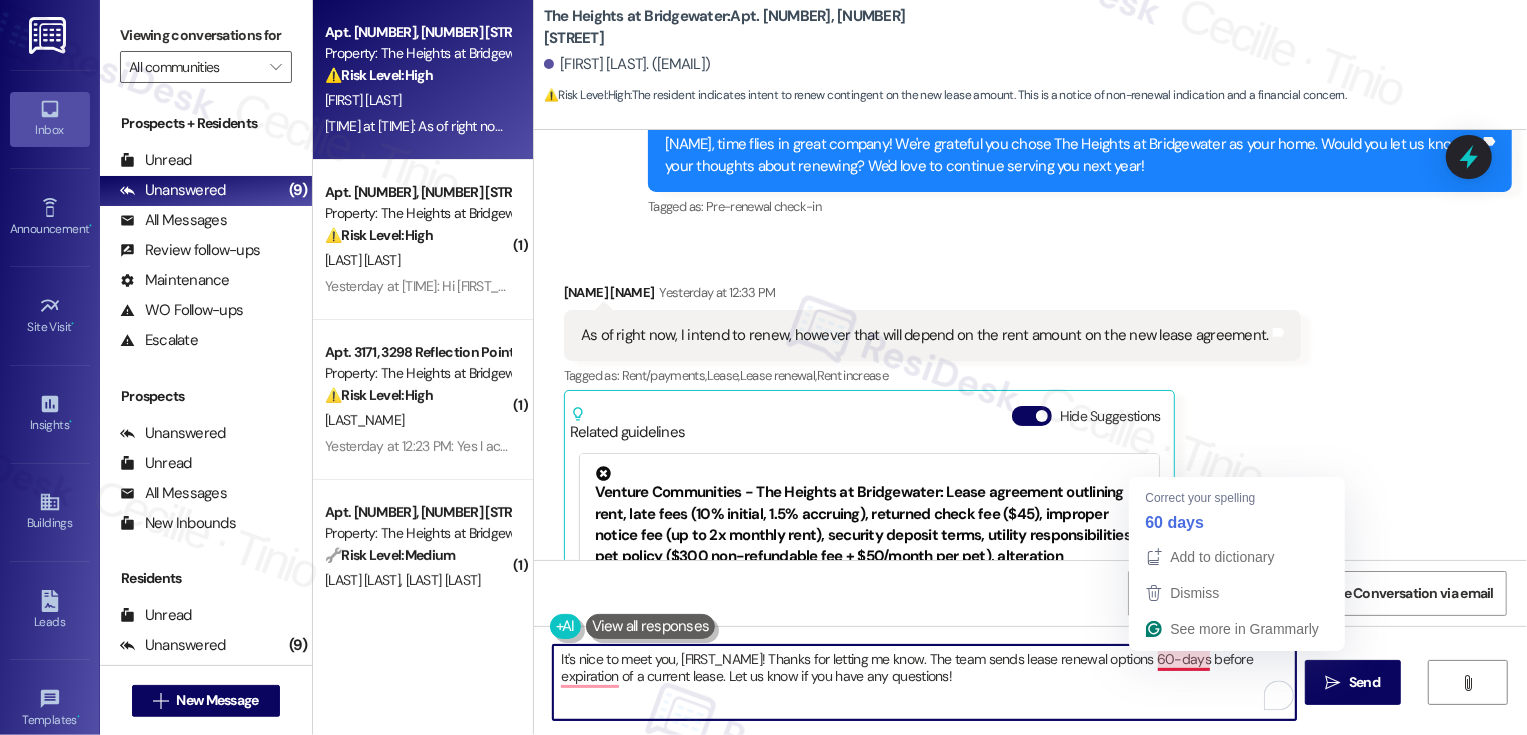 click on "It's nice to meet you, {{first_name}}! Thanks for letting me know. The team sends lease renewal options 60-days before expiration of a current lease. Let us know if you have any questions!" at bounding box center [924, 682] 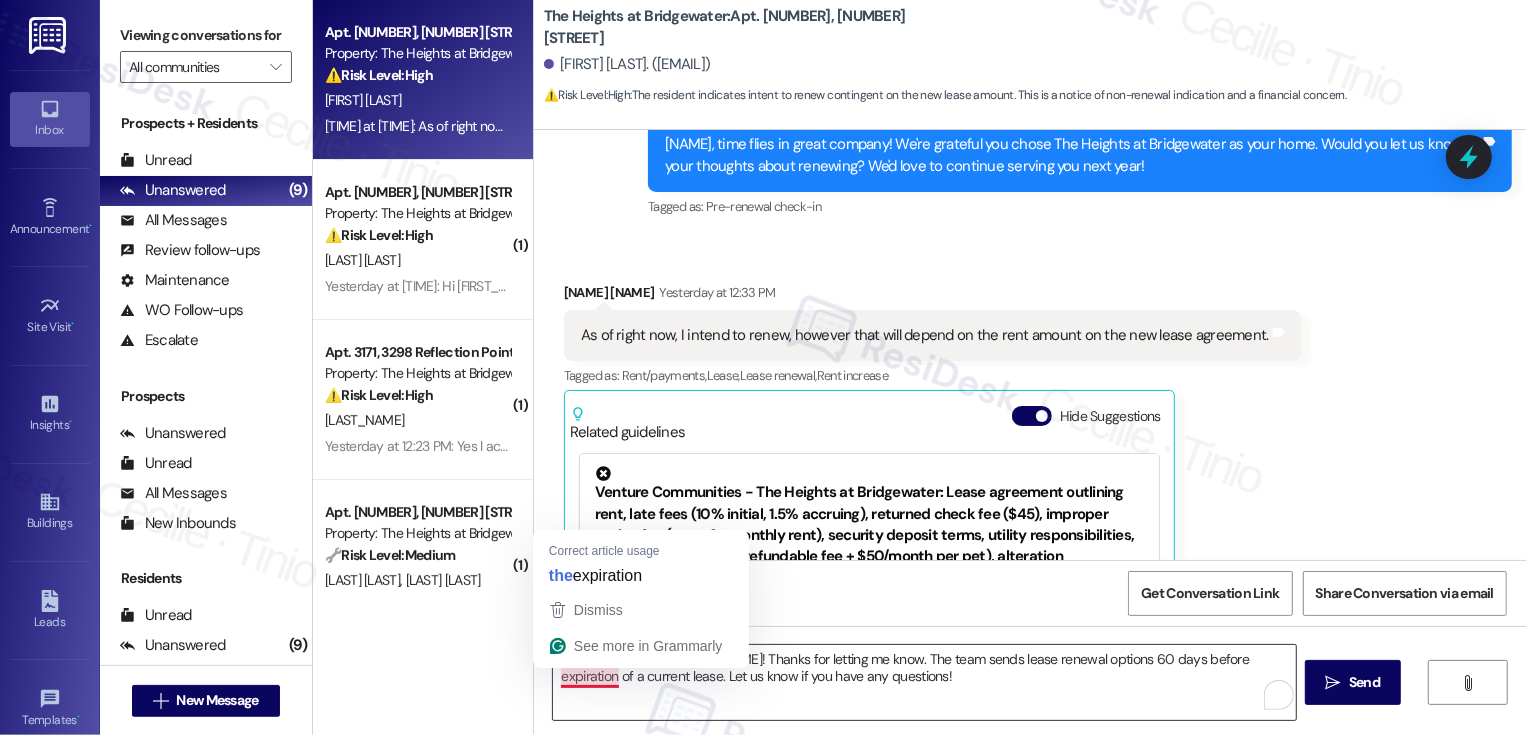 click on "It's nice to meet you, {{first_name}}! Thanks for letting me know. The team sends lease renewal options 60 days before expiration of a current lease. Let us know if you have any questions!" at bounding box center (924, 682) 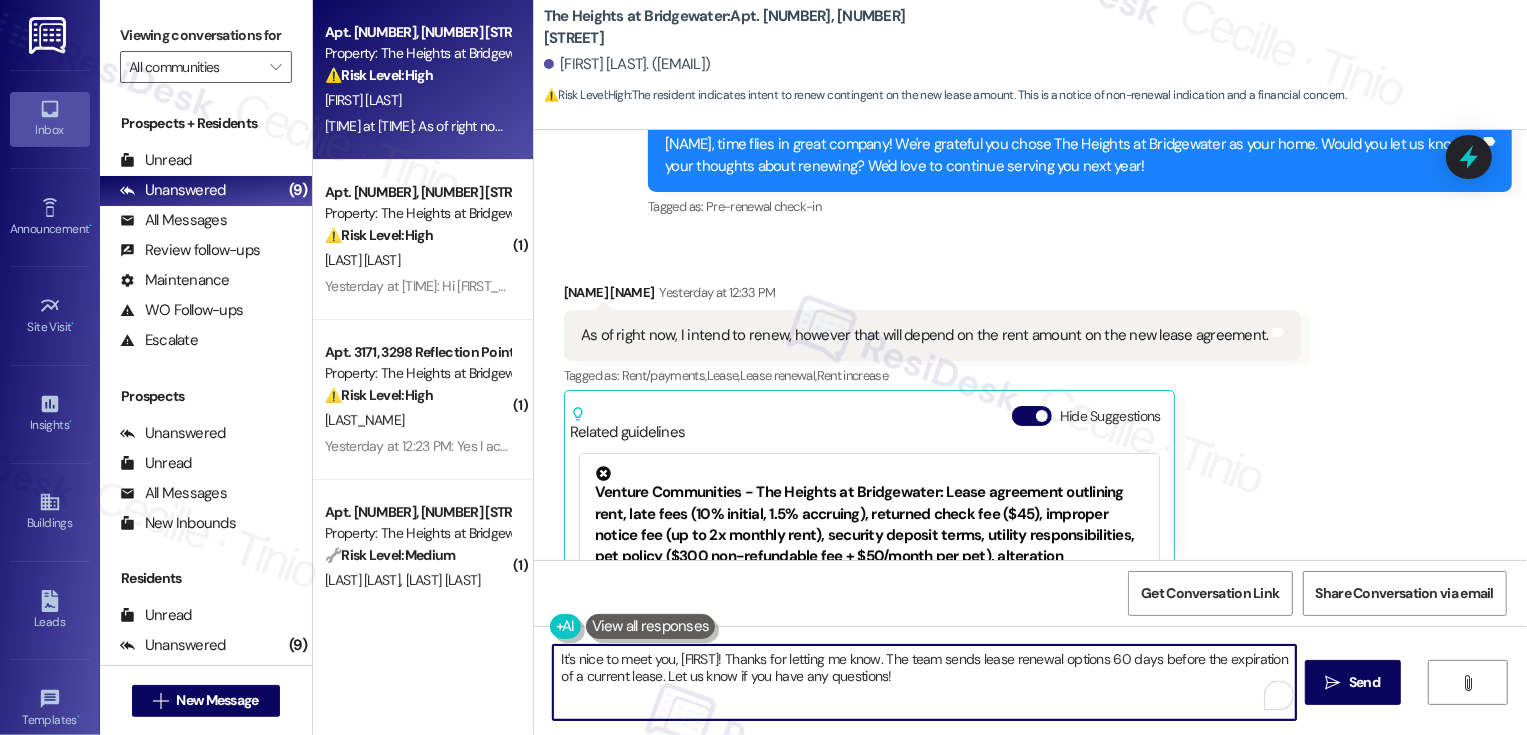 click on "It's nice to meet you, {{first_name}}! Thanks for letting me know. The team sends lease renewal options 60 days before the expiration of a current lease. Let us know if you have any questions!" at bounding box center (924, 682) 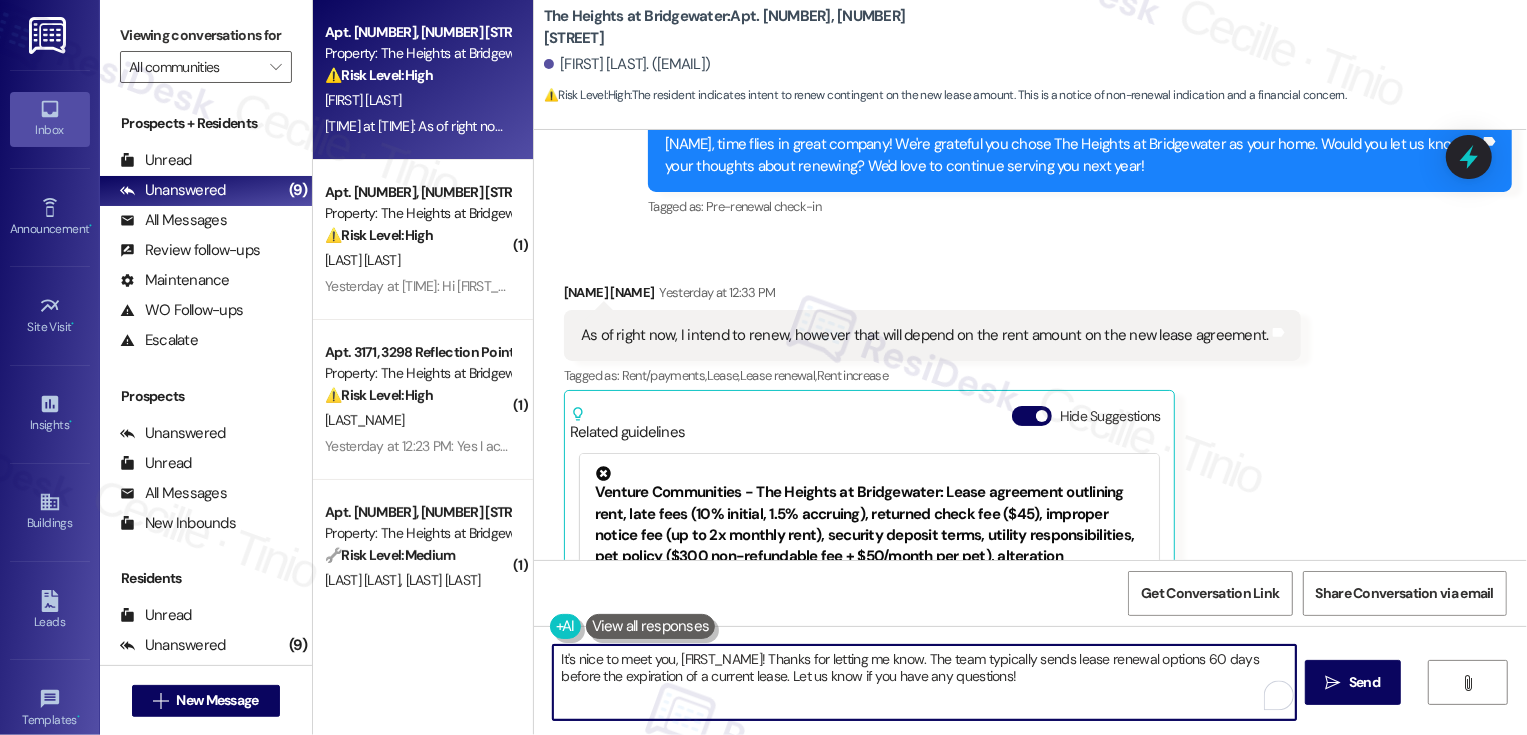 click on "It's nice to meet you, {{first_name}}! Thanks for letting me know. The team typically sends lease renewal options 60 days before the expiration of a current lease. Let us know if you have any questions!" at bounding box center [924, 682] 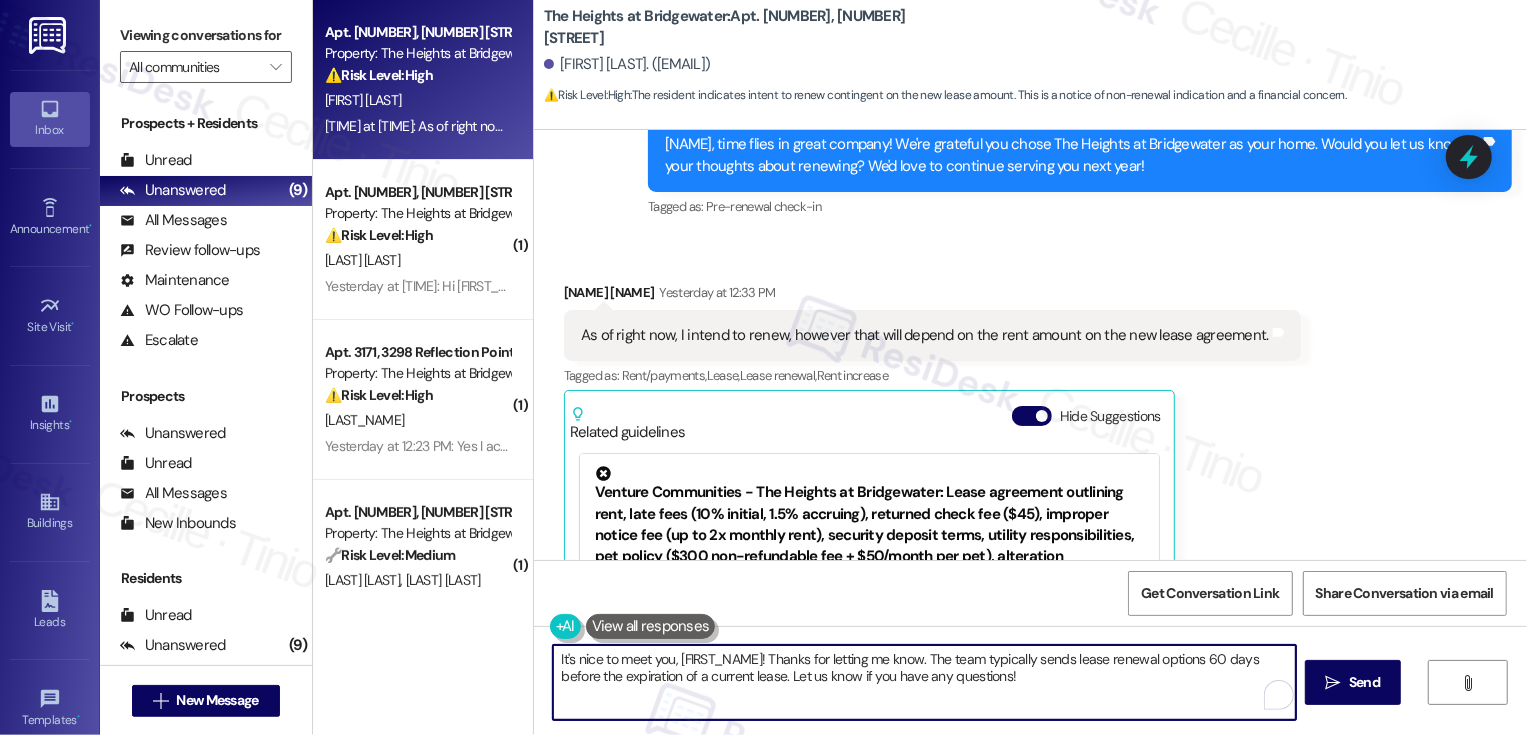 click on "It's nice to meet you, {{first_name}}! Thanks for letting me know. The team typically sends lease renewal options 60 days before the expiration of a current lease. Let us know if you have any questions!" at bounding box center (924, 682) 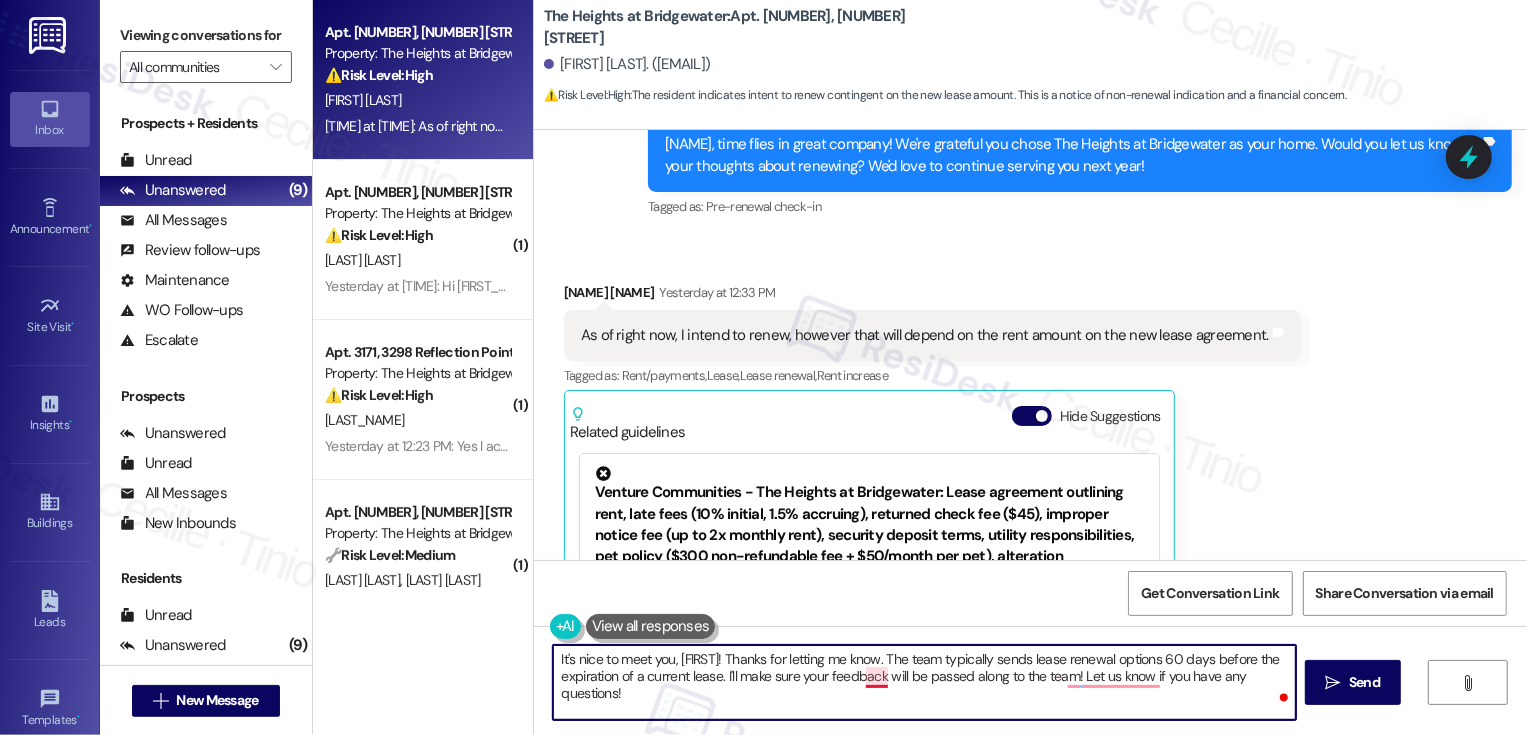 click on "It's nice to meet you, {{first_name}}! Thanks for letting me know. The team typically sends lease renewal options 60 days before the expiration of a current lease. I'll make sure you feedback will be passed along to the team! Let us know if you have any questions!" at bounding box center (924, 682) 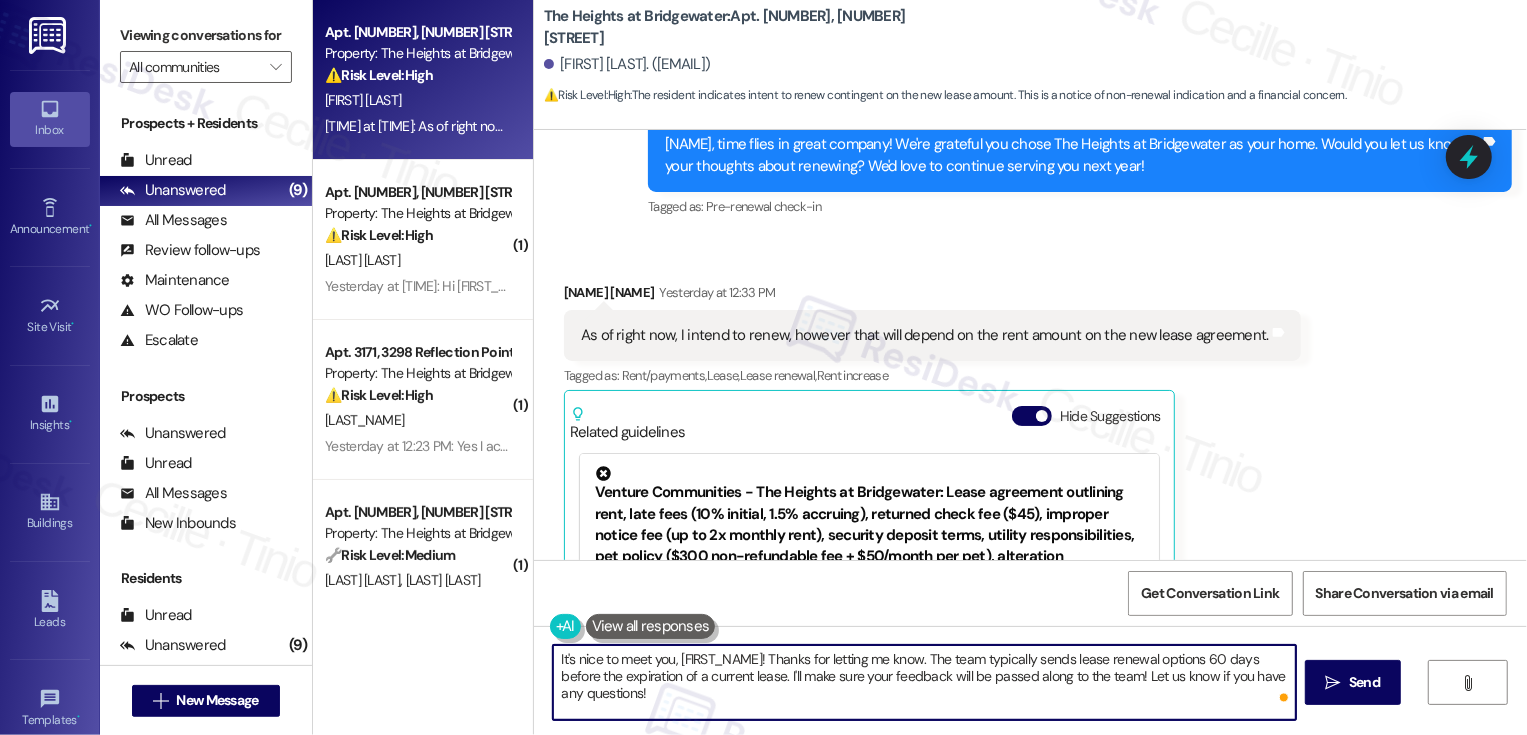 click on "It's nice to meet you, {{first_name}}! Thanks for letting me know. The team typically sends lease renewal options 60 days before the expiration of a current lease. I'll make sure your feedback will be passed along to the team! Let us know if you have any questions!" at bounding box center [924, 682] 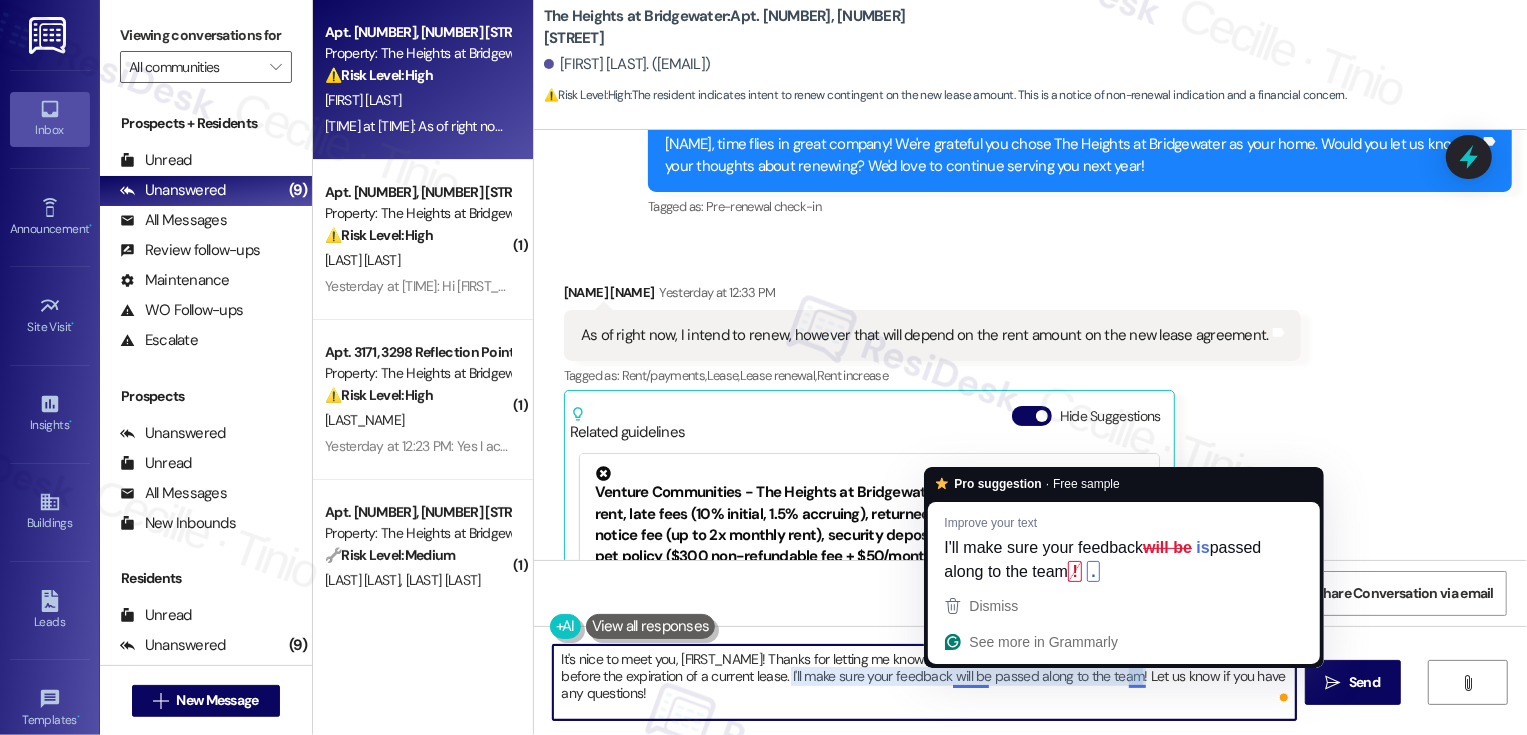 click on "It's nice to meet you, {{first_name}}! Thanks for letting me know. The team typically sends lease renewal options 60 days before the expiration of a current lease. I'll make sure your feedback will be passed along to the team! Let us know if you have any questions!" at bounding box center [924, 682] 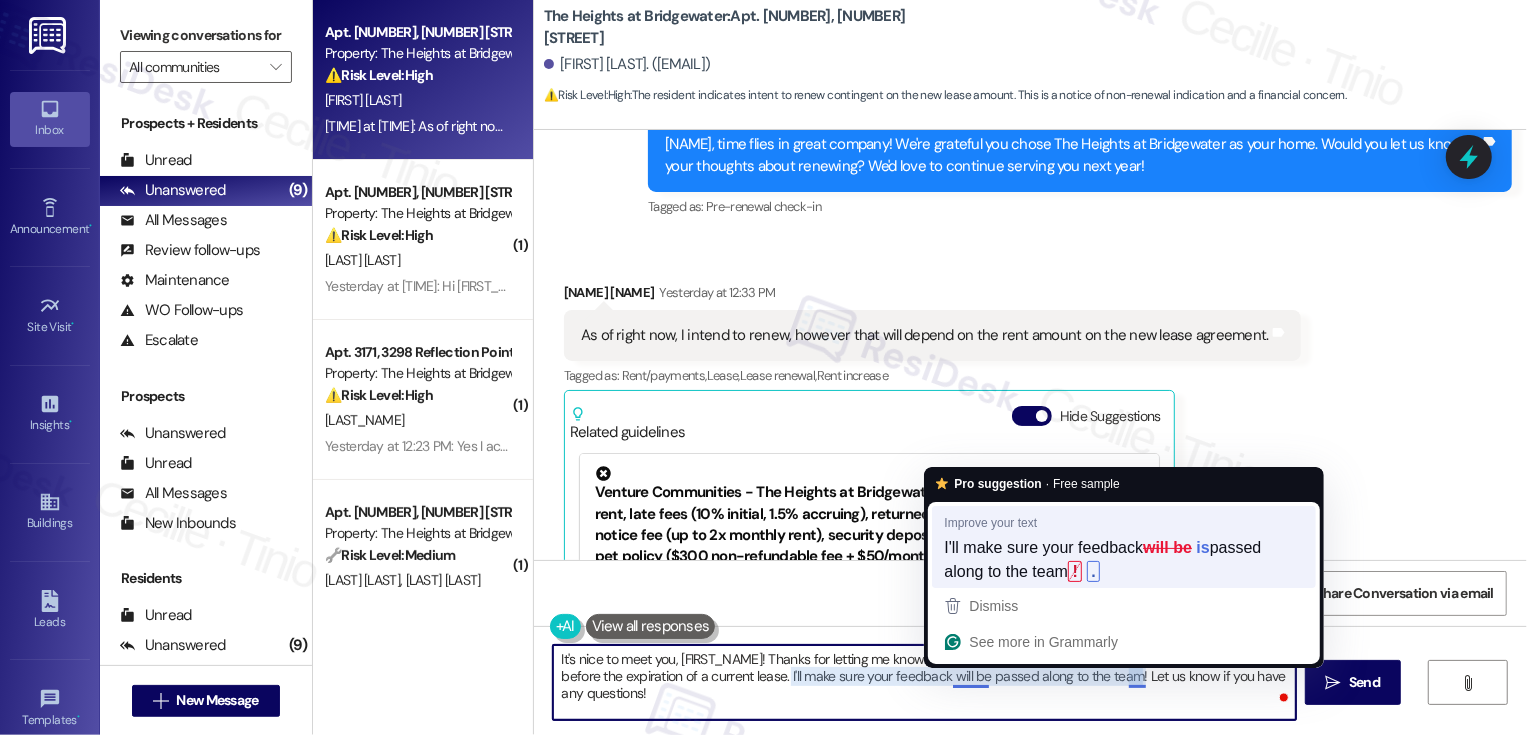 type on "It's nice to meet you, {{first_name}}! Thanks for letting me know. The team typically sends lease renewal options 60 days before the expiration of a current lease. I'll make sure your feedback will be passed along to the team! Let us know if you have any questions!" 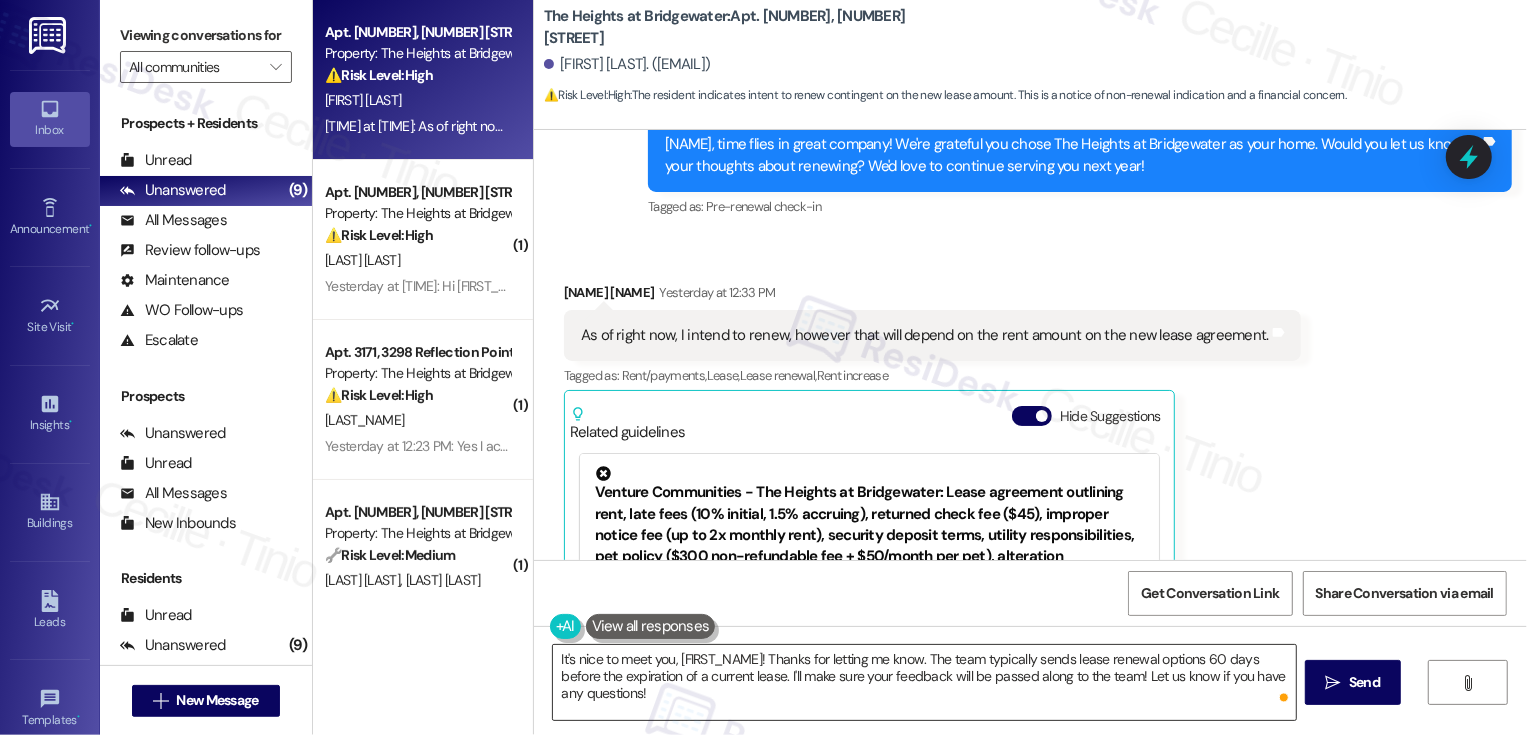click on "It's nice to meet you, {{first_name}}! Thanks for letting me know. The team typically sends lease renewal options 60 days before the expiration of a current lease. I'll make sure your feedback will be passed along to the team! Let us know if you have any questions!" at bounding box center [924, 682] 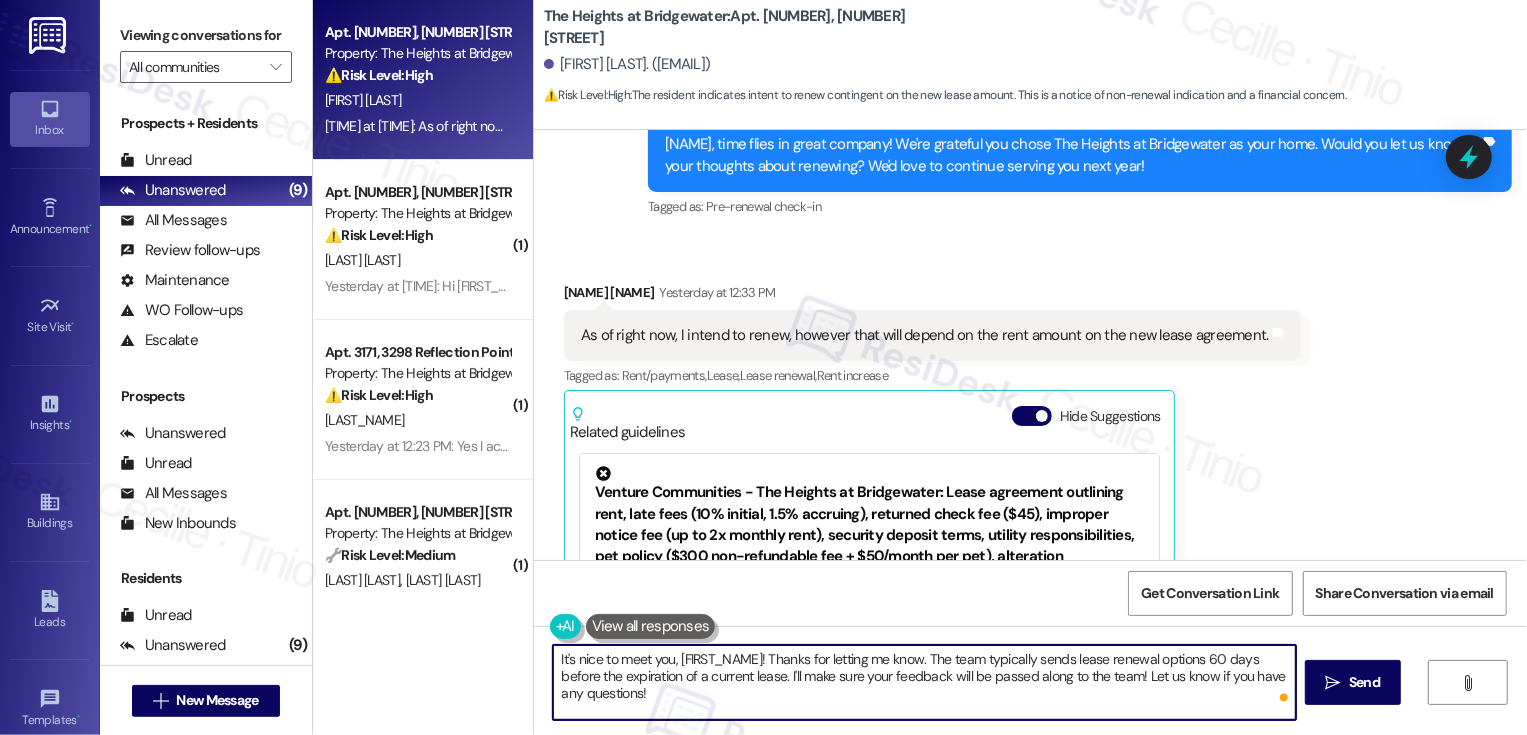 click on "It's nice to meet you, {{first_name}}! Thanks for letting me know. The team typically sends lease renewal options 60 days before the expiration of a current lease. I'll make sure your feedback will be passed along to the team! Let us know if you have any questions!" at bounding box center [924, 682] 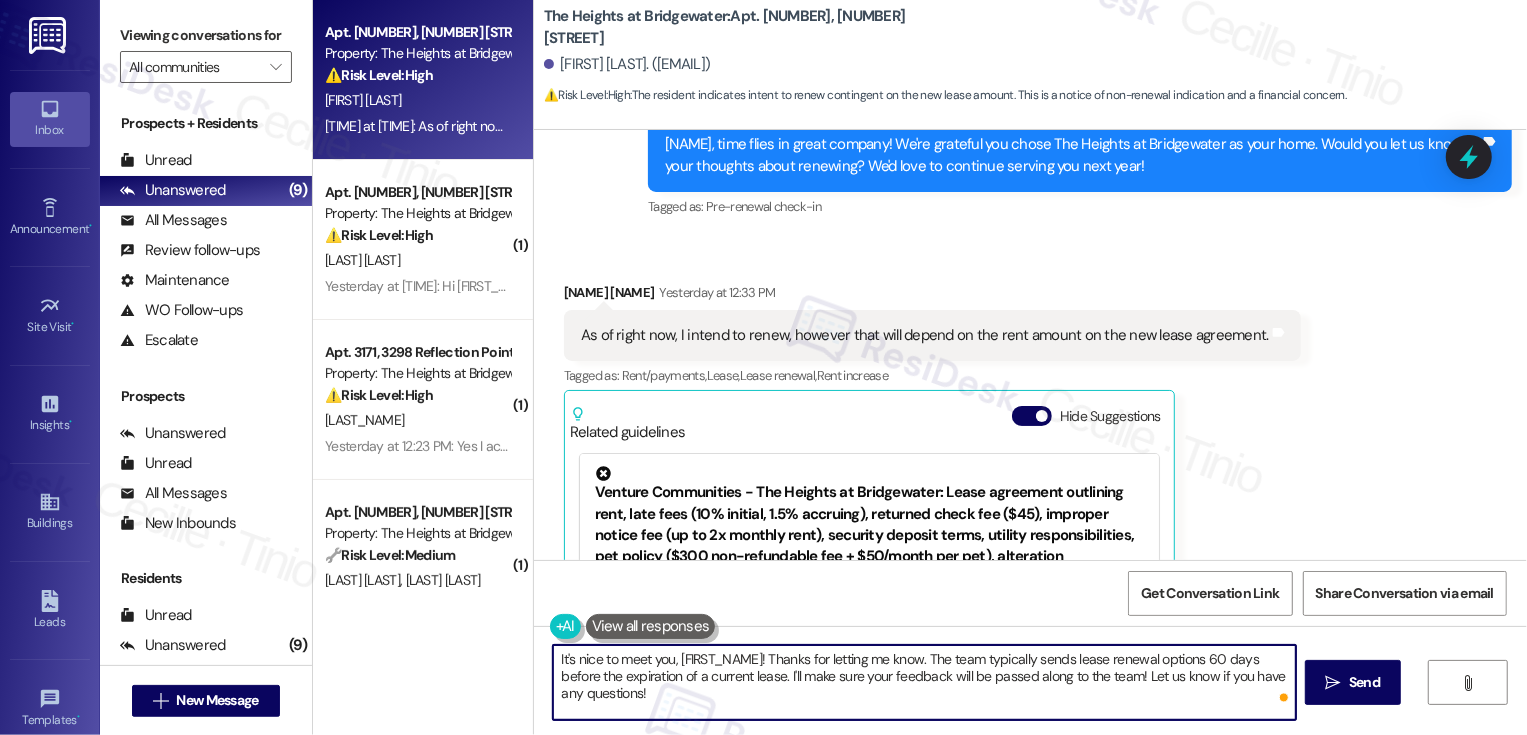 click on "It's nice to meet you, {{first_name}}! Thanks for letting me know. The team typically sends lease renewal options 60 days before the expiration of a current lease. I'll make sure your feedback will be passed along to the team! Let us know if you have any questions!" at bounding box center (924, 682) 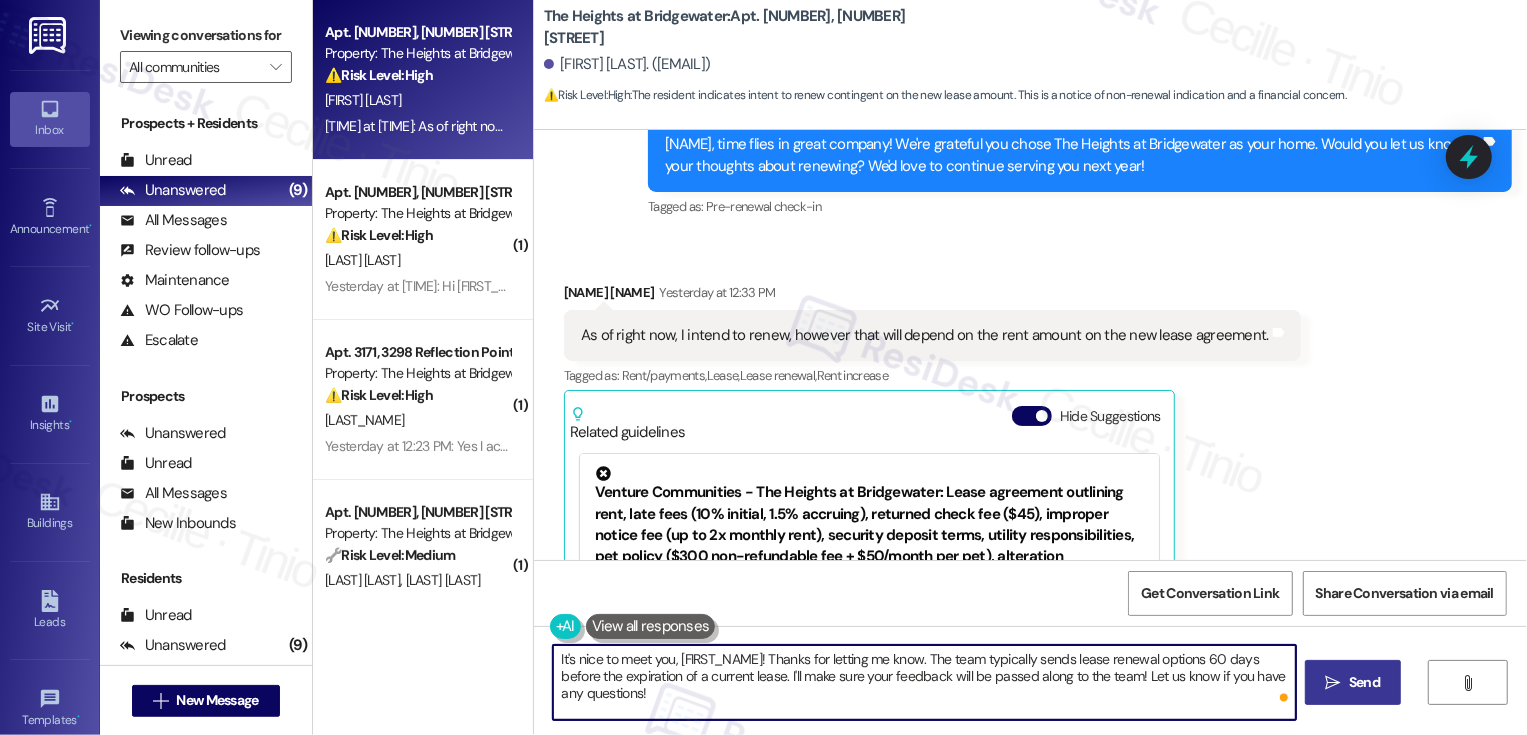 click on "" at bounding box center (1333, 683) 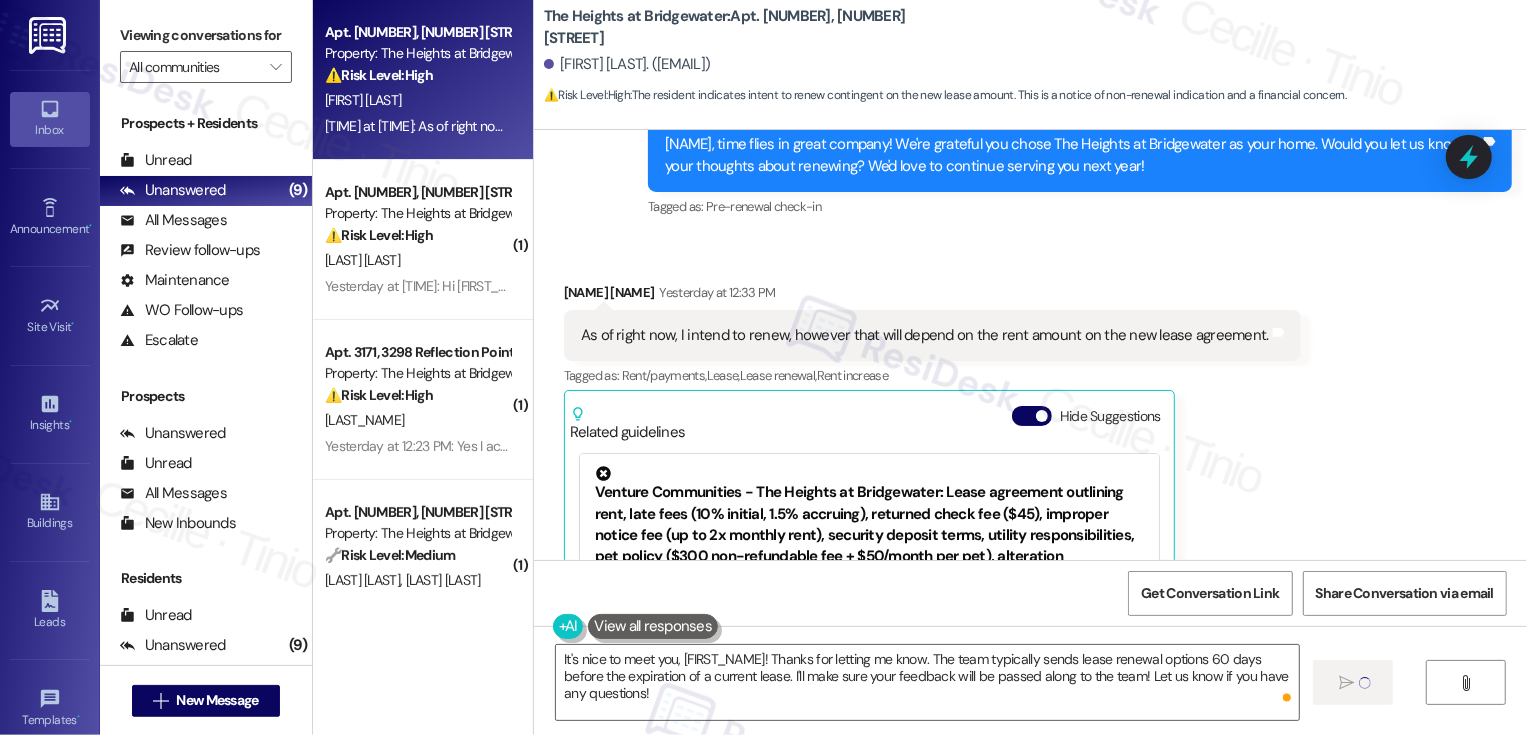 type 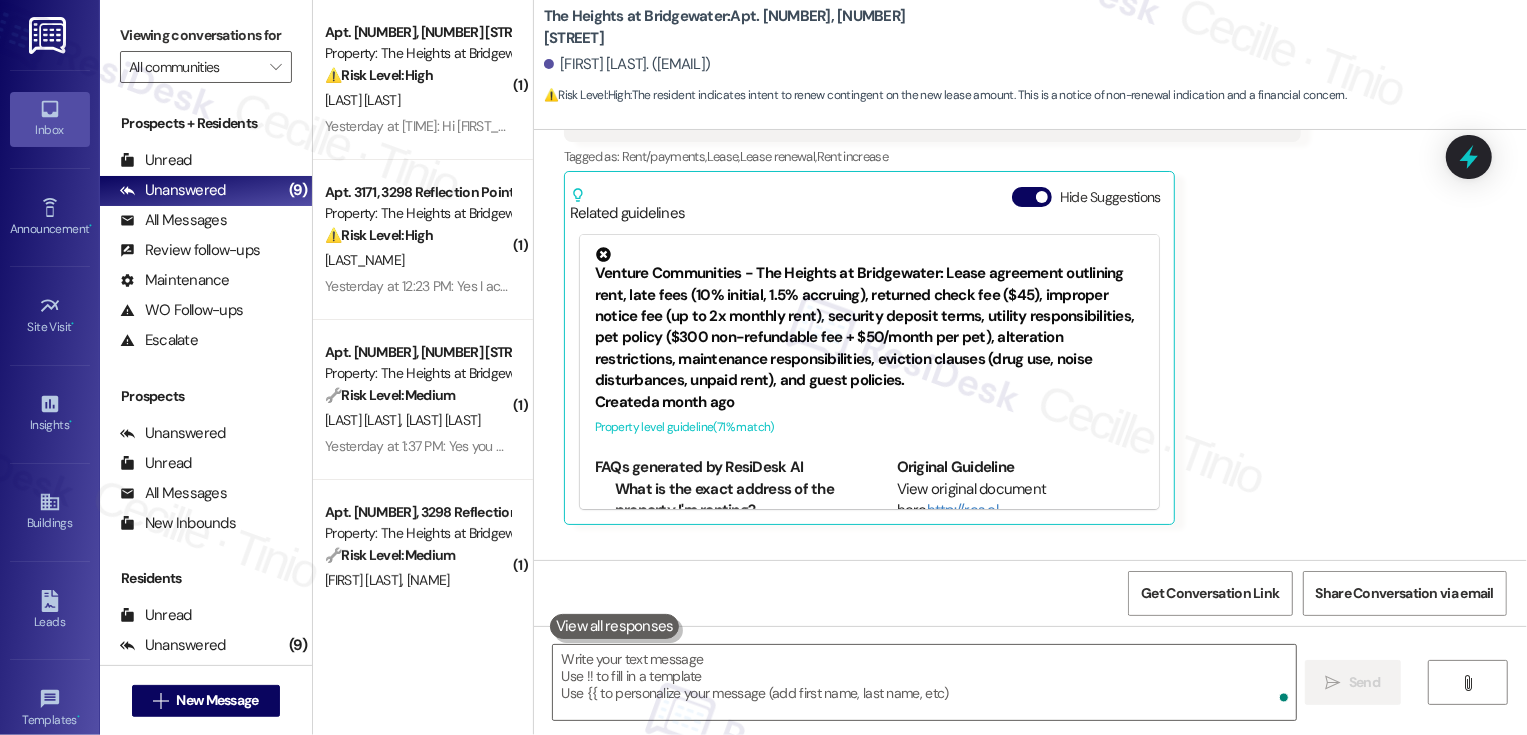 scroll, scrollTop: 1402, scrollLeft: 0, axis: vertical 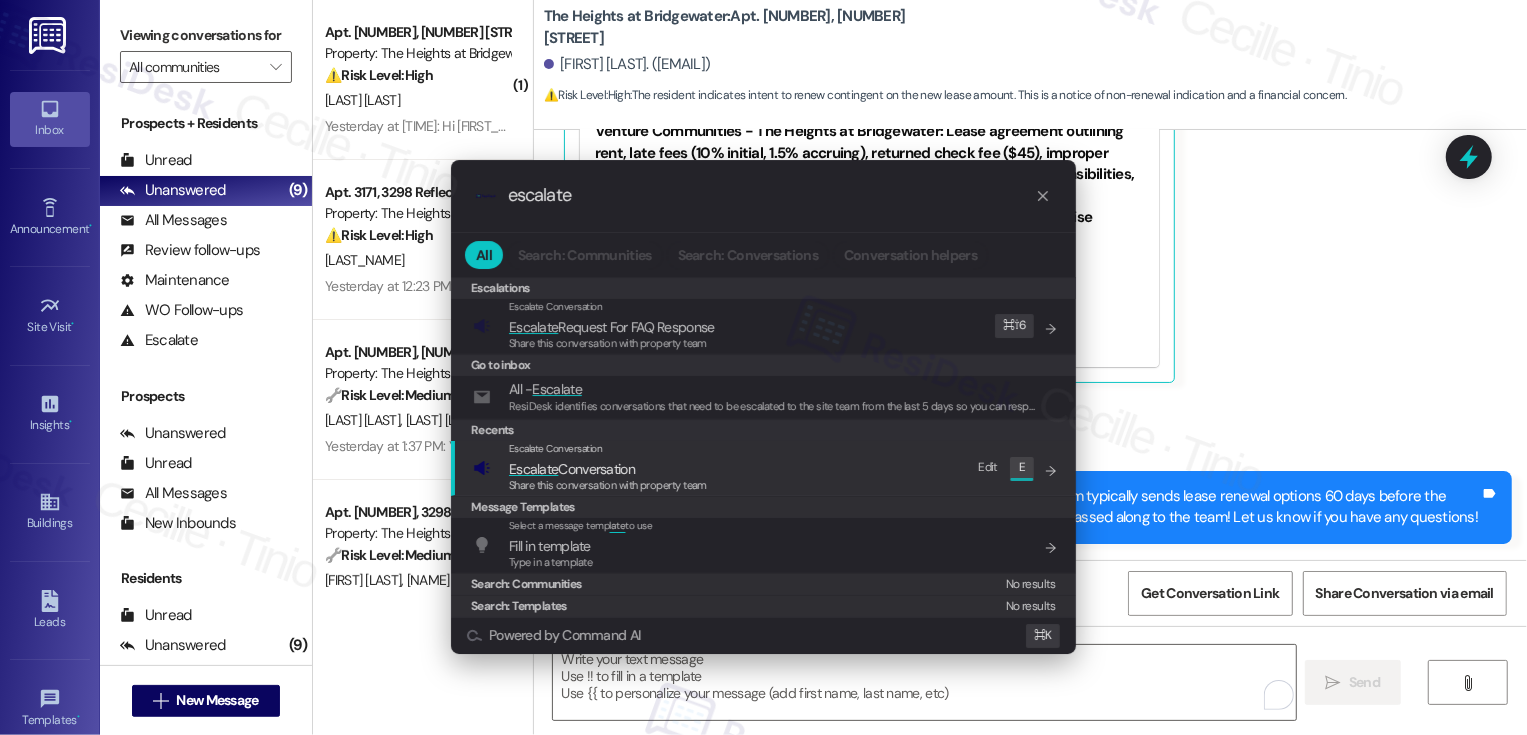 type on "escalate" 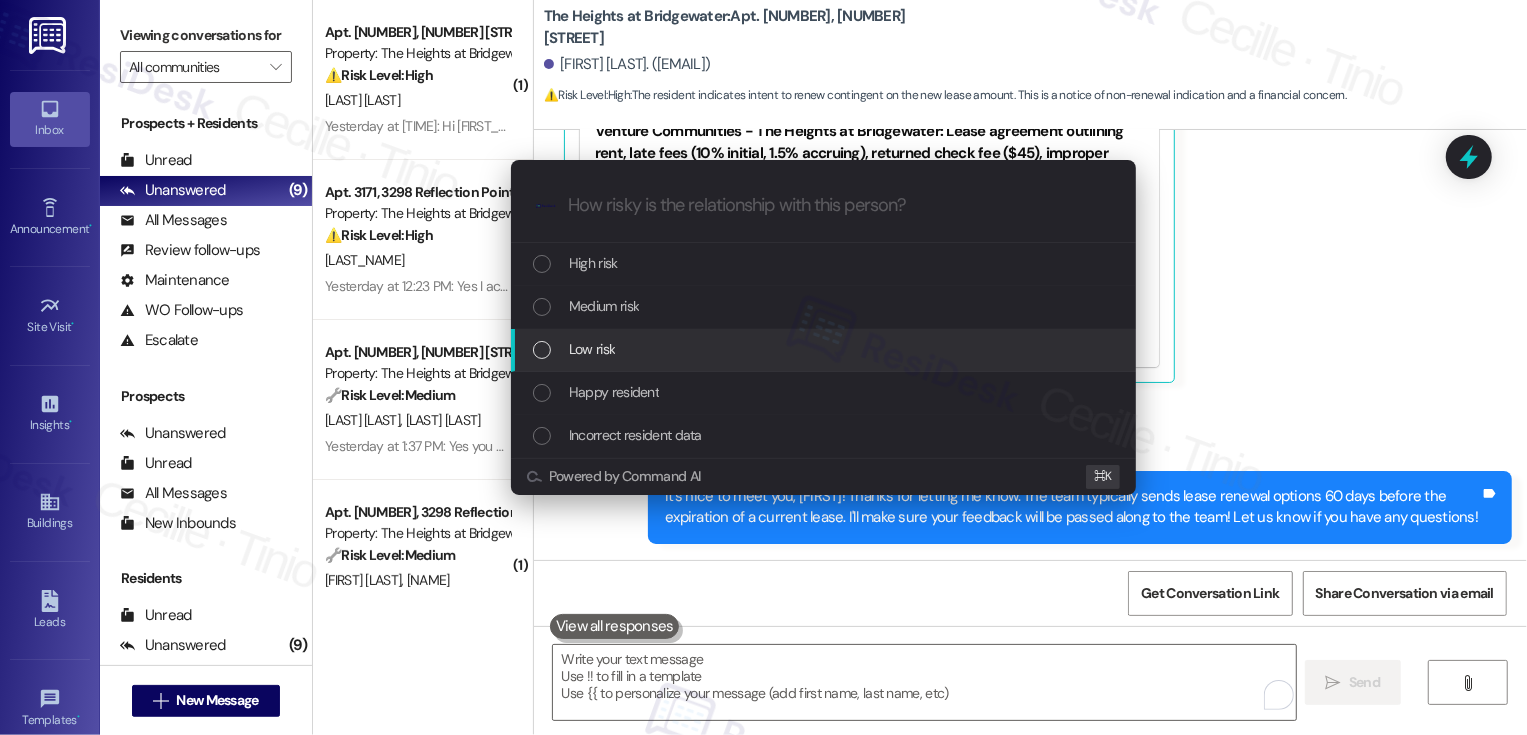 click on "Low risk" at bounding box center [592, 349] 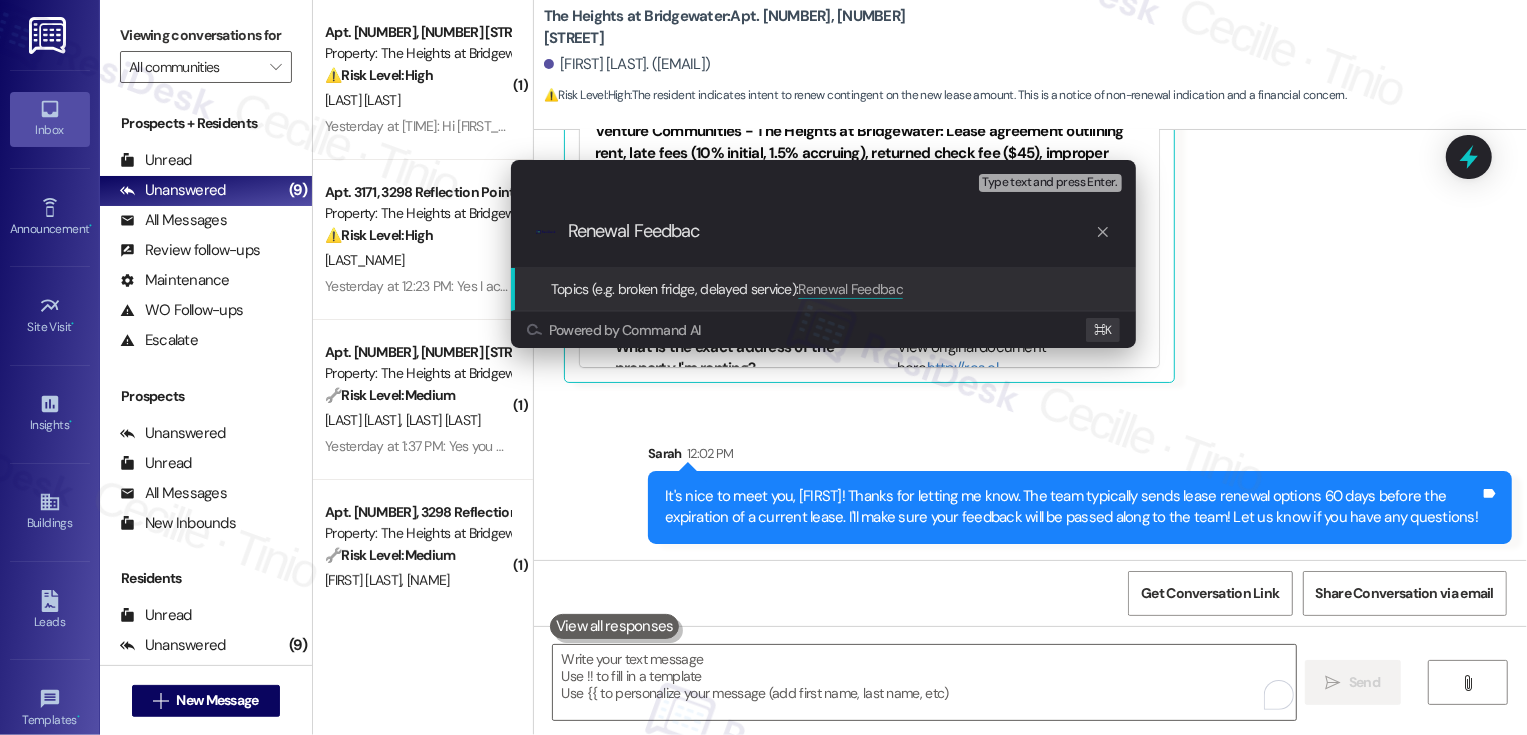 type on "Renewal Feedback" 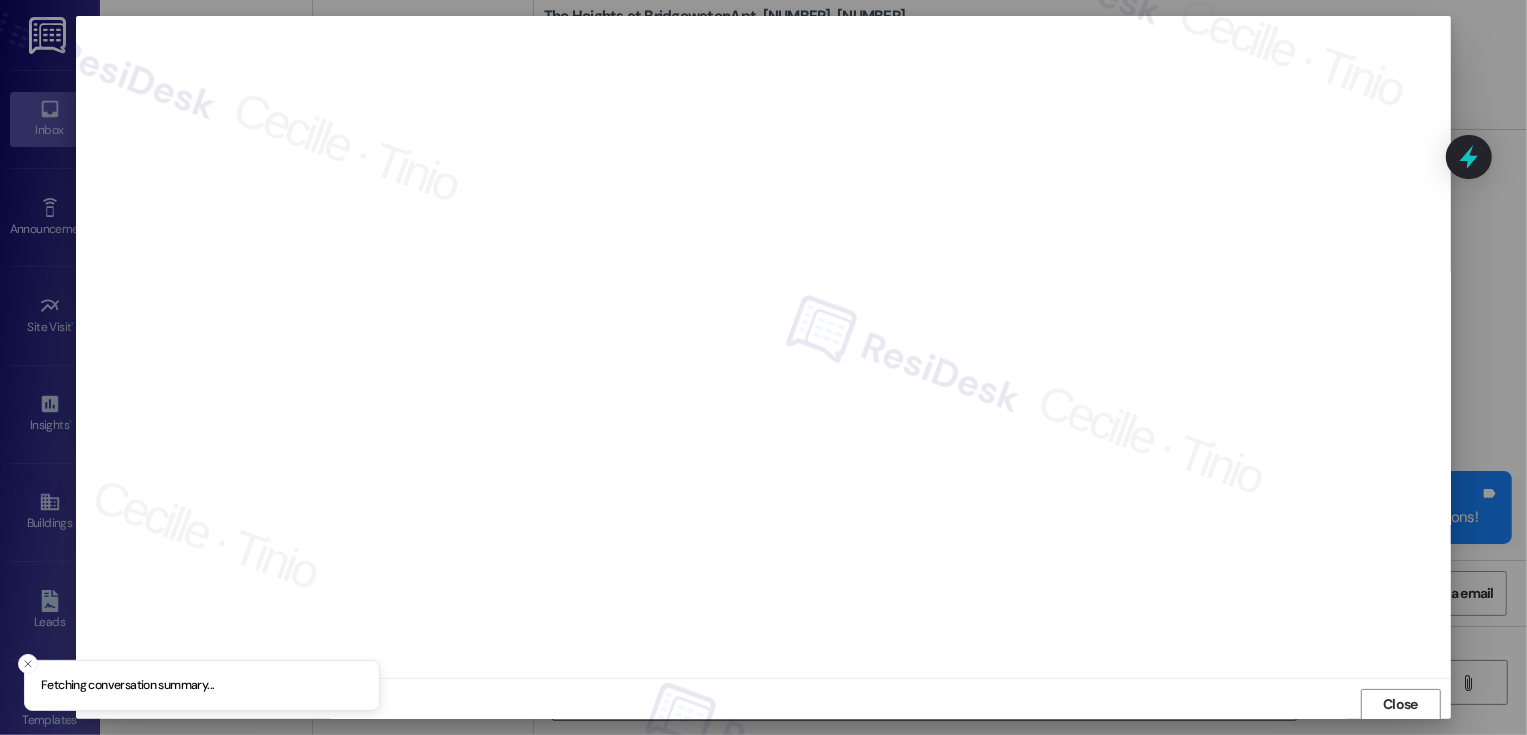 scroll, scrollTop: 1, scrollLeft: 0, axis: vertical 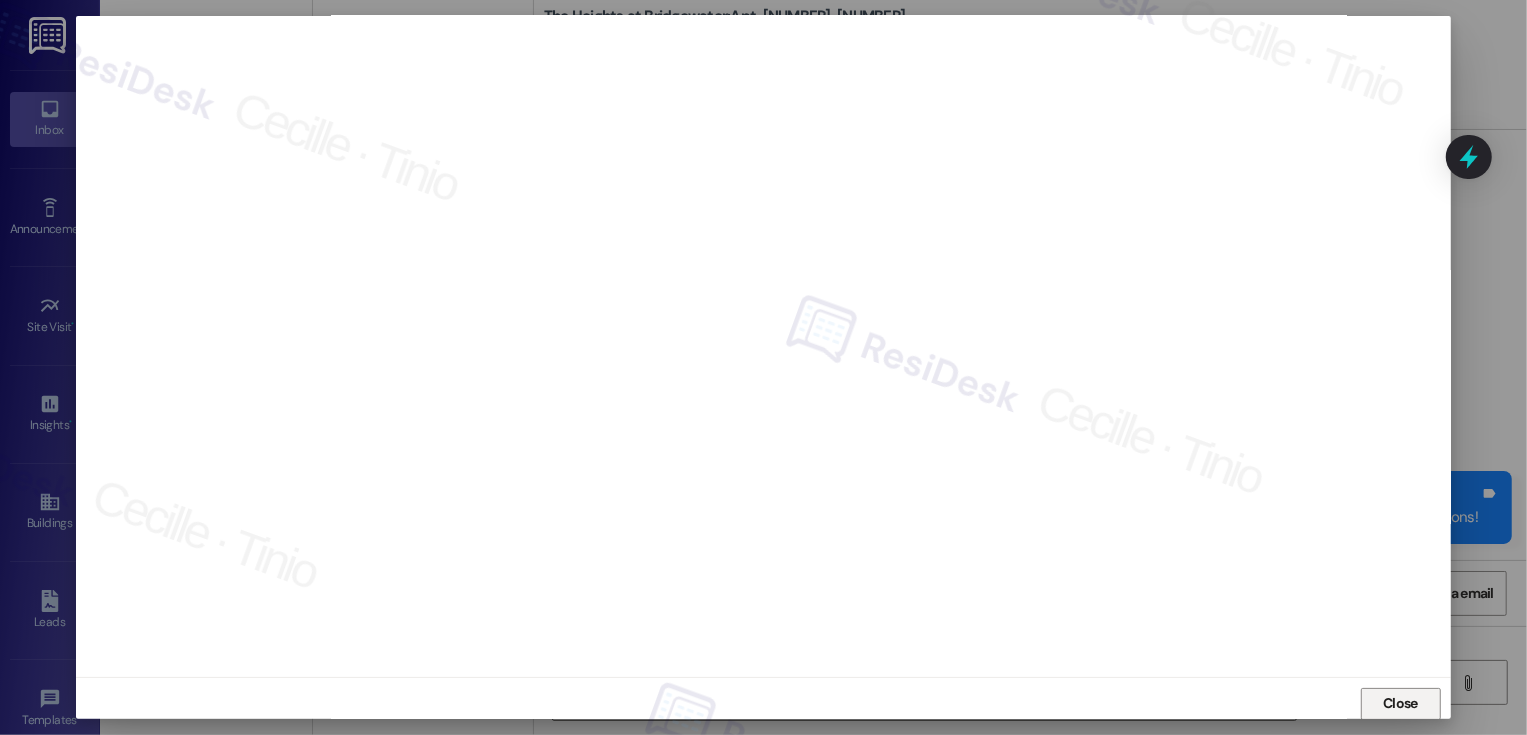 click on "Close" at bounding box center [1401, 704] 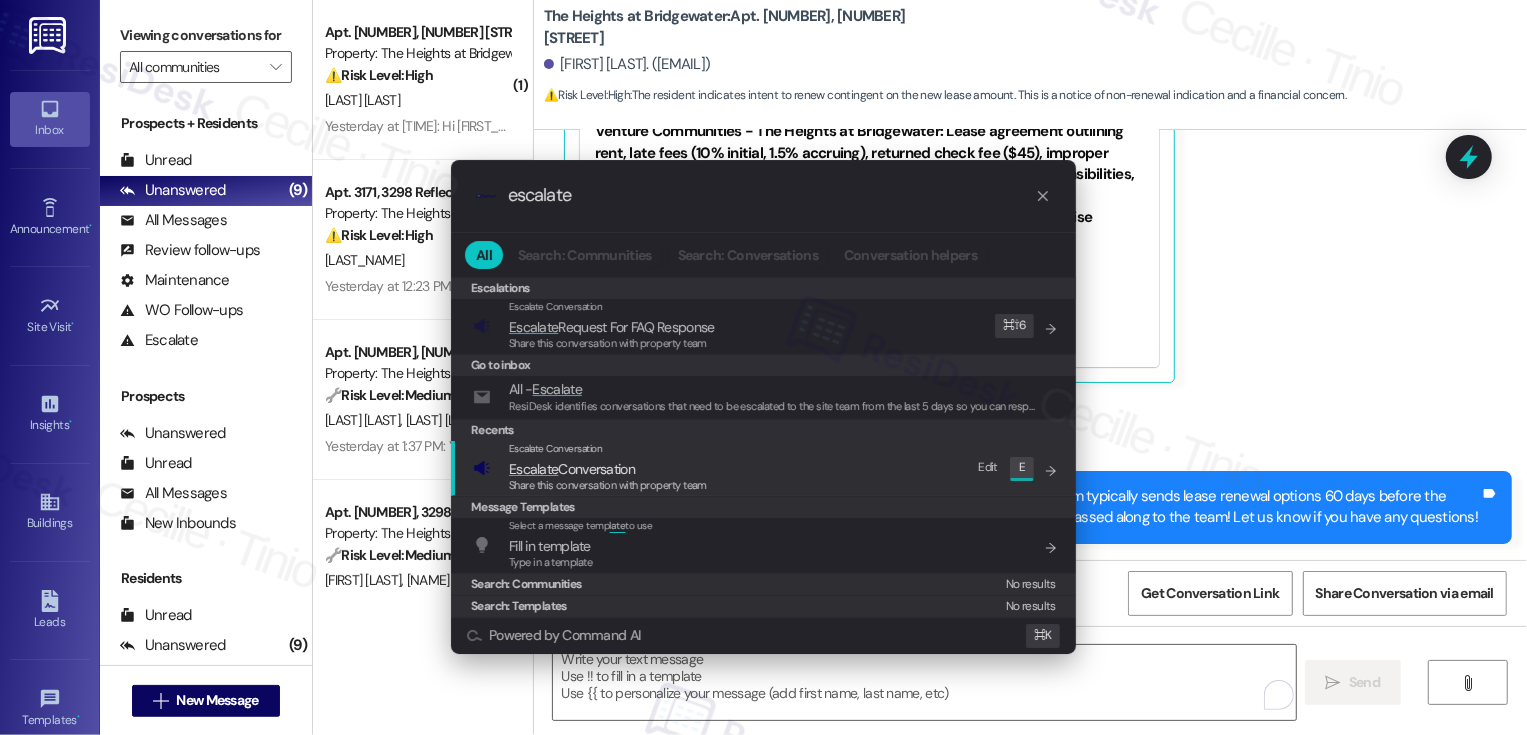 type on "escalate" 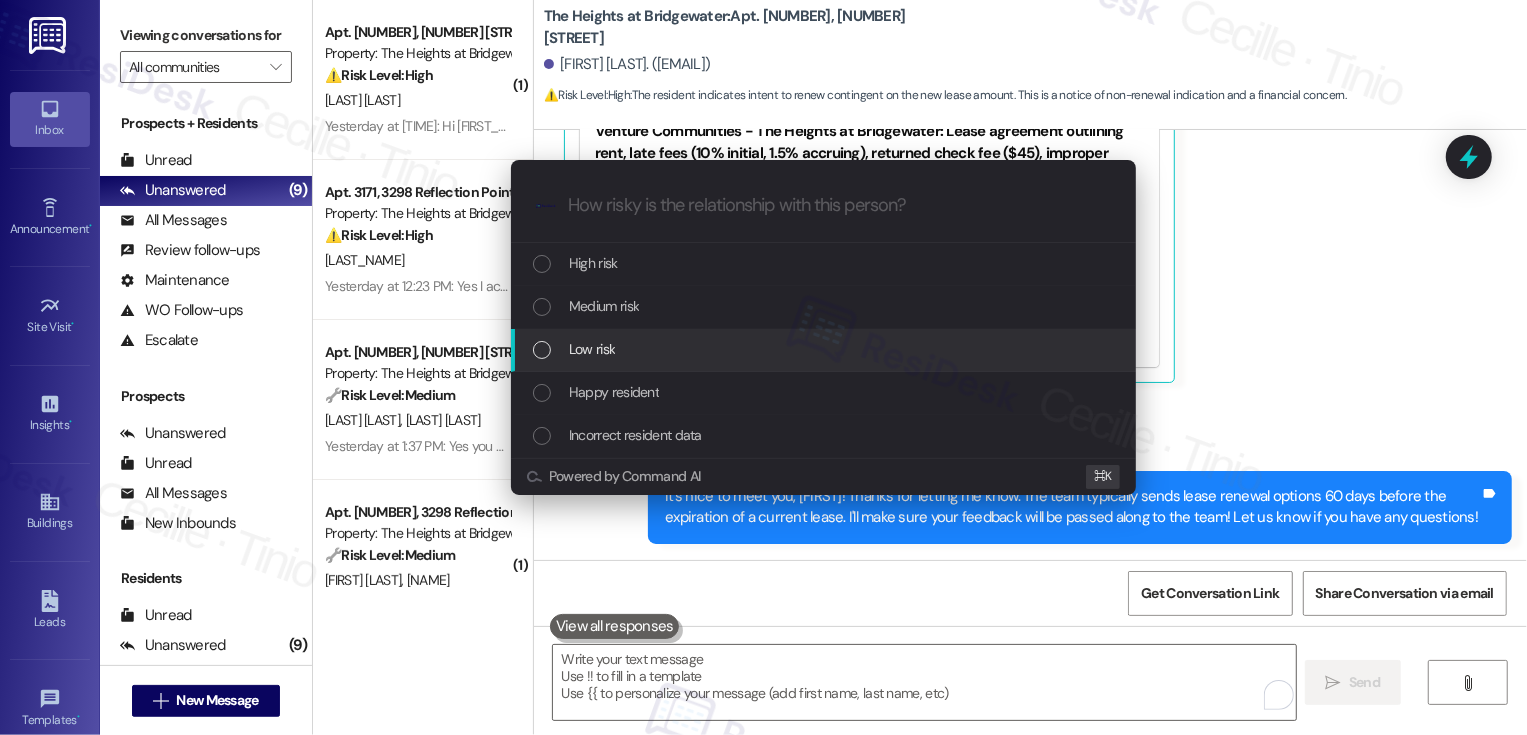 click on "Low risk" at bounding box center [592, 349] 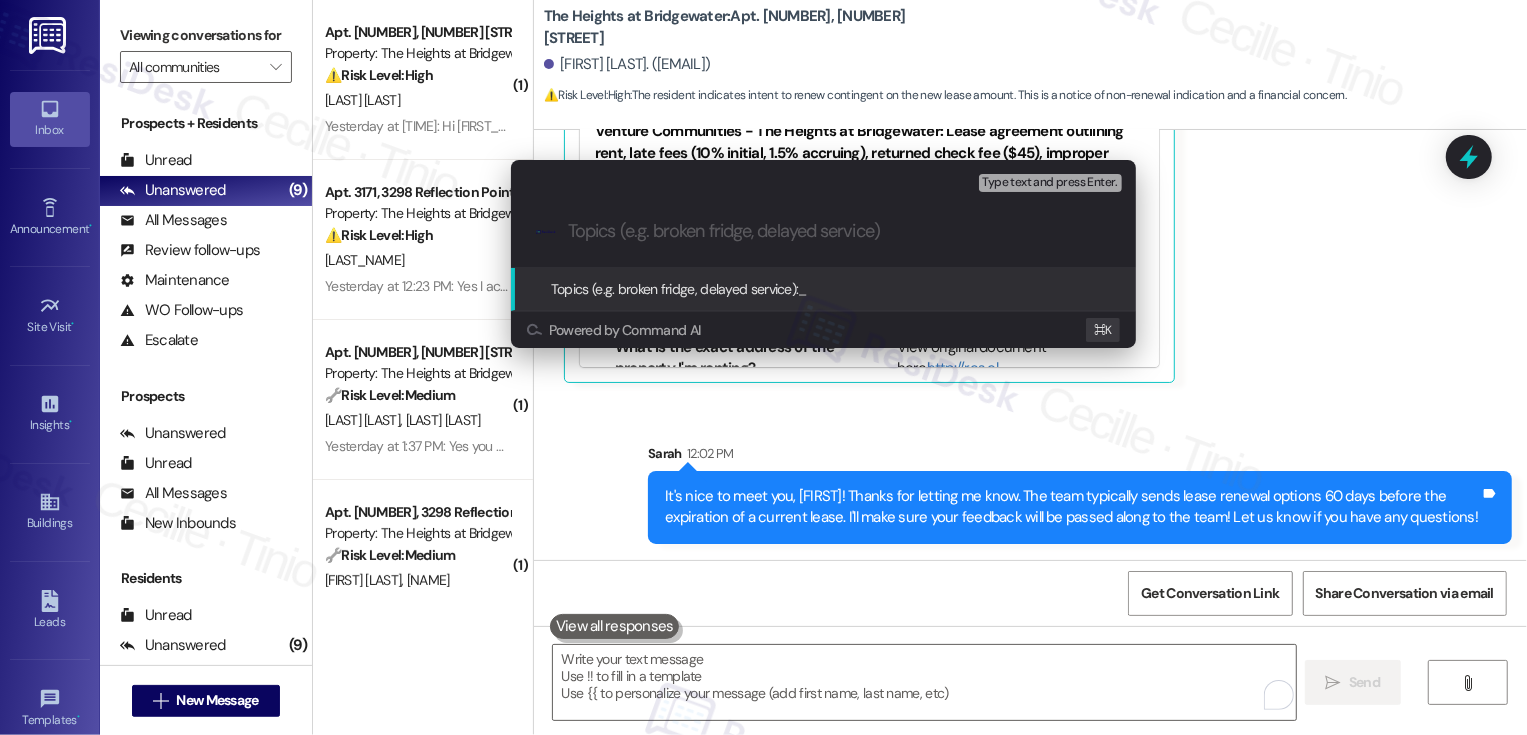 paste on "Renewal Feedback" 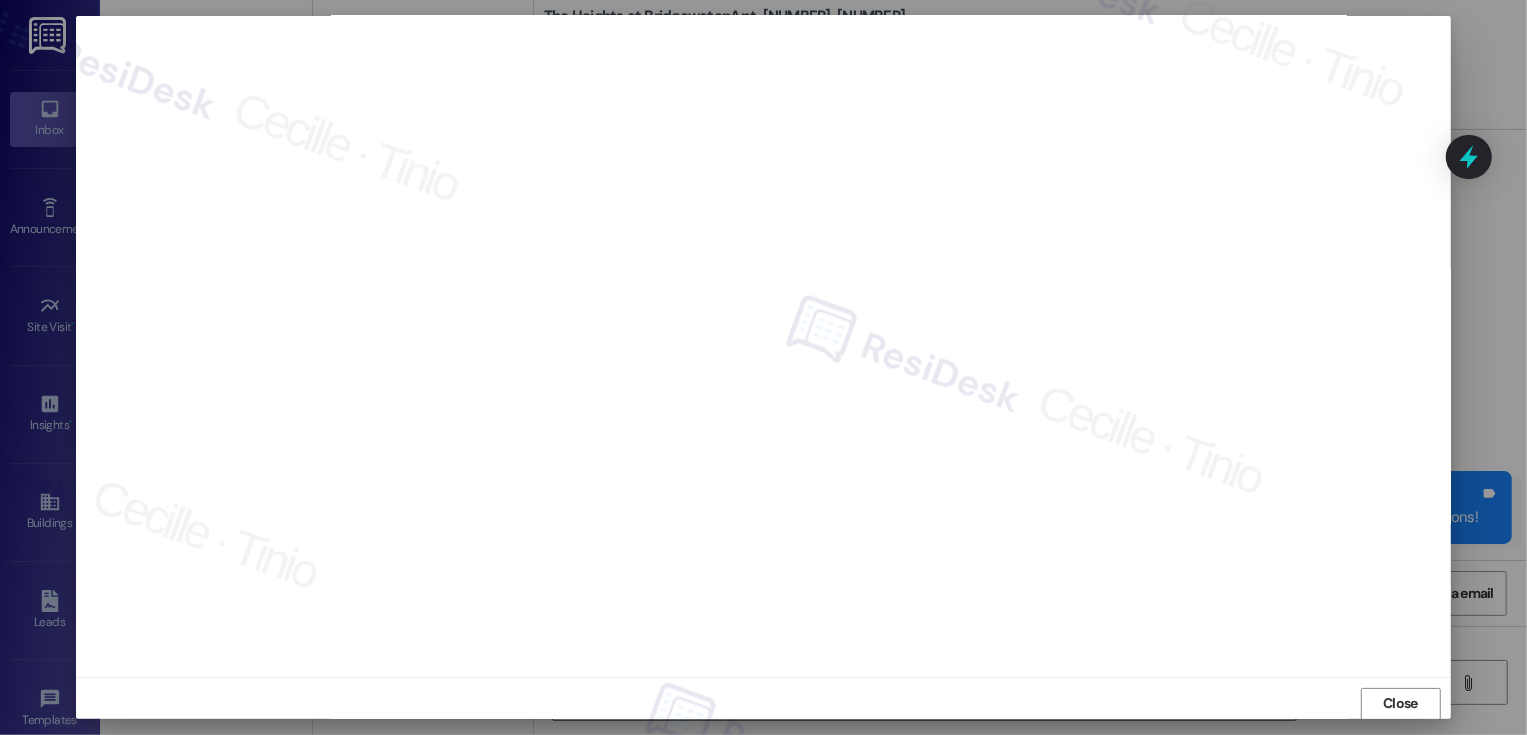 scroll, scrollTop: 0, scrollLeft: 0, axis: both 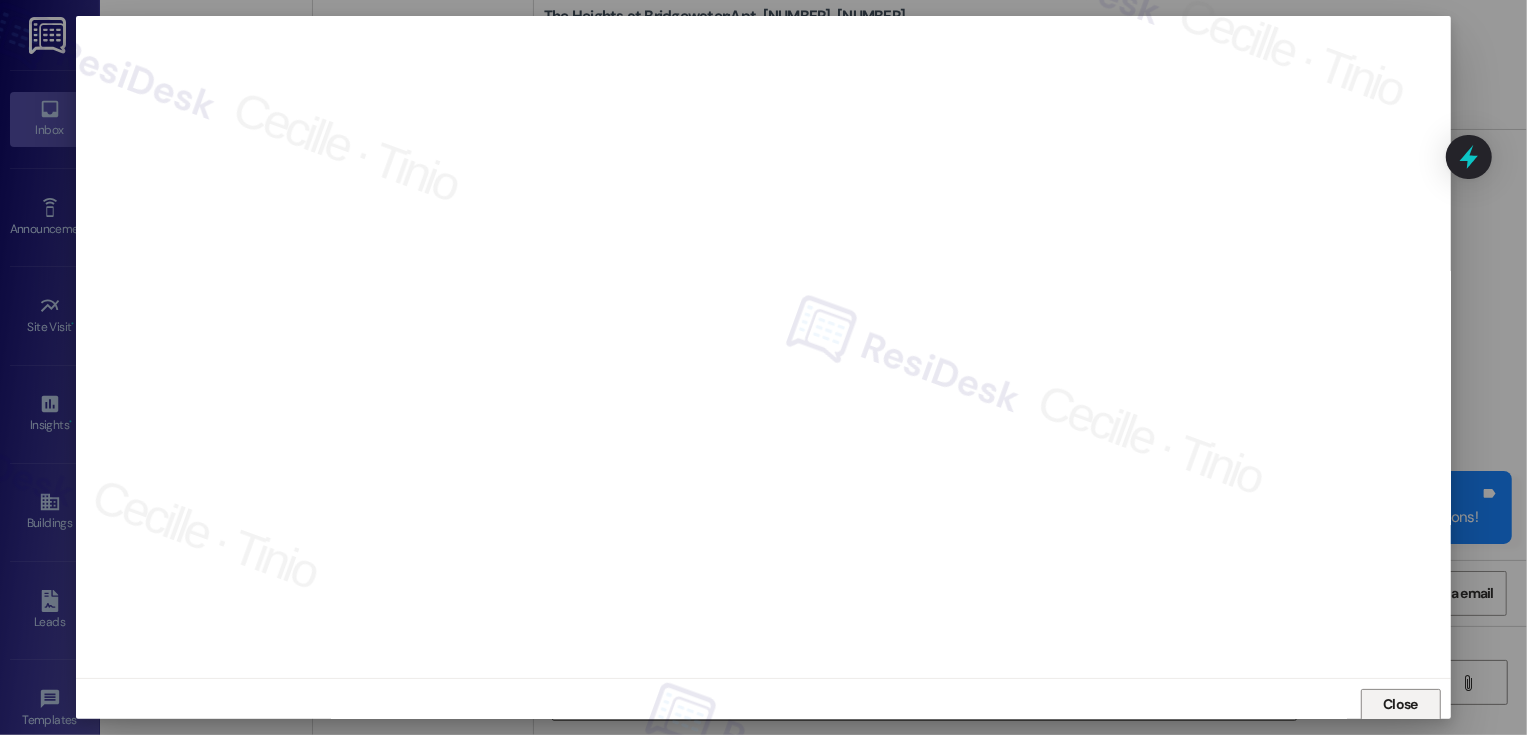 click on "Close" at bounding box center [1401, 705] 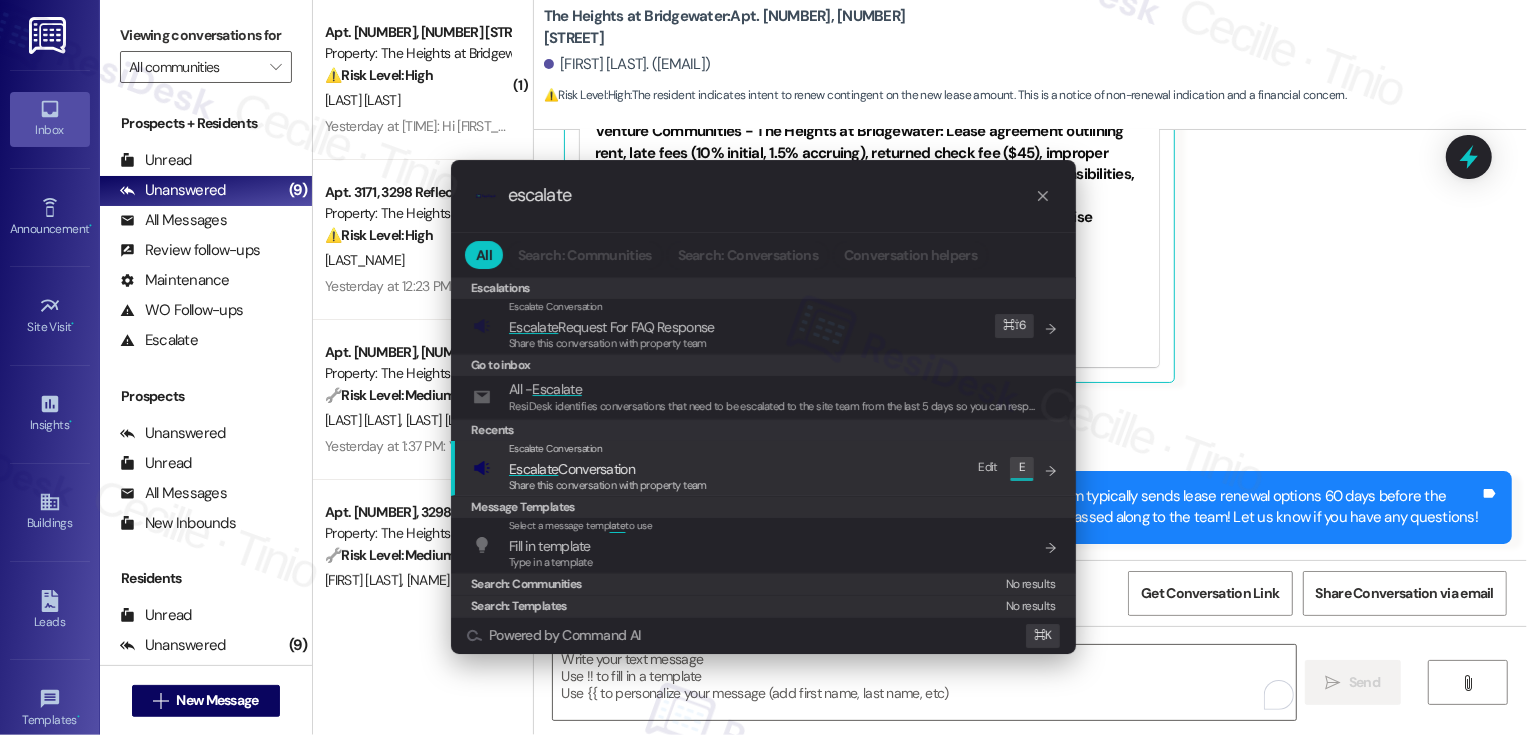 type on "escalate" 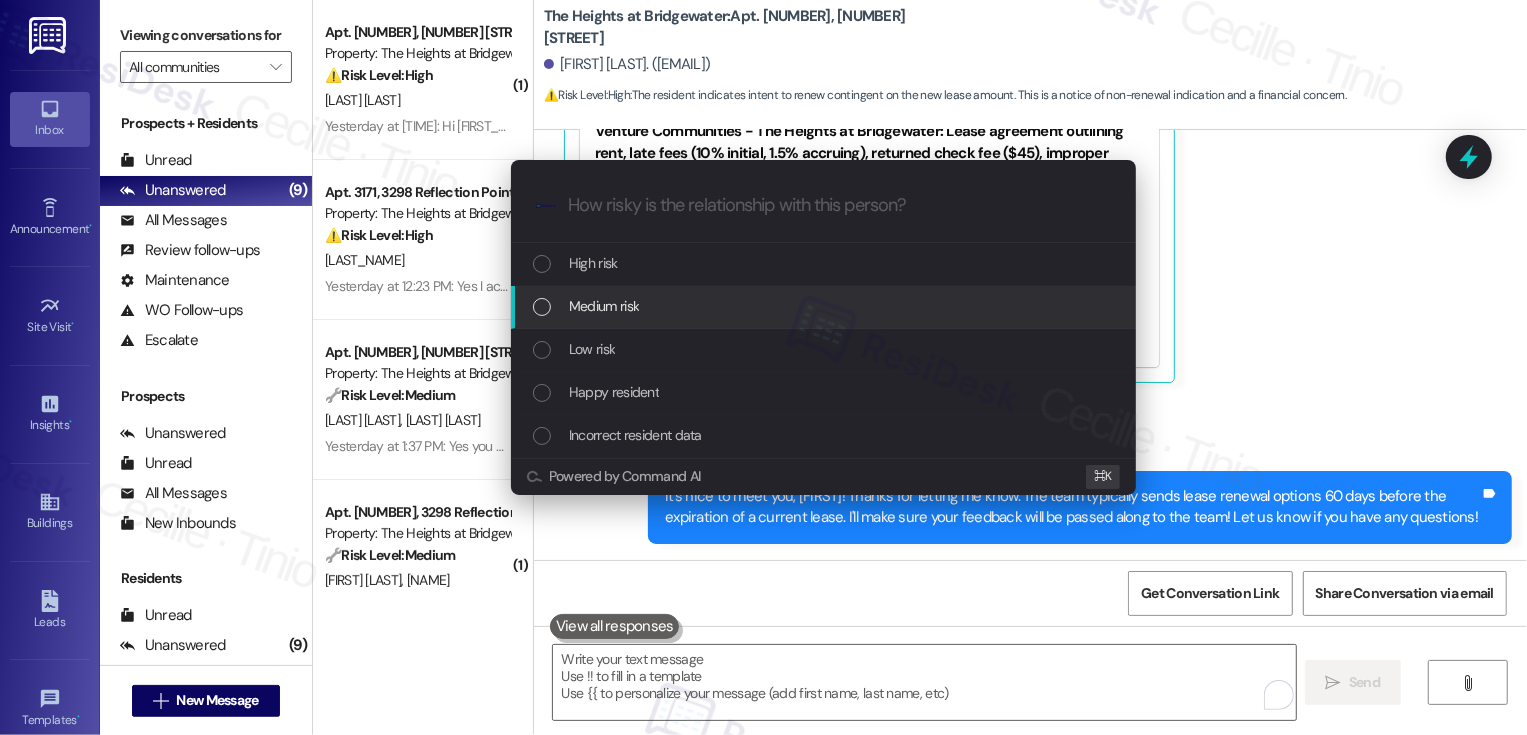 click on "Low risk" at bounding box center (592, 349) 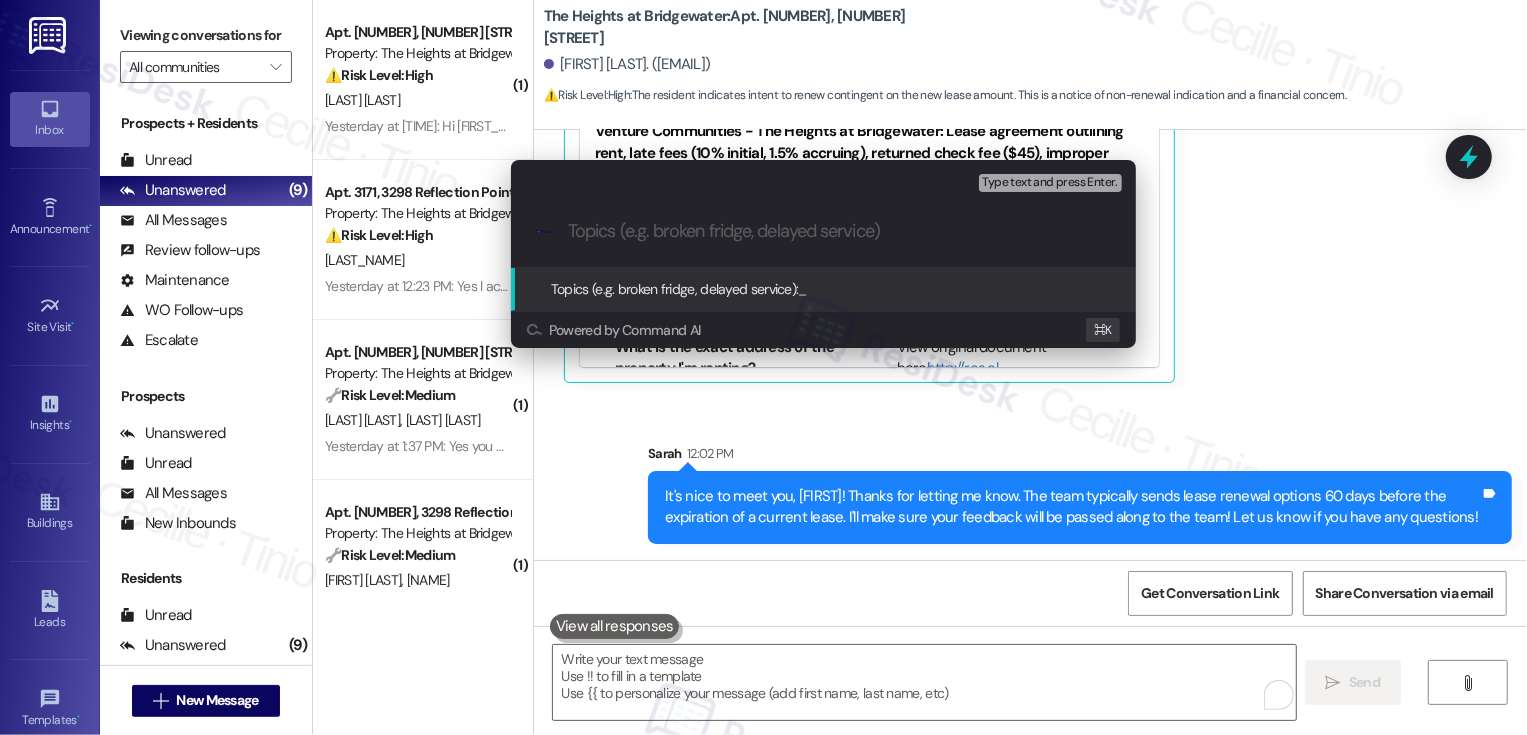 paste on "Renewal Feedback" 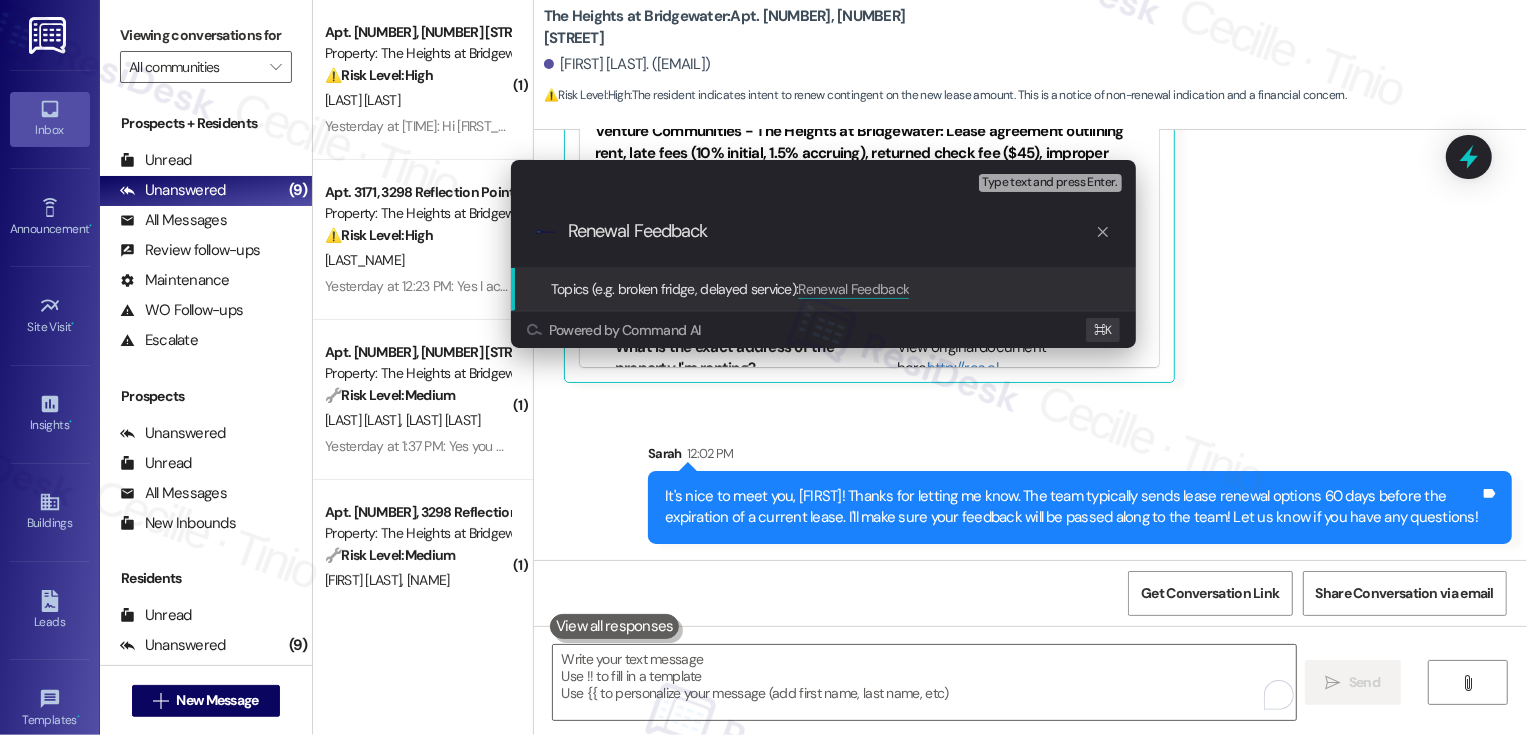 type 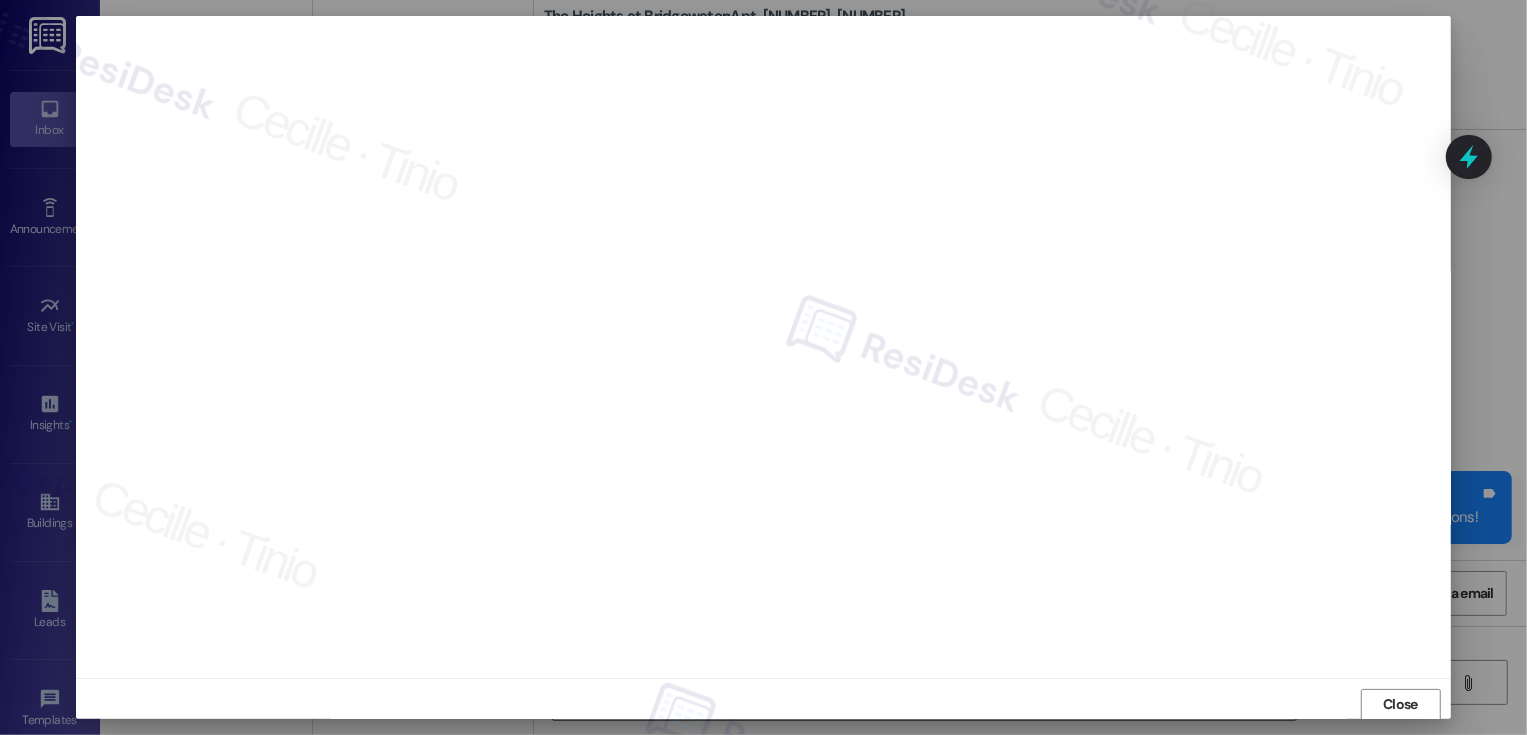 scroll, scrollTop: 1, scrollLeft: 0, axis: vertical 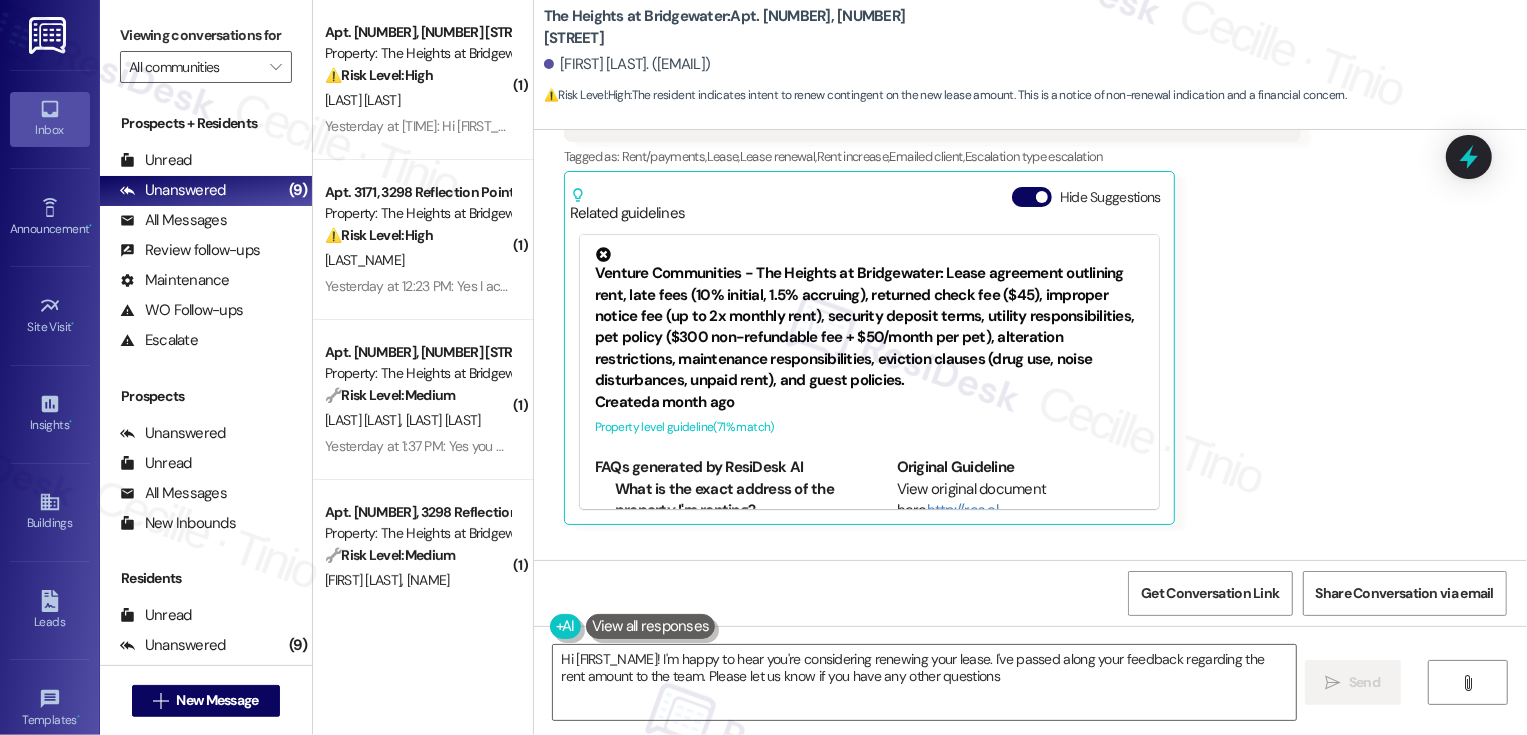 type on "Hi {{first_name}}! I'm happy to hear you're considering renewing your lease. I've passed along your feedback regarding the rent amount to the team. Please let us know if you have any other questions!" 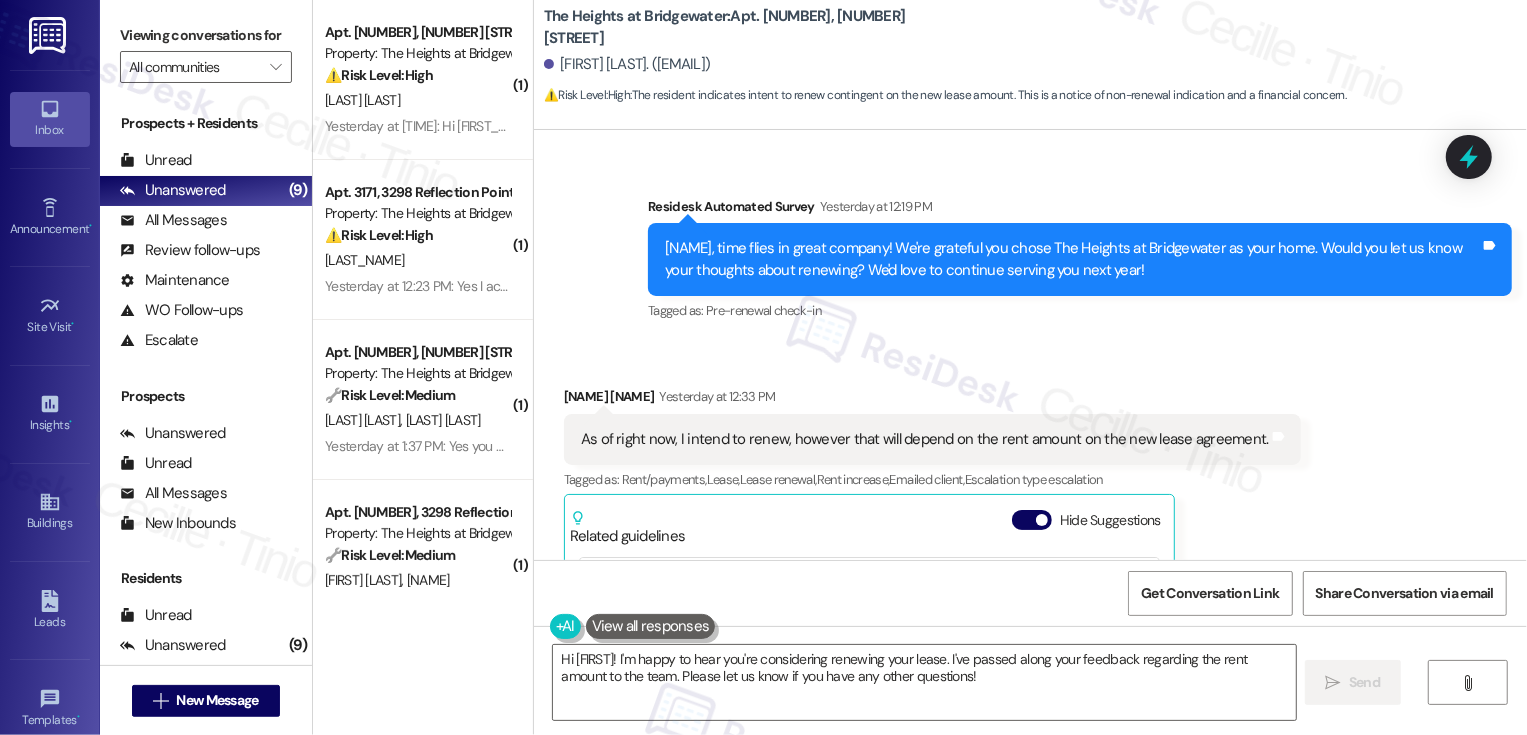 scroll, scrollTop: 1432, scrollLeft: 0, axis: vertical 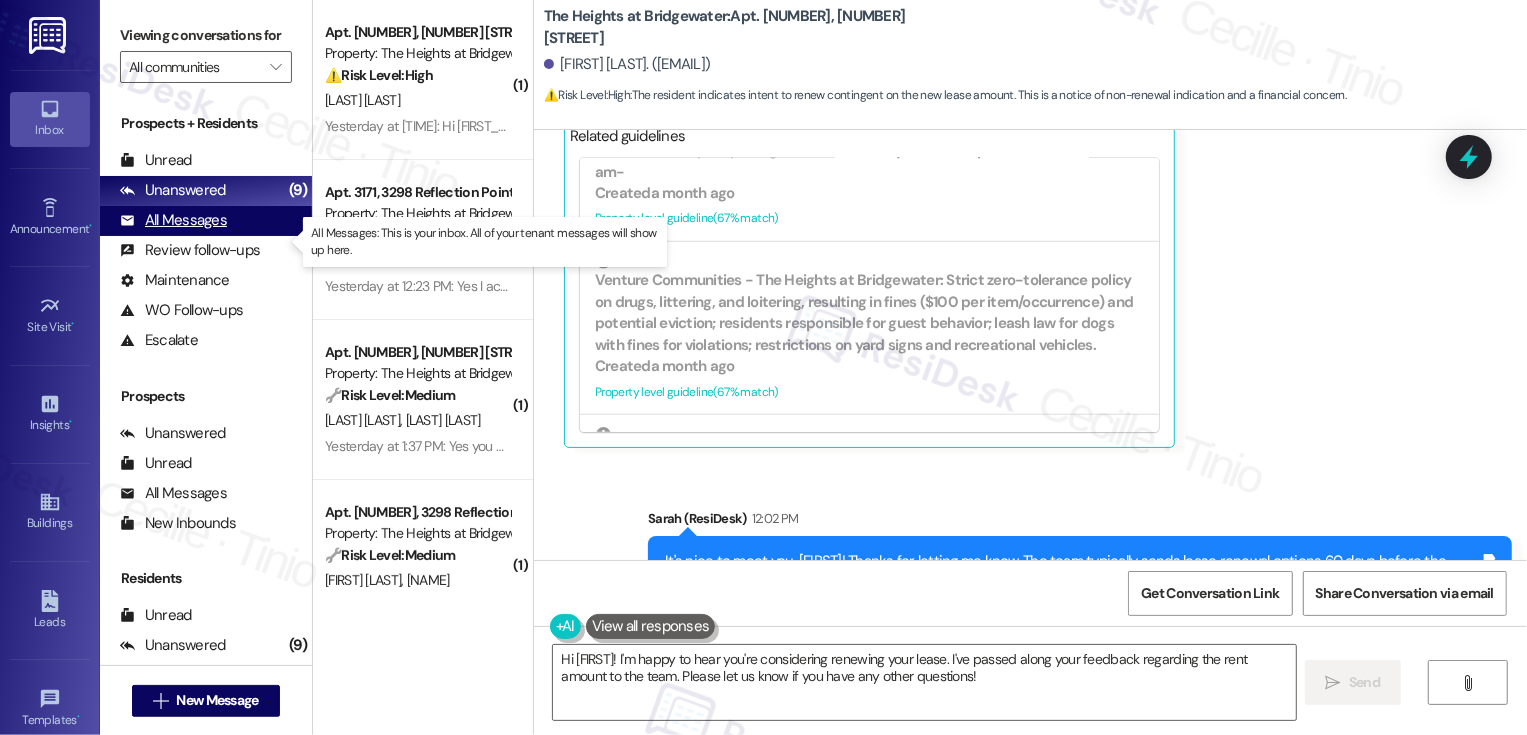 click on "All Messages" at bounding box center (173, 220) 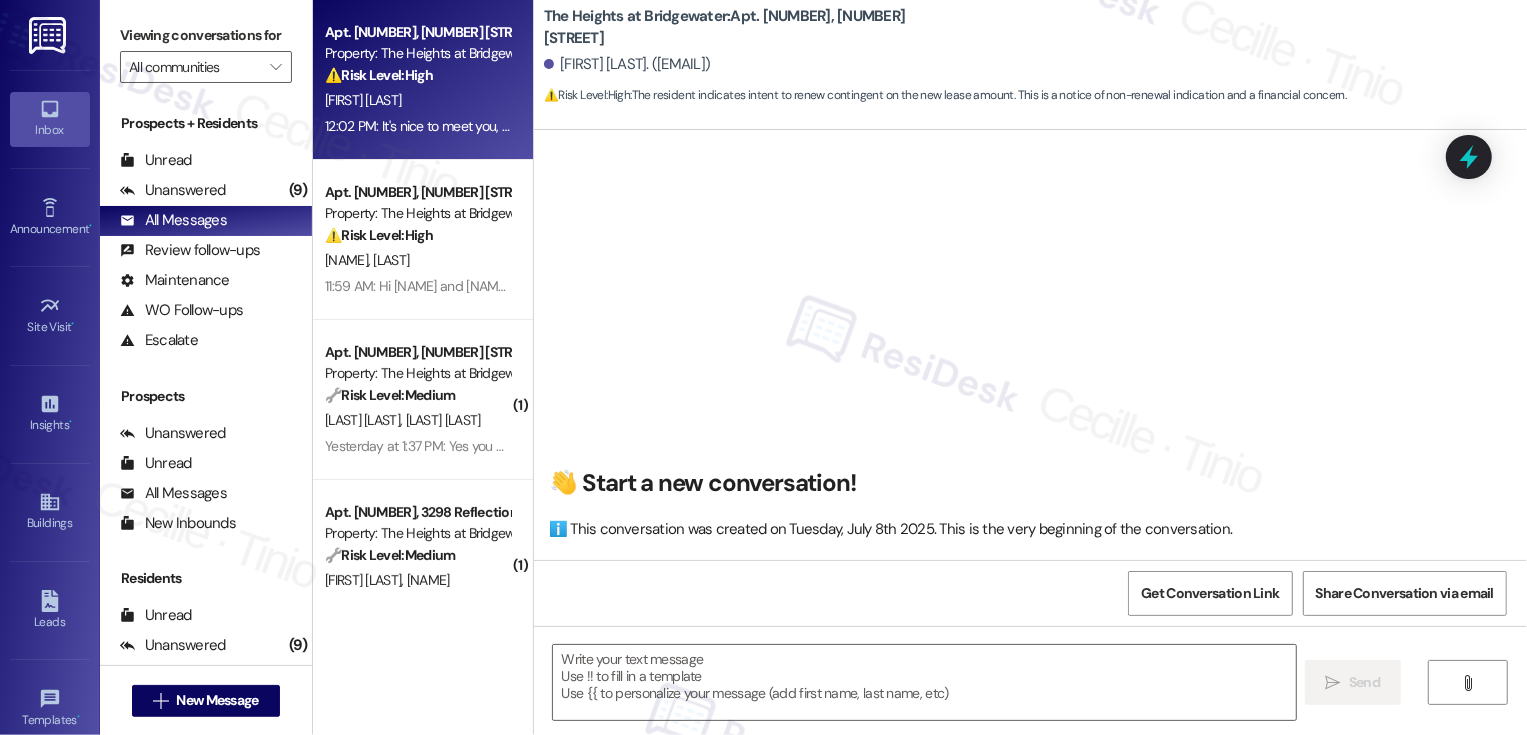 click on "S. Strunk" at bounding box center [417, 100] 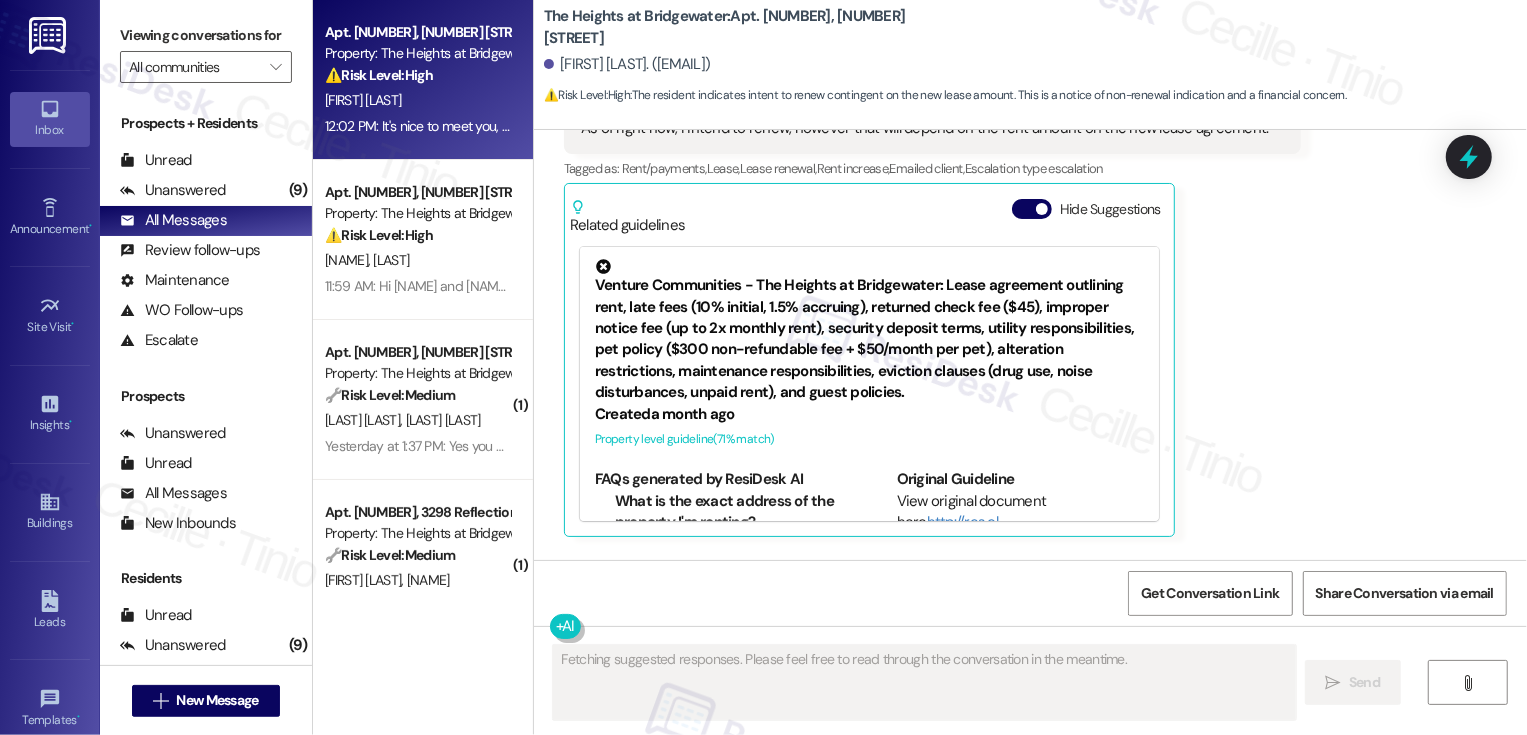 scroll, scrollTop: 1240, scrollLeft: 0, axis: vertical 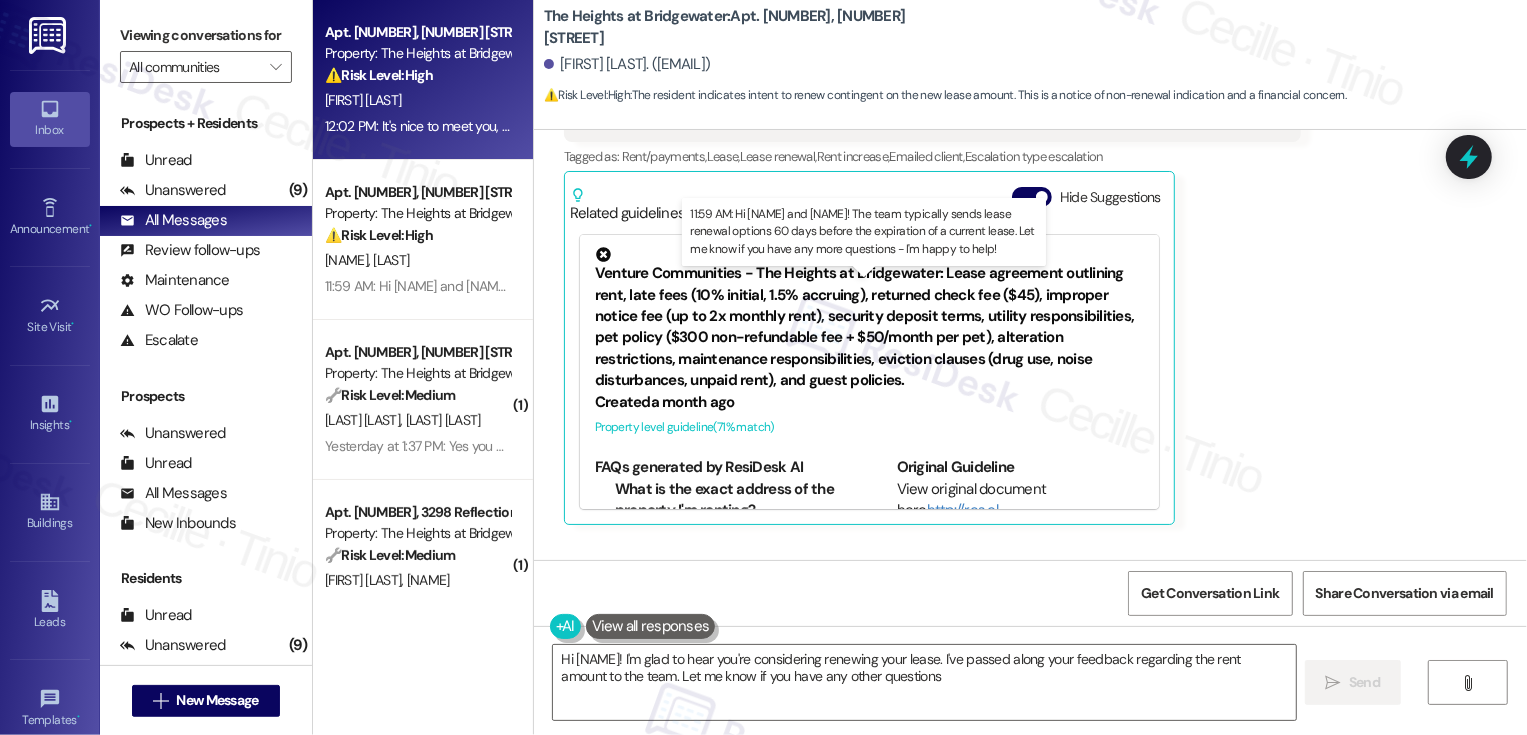 type on "Hi {{first_name}}! I'm glad to hear you're considering renewing your lease. I've passed along your feedback regarding the rent amount to the team. Let me know if you have any other questions!" 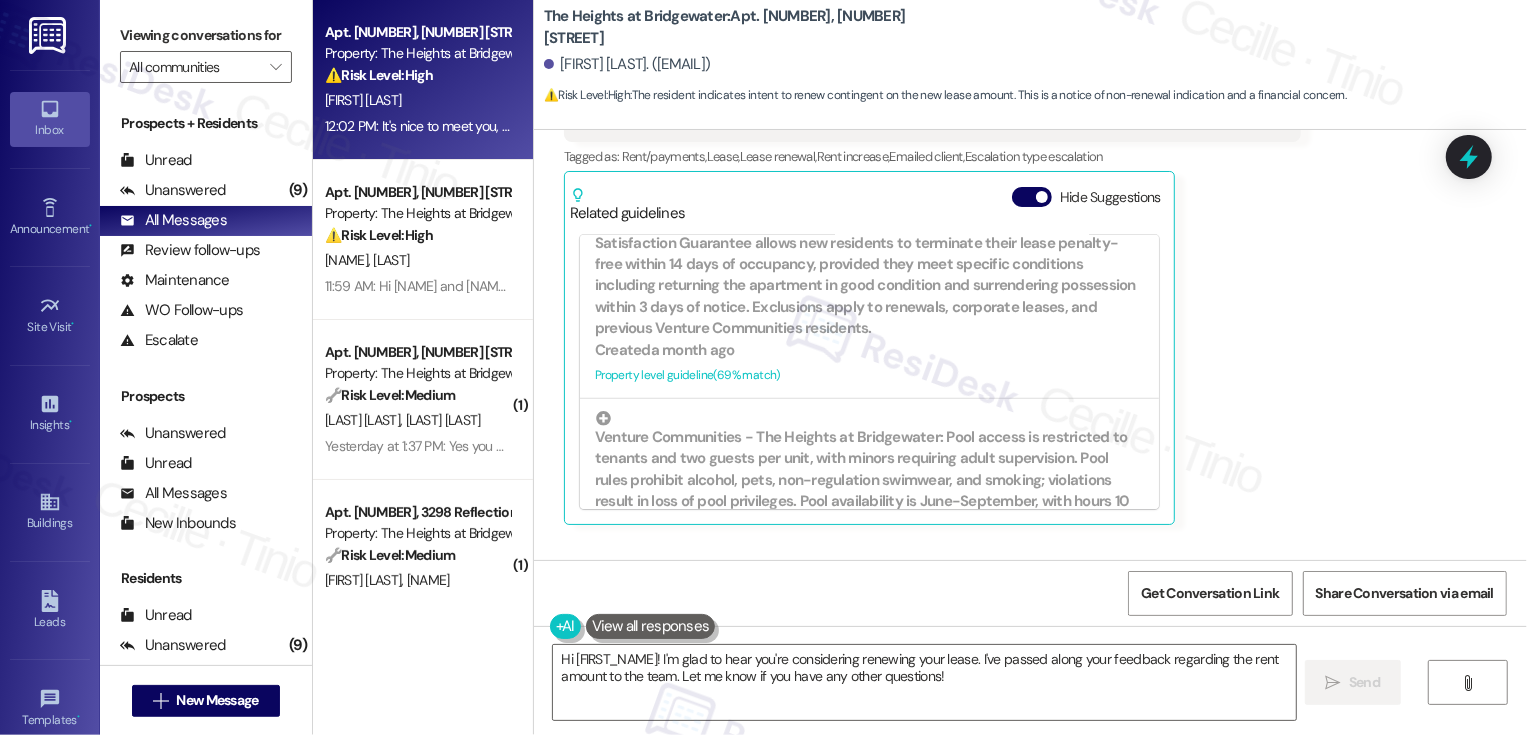 scroll, scrollTop: 827, scrollLeft: 0, axis: vertical 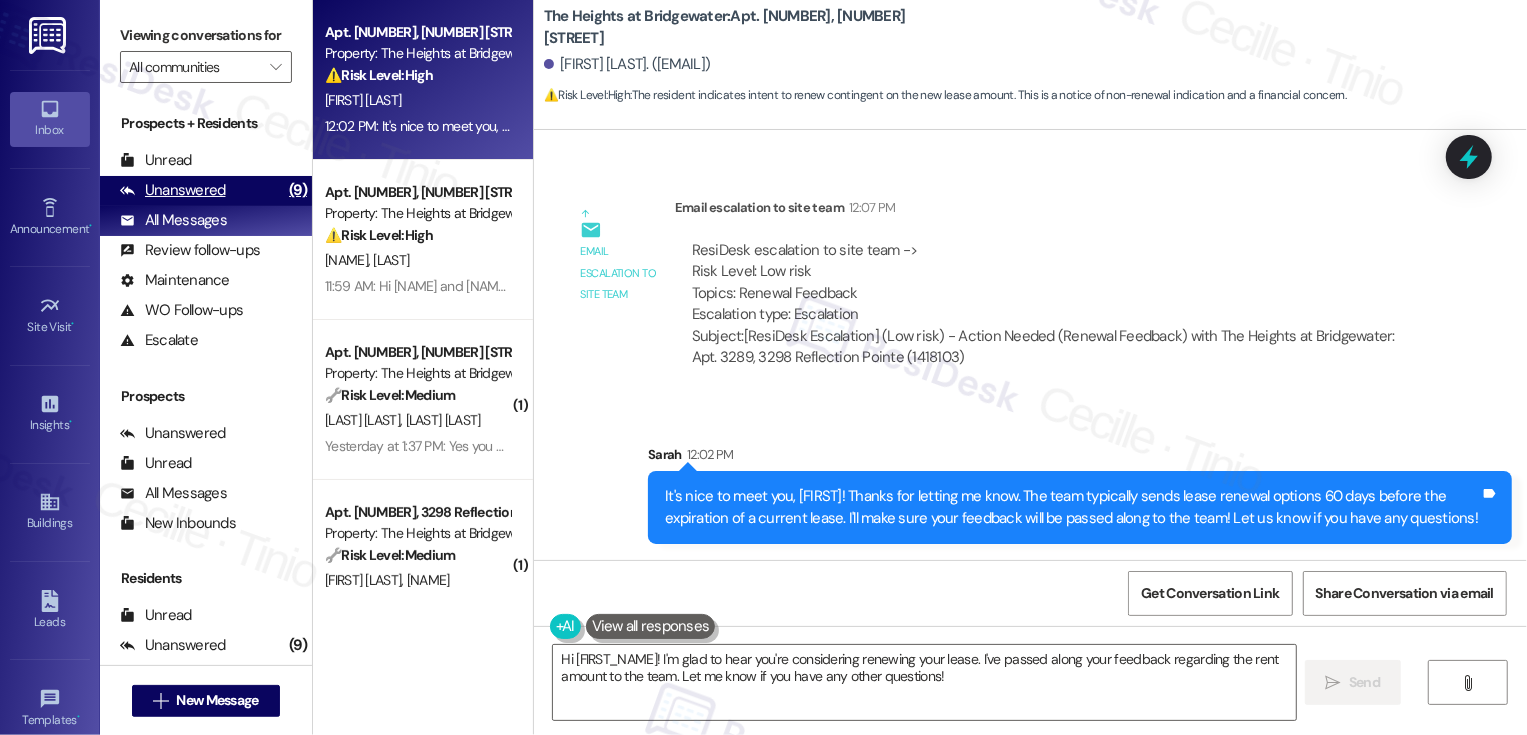 click on "(9)" at bounding box center (298, 190) 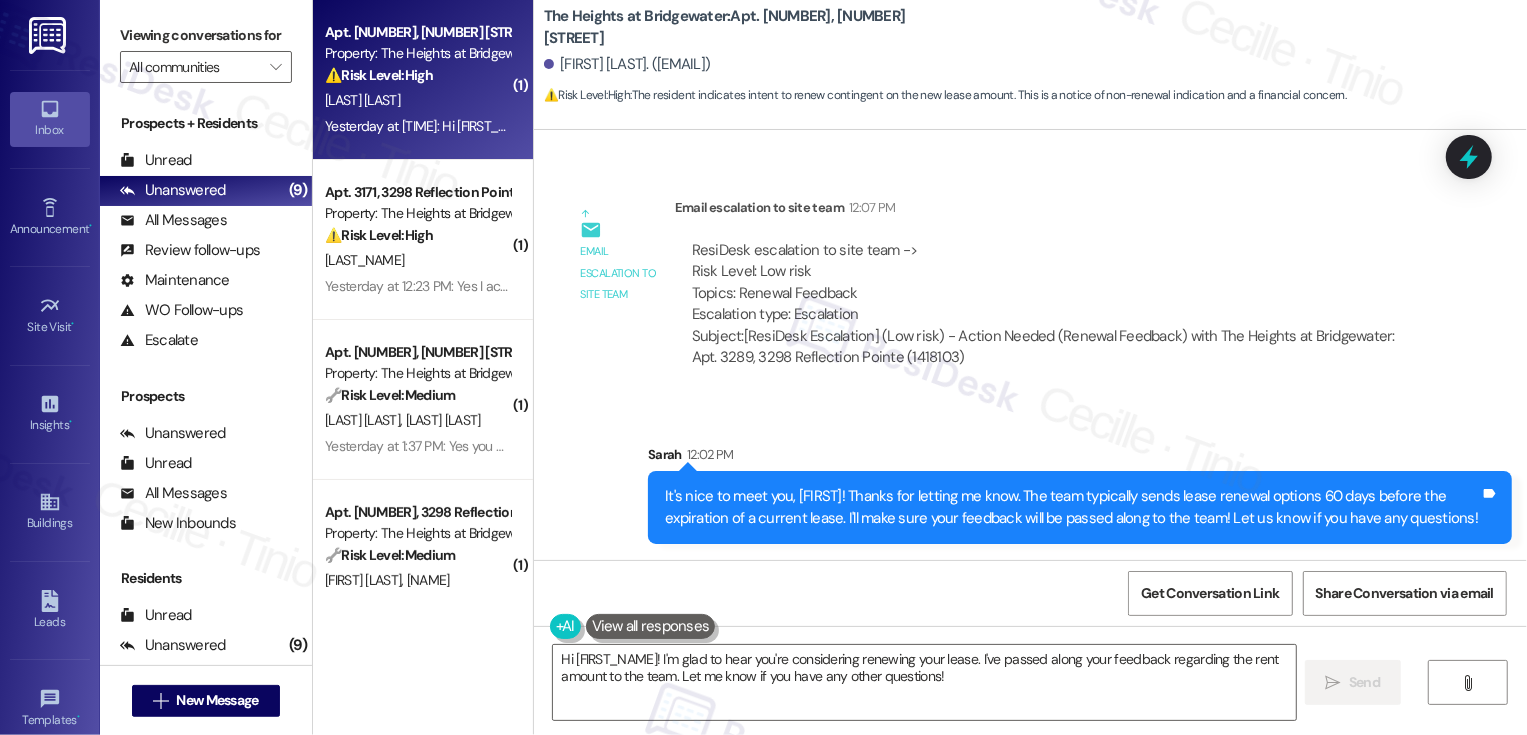 click on "C. Siegmann" at bounding box center (417, 100) 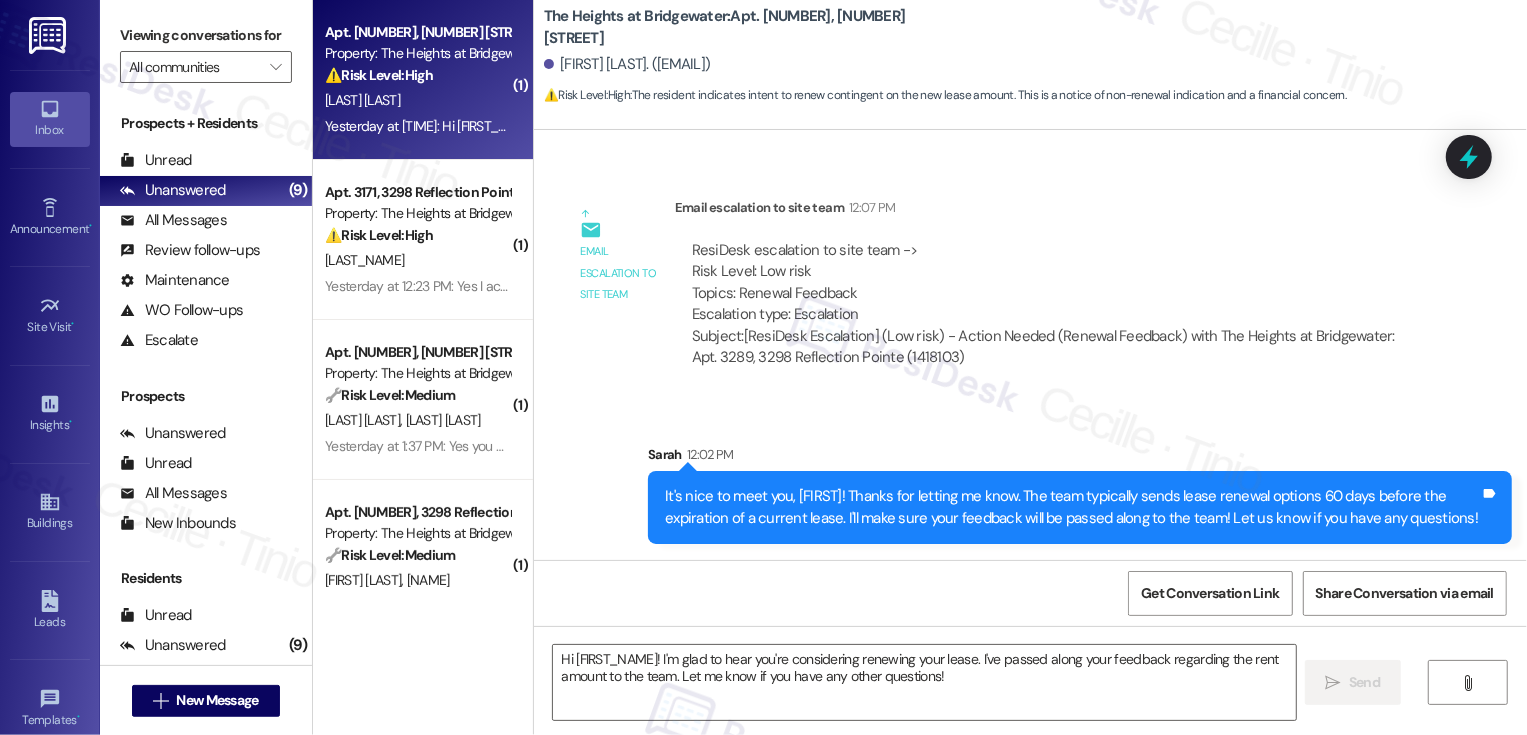 click on "C. Siegmann" at bounding box center (417, 100) 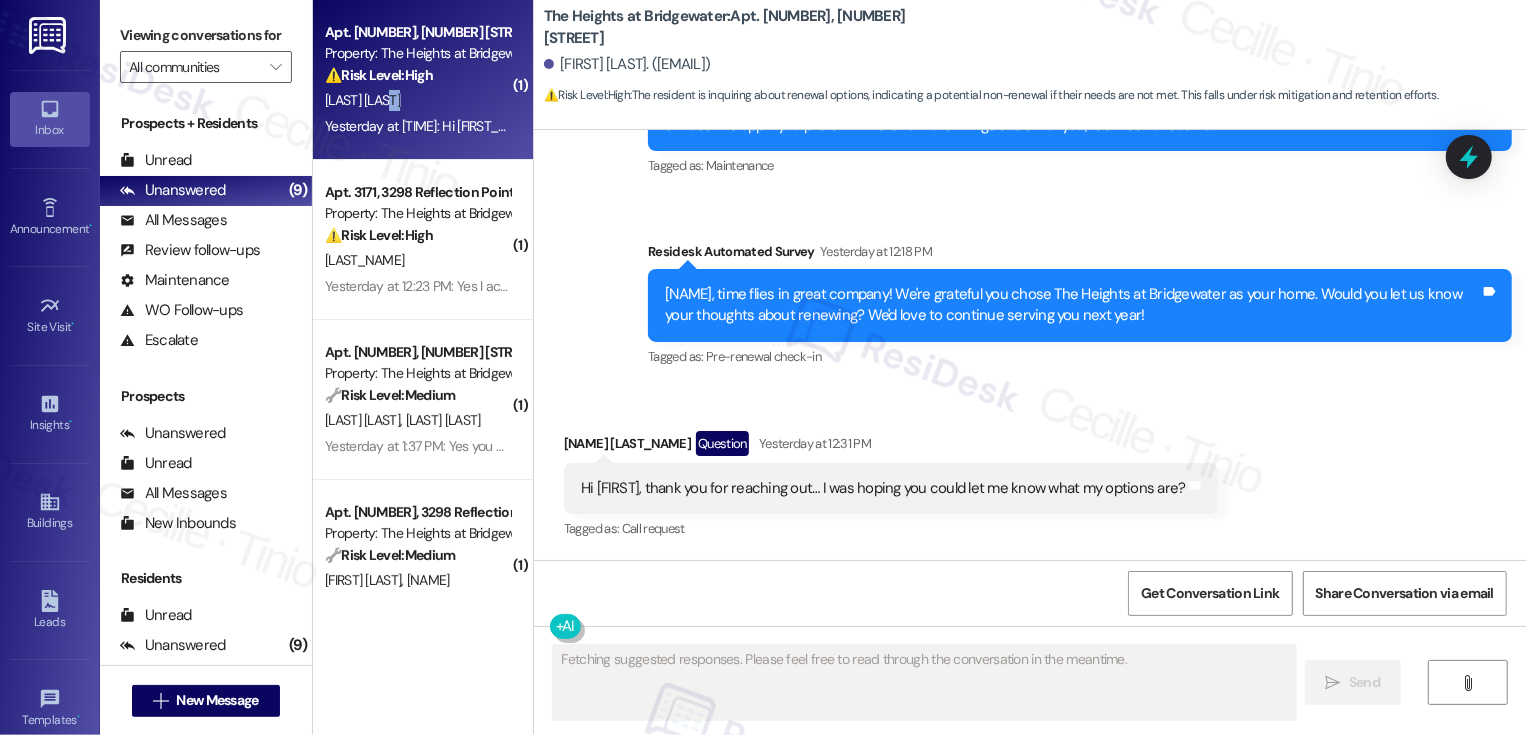 scroll, scrollTop: 701, scrollLeft: 0, axis: vertical 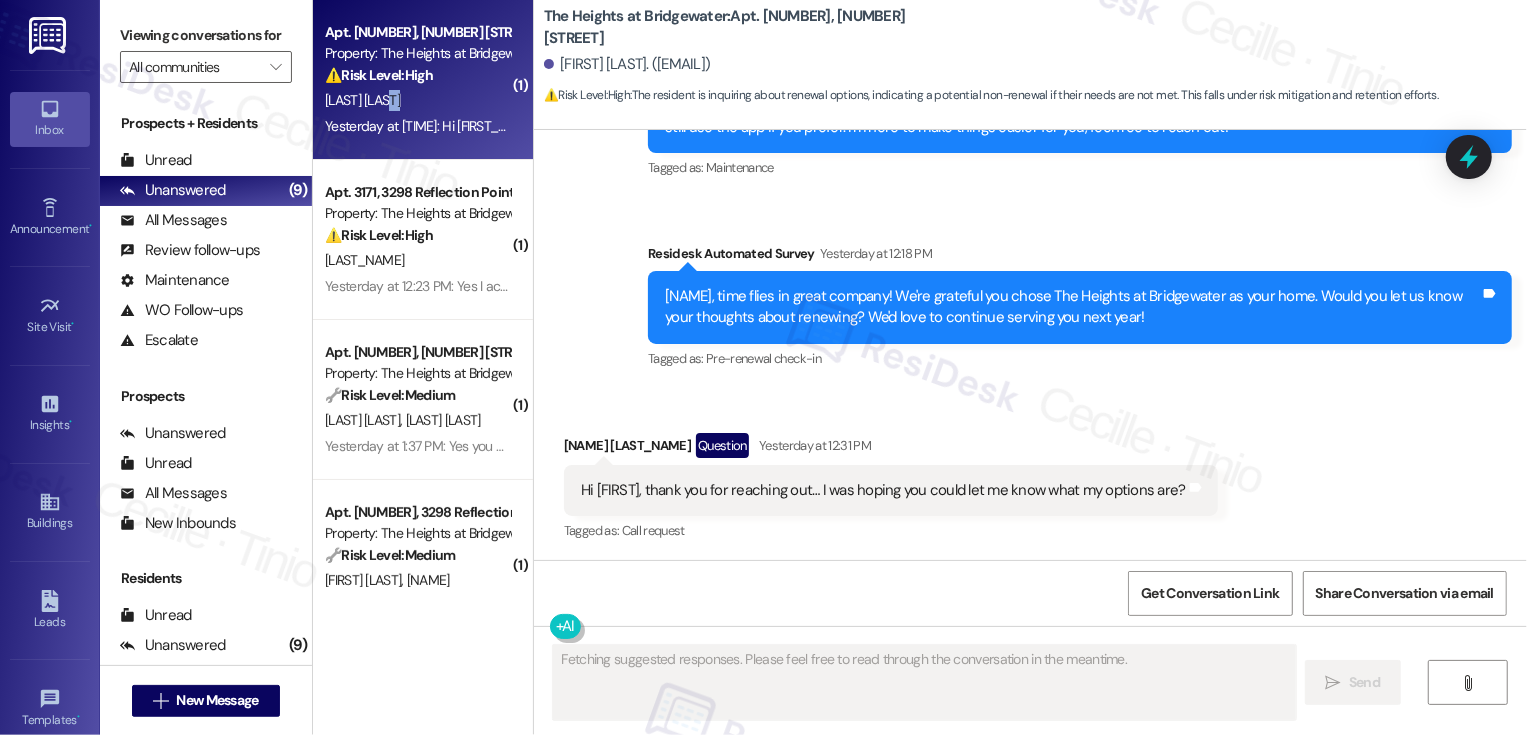 click on "C. Siegmann" at bounding box center [417, 100] 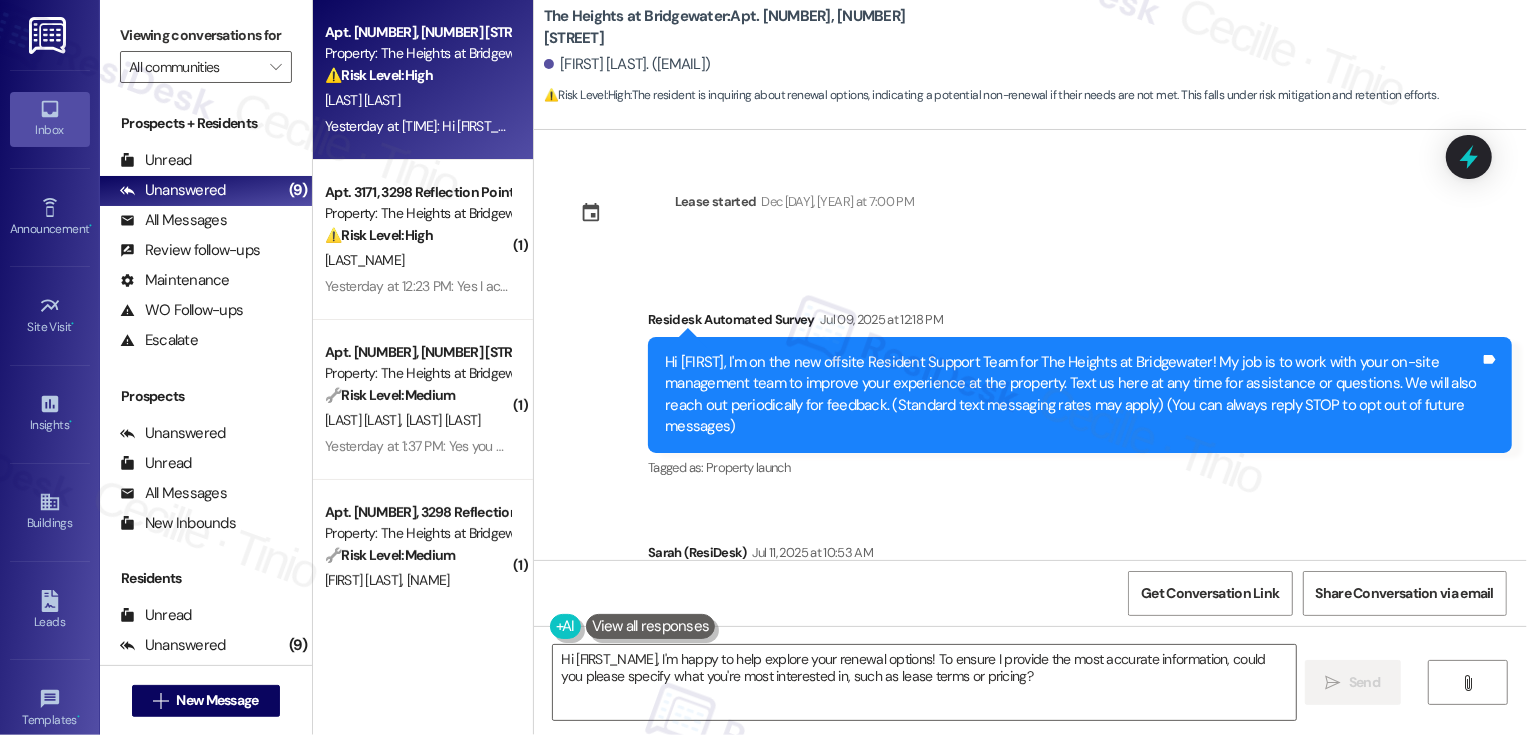 scroll, scrollTop: 702, scrollLeft: 0, axis: vertical 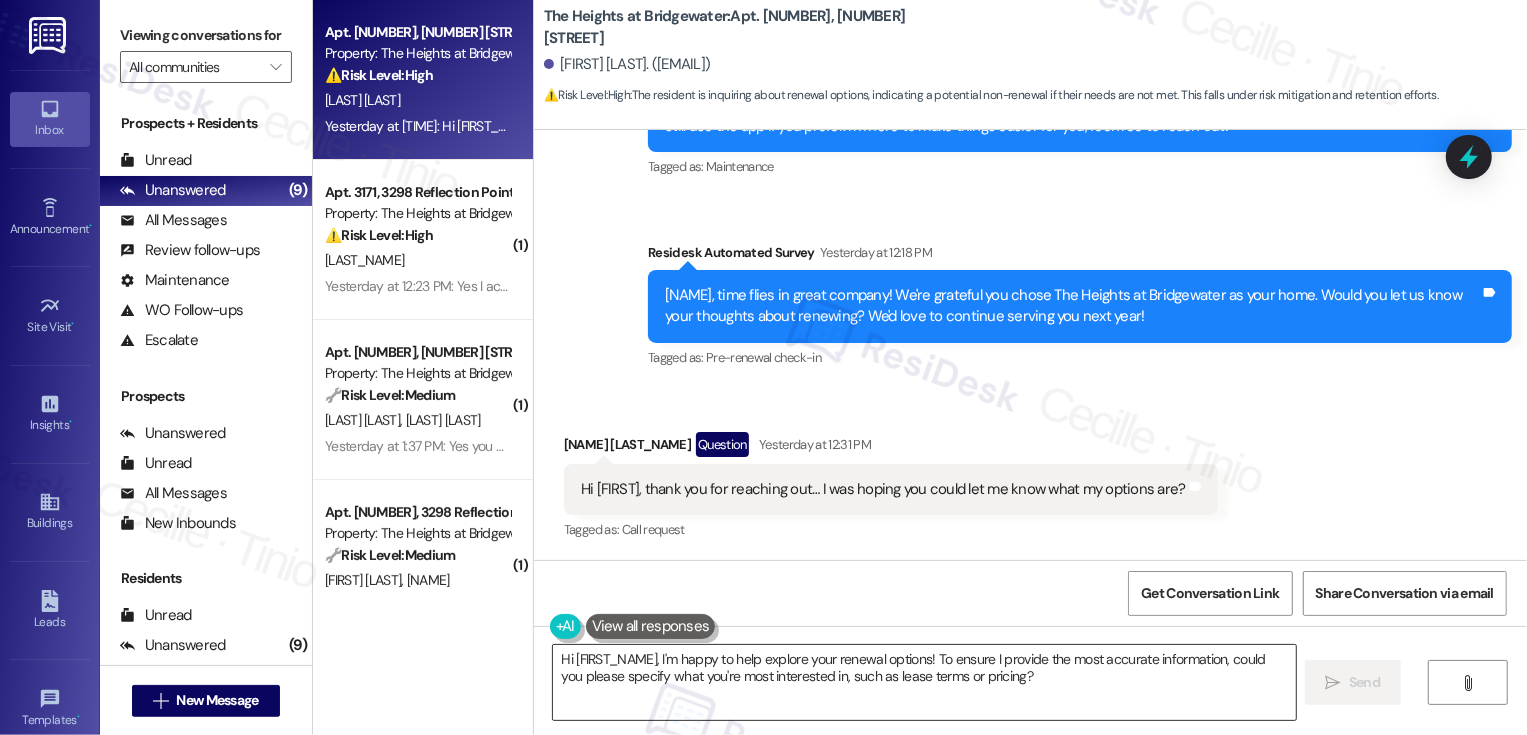 click on "Hi {{first_name}}, I'm happy to help explore your renewal options! To ensure I provide the most accurate information, could you please specify what you're most interested in, such as lease terms or pricing?" at bounding box center [924, 682] 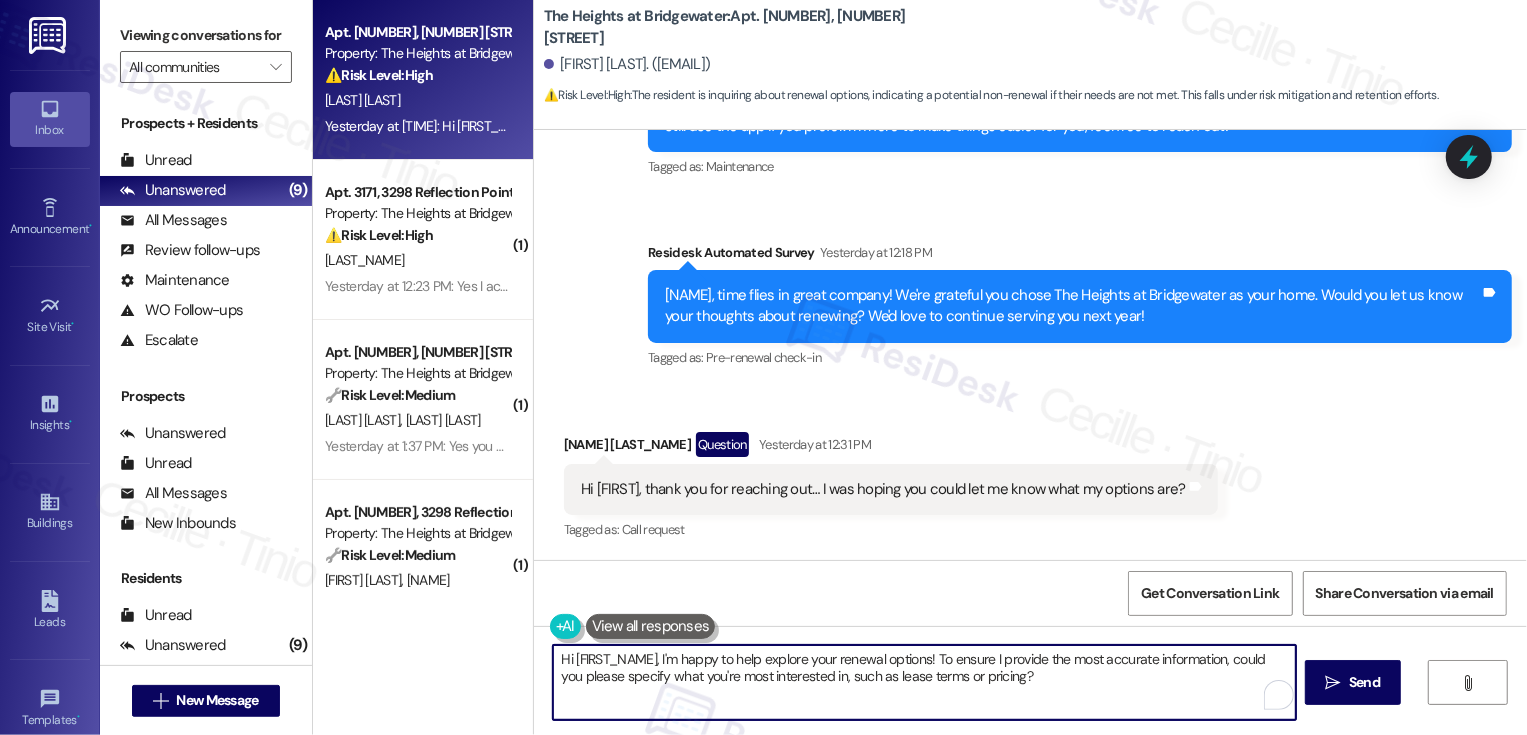 click on "Hi {{first_name}}, I'm happy to help explore your renewal options! To ensure I provide the most accurate information, could you please specify what you're most interested in, such as lease terms or pricing?" at bounding box center (924, 682) 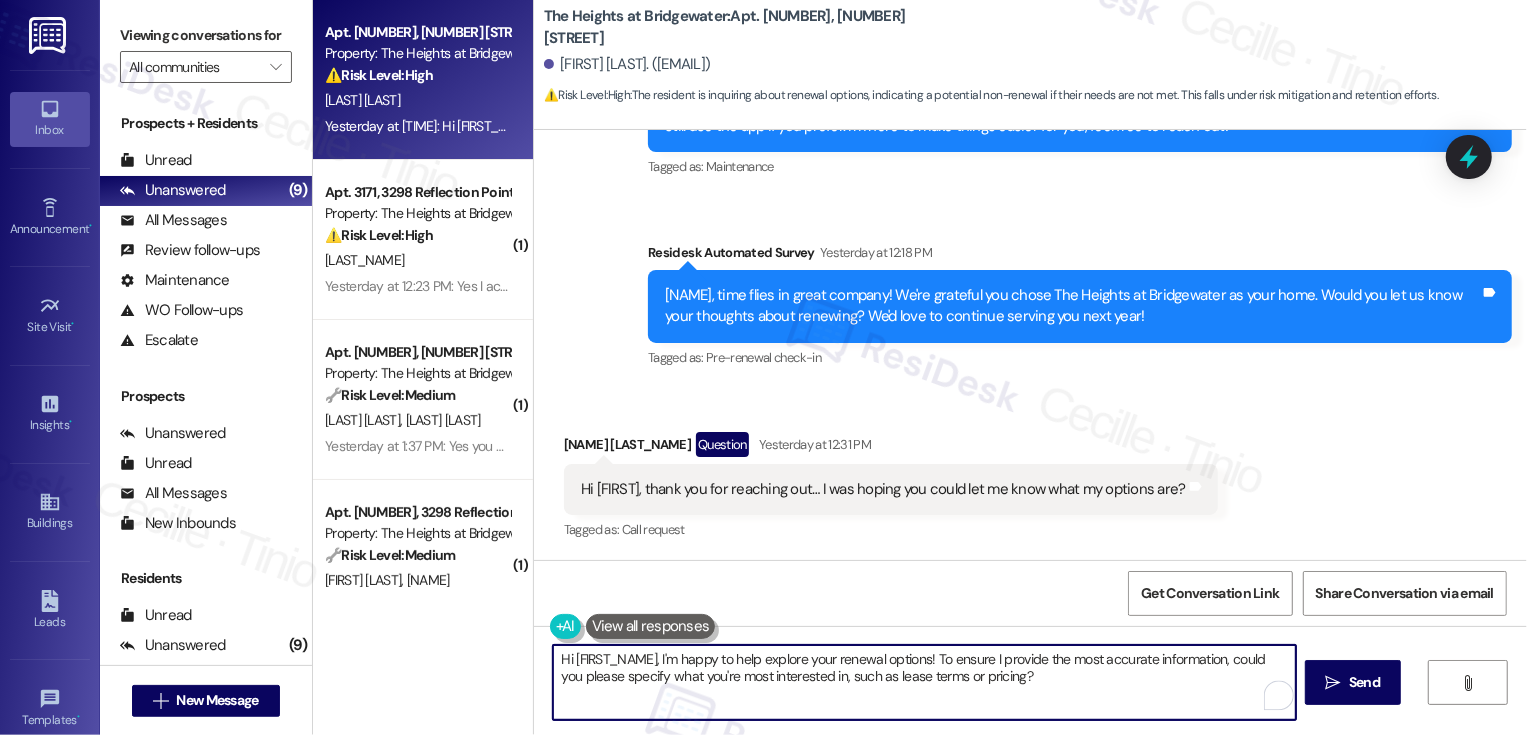 click on "Hi {{first_name}}, I'm happy to help explore your renewal options! To ensure I provide the most accurate information, could you please specify what you're most interested in, such as lease terms or pricing?" at bounding box center [924, 682] 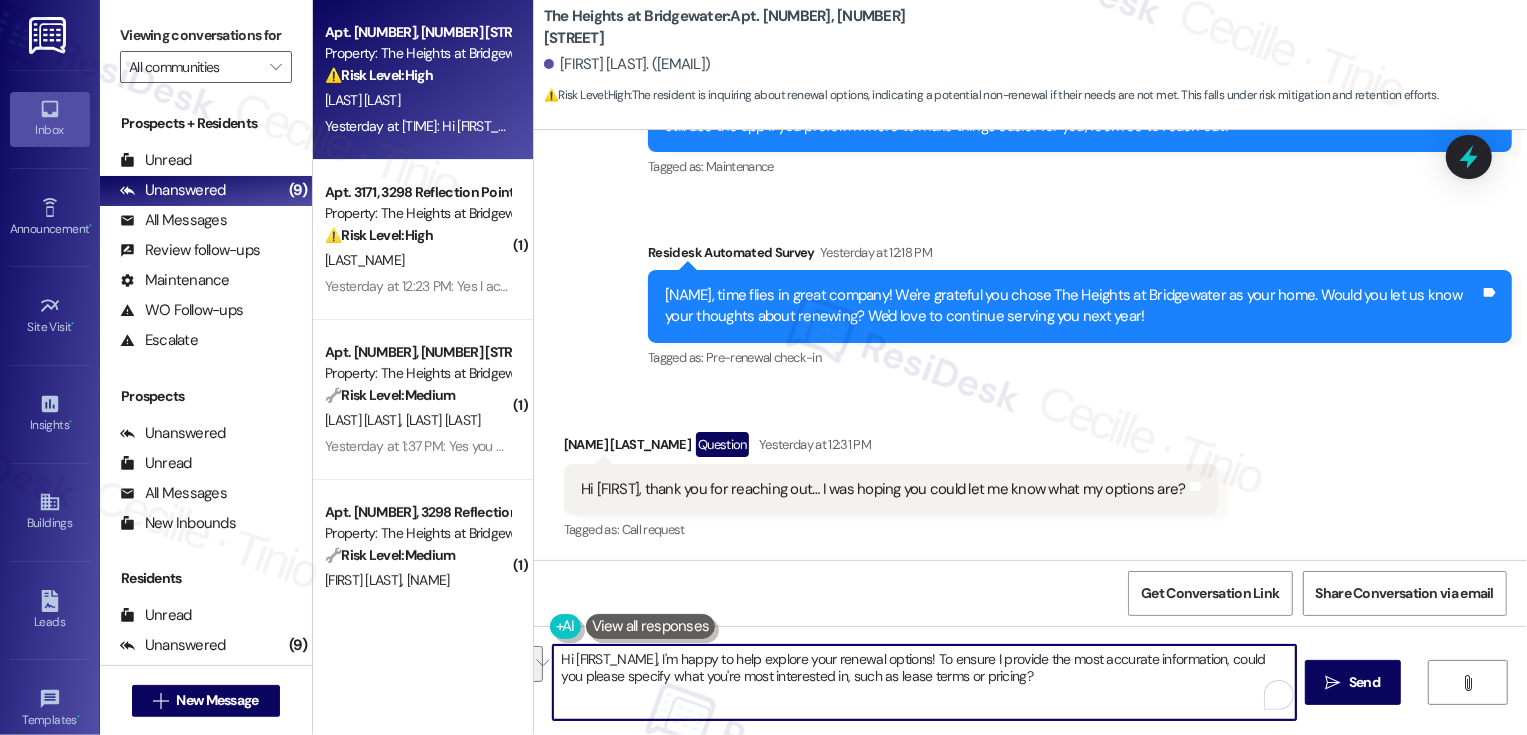 click on "Hi {{first_name}}, I'm happy to help explore your renewal options! To ensure I provide the most accurate information, could you please specify what you're most interested in, such as lease terms or pricing?" at bounding box center (924, 682) 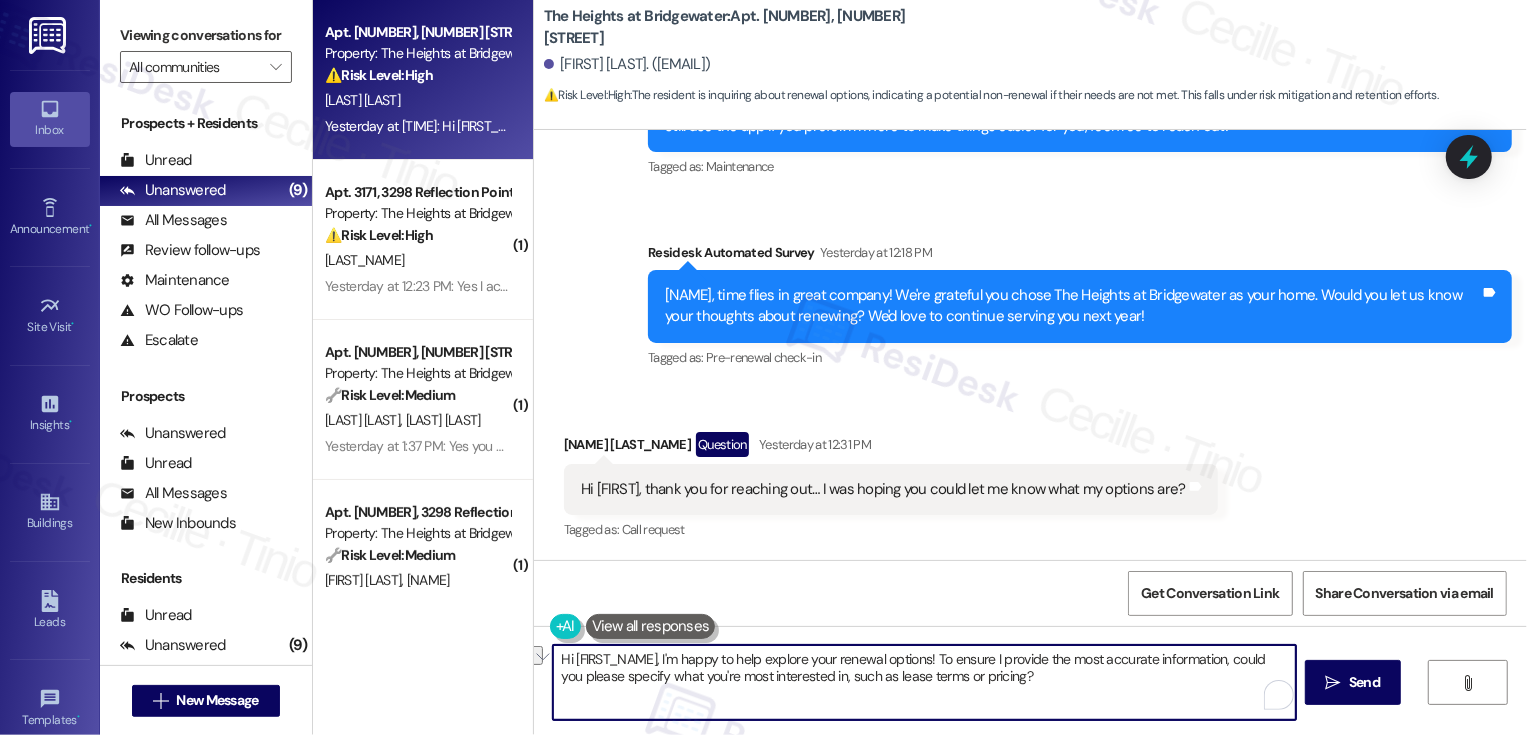 drag, startPoint x: 1227, startPoint y: 660, endPoint x: 659, endPoint y: 661, distance: 568.00085 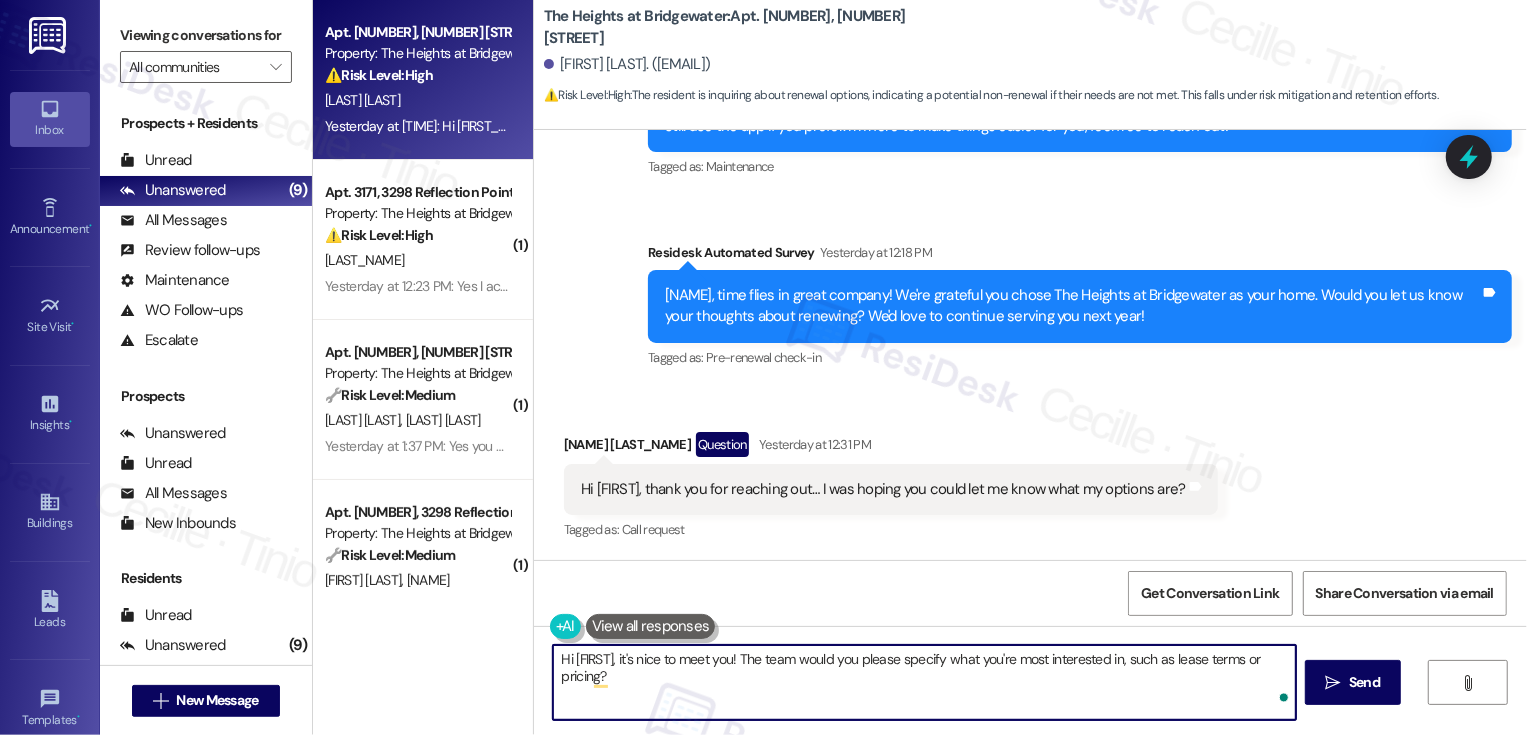 paste on "Renewal Feedback" 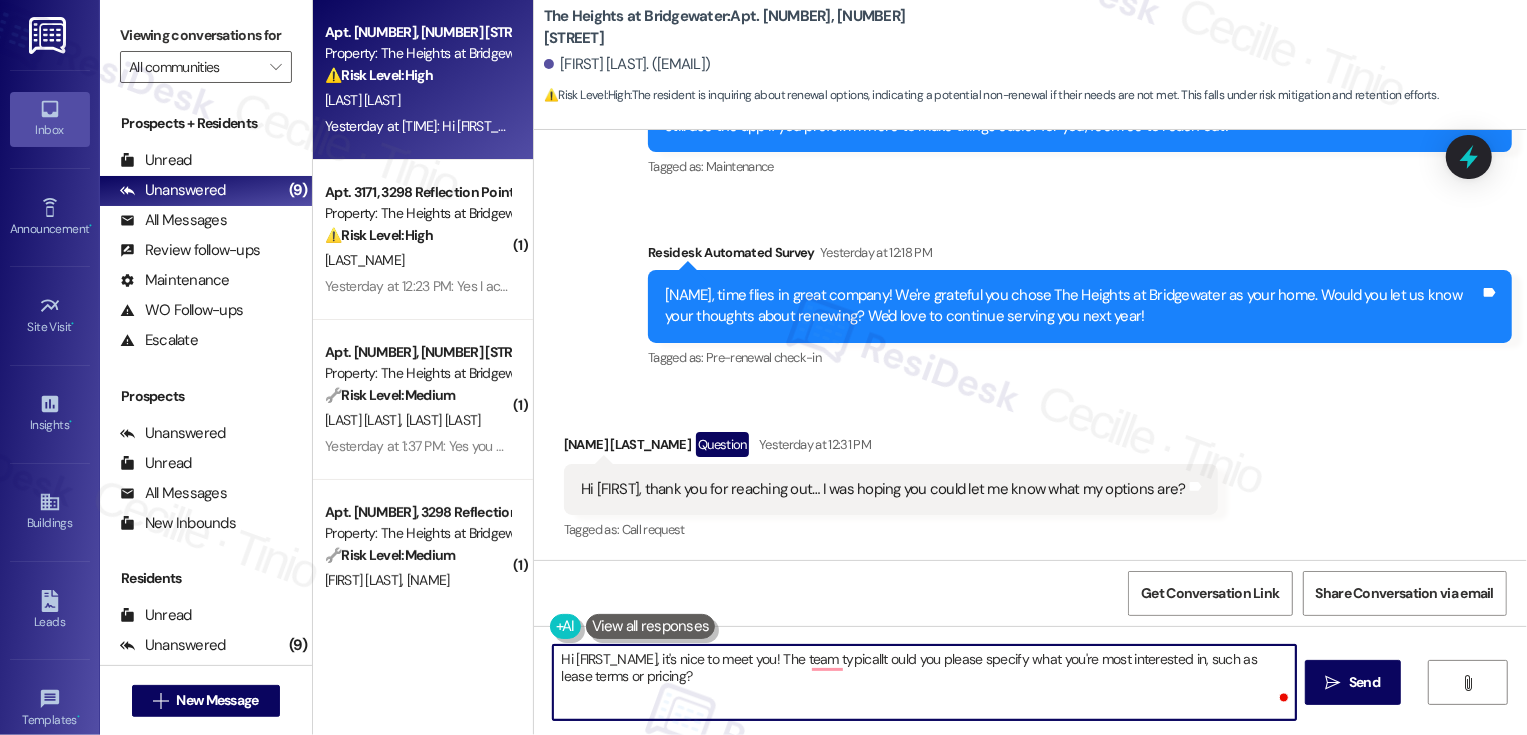 paste on "we send lease renewal options 60-days before expiration of a current lease" 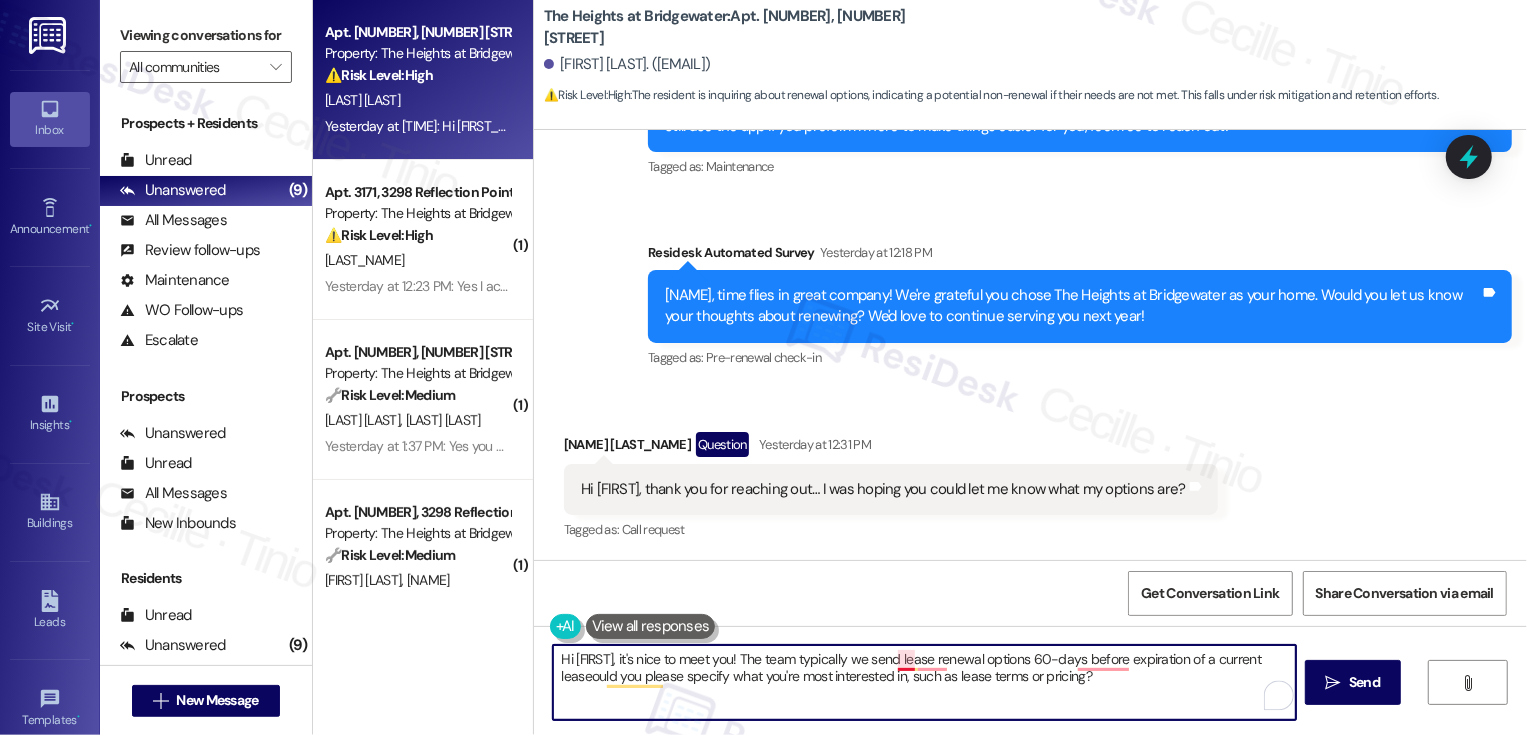 click on "Hi {{first_name}}, it's nice to meet you! The team typically we send lease renewal options 60-days before expiration of a current leaseould you please specify what you're most interested in, such as lease terms or pricing?" at bounding box center [924, 682] 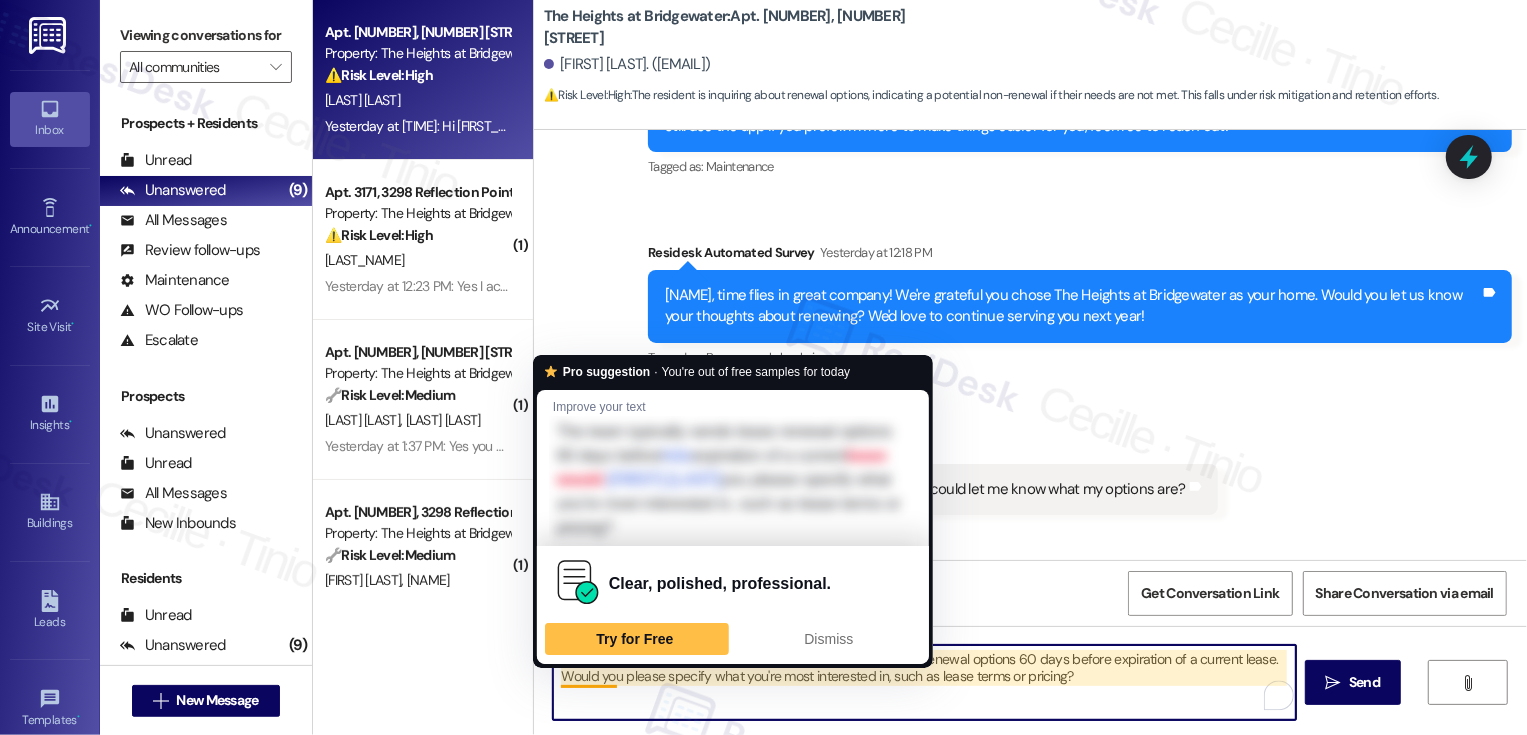 click on "Hi {{first_name}}, it's nice to meet you! The team typically sends lease renewal options 60 days before expiration of a current leaseould you please specify what you're most interested in, such as lease terms or pricing?" at bounding box center [924, 682] 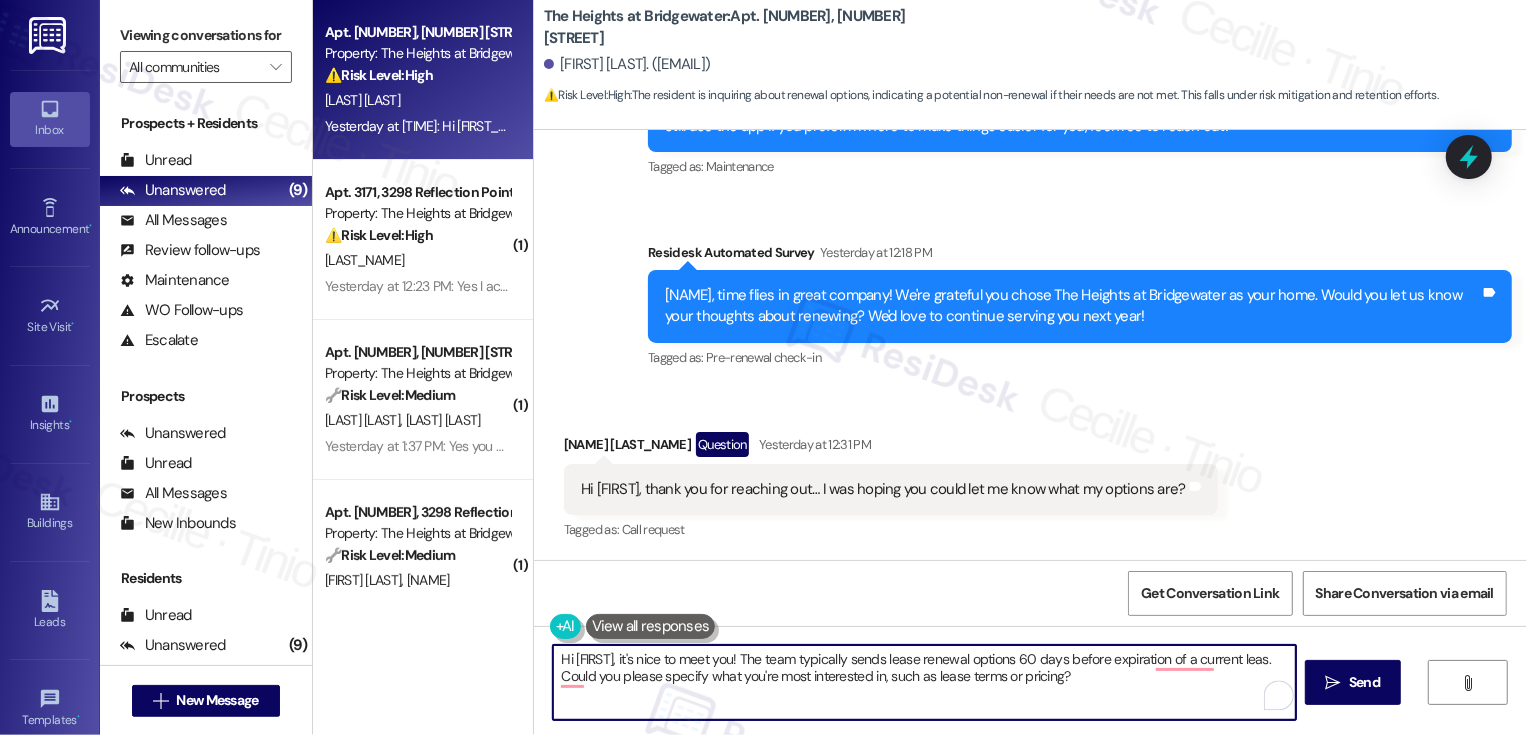 type on "Hi {{first_name}}, it's nice to meet you! The team typically sends lease renewal options 60 days before expiration of a current lease. Could you please specify what you're most interested in, such as lease terms or pricing?" 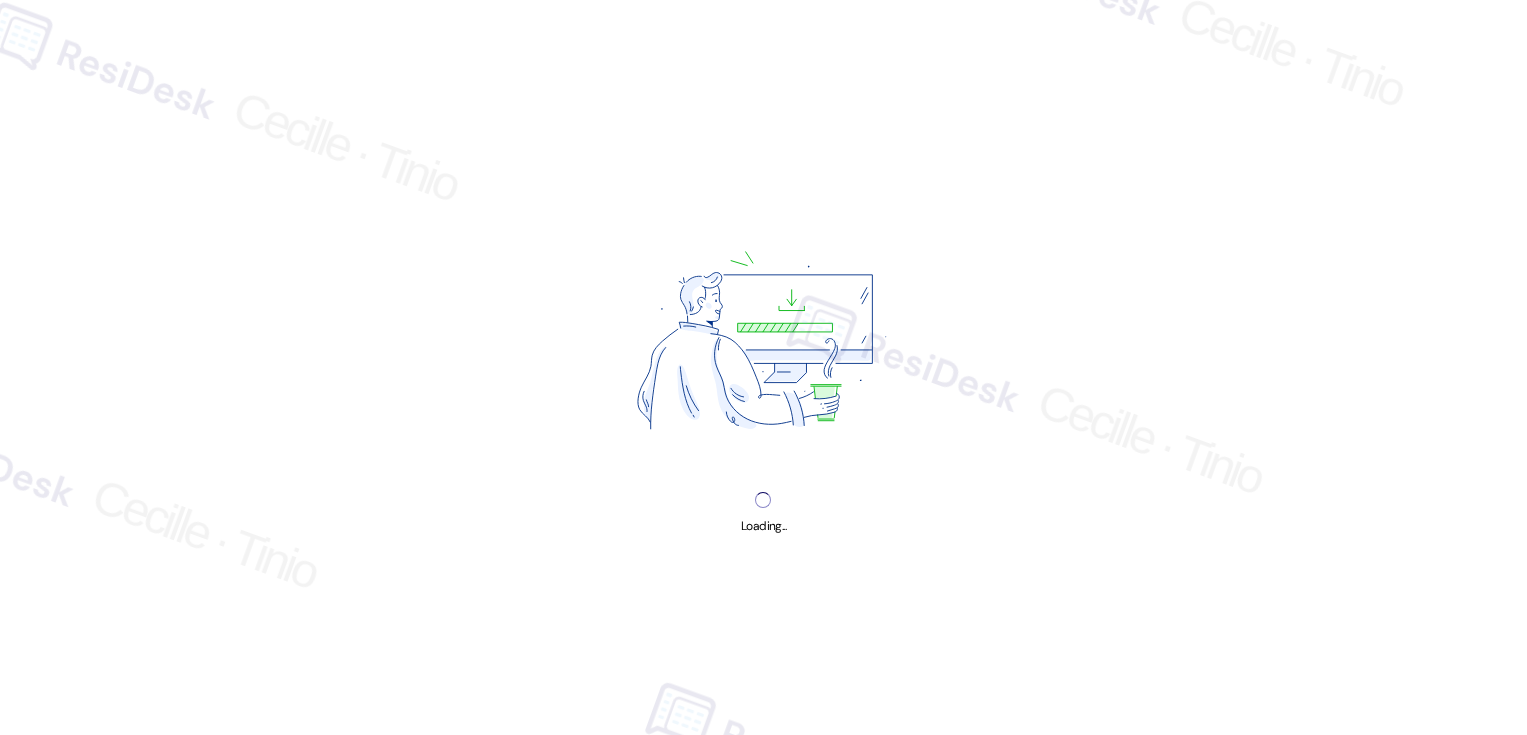 scroll, scrollTop: 0, scrollLeft: 0, axis: both 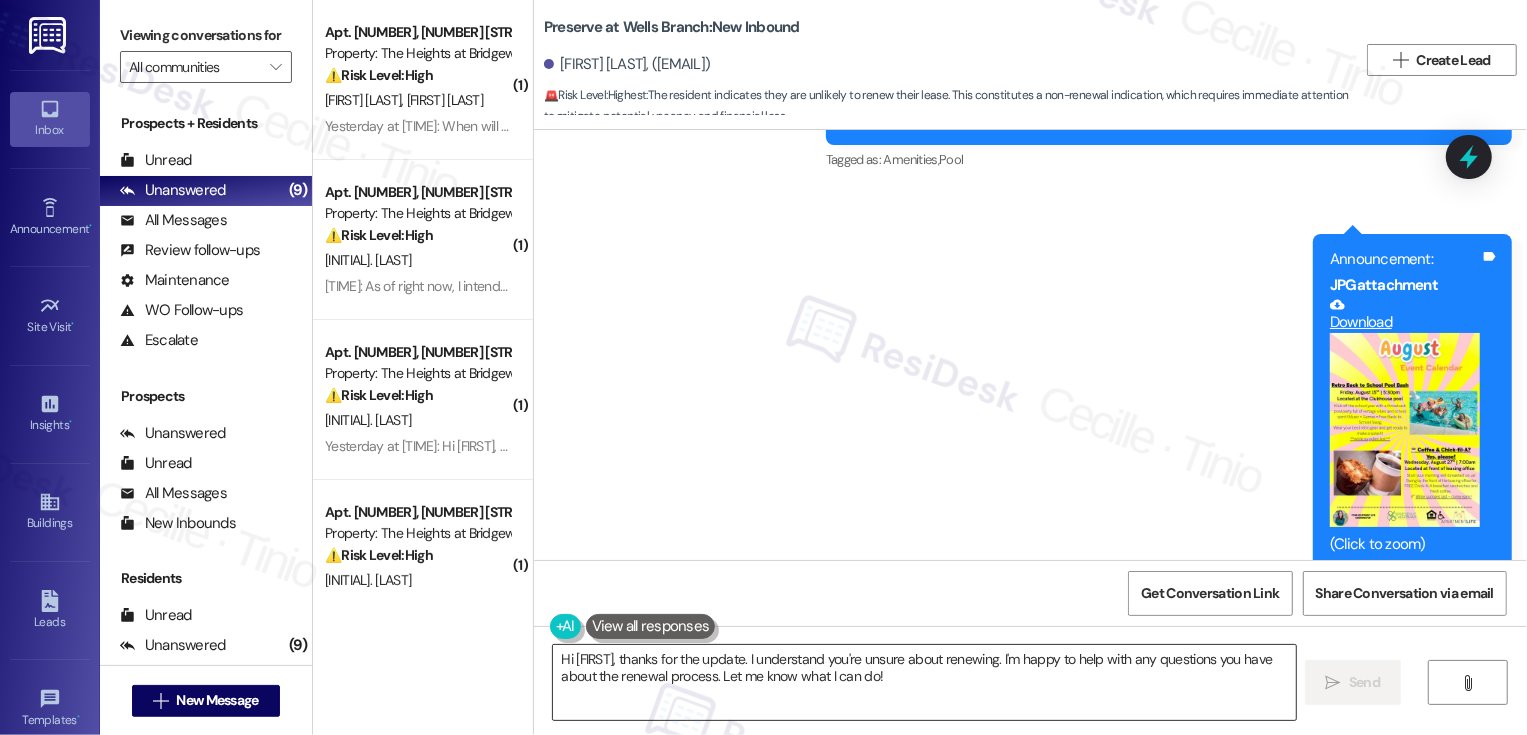 click on "Hi [FIRST], thanks for the update. I understand you're unsure about renewing. I'm happy to help with any questions you have about the renewal process. Let me know what I can do!" at bounding box center [924, 682] 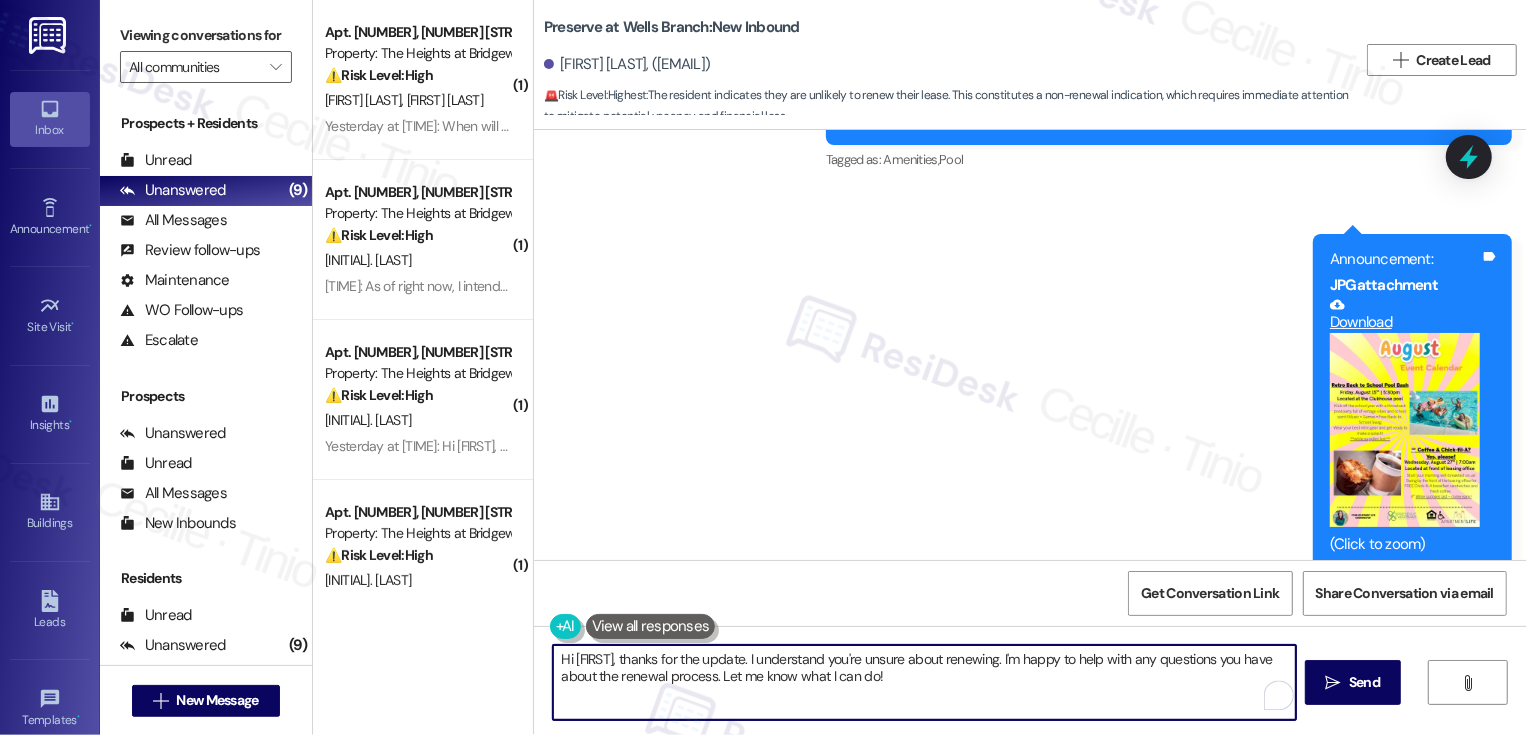 drag, startPoint x: 655, startPoint y: 657, endPoint x: 954, endPoint y: 684, distance: 300.21658 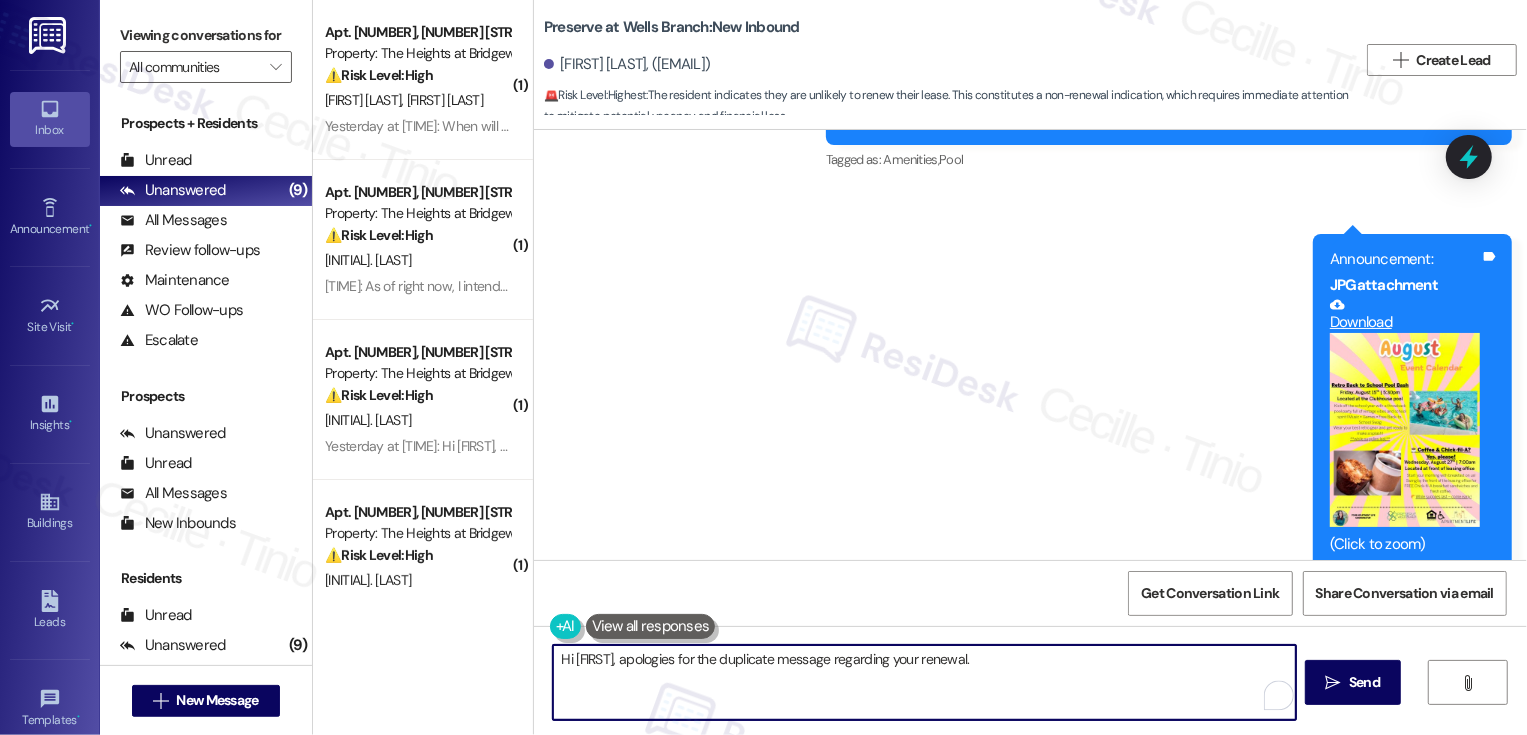 paste on "I understand your decision not to renew, though I’d love to hear more about your experience. If you’re open to sharing, what factors influenced your decision? Your feedback is really valuable as we aim to make improvements." 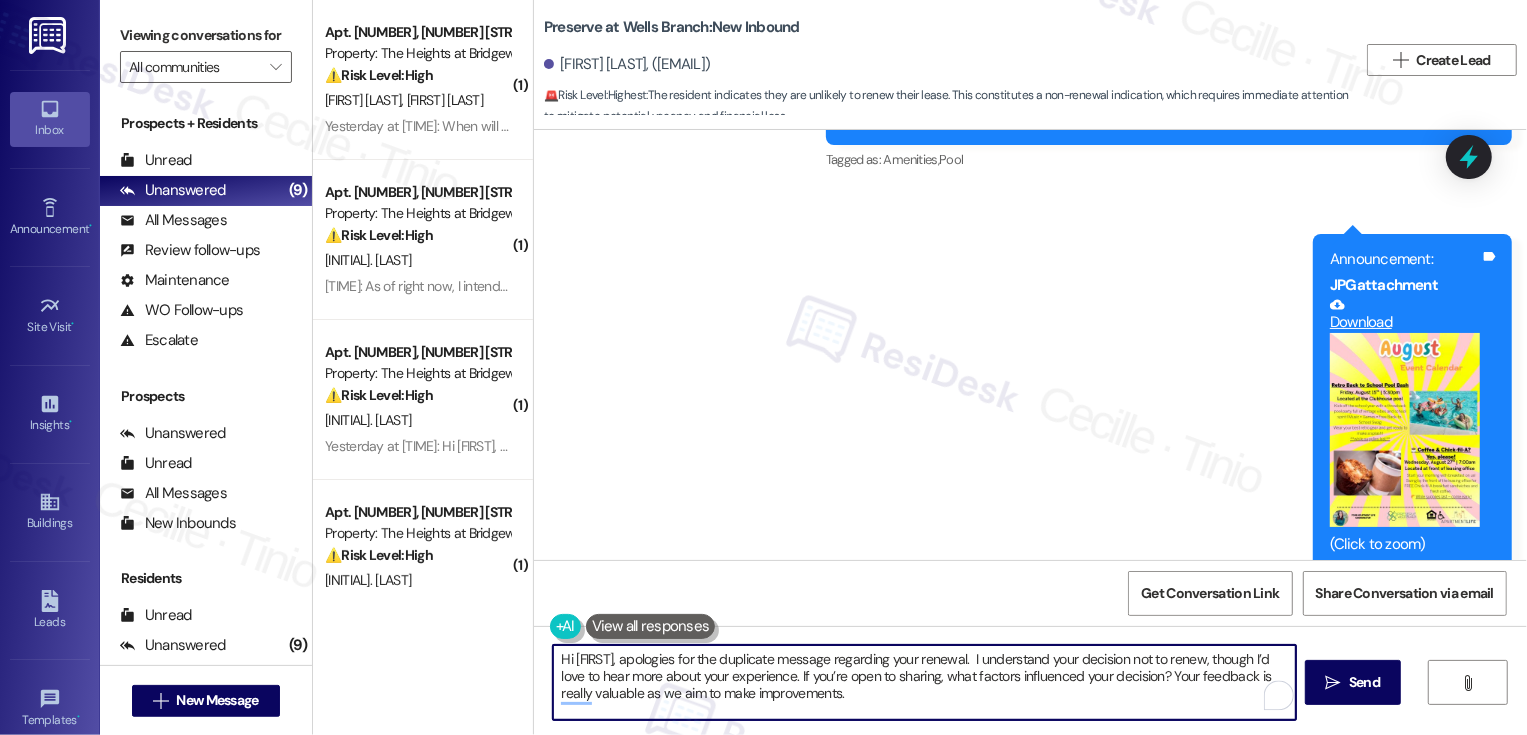 click on "Hi {{first_name}}, apologies for the duplicate message regarding your renewal.  I understand your decision not to renew, though I’d love to hear more about your experience. If you’re open to sharing, what factors influenced your decision? Your feedback is really valuable as we aim to make improvements." at bounding box center [924, 682] 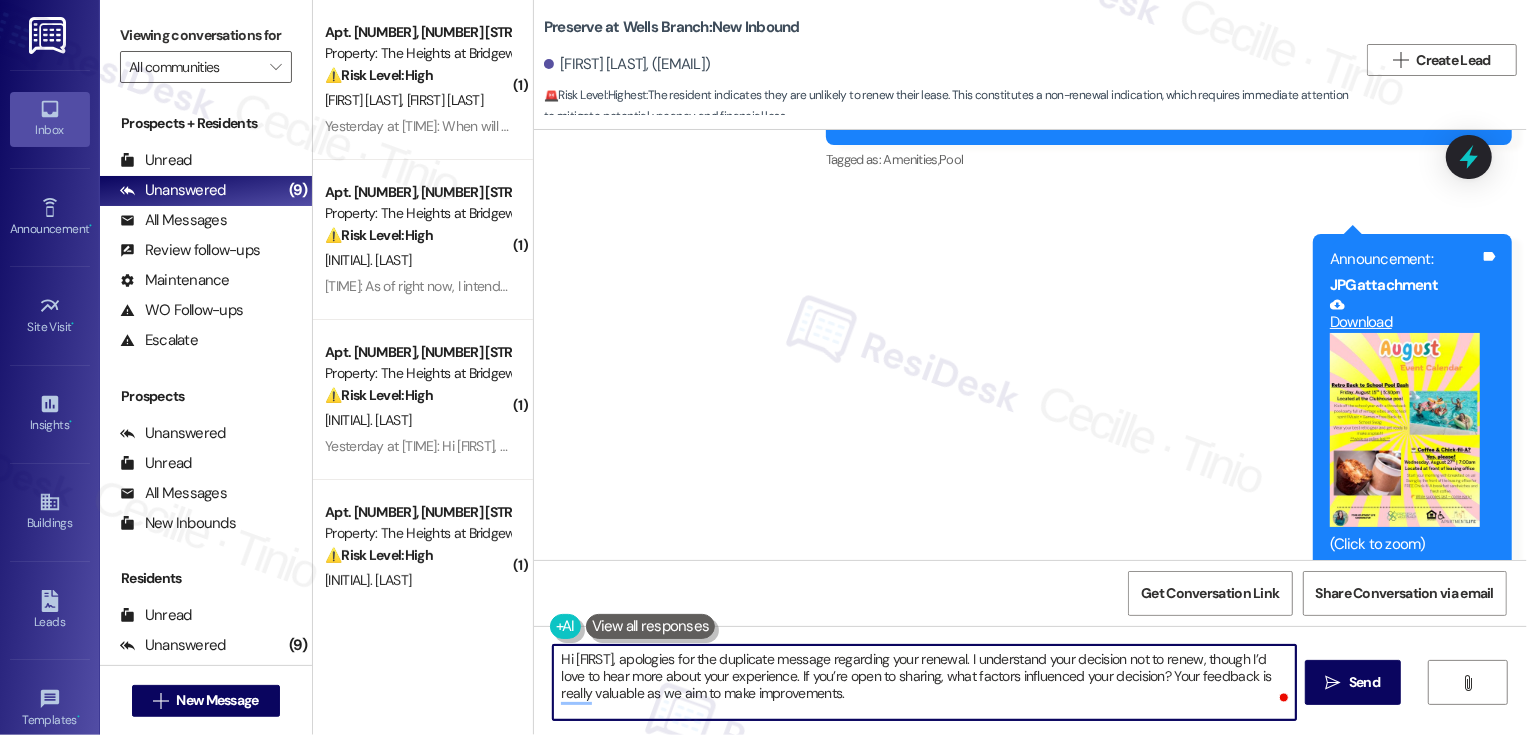click on "Hi {{first_name}}, apologies for the duplicate message regarding your renewal. I understand your decision not to renew, though I’d love to hear more about your experience. If you’re open to sharing, what factors influenced your decision? Your feedback is really valuable as we aim to make improvements." at bounding box center [924, 682] 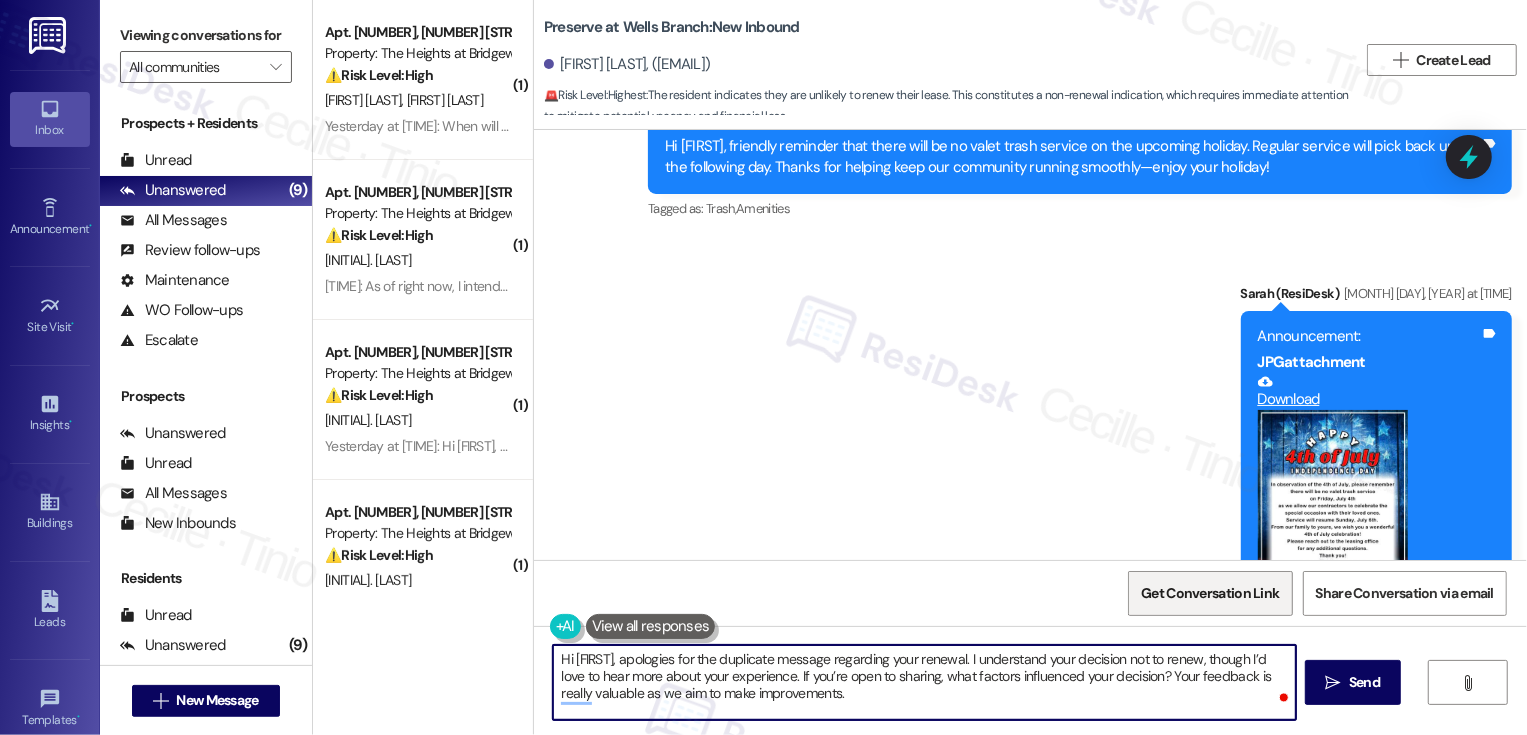 scroll, scrollTop: 2443, scrollLeft: 0, axis: vertical 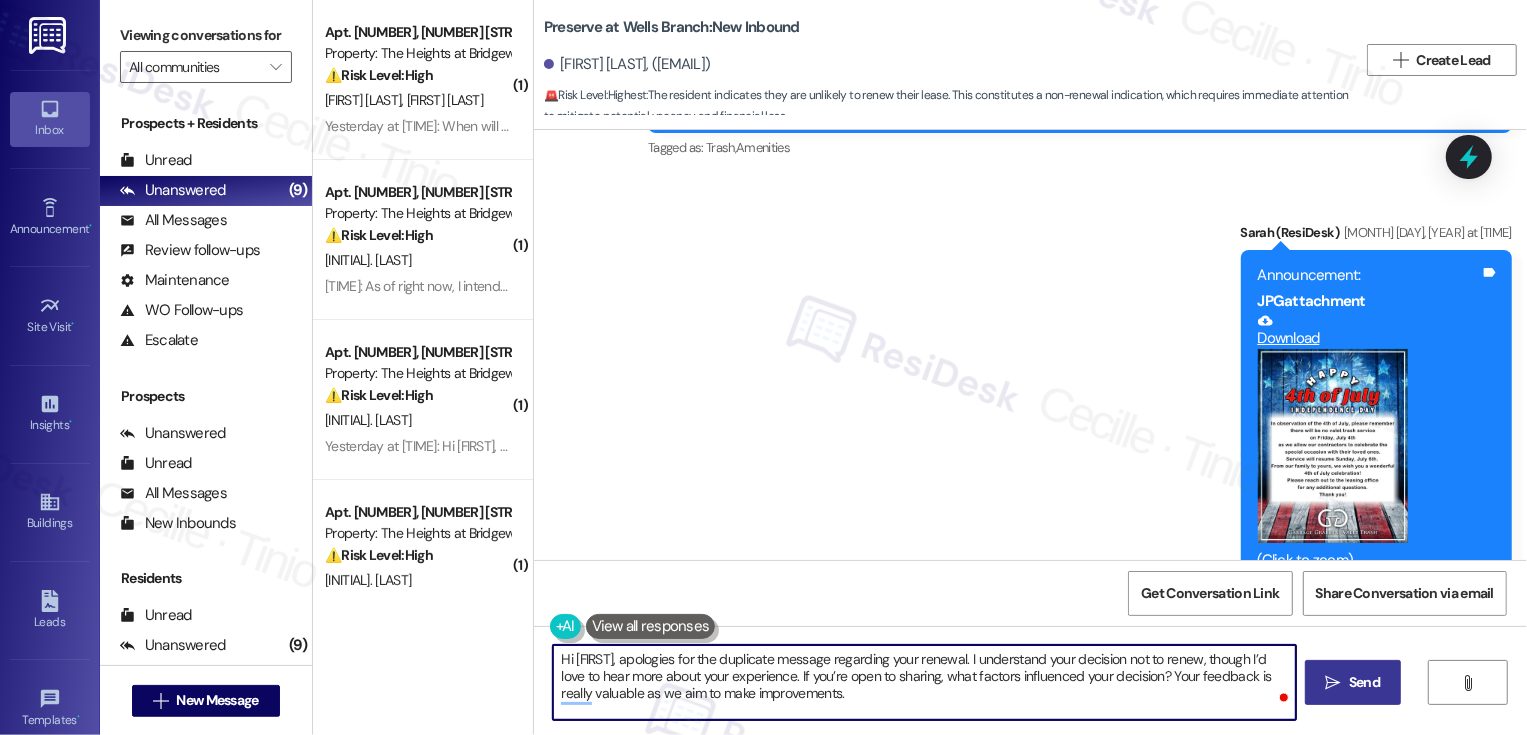 type on "Hi {{first_name}}, apologies for the duplicate message regarding your renewal. I understand your decision not to renew, though I’d love to hear more about your experience. If you’re open to sharing, what factors influenced your decision? Your feedback is really valuable as we aim to make improvements." 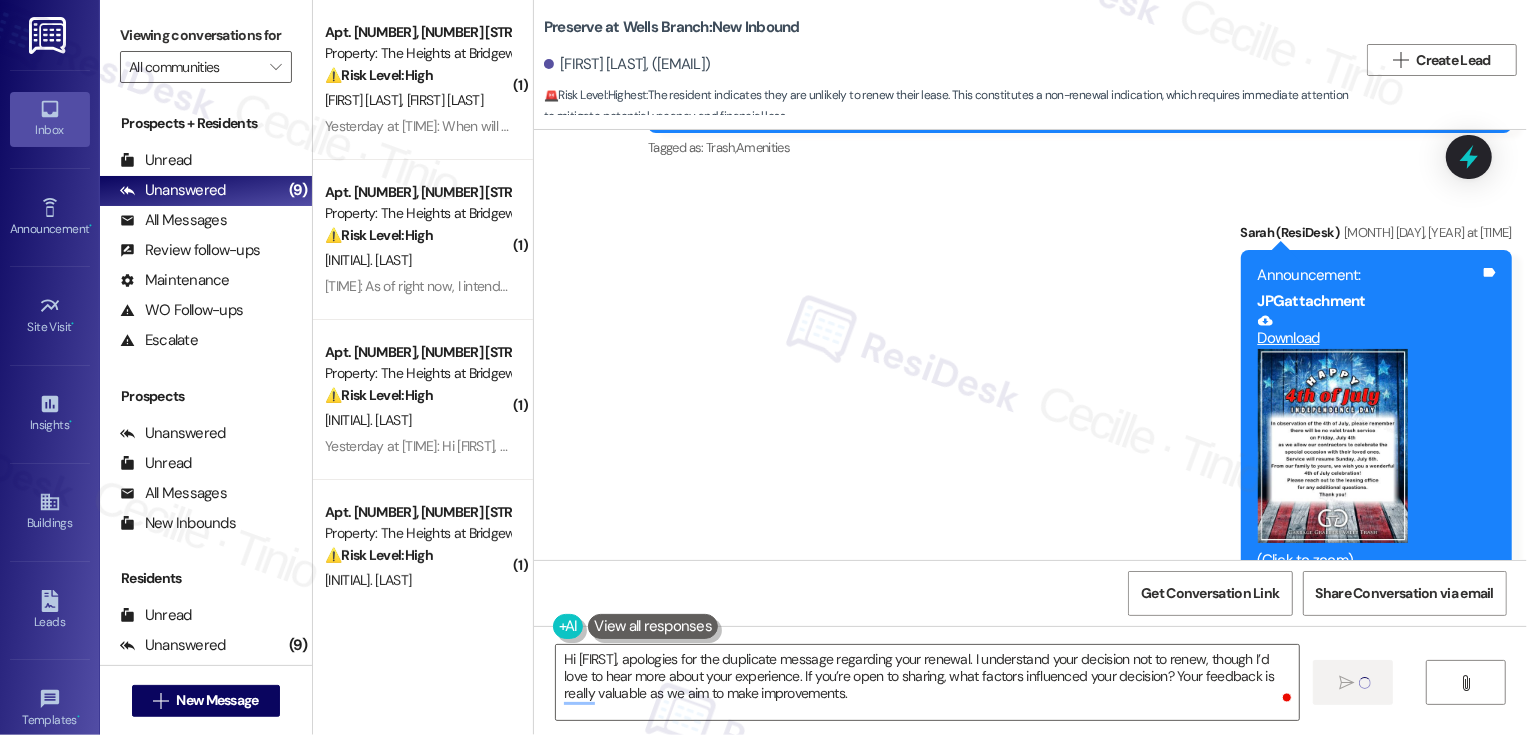 type 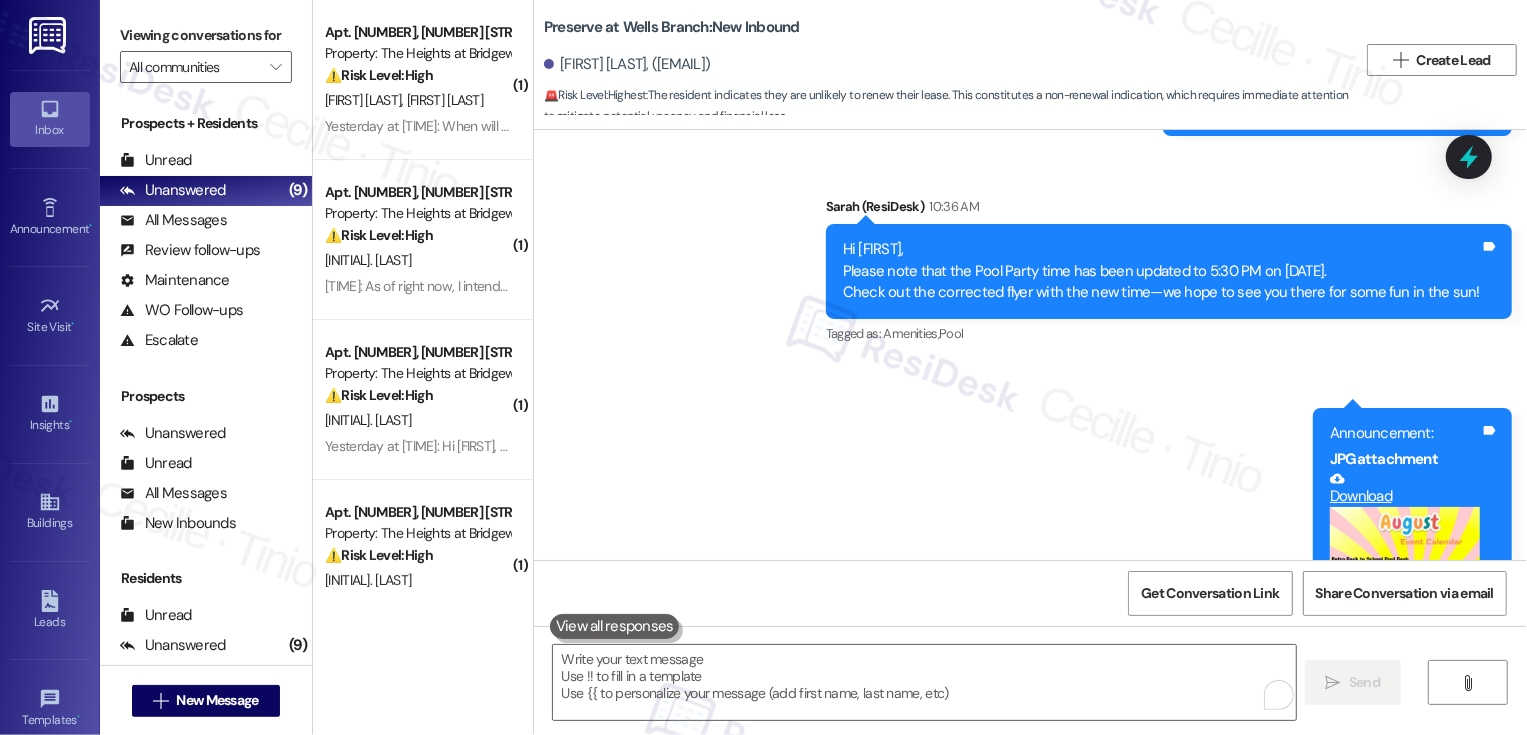 scroll, scrollTop: 8039, scrollLeft: 0, axis: vertical 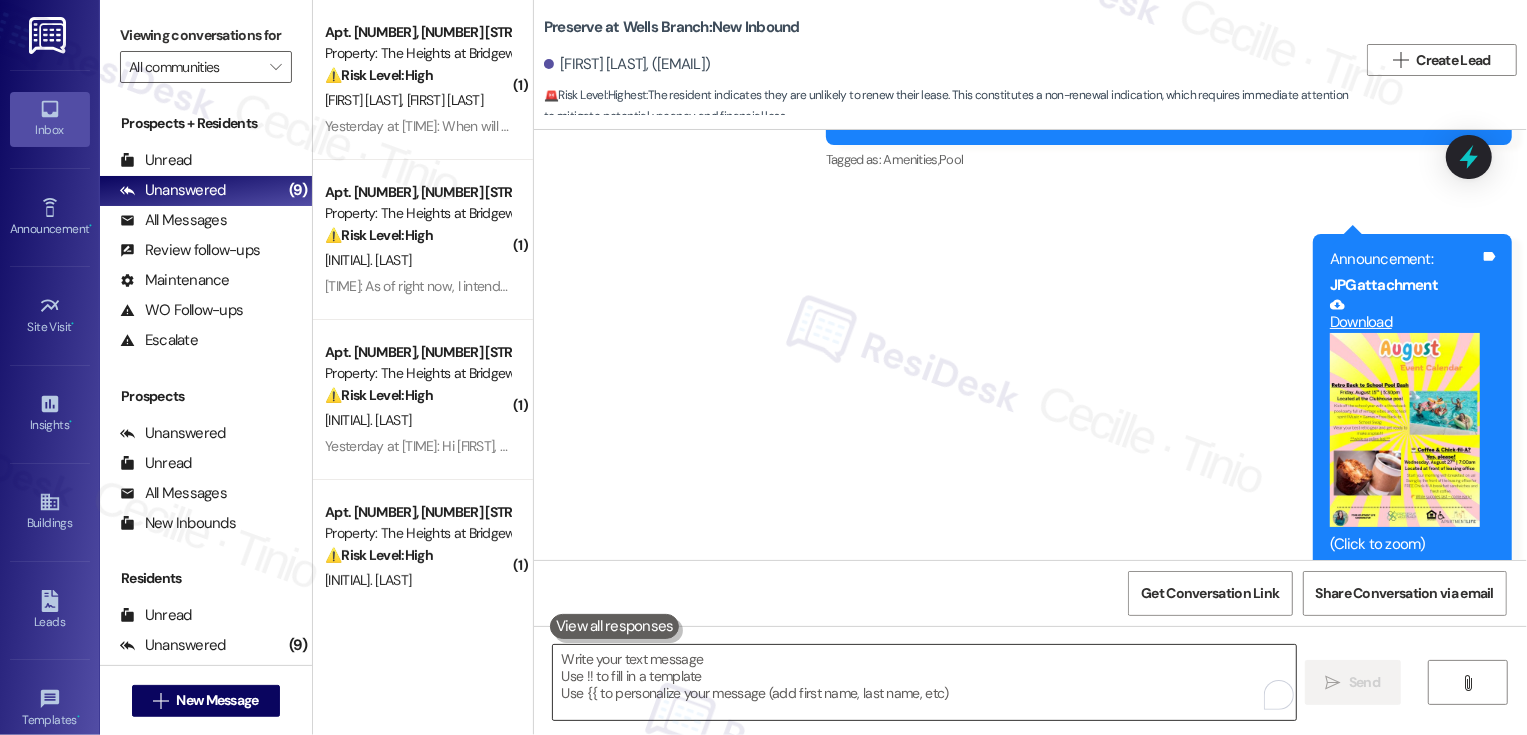 click at bounding box center (924, 682) 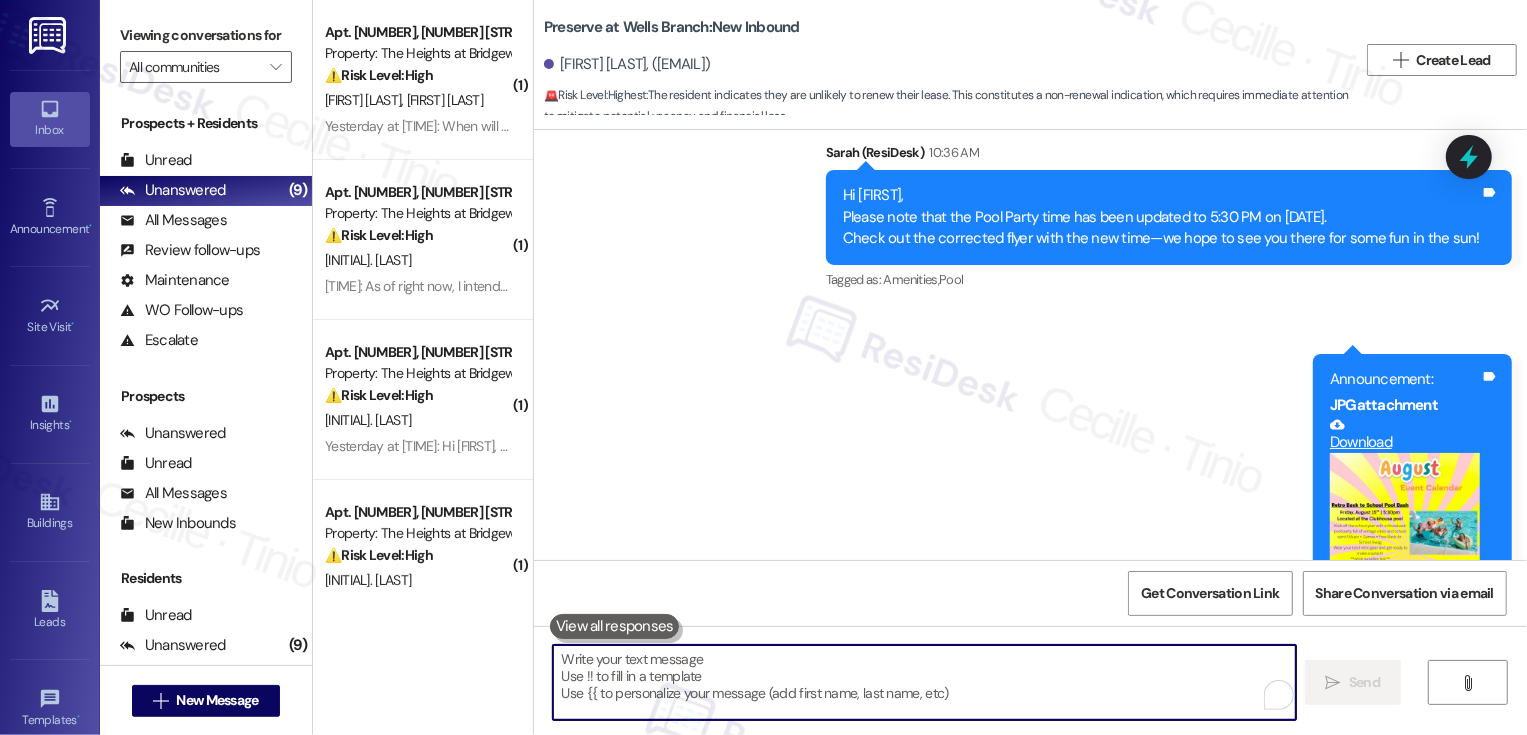 scroll, scrollTop: 8039, scrollLeft: 0, axis: vertical 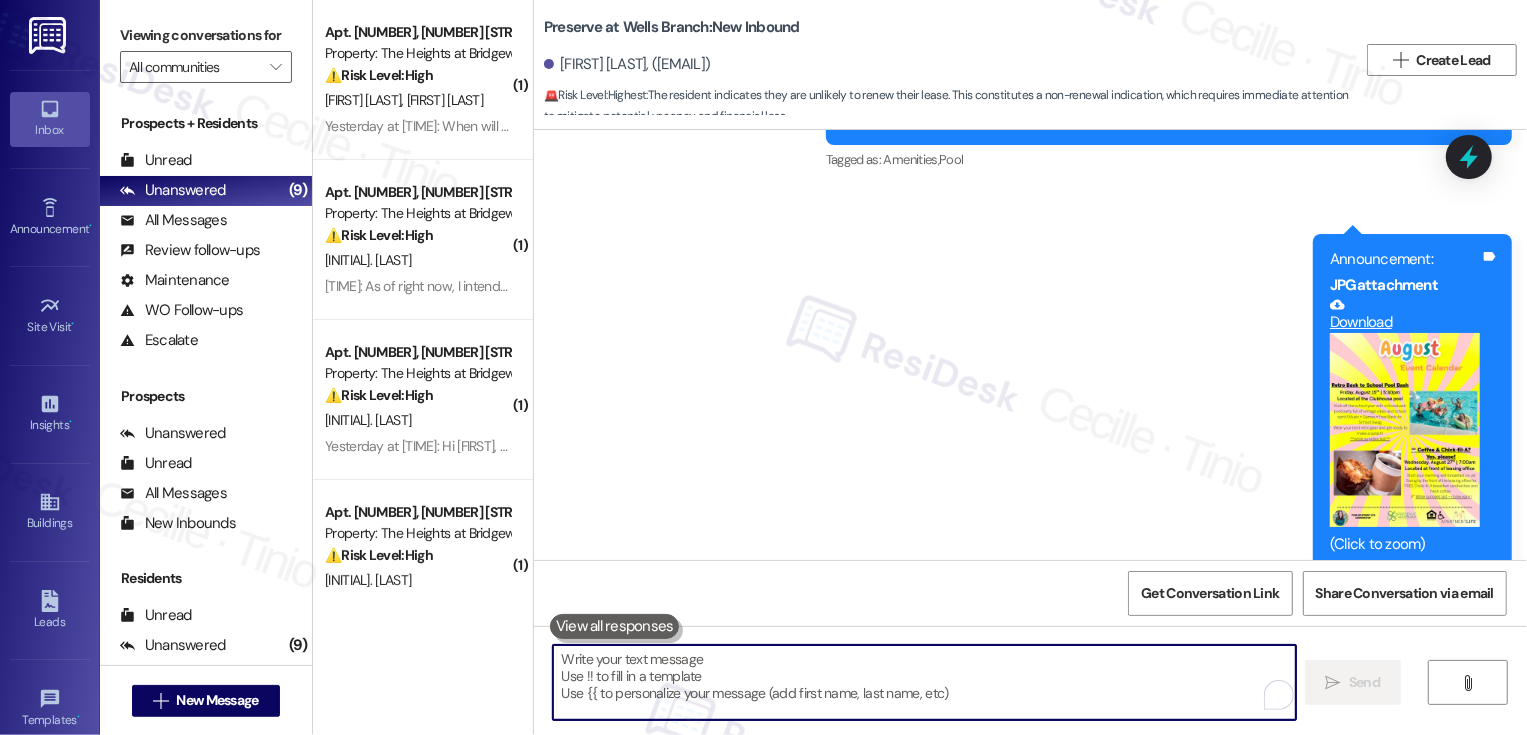 click at bounding box center [924, 682] 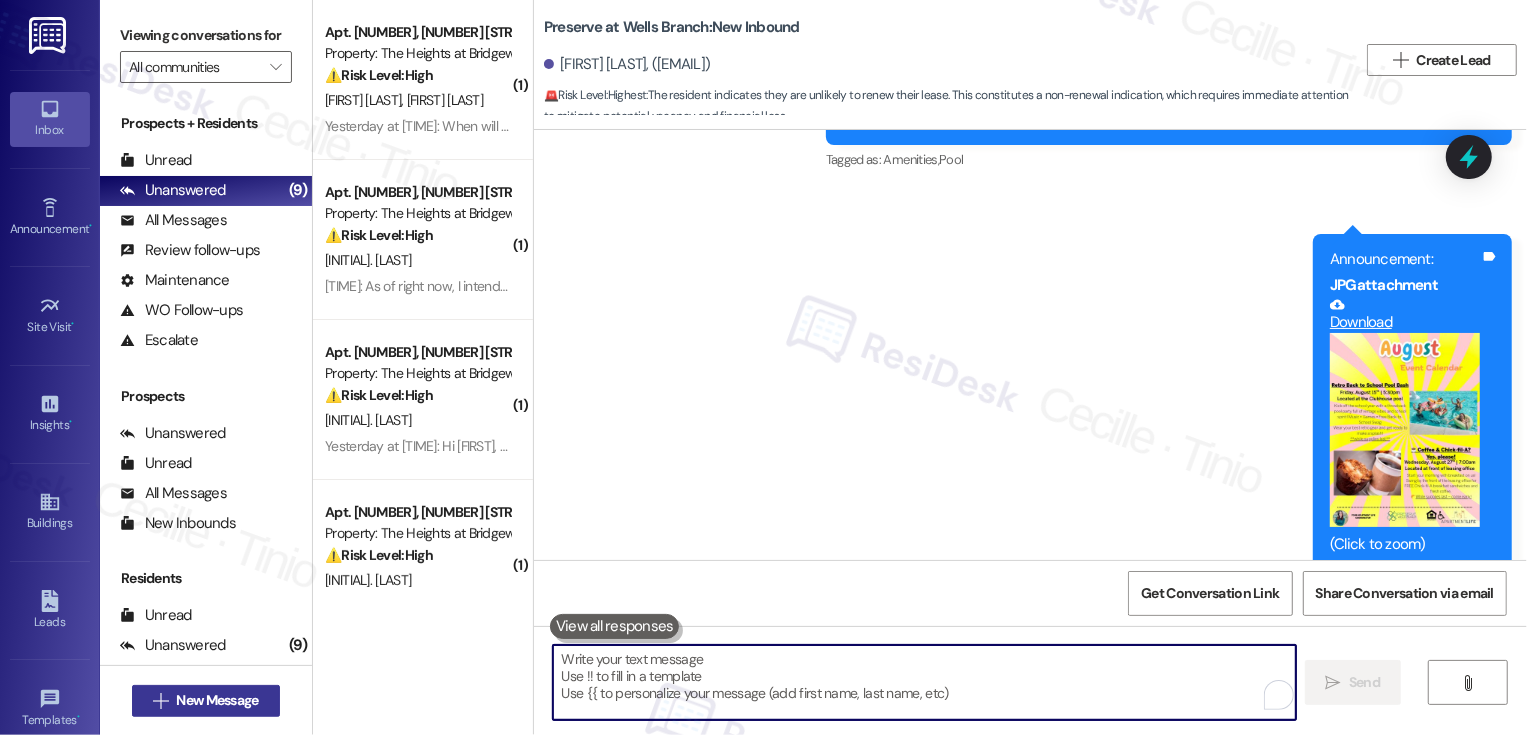 click on "New Message" at bounding box center [217, 700] 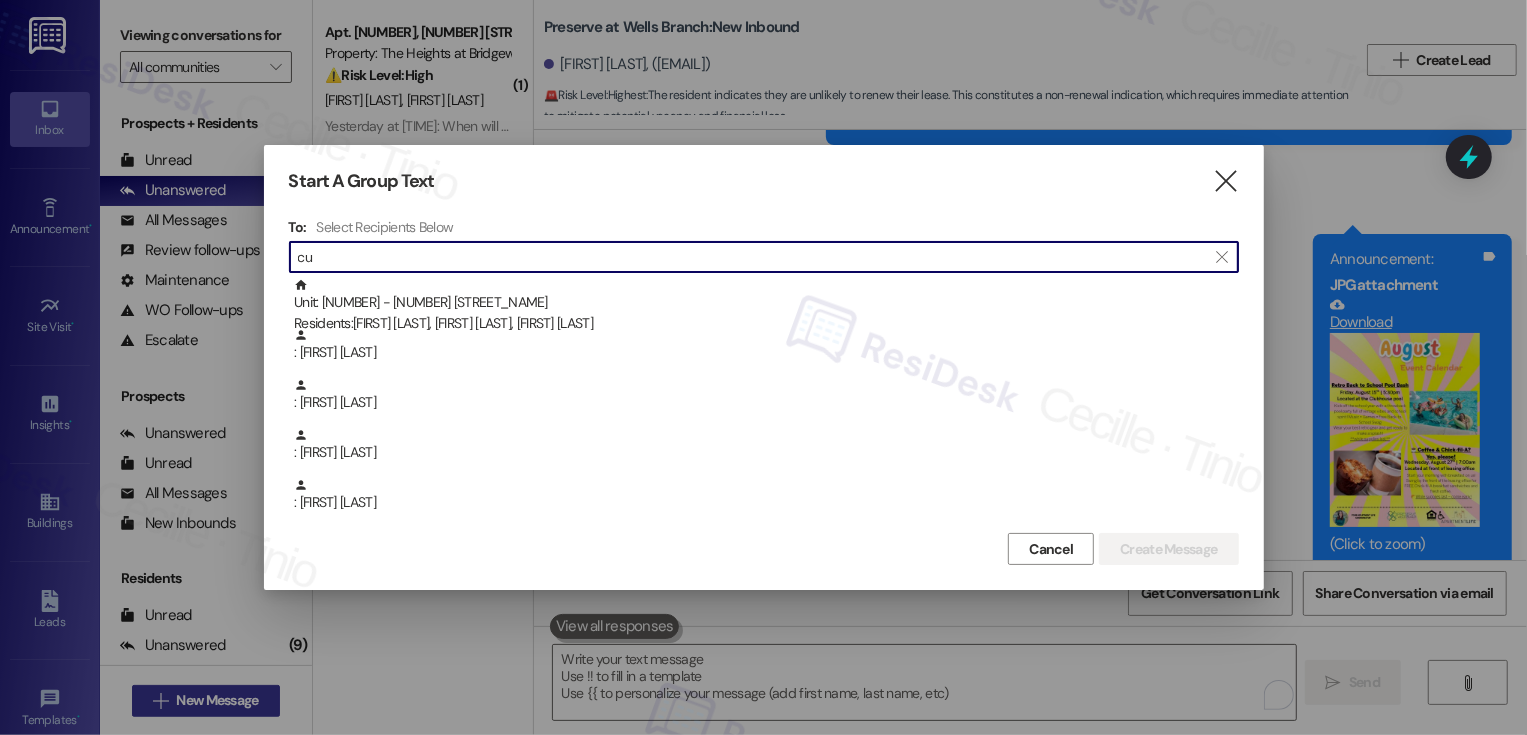 type on "c" 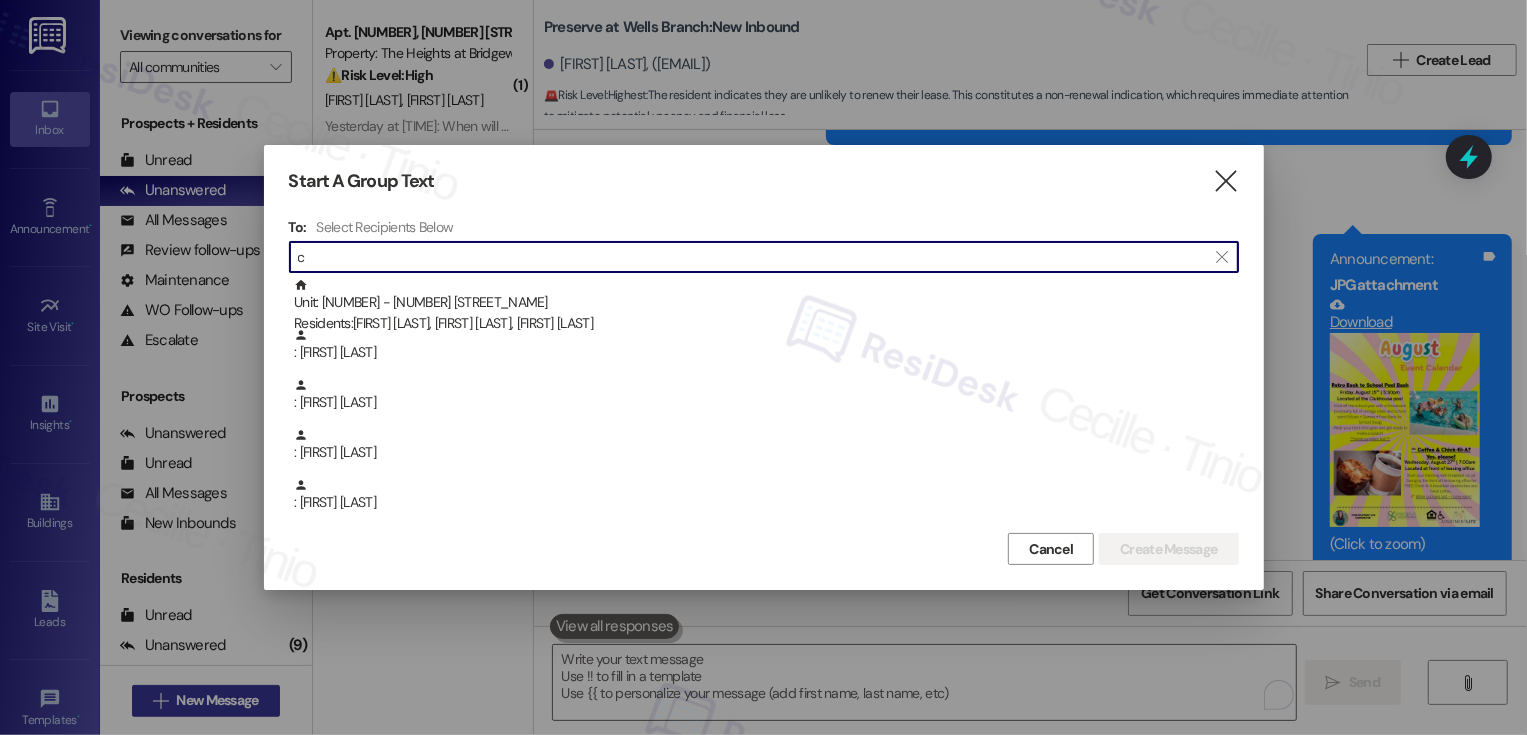 type 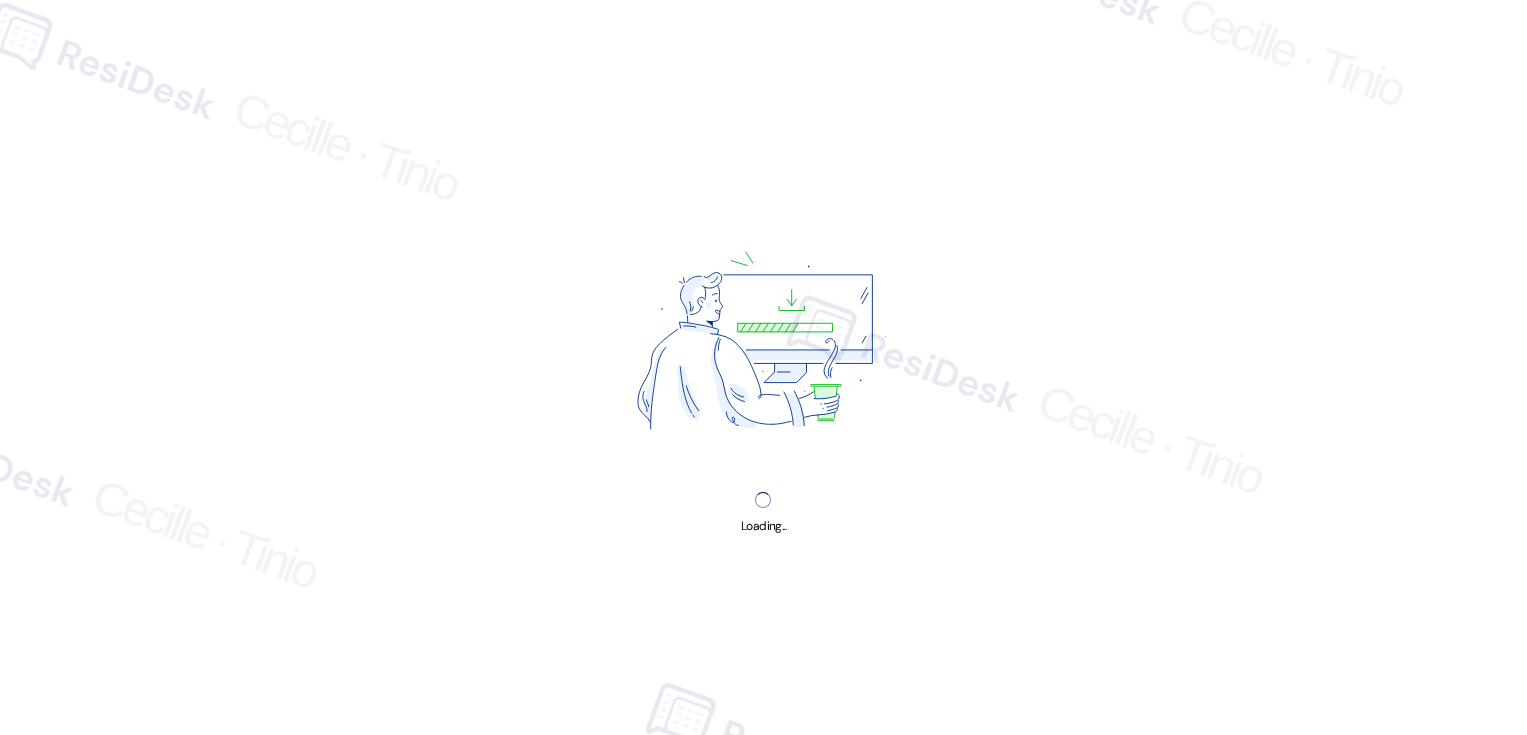 scroll, scrollTop: 0, scrollLeft: 0, axis: both 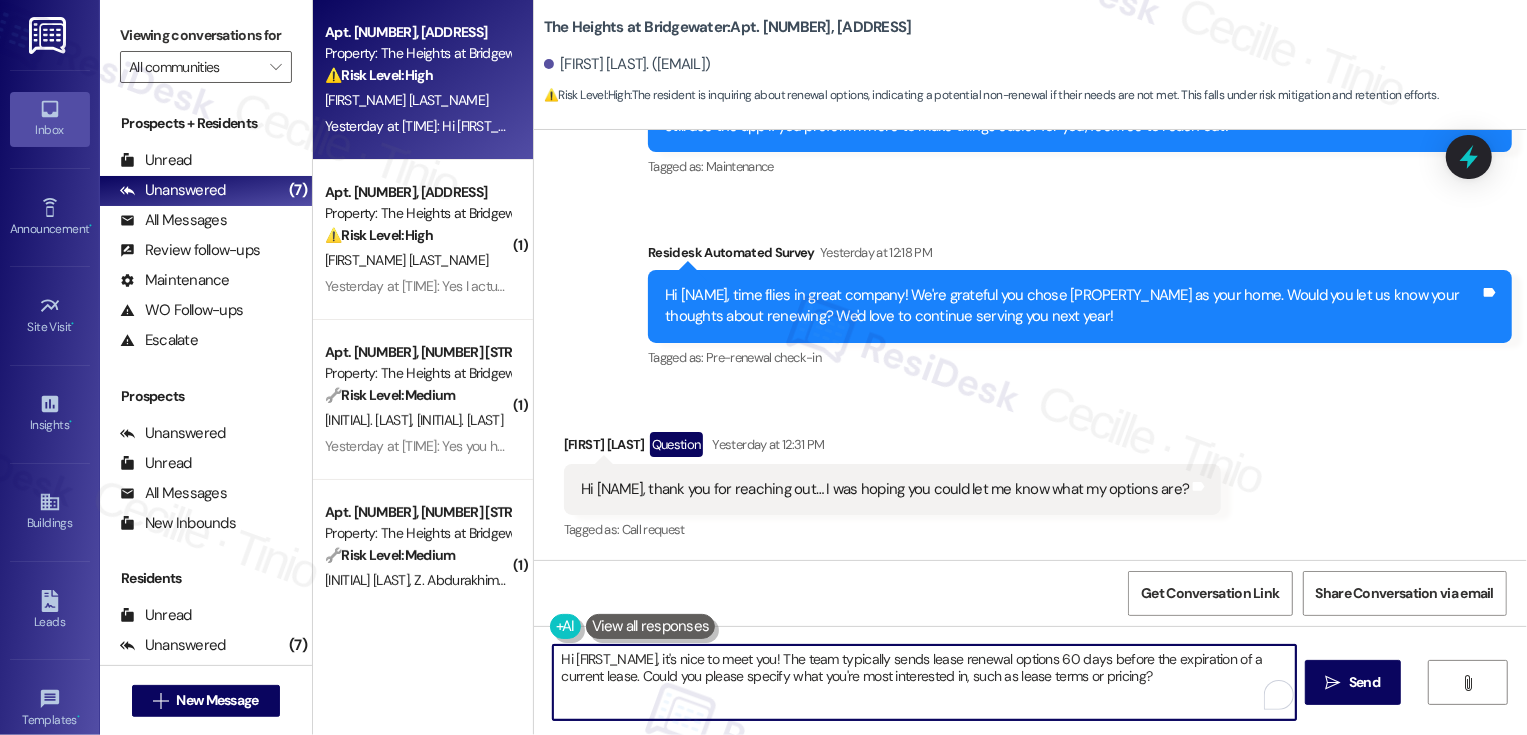 click on "Hi [FIRST_NAME], it's nice to meet you! The team typically sends lease renewal options 60 days before the expiration of a current lease. Could you please specify what you're most interested in, such as lease terms or pricing?" at bounding box center [924, 682] 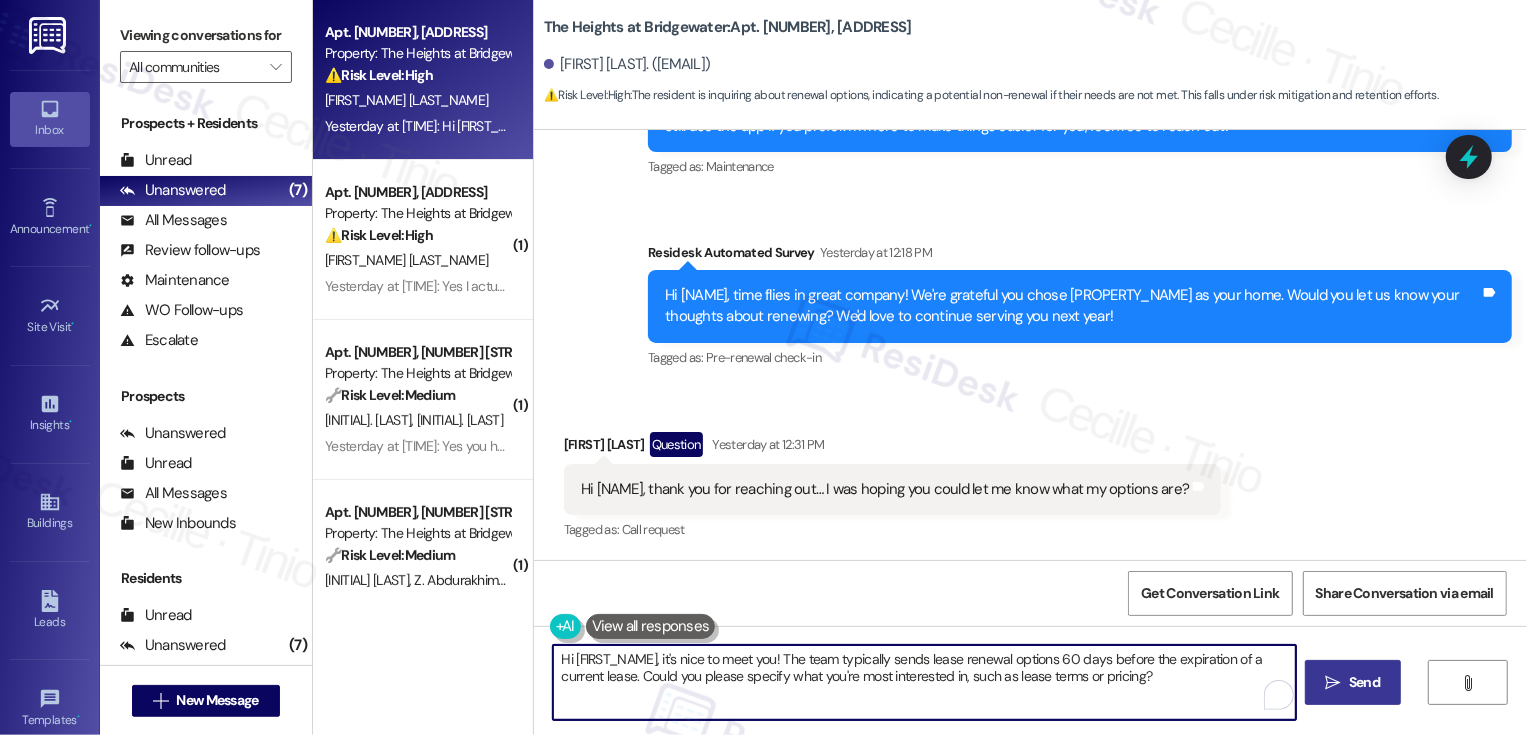 type on "Hi [FIRST_NAME], it's nice to meet you! The team typically sends lease renewal options 60 days before the expiration of a current lease. Could you please specify what you're most interested in, such as lease terms or pricing?" 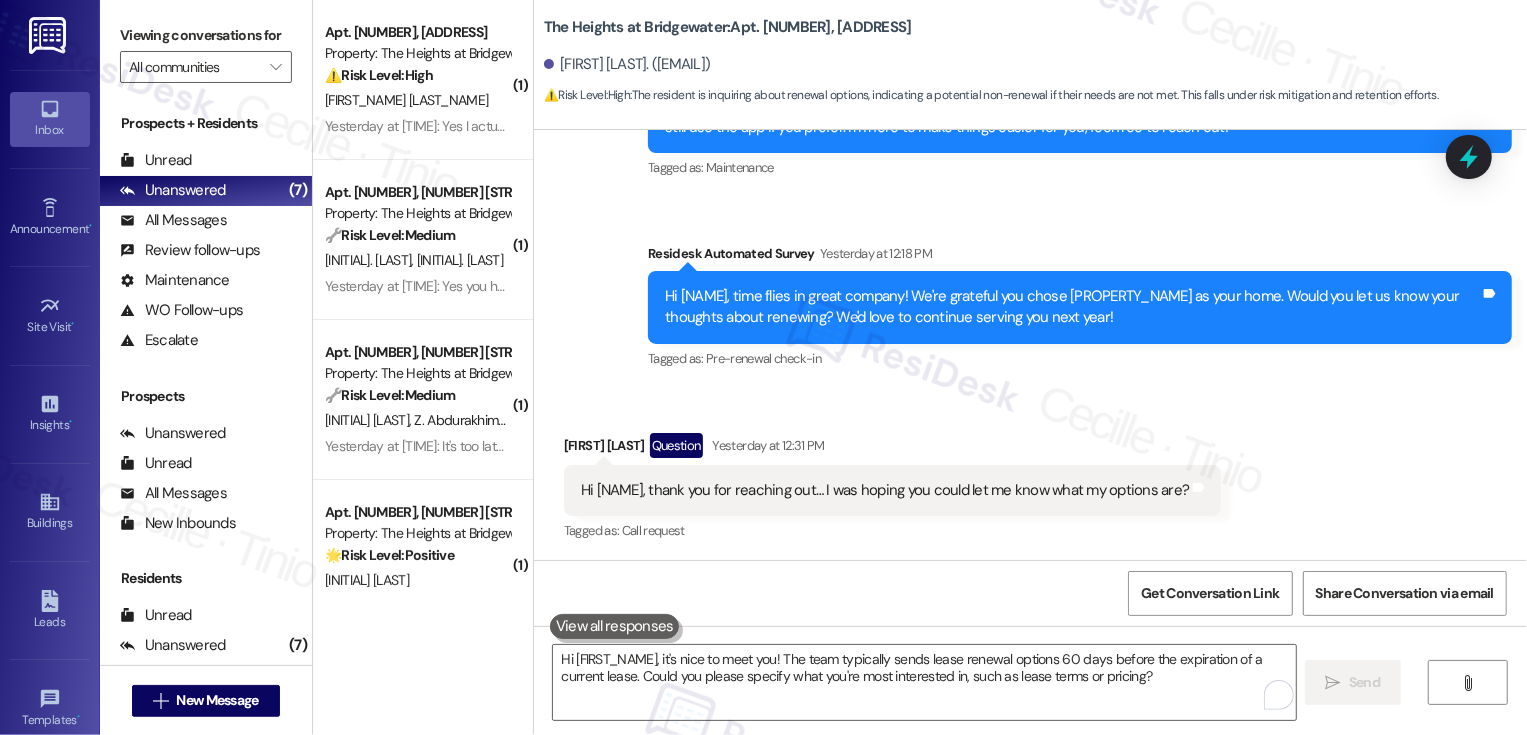 scroll, scrollTop: 863, scrollLeft: 0, axis: vertical 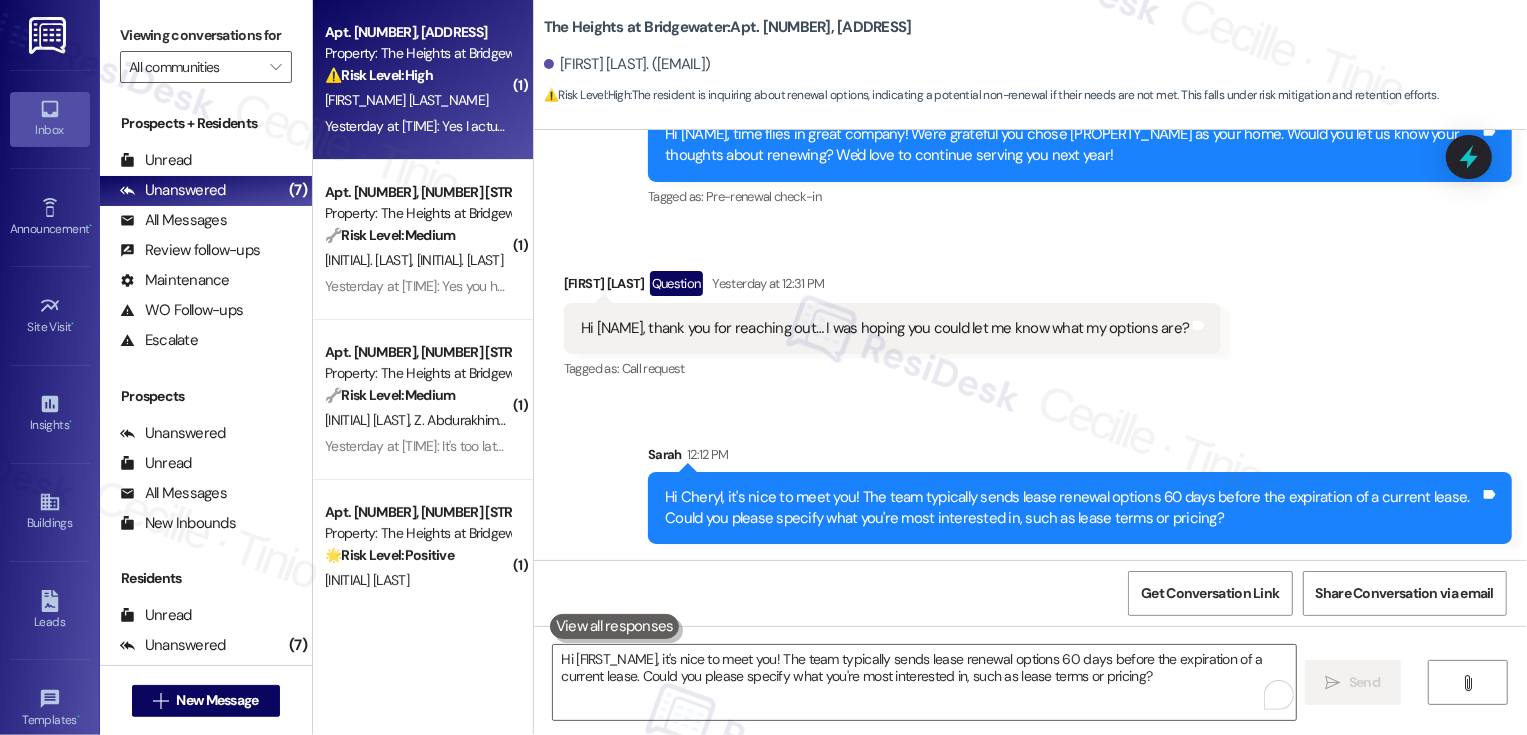 click on "[FIRST_NAME] [LAST_NAME]" at bounding box center (417, 100) 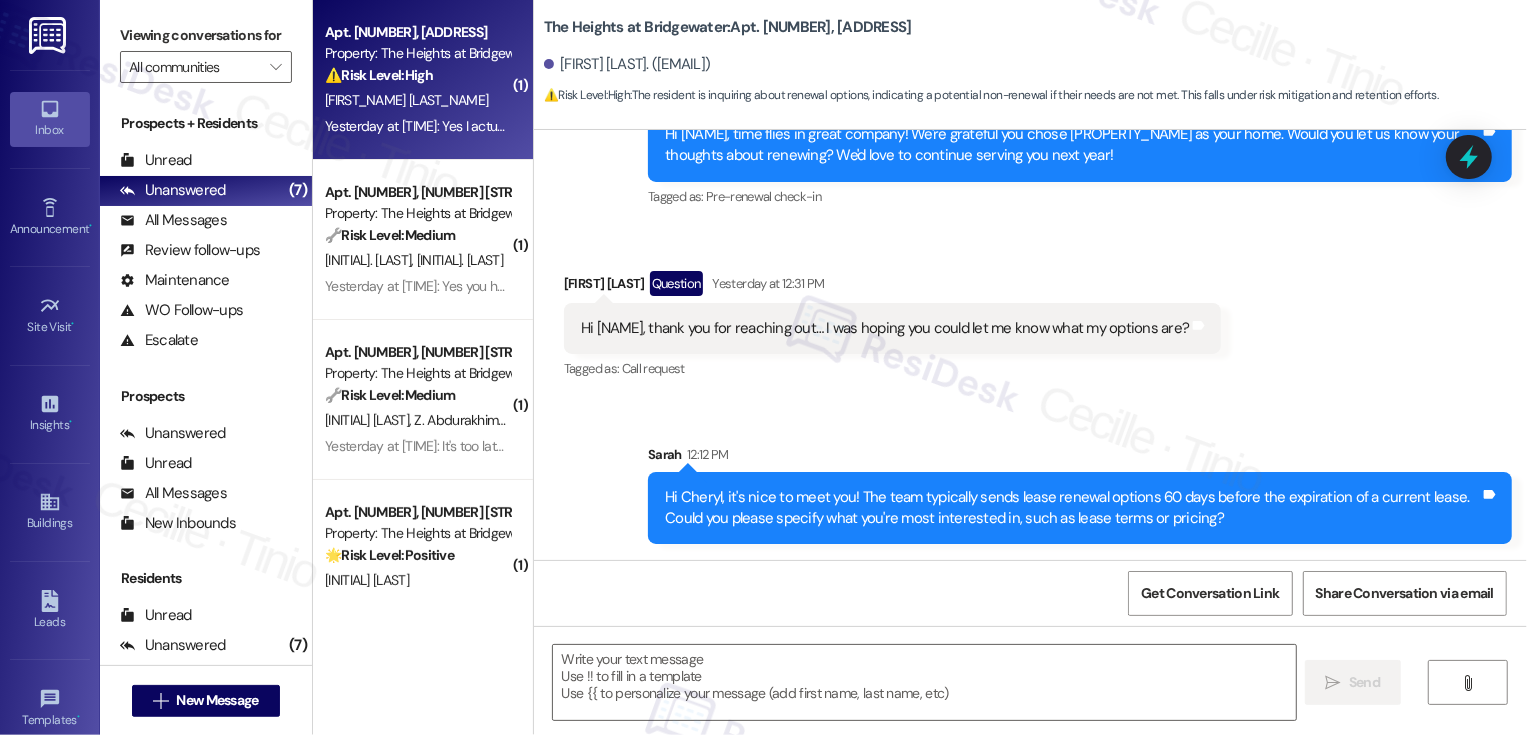 type on "Fetching suggested responses. Please feel free to read through the conversation in the meantime." 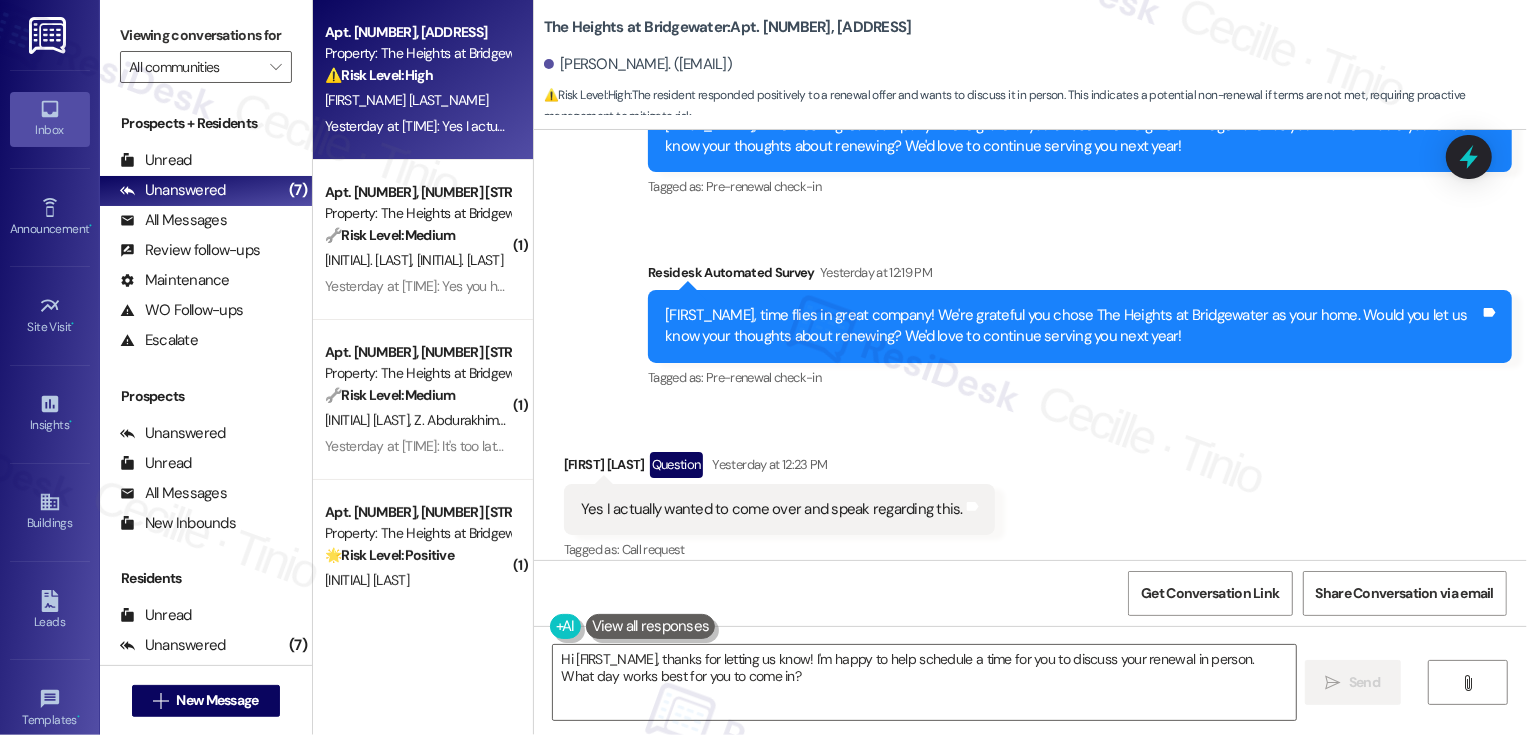 scroll, scrollTop: 1251, scrollLeft: 0, axis: vertical 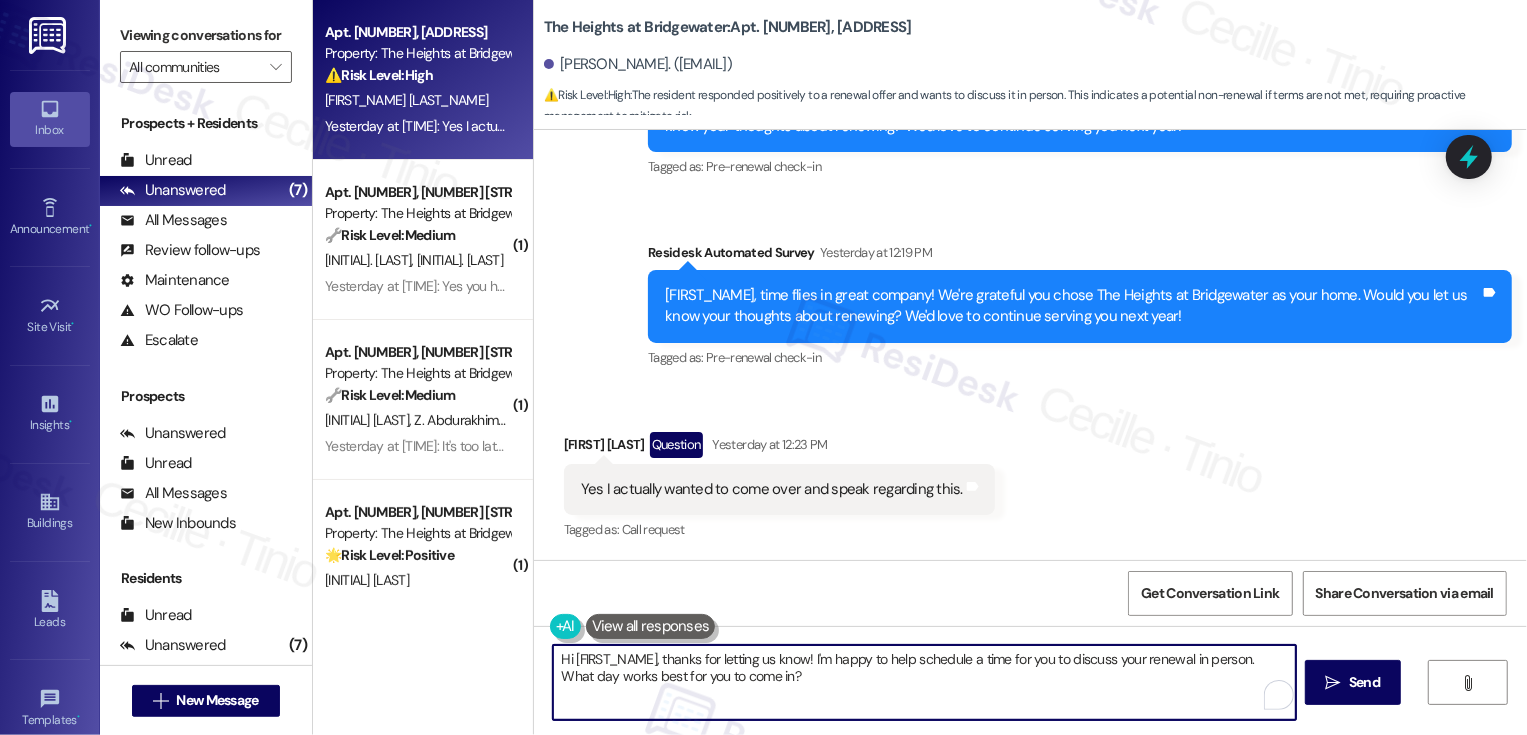 click on "Hi [FIRST_NAME], thanks for letting us know! I'm happy to help schedule a time for you to discuss your renewal in person. What day works best for you to come in?" at bounding box center (924, 682) 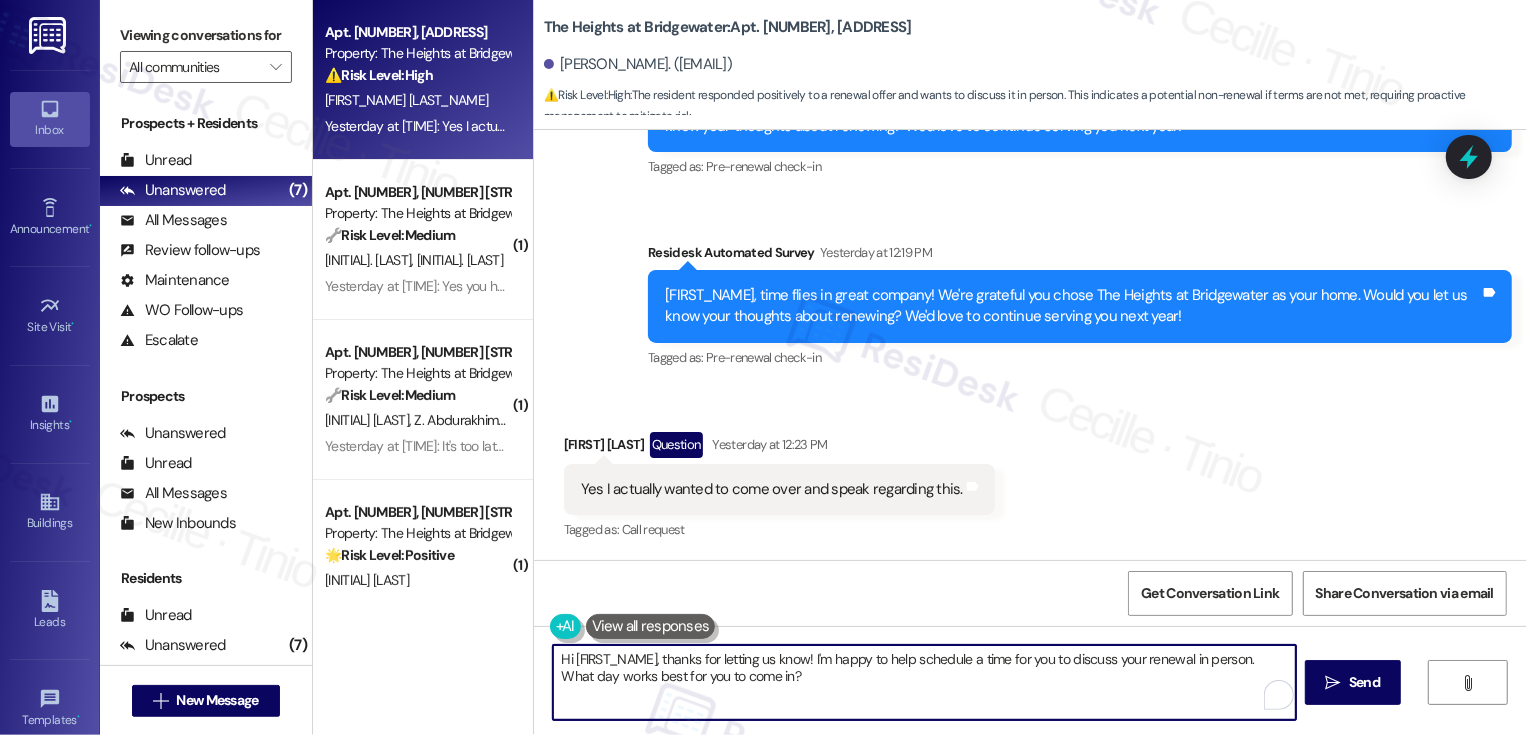 click on "Hi [FIRST_NAME], thanks for letting us know! I'm happy to help schedule a time for you to discuss your renewal in person. What day works best for you to come in?" at bounding box center (924, 682) 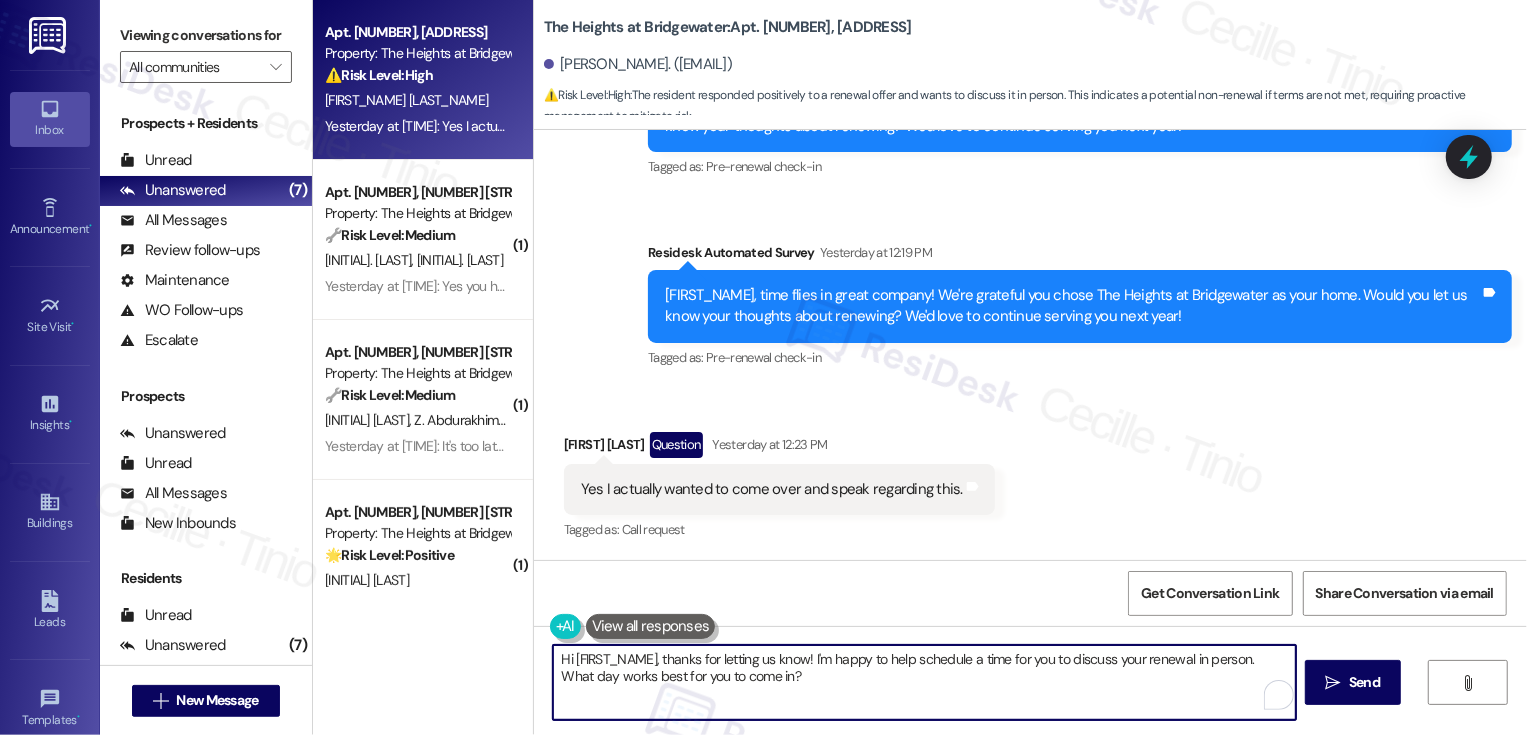click on "Hi [FIRST_NAME], thanks for letting us know! I'm happy to help schedule a time for you to discuss your renewal in person. What day works best for you to come in?" at bounding box center (924, 682) 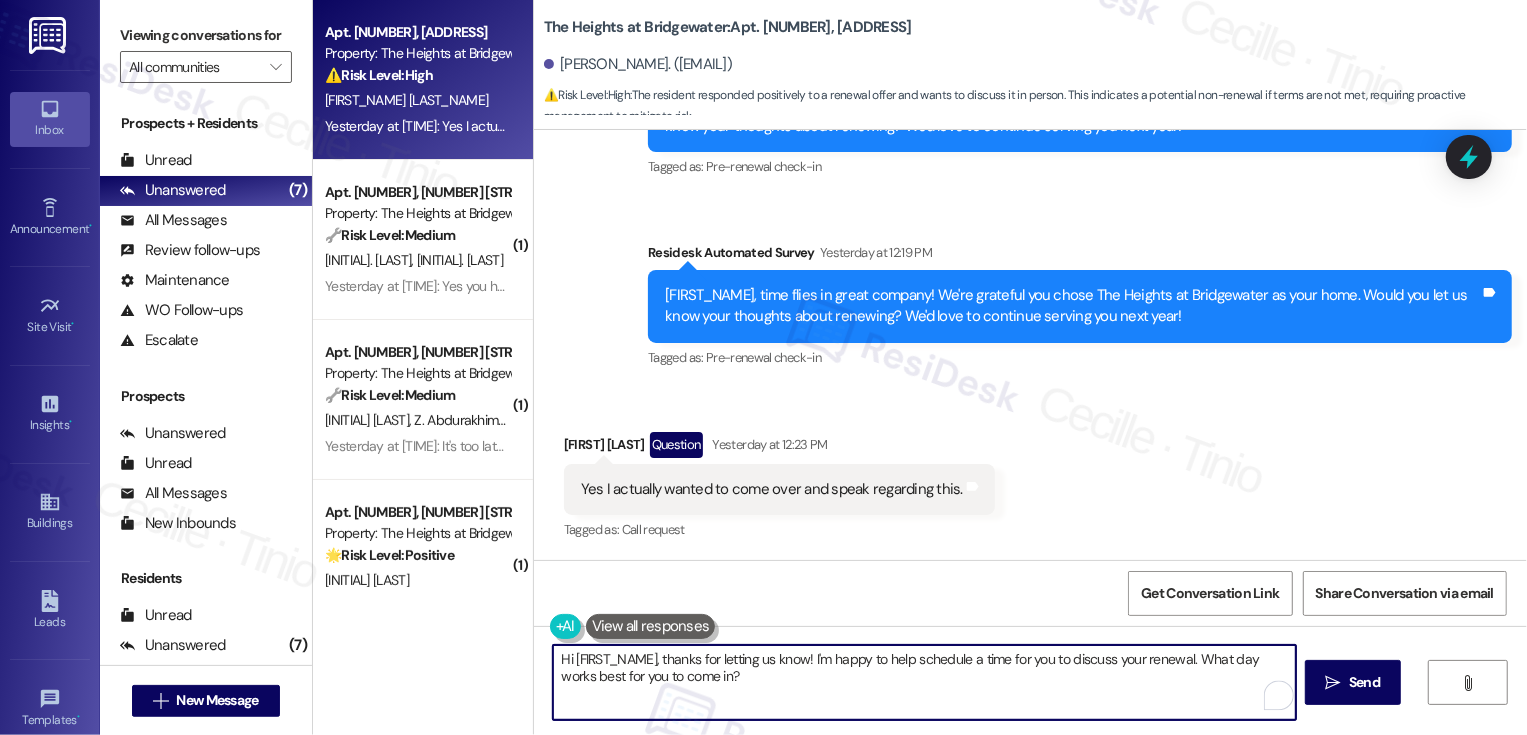 click on "Hi [FIRST_NAME], thanks for letting us know! I'm happy to help schedule a time for you to discuss your renewal. What day works best for you to come in?" at bounding box center [924, 682] 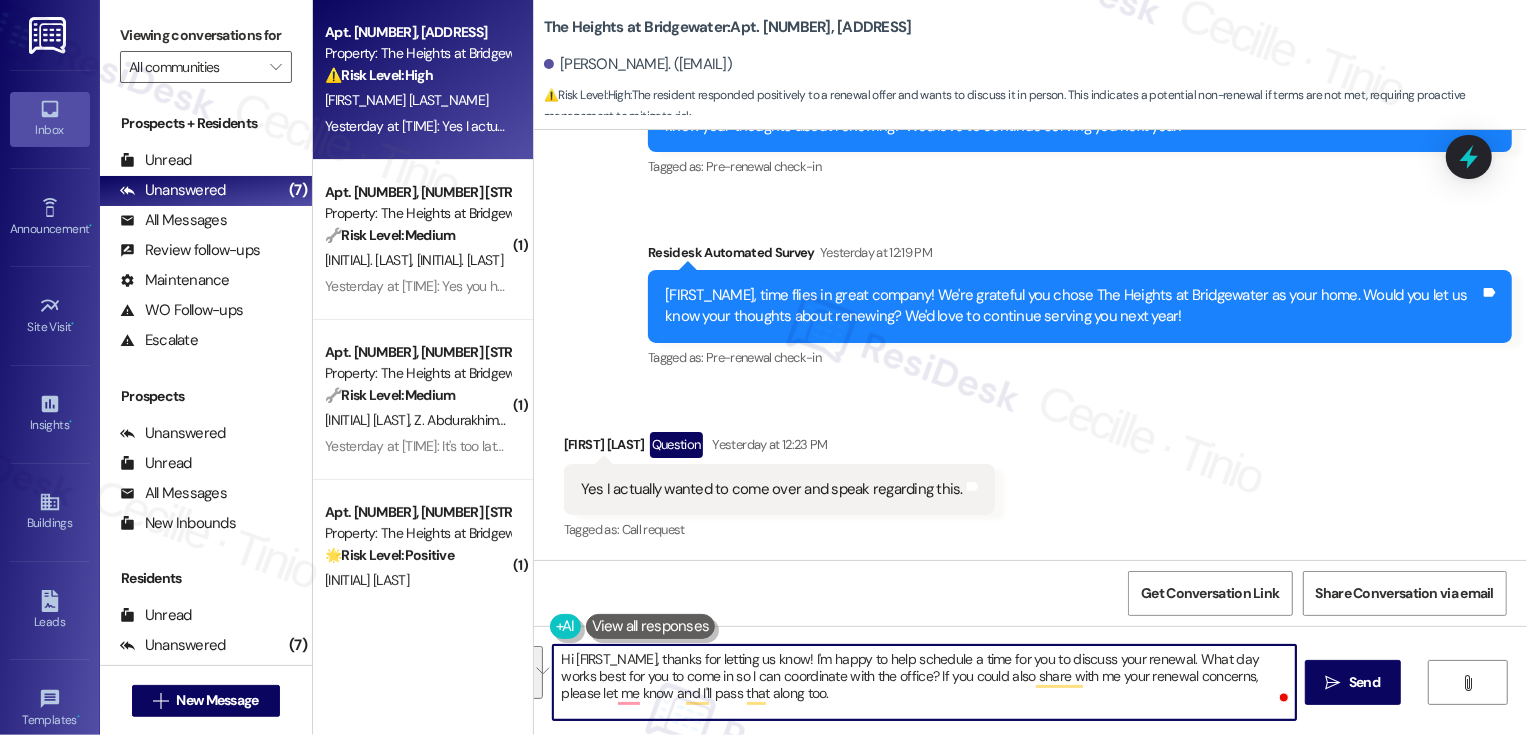 click at bounding box center [535, 672] 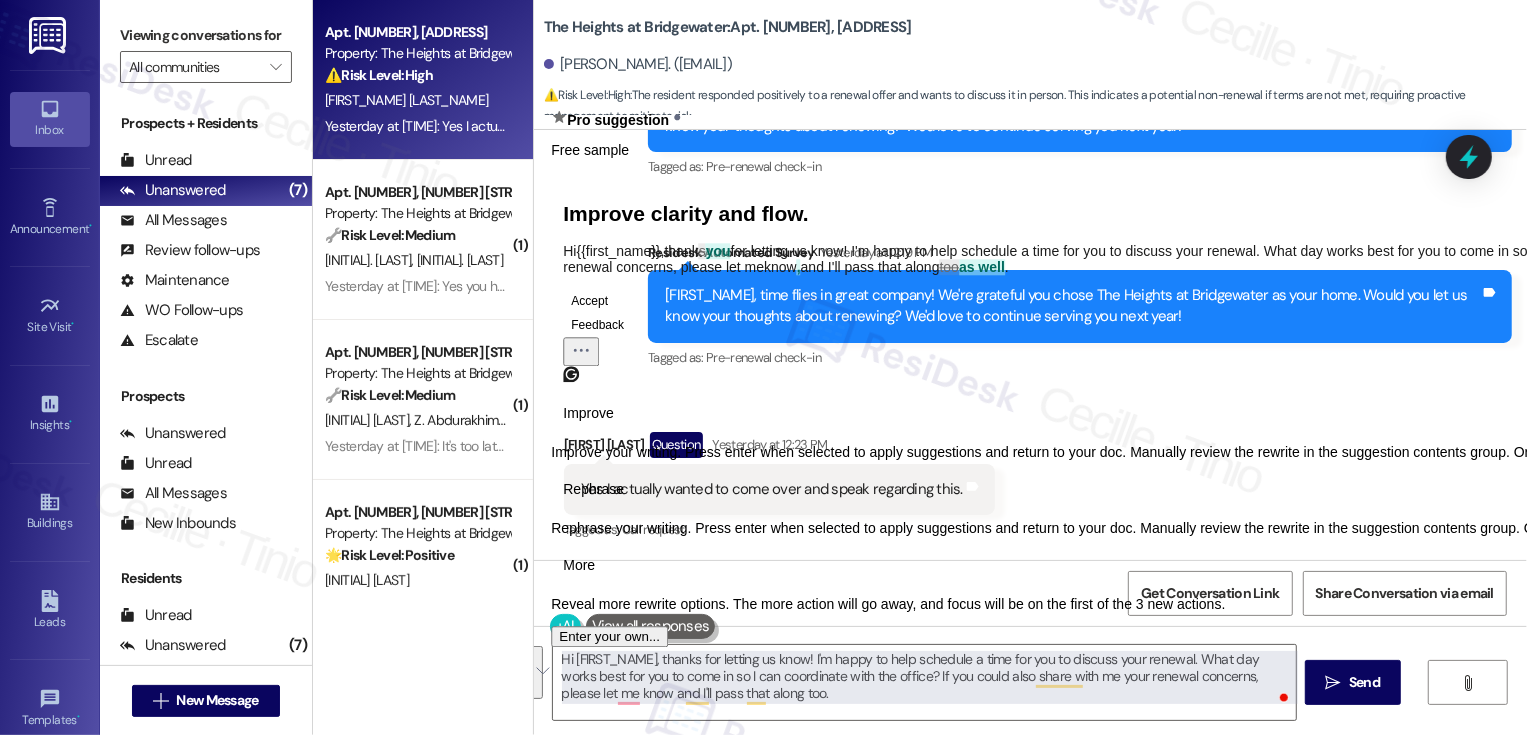 click on "Improve Improve your writing. Press enter when selected to apply suggestions and return to your doc. Manually review the rewrite in the suggestion contents group. Or press Tab to advance and review other options. Rephrase Rephrase your writing. Press enter when selected to apply suggestions and return to your doc. Manually review the rewrite in the suggestion contents group. Or press Tab to advance and review other options. More Reveal more rewrite options. The more action will go away, and focus will be on the first of the 3 new actions." 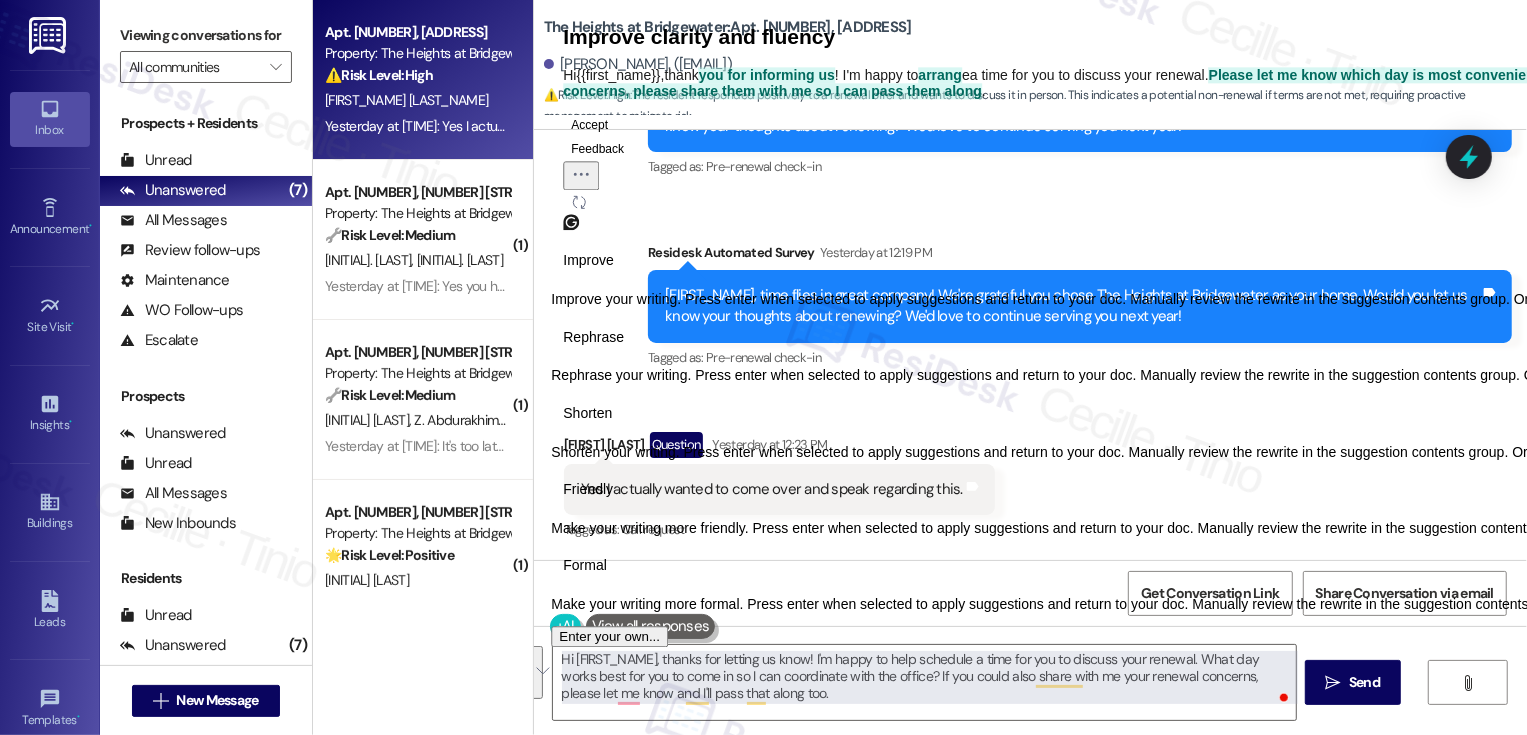 click on "Accept" 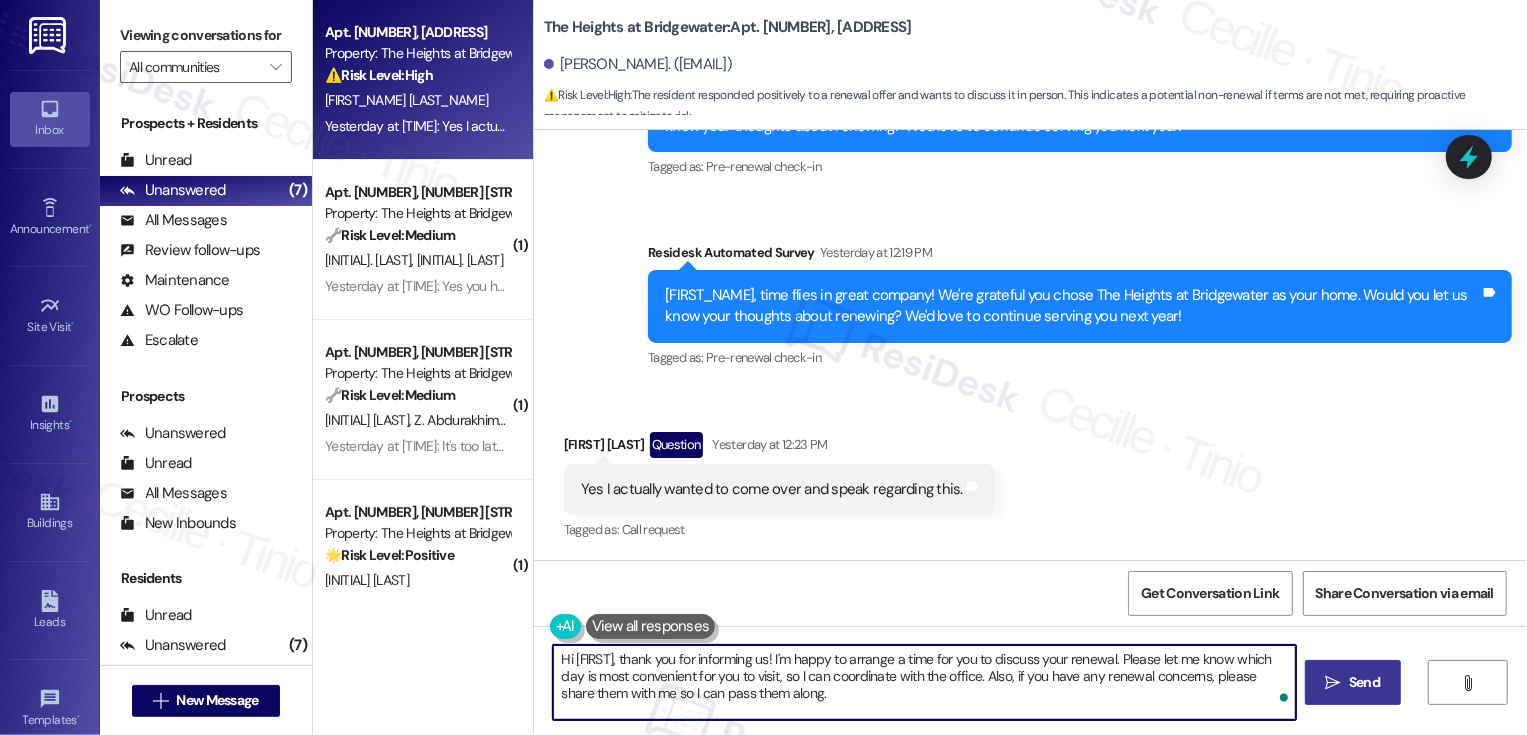 type on "Hi [FIRST], thank you for informing us! I'm happy to arrange a time for you to discuss your renewal. Please let me know which day is most convenient for you to visit, so I can coordinate with the office. Also, if you have any renewal concerns, please share them with me so I can pass them along." 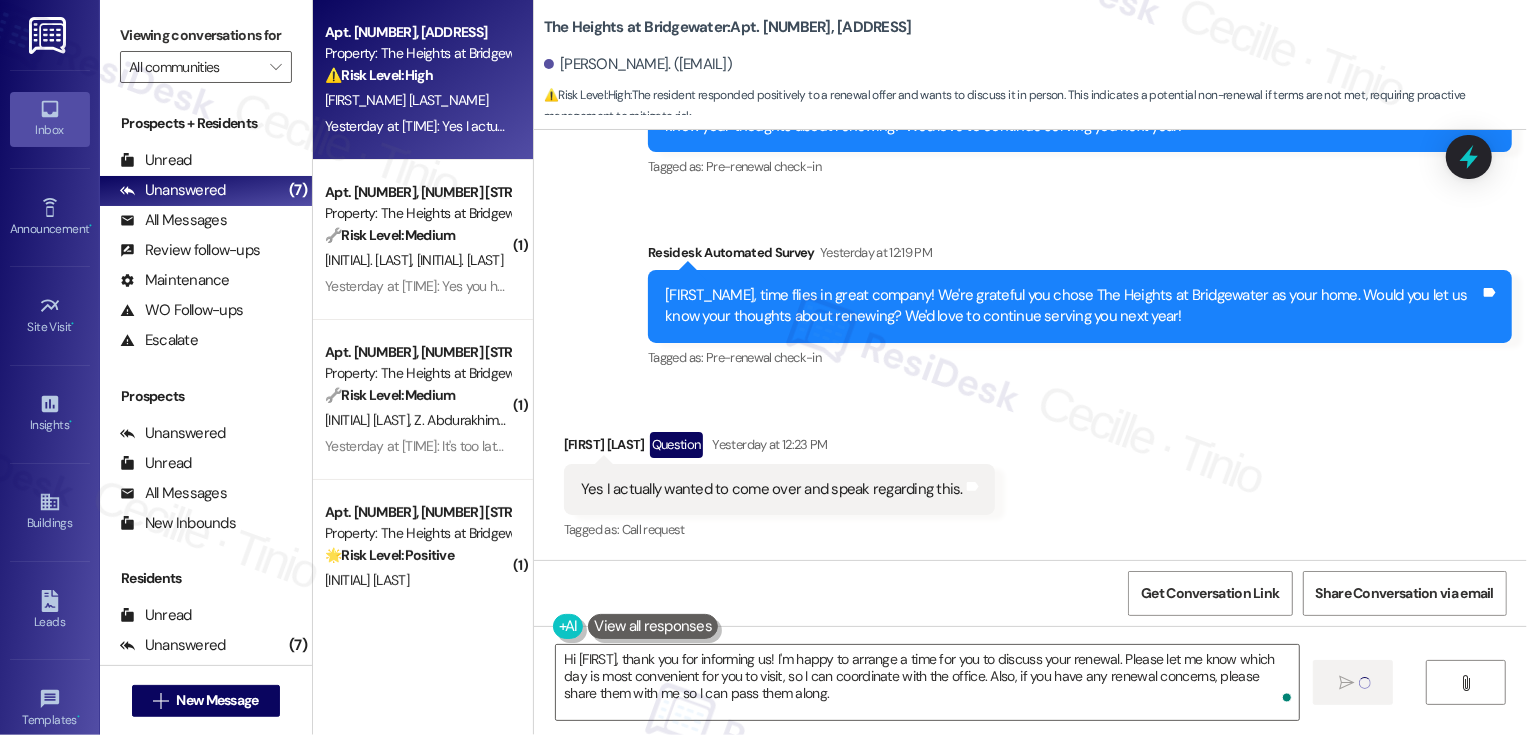 type 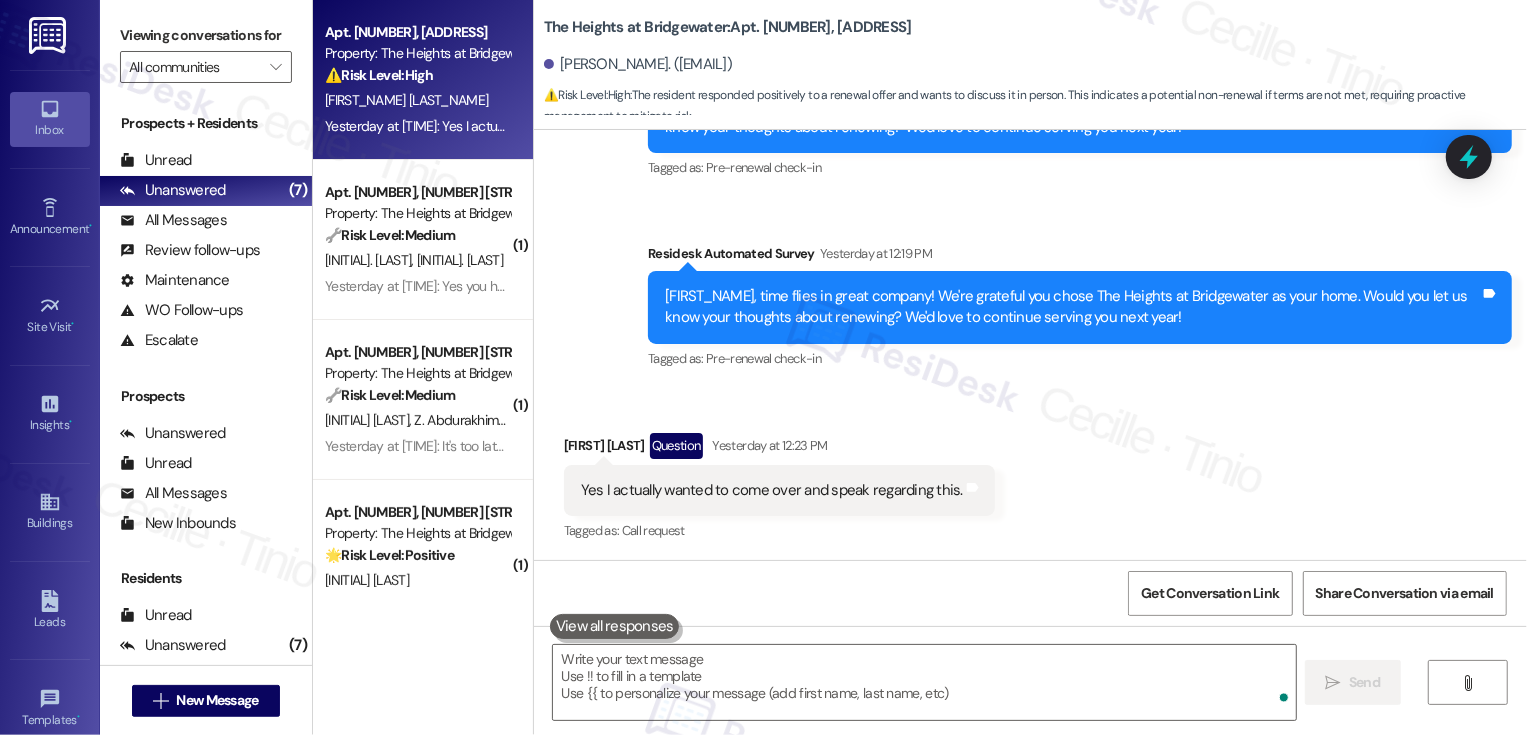 scroll, scrollTop: 1433, scrollLeft: 0, axis: vertical 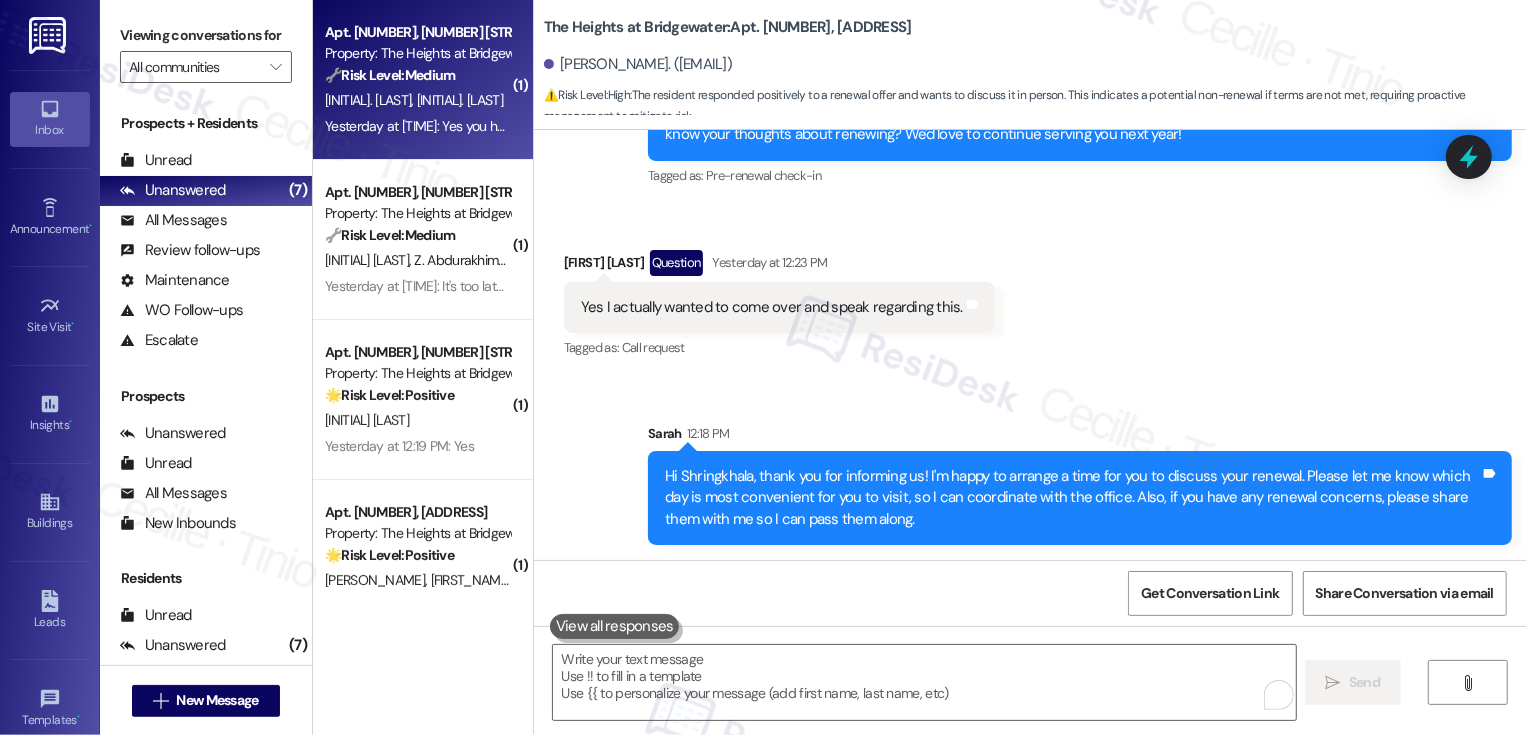click on "Apt. [NUMBER], [PROPERTY_NAME] Property: [PROPERTY_NAME] 🔧 Risk Level: Medium The resident is confirming permission to enter for a pre-existing work order regarding a dishwasher issue. While the dishwasher is malfunctioning, it doesn't pose an immediate threat to safety or property. The issue is being addressed, and the resident is cooperating. [LAST_NAME] [LAST_NAME] [DATE] at [TIME]: Yes you have my permission to go in thank [DATE] at [TIME]: Yes you have my permission to go in thank" at bounding box center [423, 80] 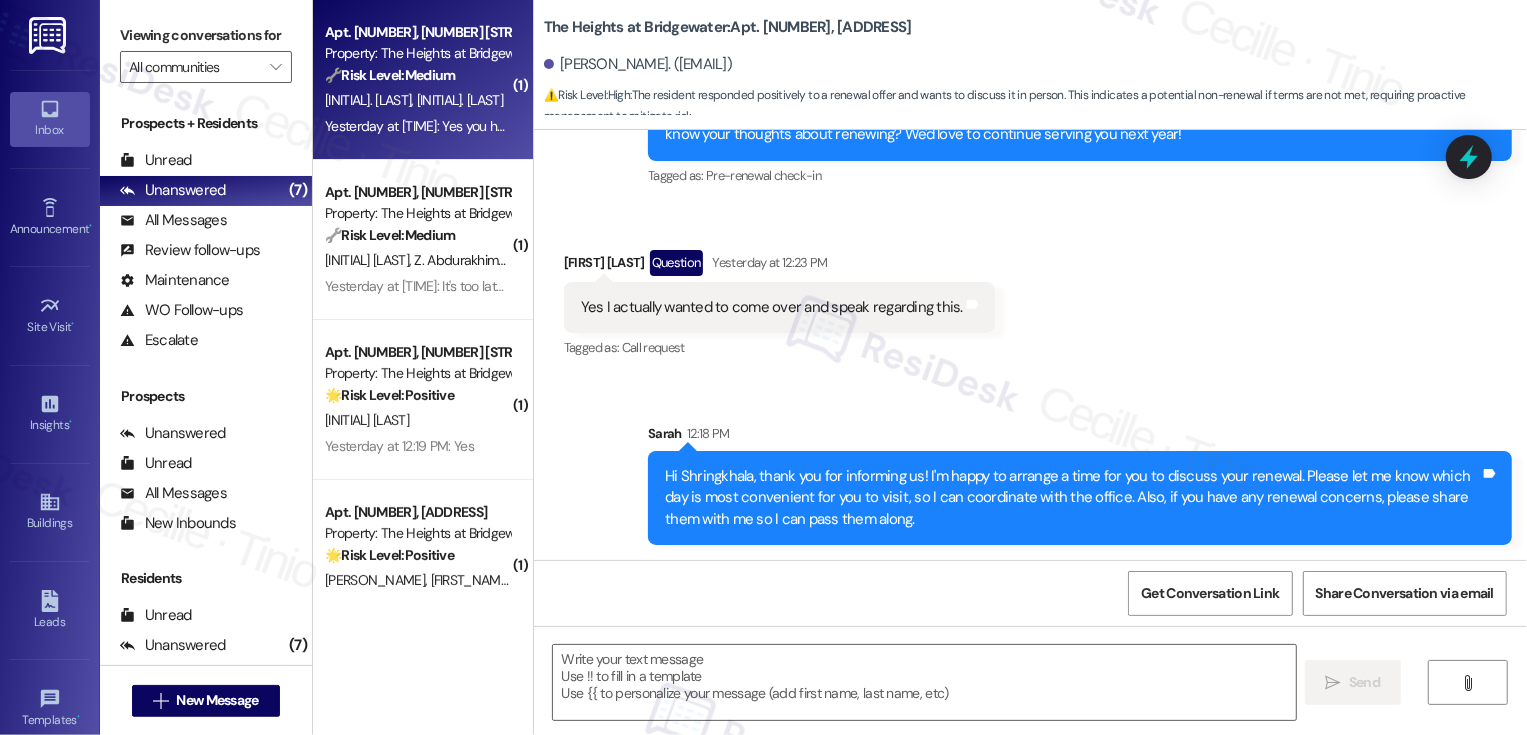 click on "Apt. 3414, 3298 Reflection Pointe Property: The Heights at Bridgewater 🔧  Risk Level:  Medium The resident is confirming permission to enter for a pre-existing work order regarding a dishwasher issue. While the dishwasher is malfunctioning, it doesn't pose an immediate threat to safety or property. The issue is being addressed, and the resident is cooperating. S. Forester K. Forester Yesterday at 1:37 PM: Yes you have my permission to go in thank  Yesterday at 1:37 PM: Yes you have my permission to go in thank" at bounding box center [423, 80] 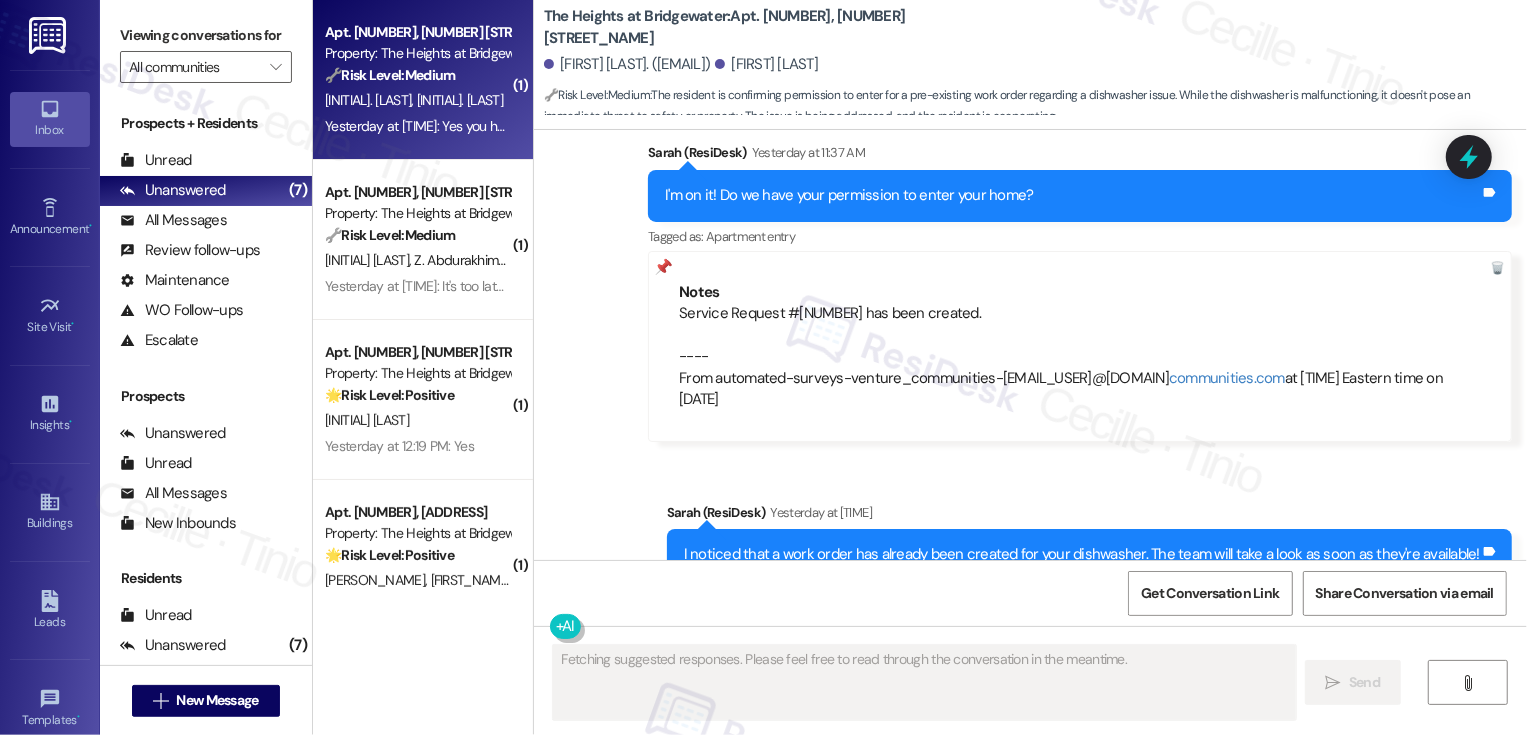 scroll, scrollTop: 12845, scrollLeft: 0, axis: vertical 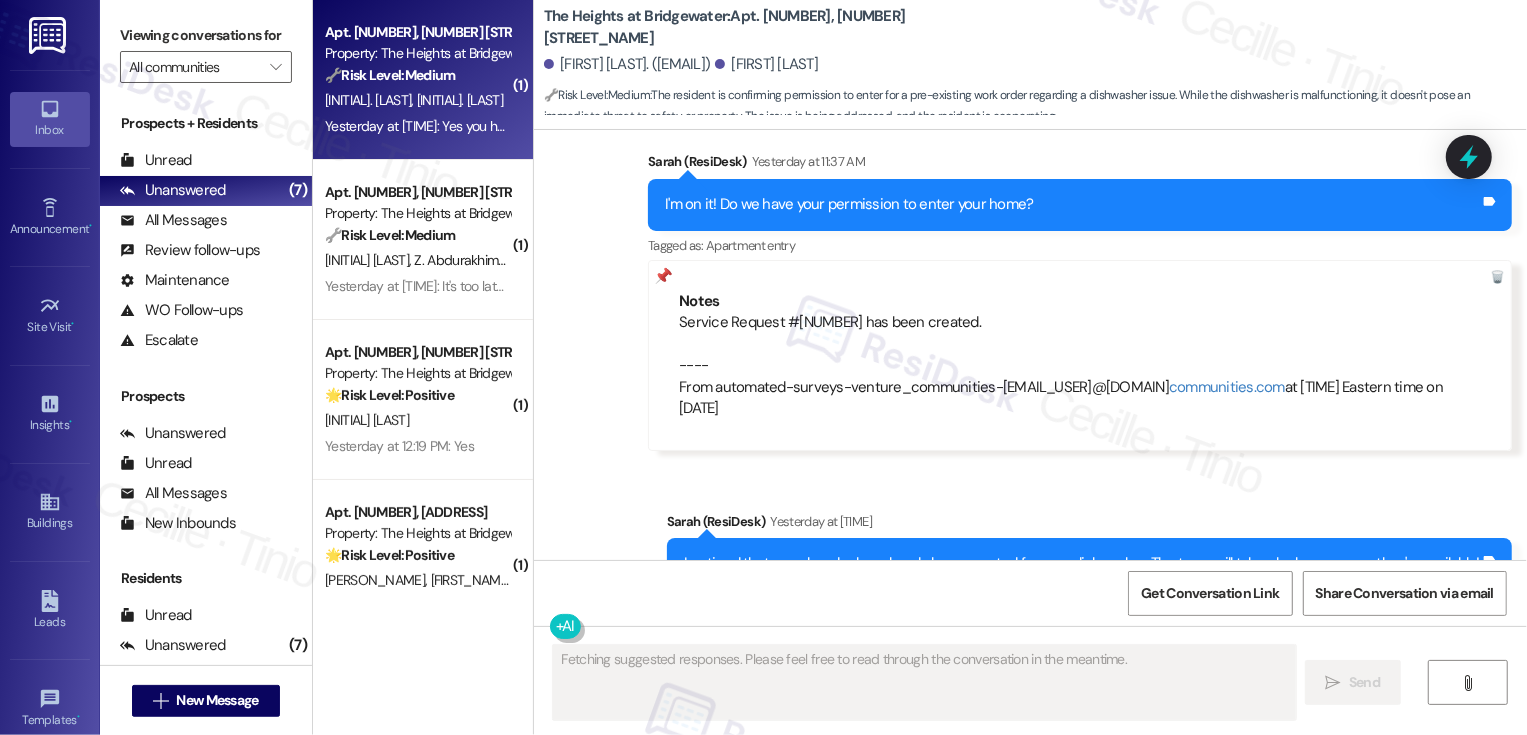 click on "Service Request #65580 has been created.
----
From automated-surveys-venture_communities-cecille.tinio@venture_ communities.com  at 11:44AM Eastern time on 08/07/2025" at bounding box center (1080, 365) 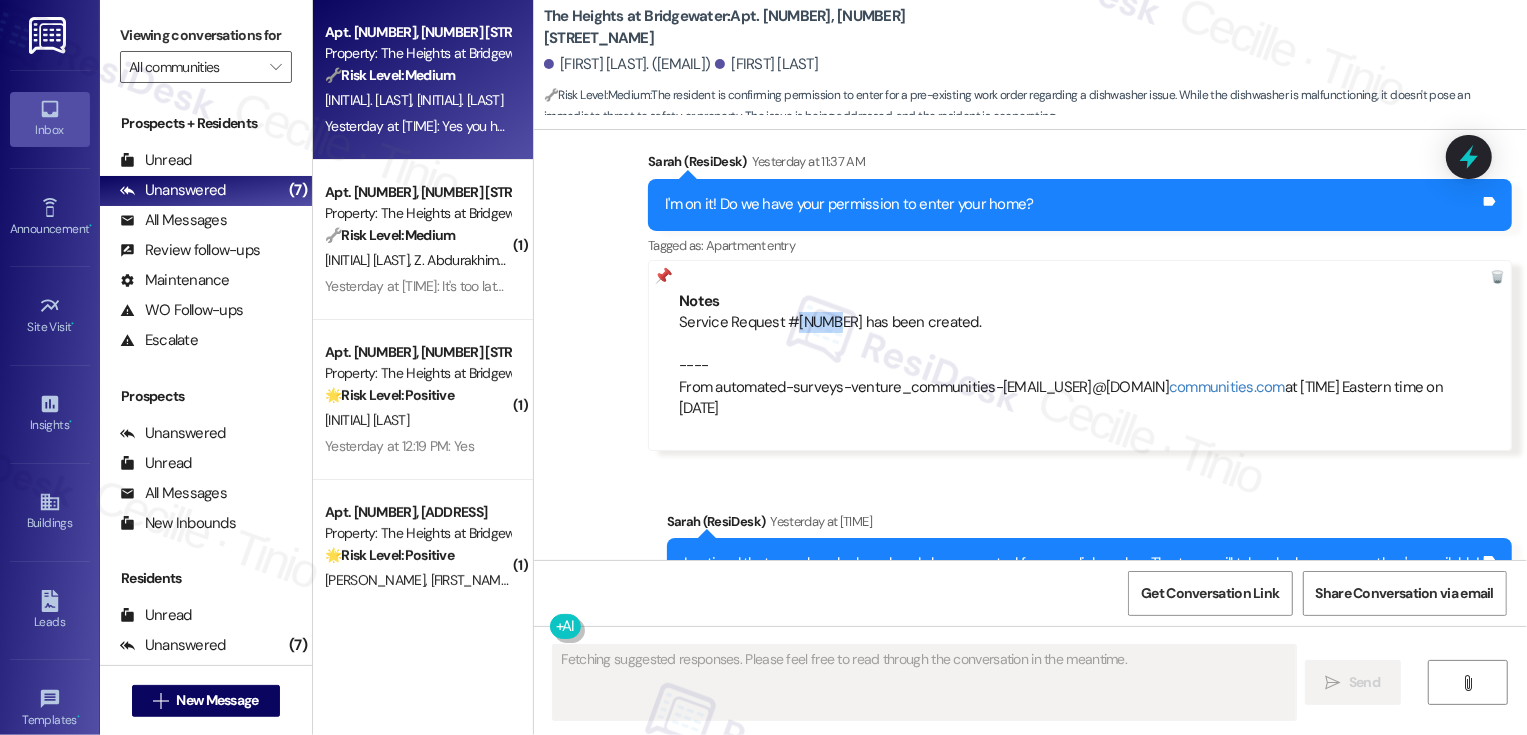 copy on "65580" 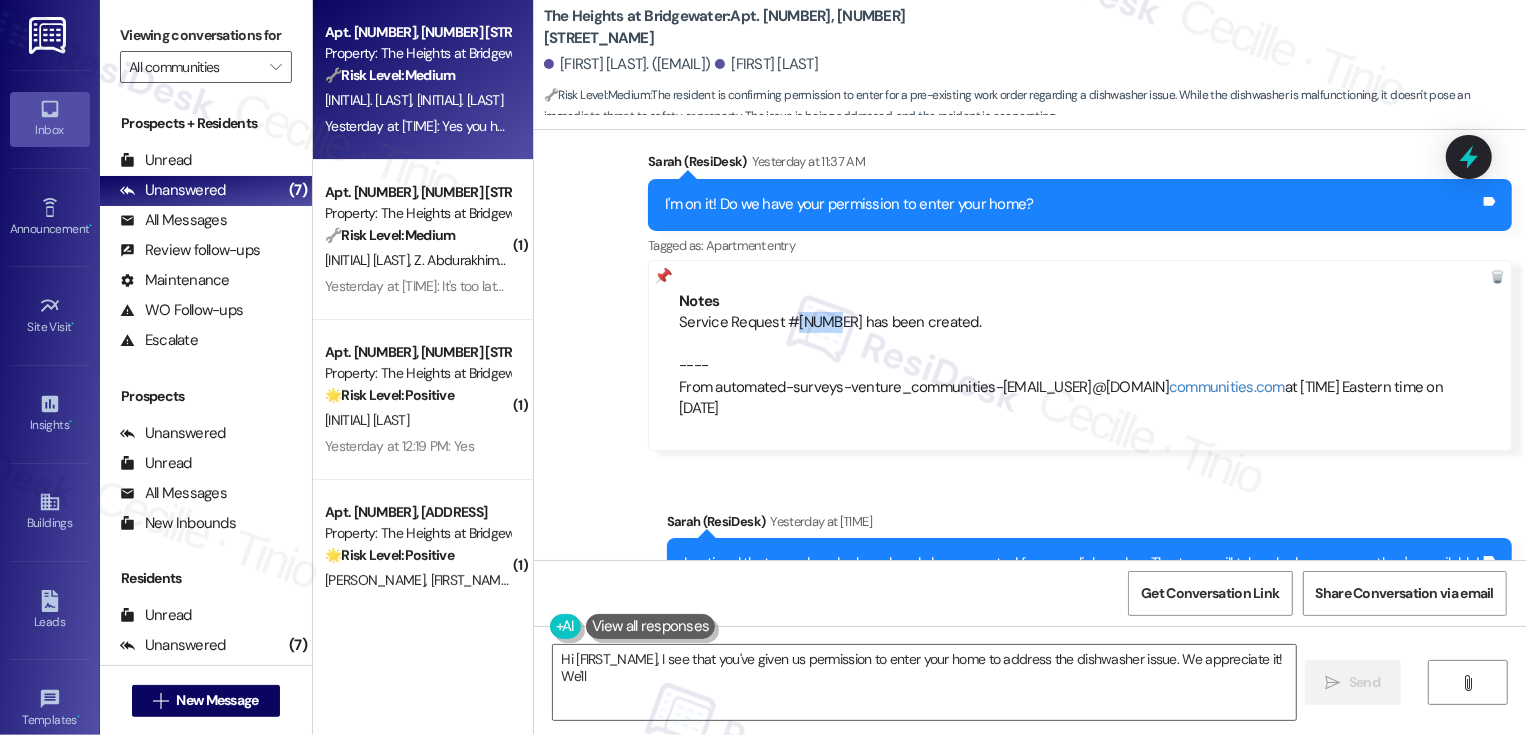 copy on "65580" 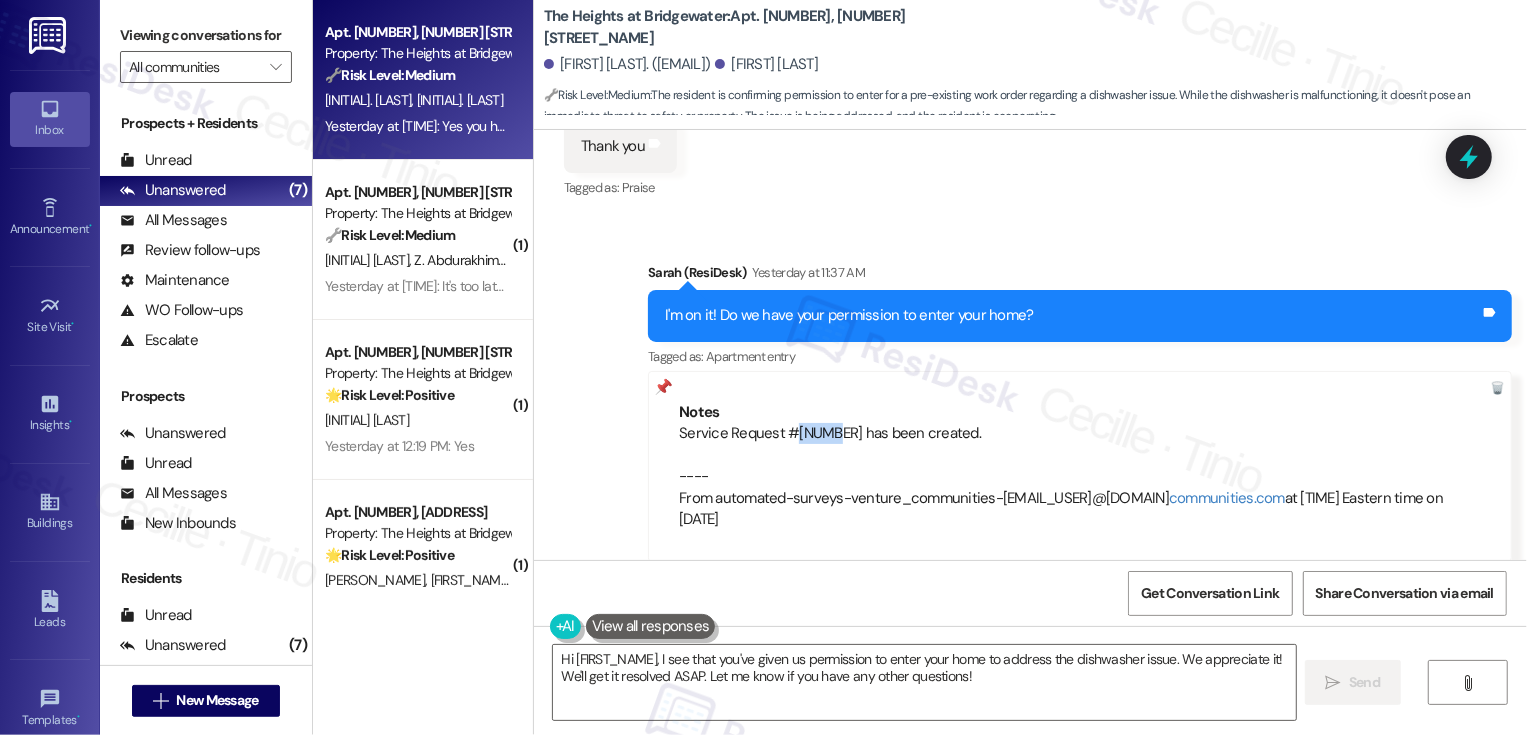 scroll, scrollTop: 13067, scrollLeft: 0, axis: vertical 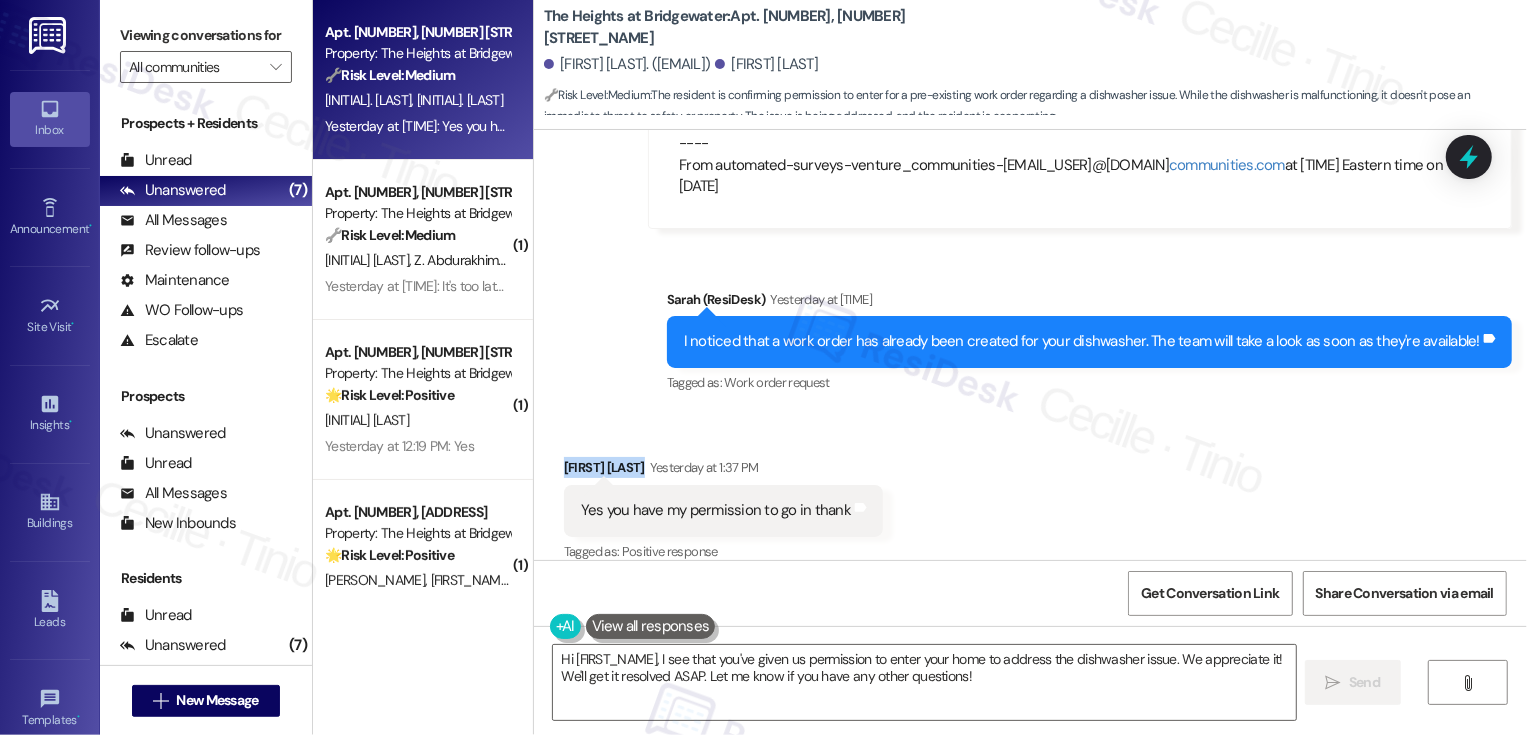drag, startPoint x: 549, startPoint y: 442, endPoint x: 632, endPoint y: 451, distance: 83.48653 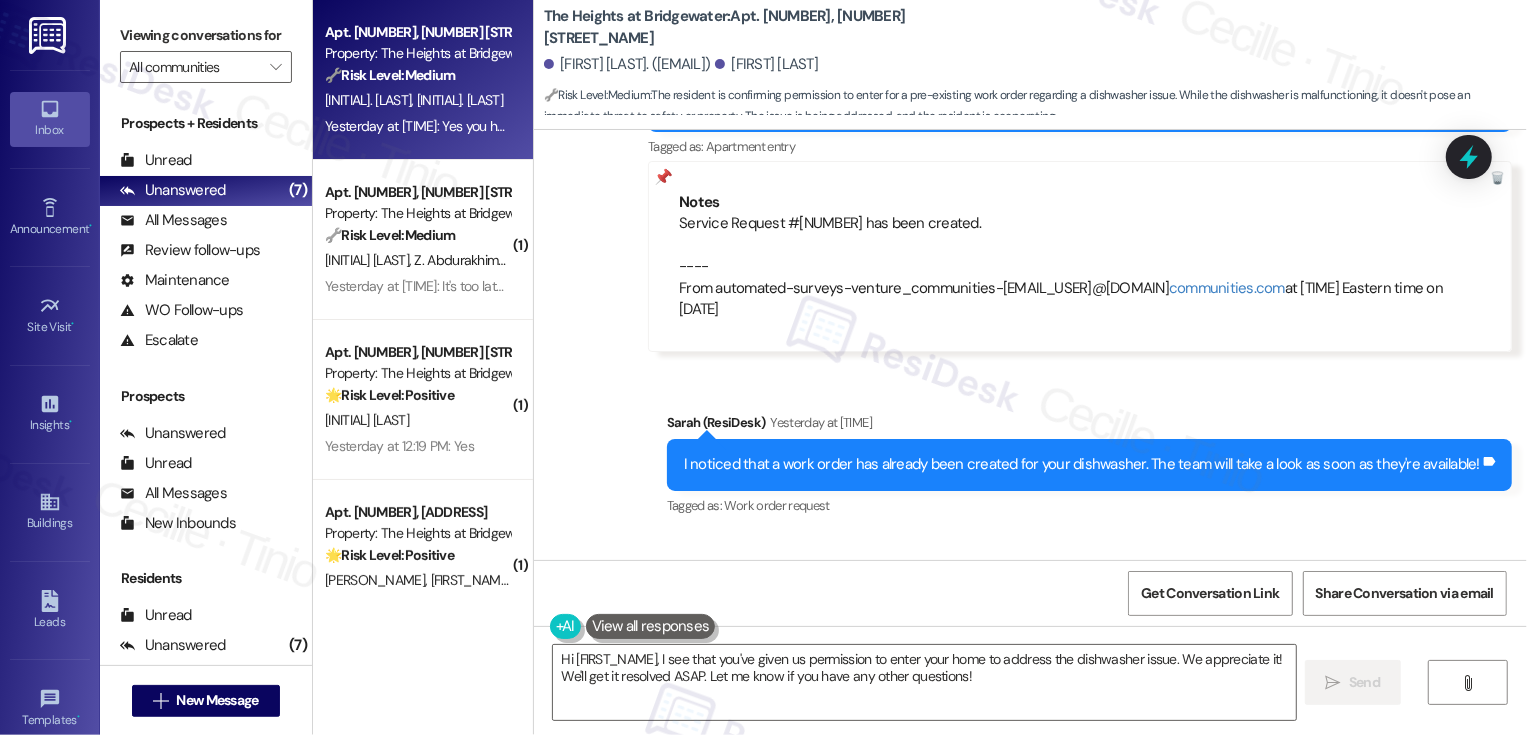 scroll, scrollTop: 13067, scrollLeft: 0, axis: vertical 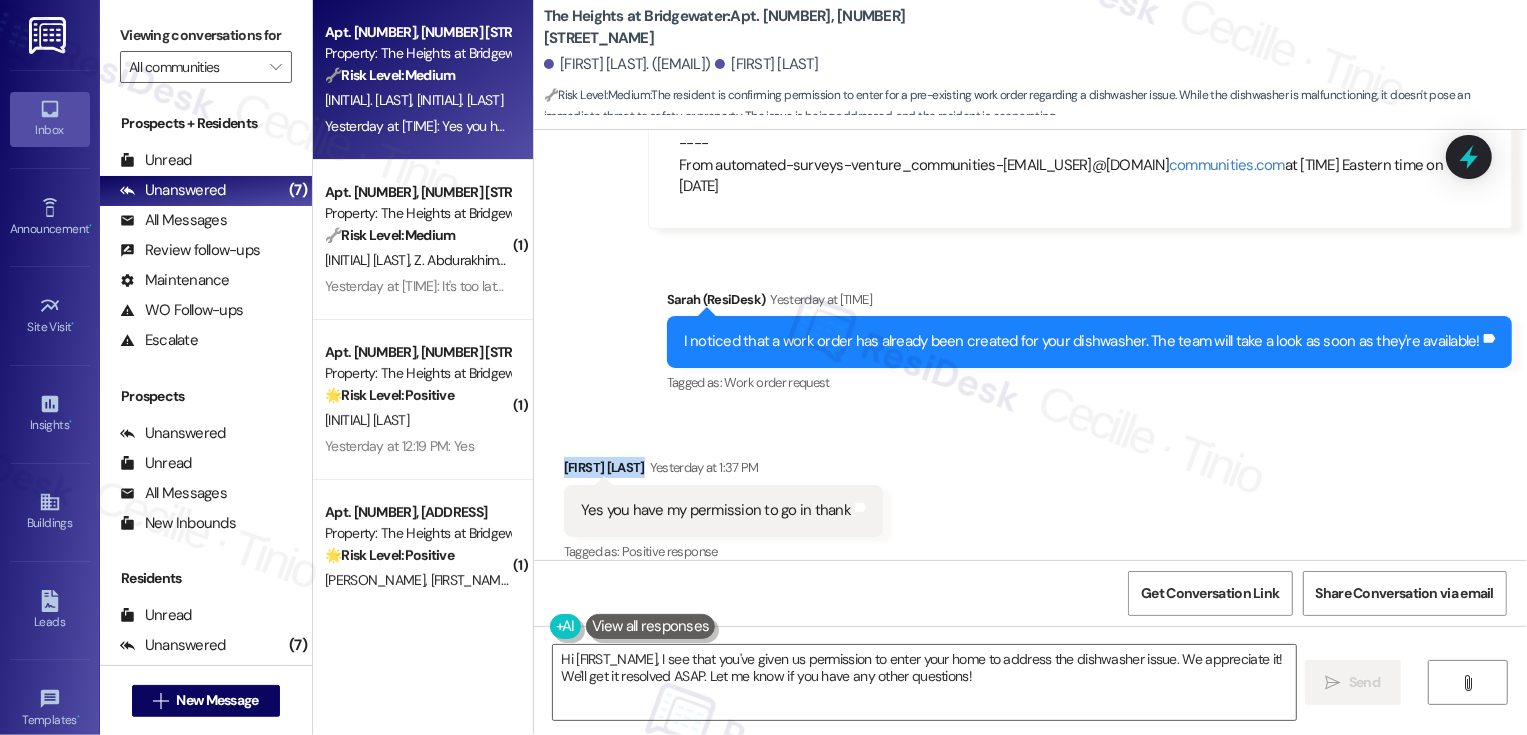 click on "Sent via SMS Sarah   (ResiDesk) Yesterday at 11:37 AM I'm on it! Do we have your permission to enter your home? Tags and notes Tagged as:   Apartment entry Click to highlight conversations about Apartment entry Notes Service Request #65580 has been created.
----
From automated-surveys-venture_communities-cecille.tinio@venture_ communities.com  at 11:44AM Eastern time on 08/07/2025 Sent via SMS Sarah   (ResiDesk) Yesterday at 11:46 AM I noticed that a work order has already been created for your dishwasher. The team will take a look as soon as they're available! Tags and notes Tagged as:   Work order request Click to highlight conversations about Work order request" at bounding box center [1030, 148] 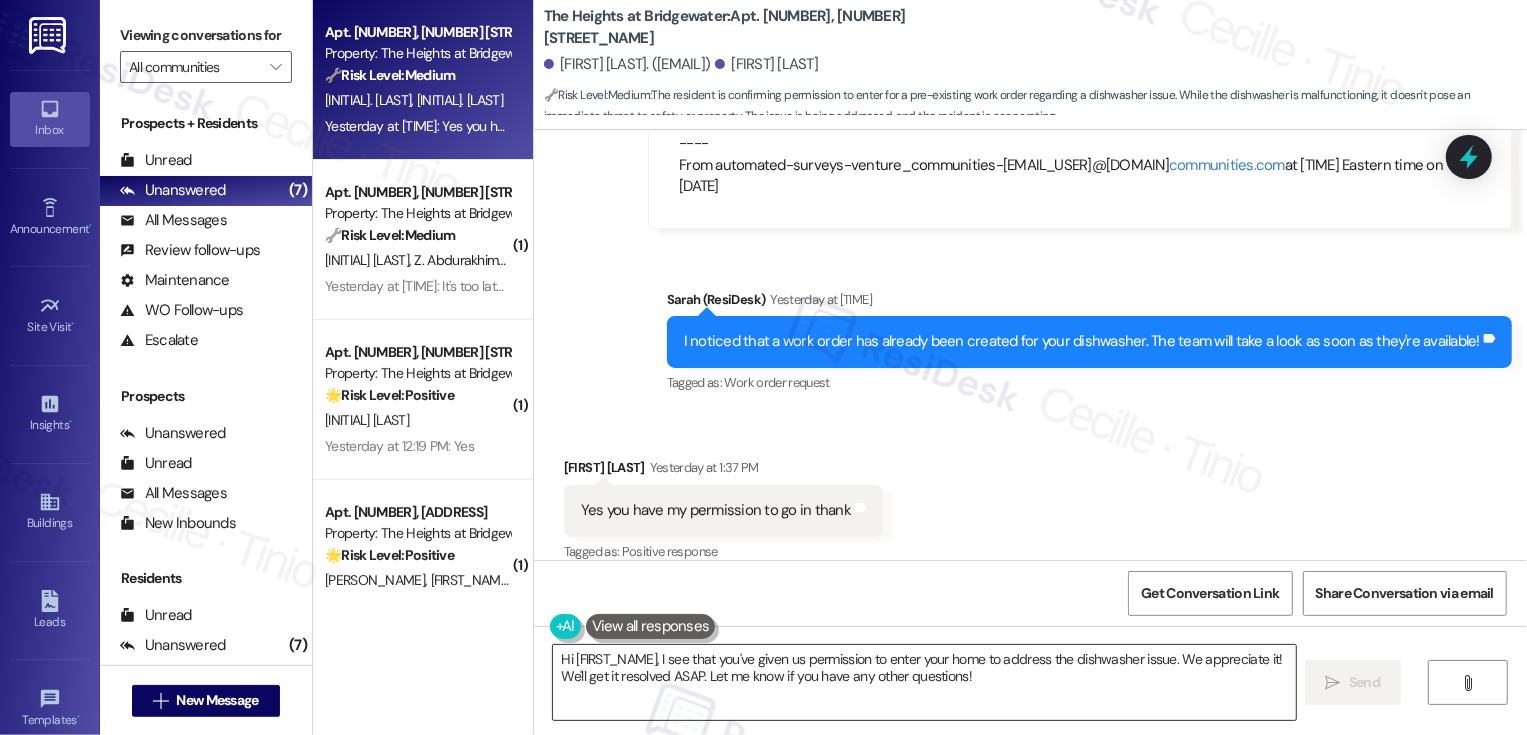 click on "Hi {{first_name}}, I see that you've given us permission to enter your home to address the dishwasher issue. We appreciate it! We'll get it resolved ASAP. Let me know if you have any other questions!" at bounding box center [924, 682] 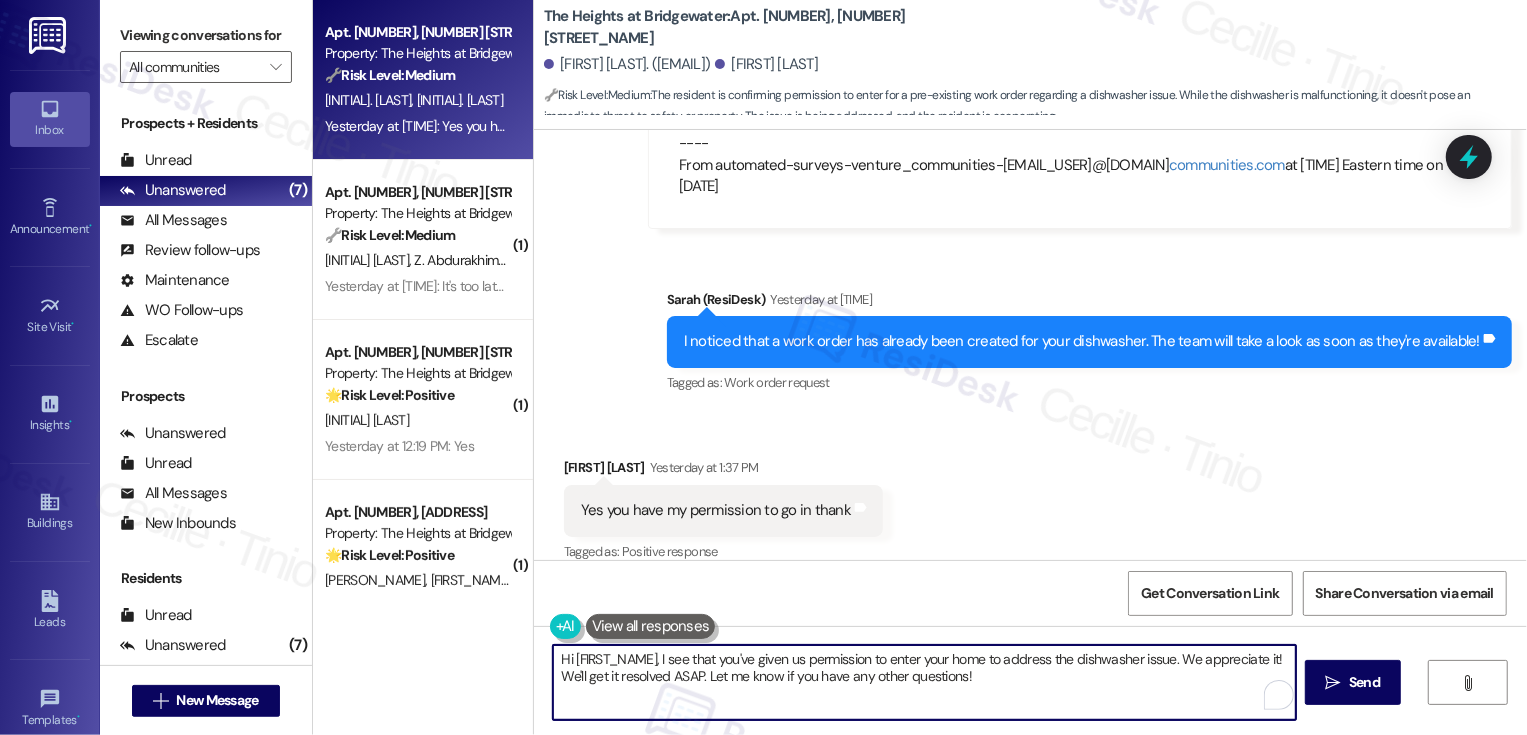 click on "Hi {{first_name}}, I see that you've given us permission to enter your home to address the dishwasher issue. We appreciate it! We'll get it resolved ASAP. Let me know if you have any other questions!" at bounding box center (924, 682) 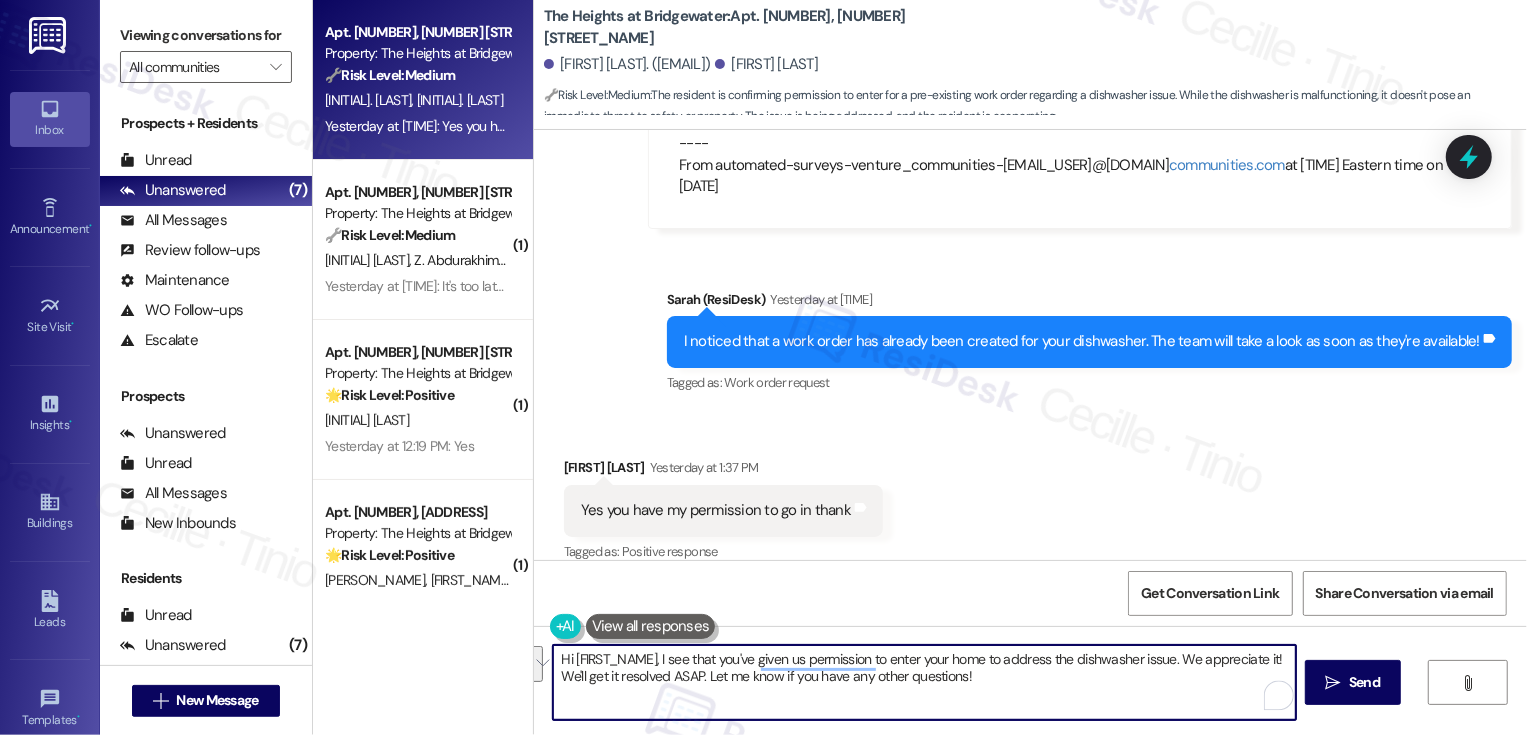 drag, startPoint x: 984, startPoint y: 691, endPoint x: 527, endPoint y: 655, distance: 458.41574 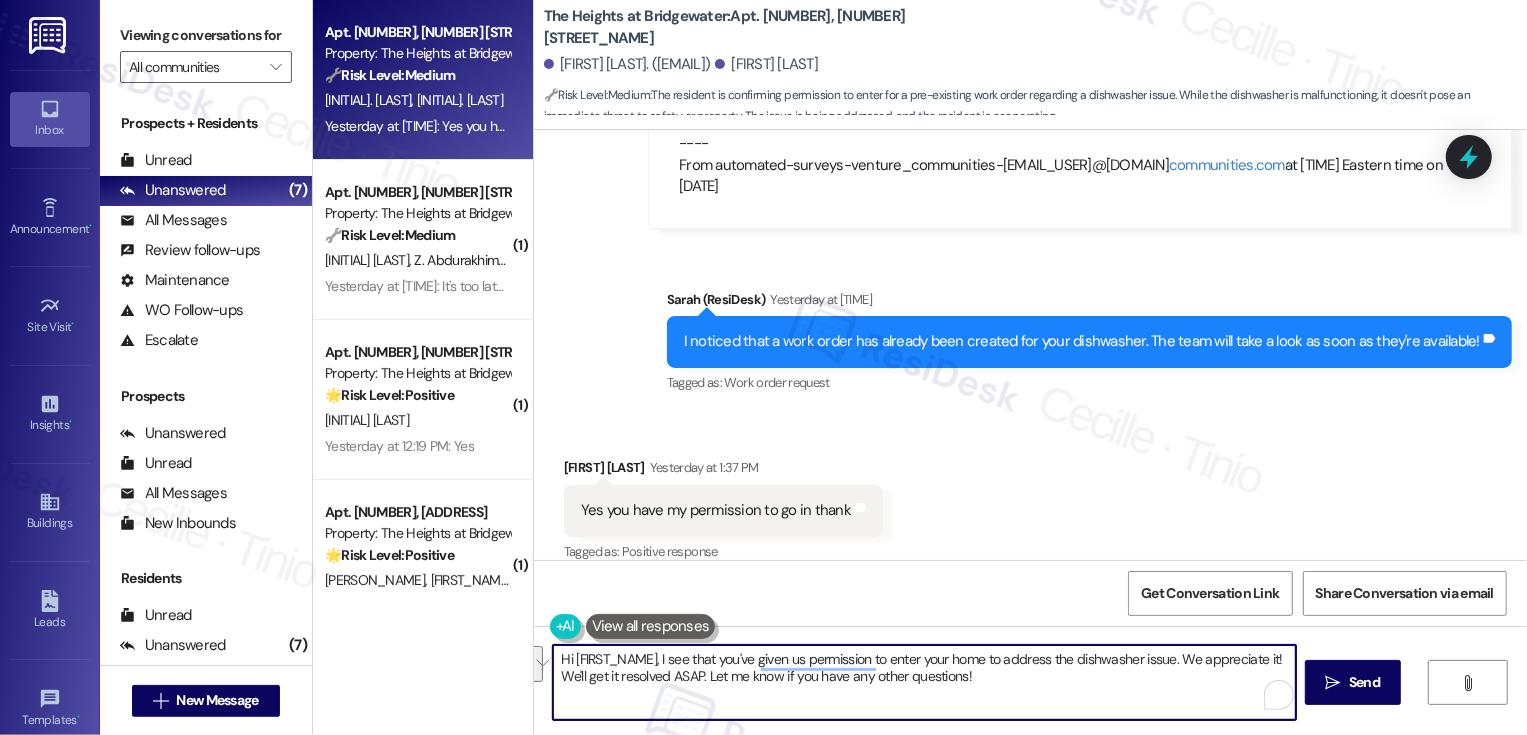 type on "g" 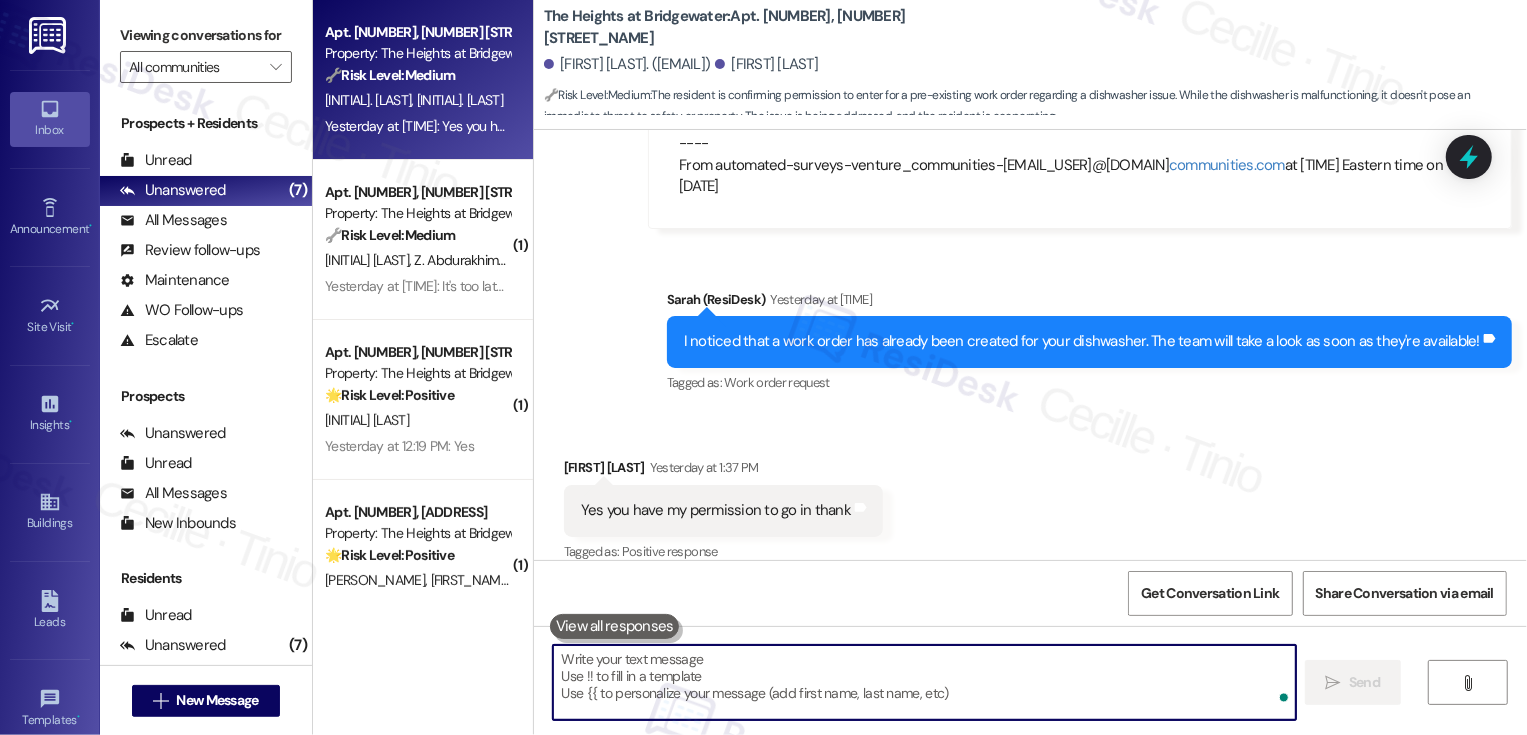 type on "g" 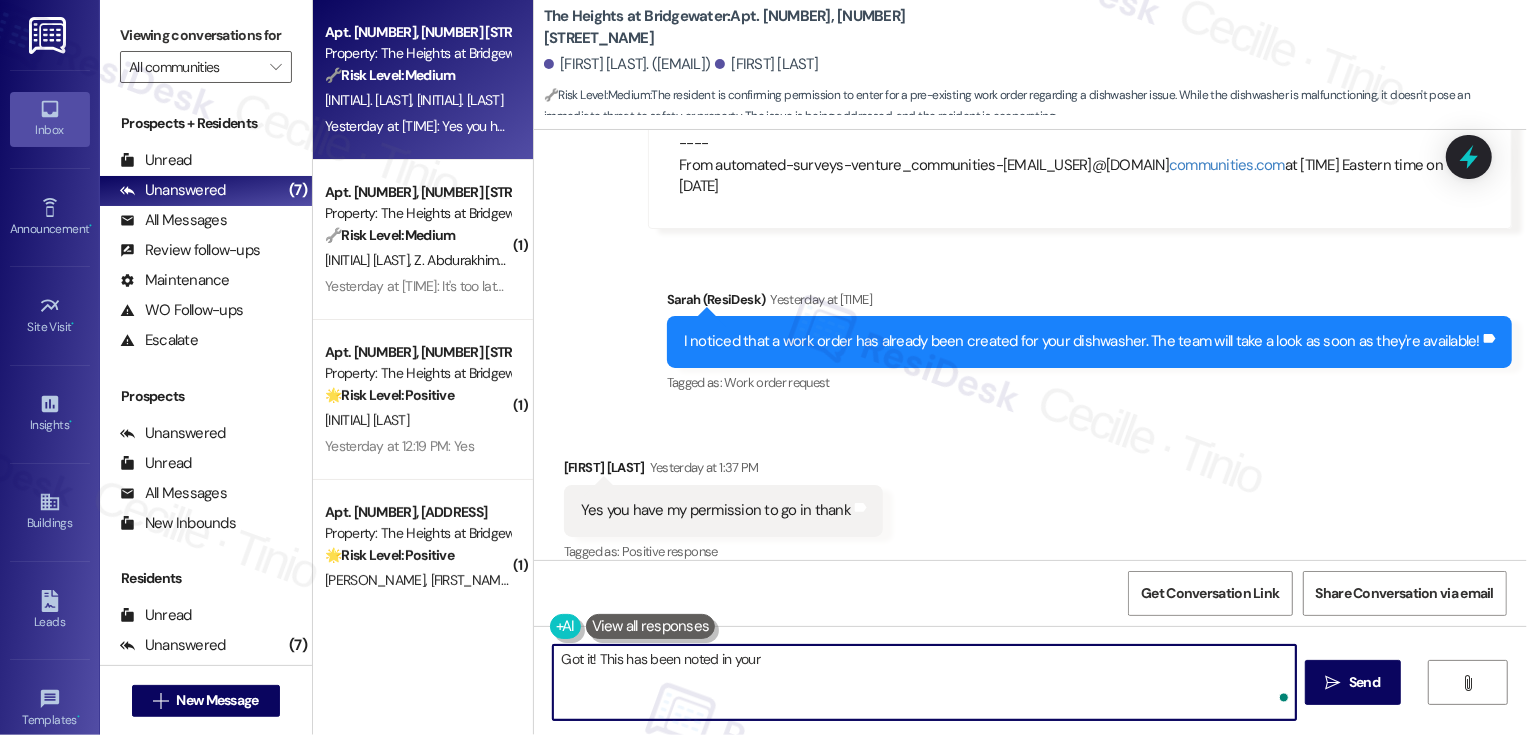 paste on "Work Order #65555-1 Assigned" 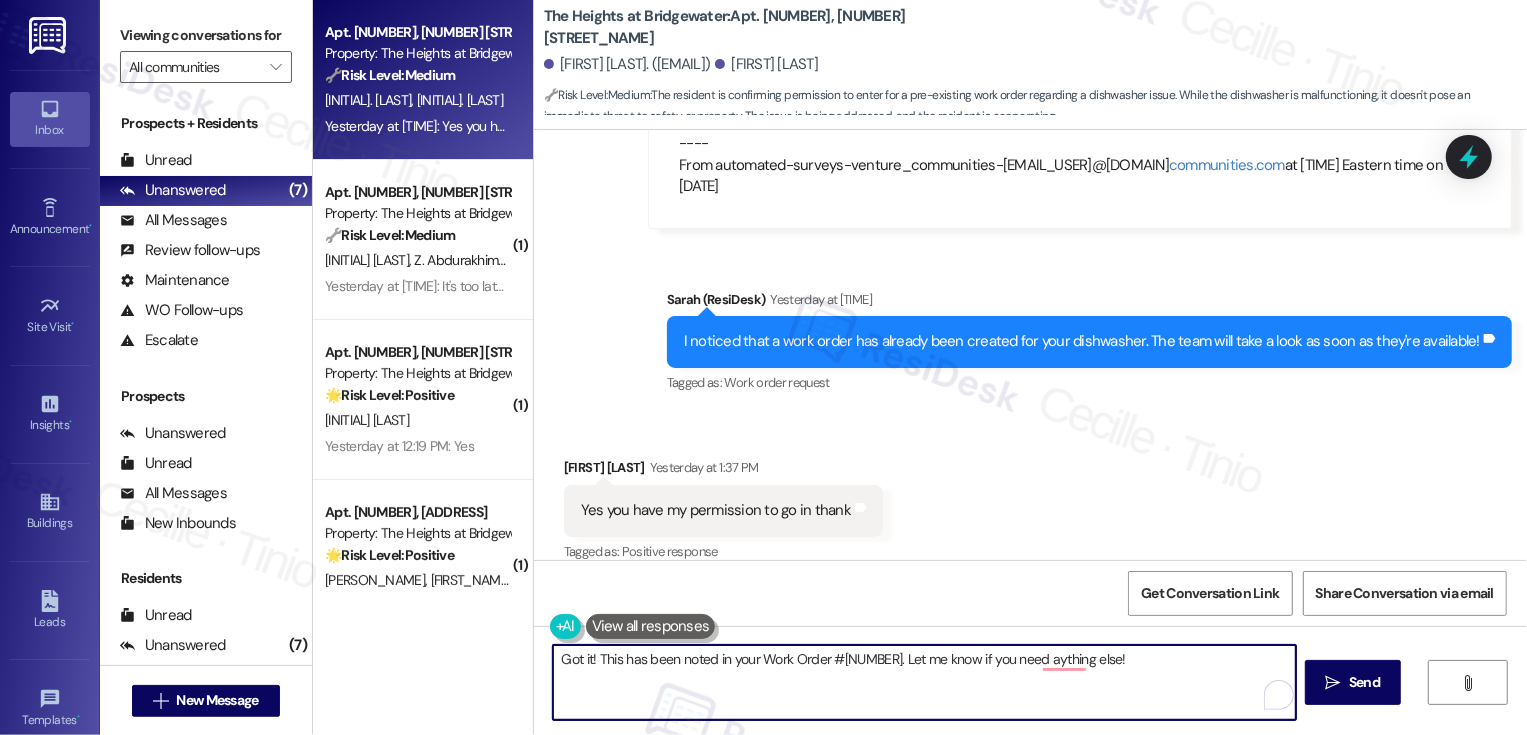 type on "Got it! This has been noted in your Work Order #65555-1. Let me know if you need anything else!" 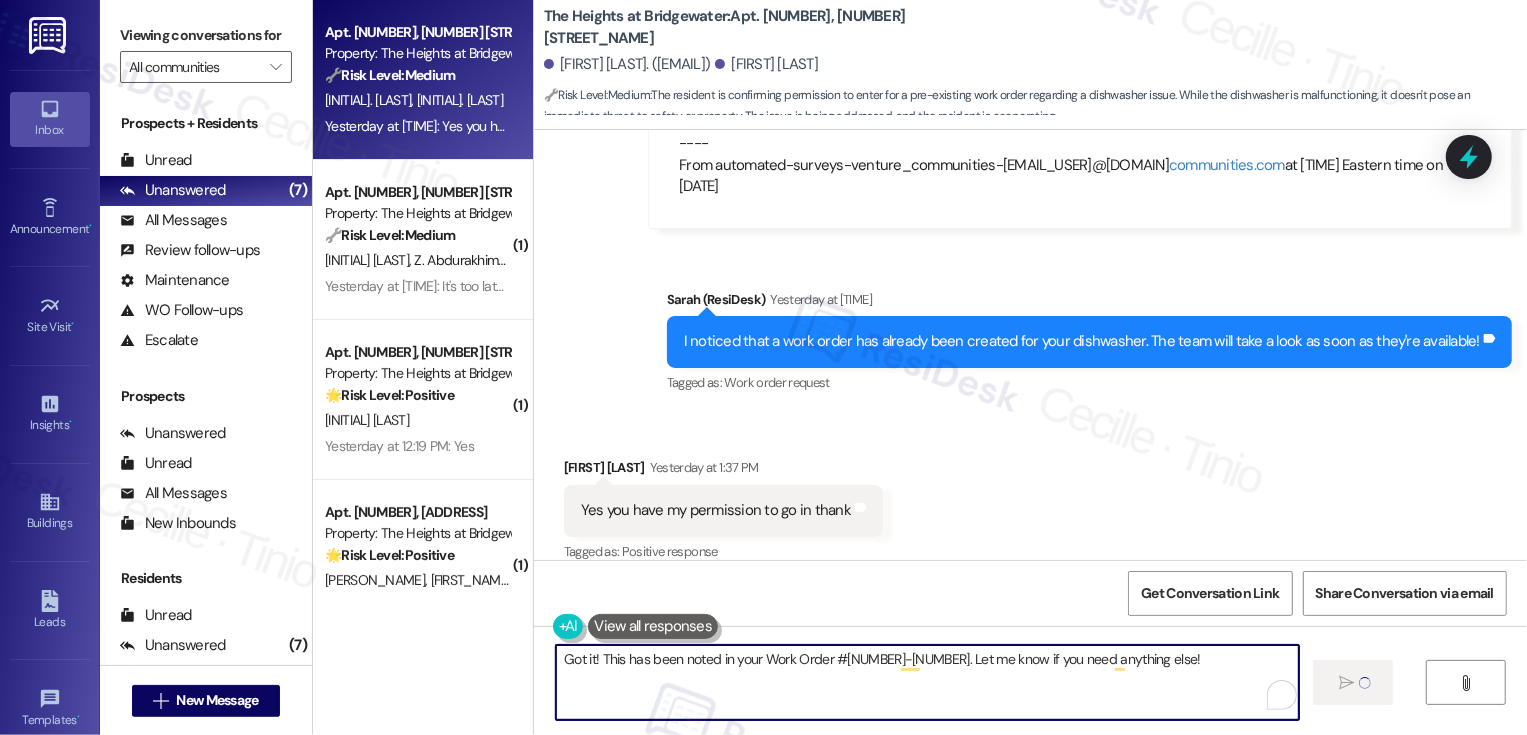 type 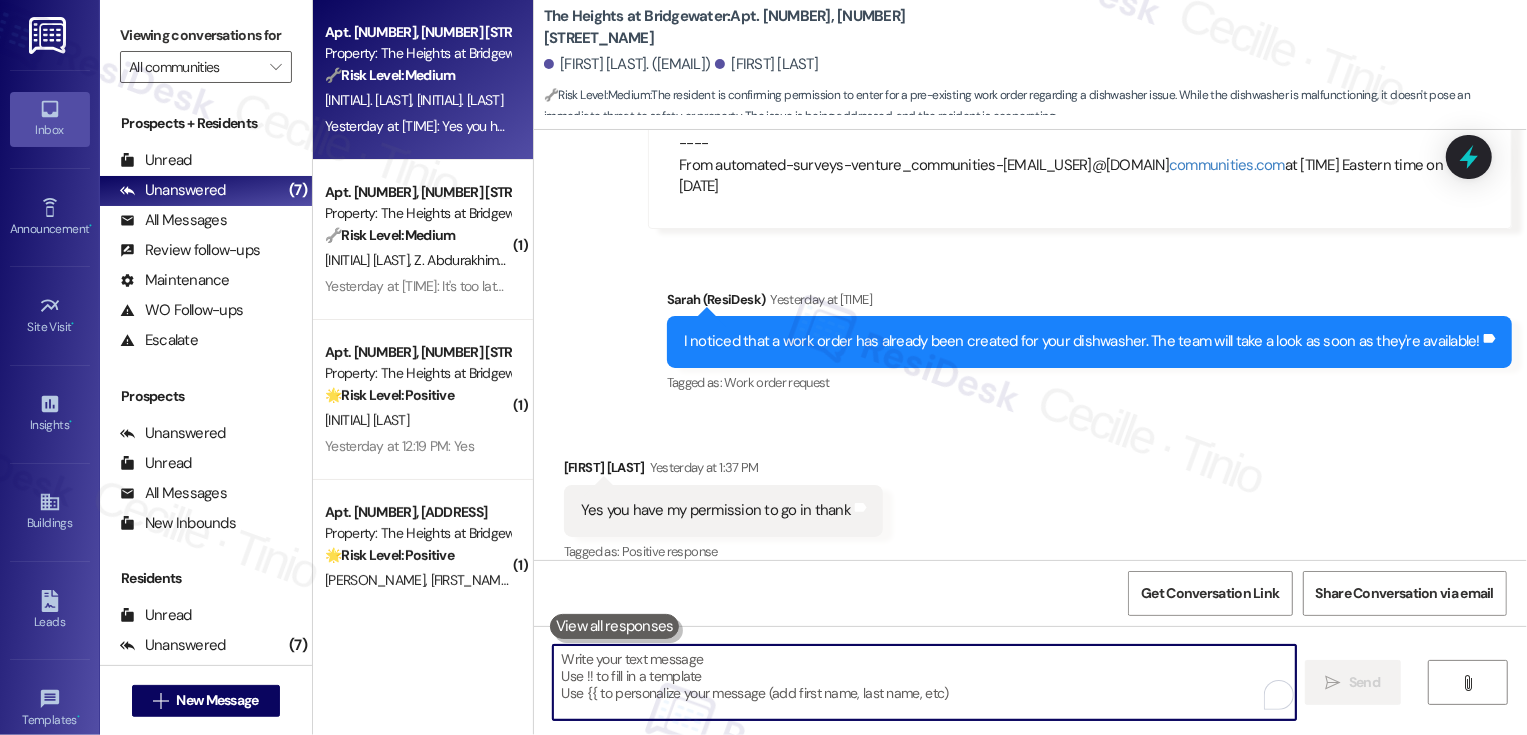 scroll, scrollTop: 13207, scrollLeft: 0, axis: vertical 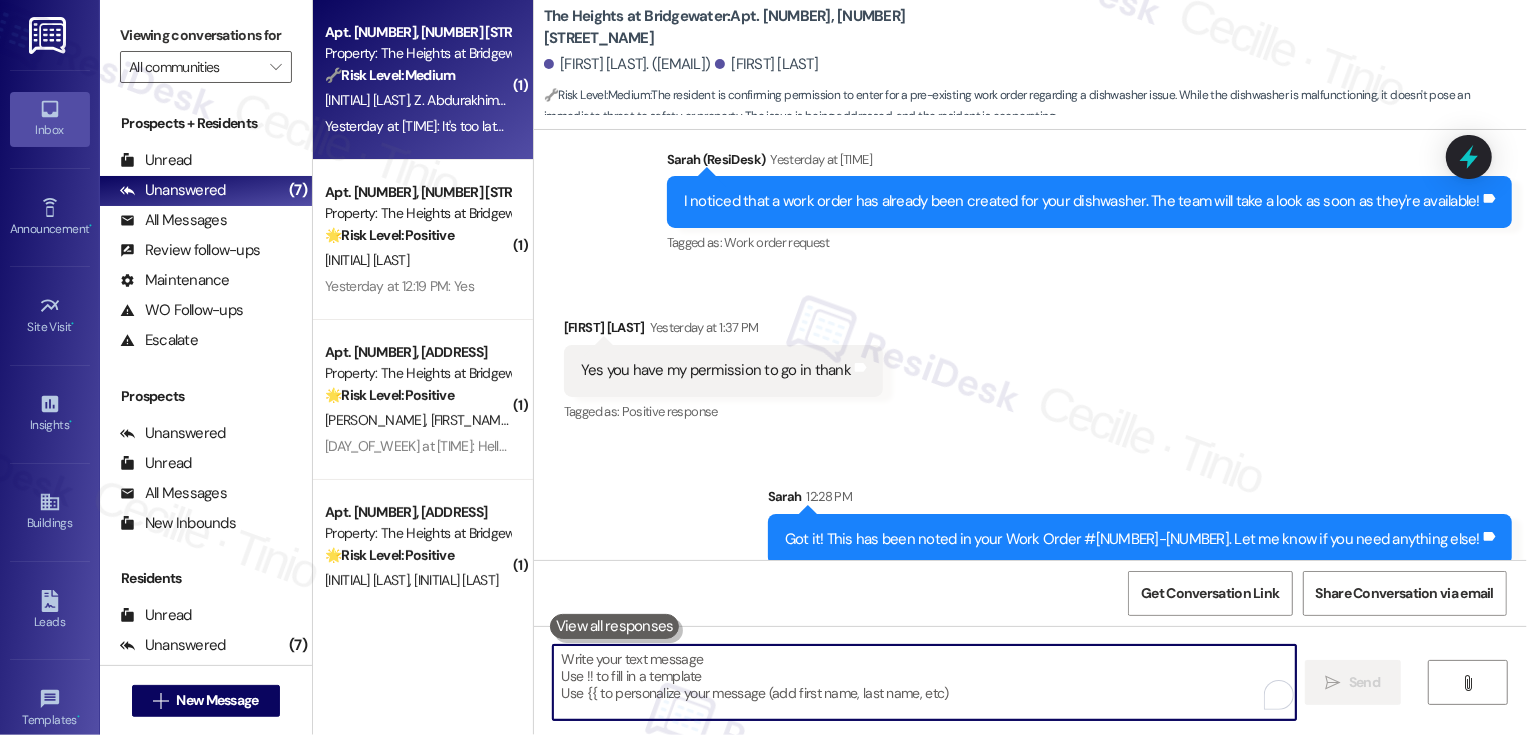 click on "Z. Abdurakhimova" at bounding box center (466, 100) 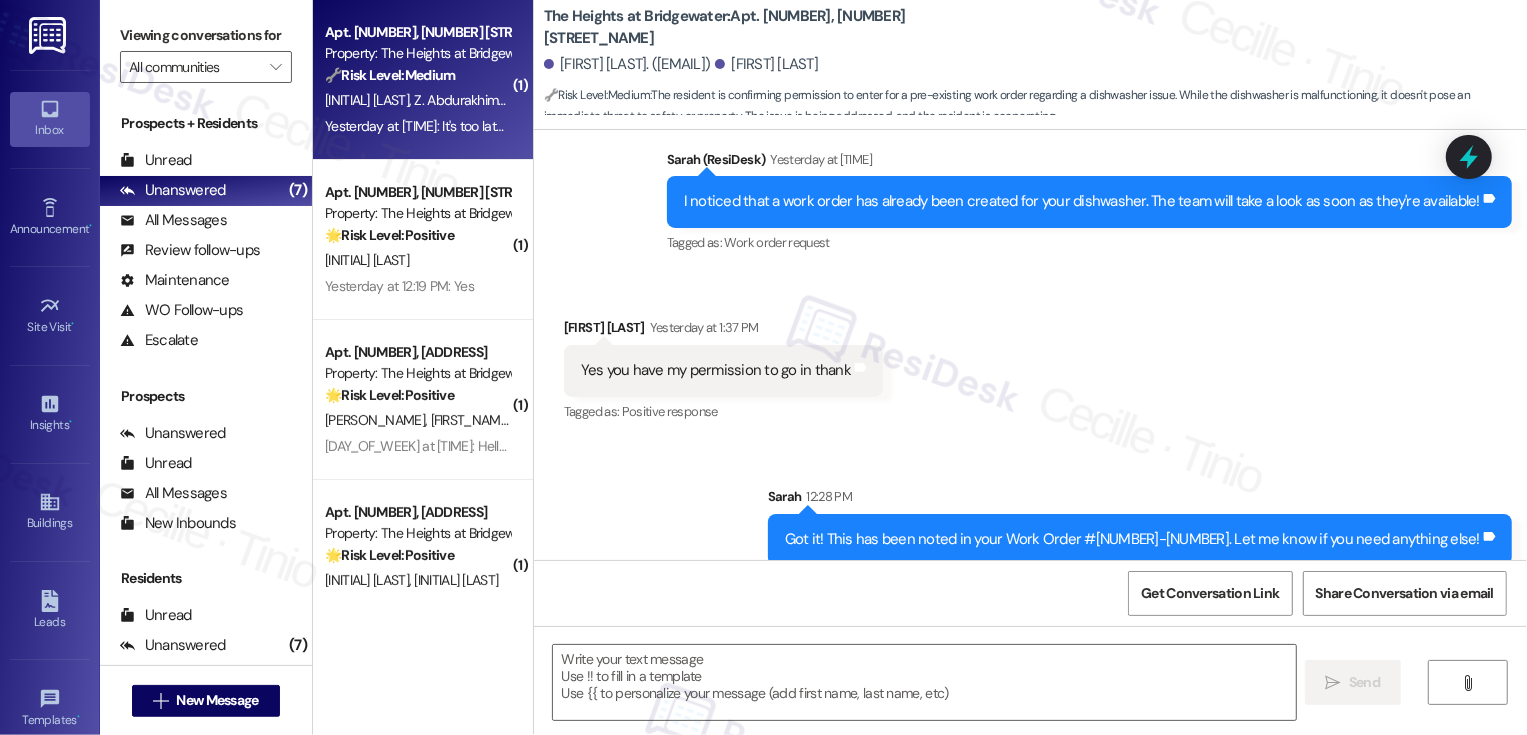 click on "Z. Abdurakhimova" at bounding box center (466, 100) 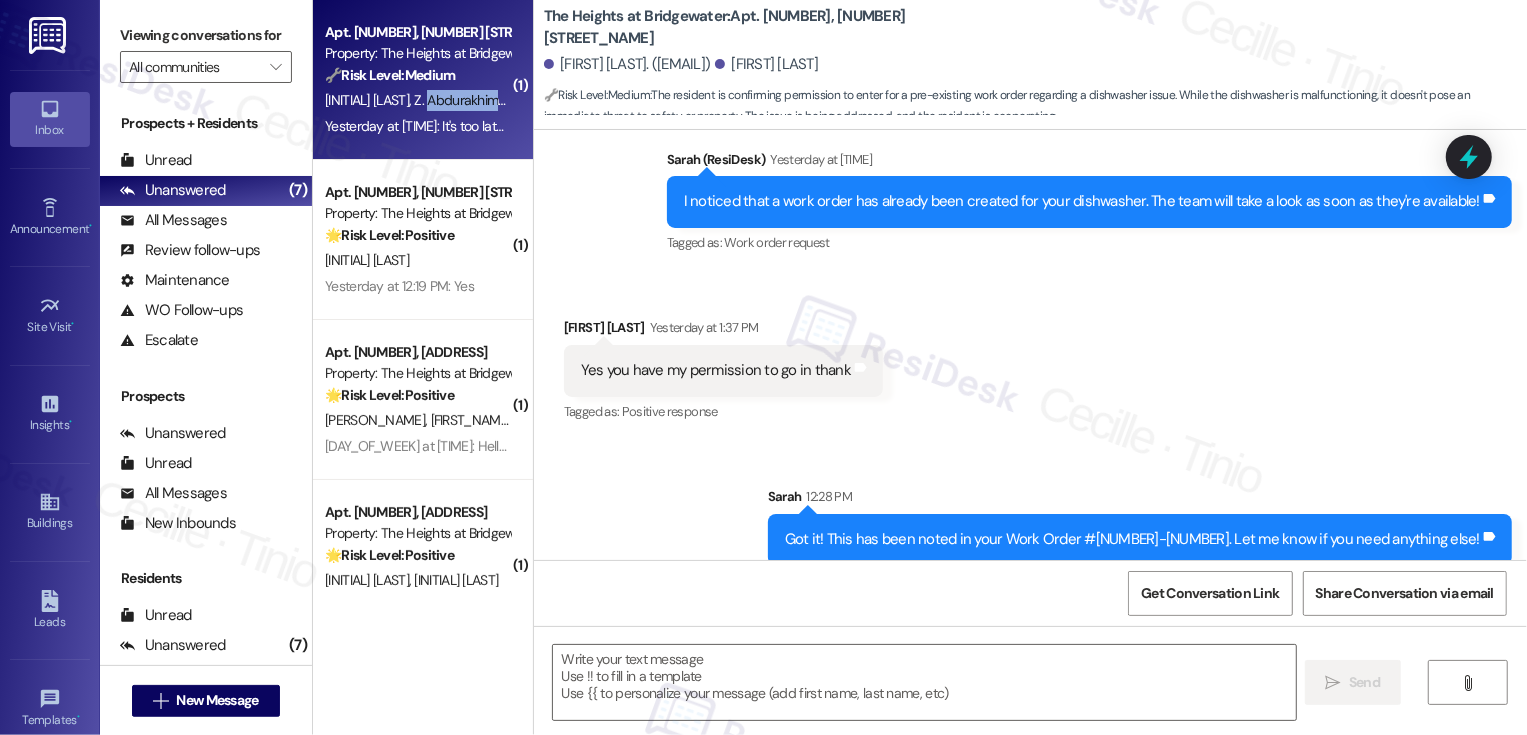 type on "Fetching suggested responses. Please feel free to read through the conversation in the meantime." 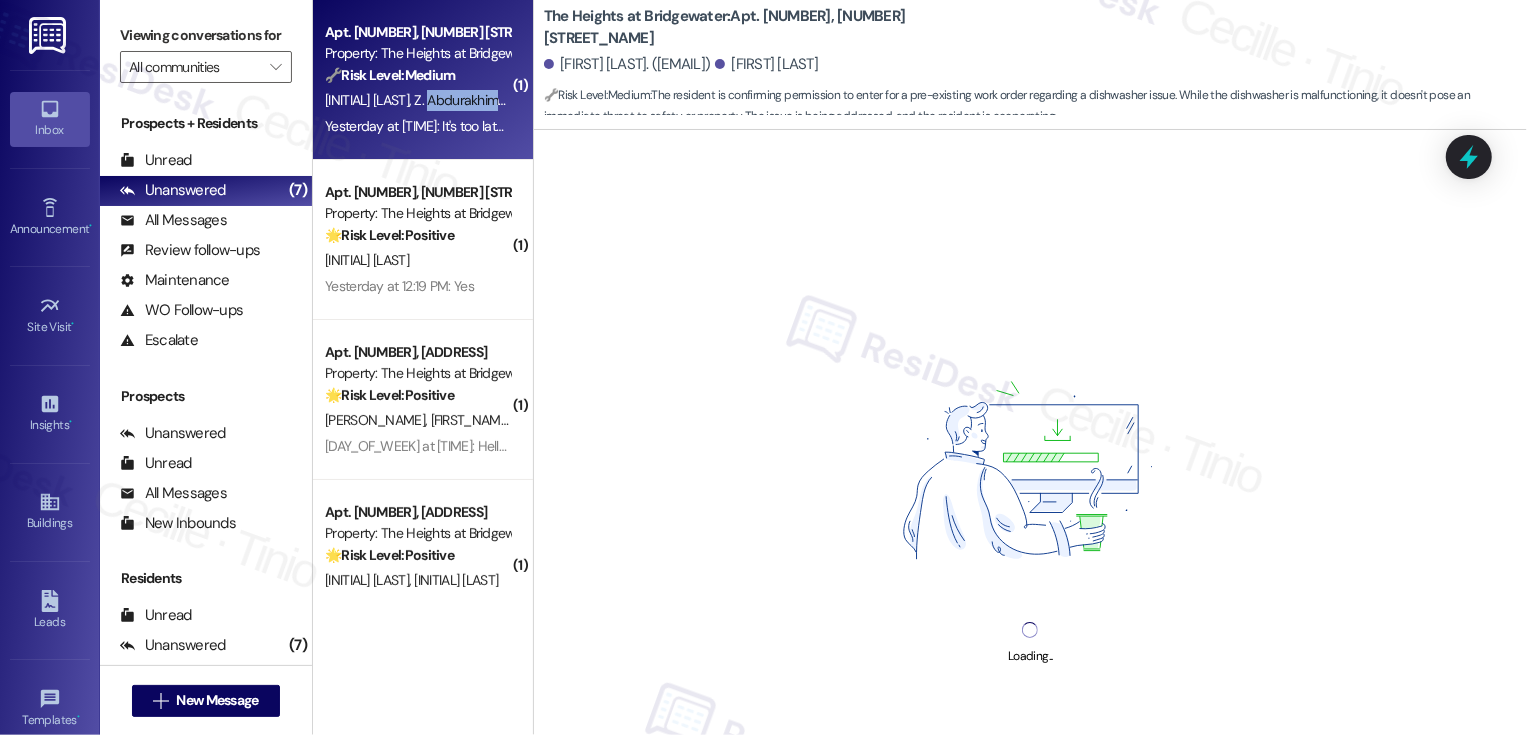click on "Apt. 3443, 3298 Reflection Pointe Property: The Heights at Bridgewater 🔧  Risk Level:  Medium The resident is inquiring about the timeline for previously requested lighting and carpet cleaning. While there is a history of dissatisfaction regarding apartment upgrades and a garage fee, the current message is a follow-up on previously discussed maintenance, not an urgent request or complaint. The resident also indicates that the garage fee issue is resolved. R. Moon Z. Abdurakhimova Yesterday at 1:13 PM: It's too late now, of course. All good.    Rent and garage,... all fees paid for.  Thanks, Sarah.  Quick question: Just to follow up,  when is the lighting and carpet cleaning to take place?  Just want to verify.
Kindly, Yesterday at 1:13 PM: It's too late now, of course. All good.    Rent and garage,... all fees paid for.  Thanks, Sarah.  Quick question: Just to follow up,  when is the lighting and carpet cleaning to take place?  Just want to verify.
Kindly," at bounding box center [423, 80] 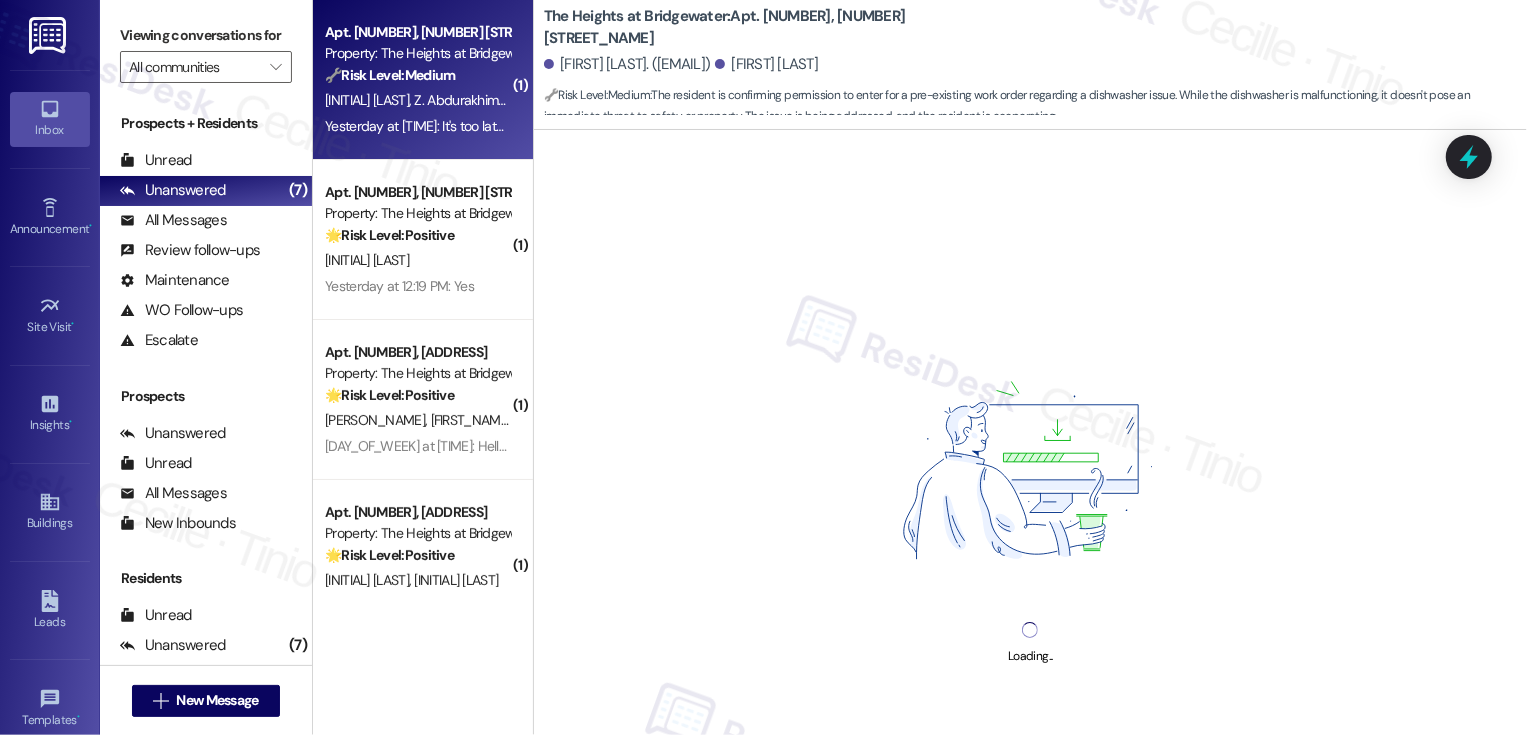 click on "Yesterday at 1:13 PM: It's too late now, of course. All good.    Rent and garage,... all fees paid for.  Thanks, Sarah.  Quick question: Just to follow up,  when is the lighting and carpet cleaning to take place?  Just want to verify.
Kindly, Yesterday at 1:13 PM: It's too late now, of course. All good.    Rent and garage,... all fees paid for.  Thanks, Sarah.  Quick question: Just to follow up,  when is the lighting and carpet cleaning to take place?  Just want to verify.
Kindly," at bounding box center [966, 126] 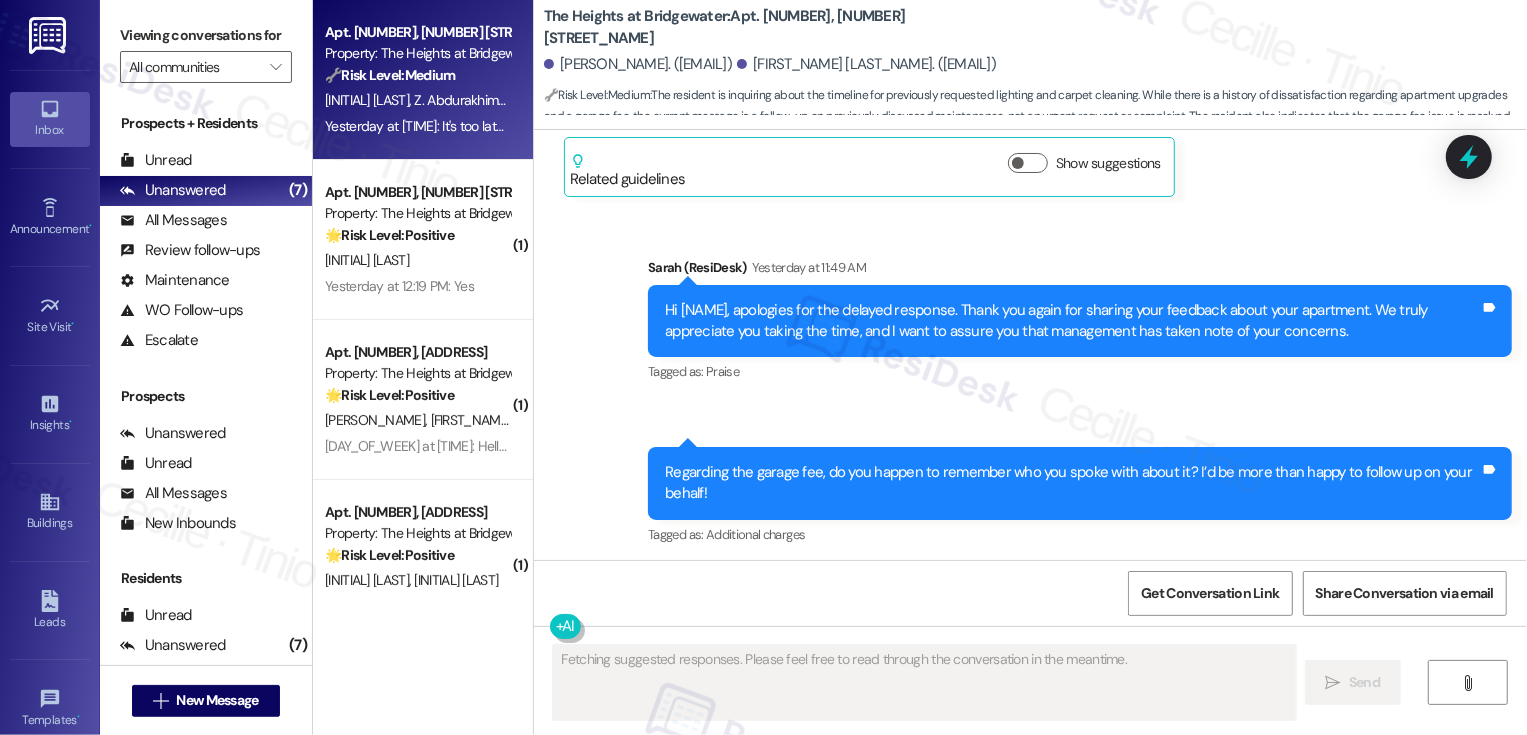 scroll, scrollTop: 7864, scrollLeft: 0, axis: vertical 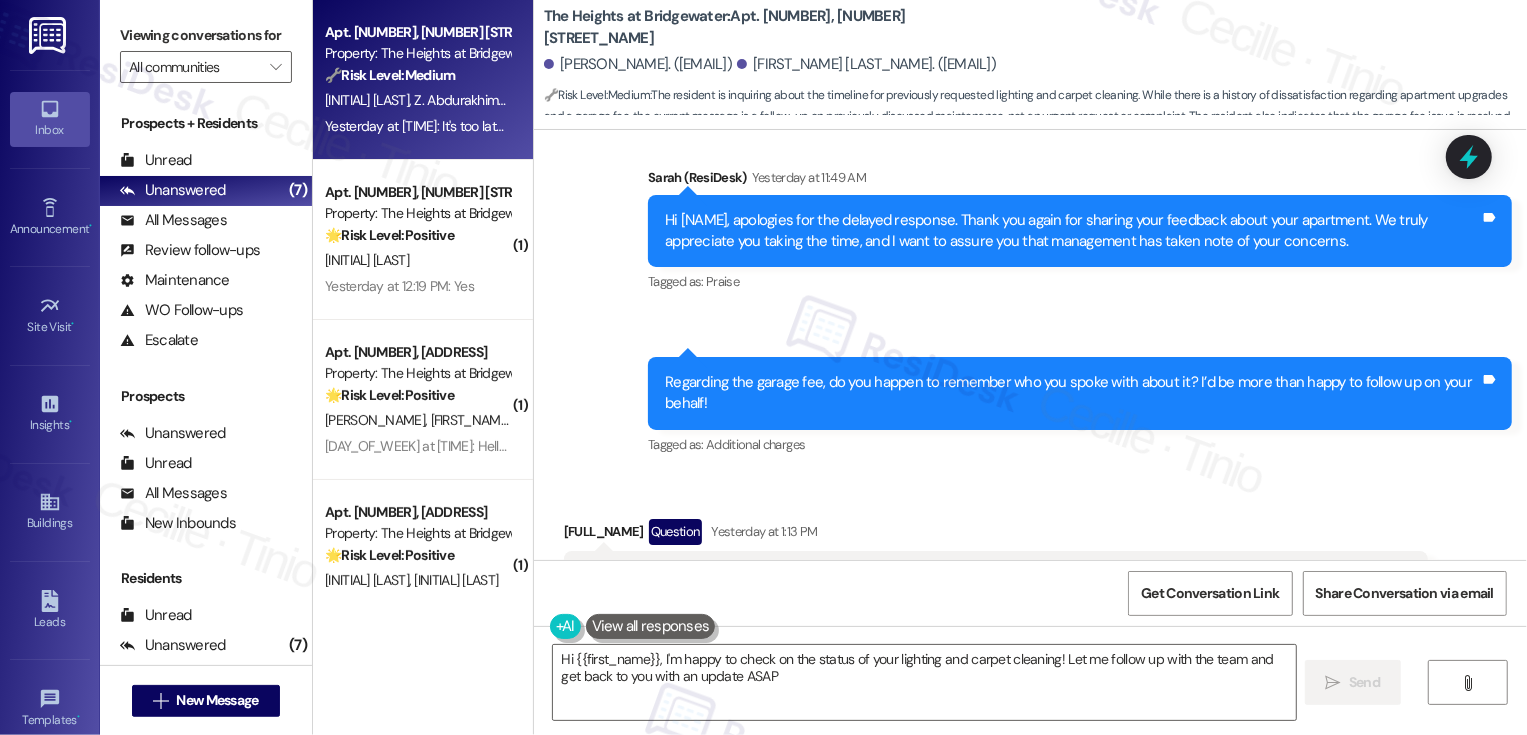 type on "Hi {{first_name}}, I'm happy to check on the status of your lighting and carpet cleaning! Let me follow up with the team and get back to you with an update ASAP." 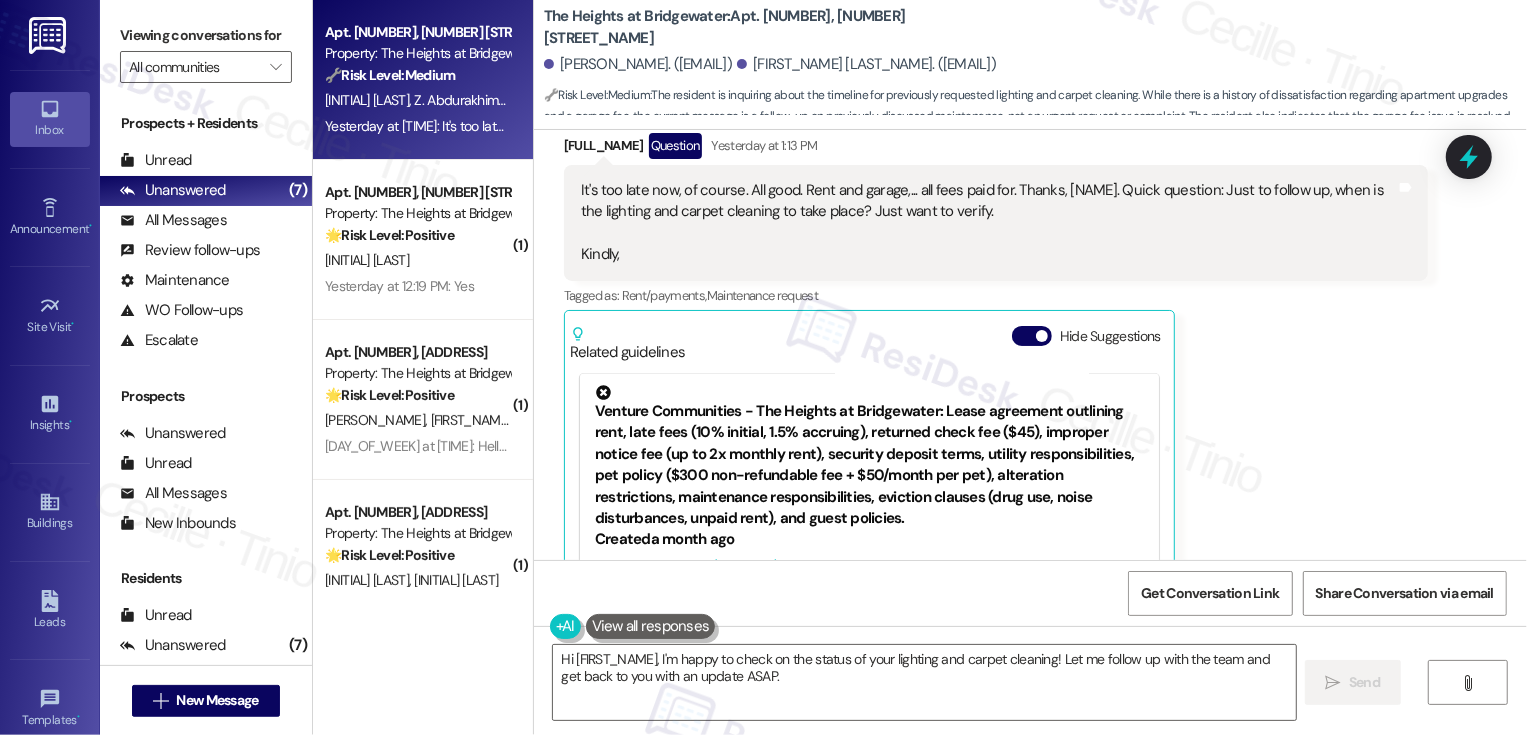 scroll, scrollTop: 8060, scrollLeft: 0, axis: vertical 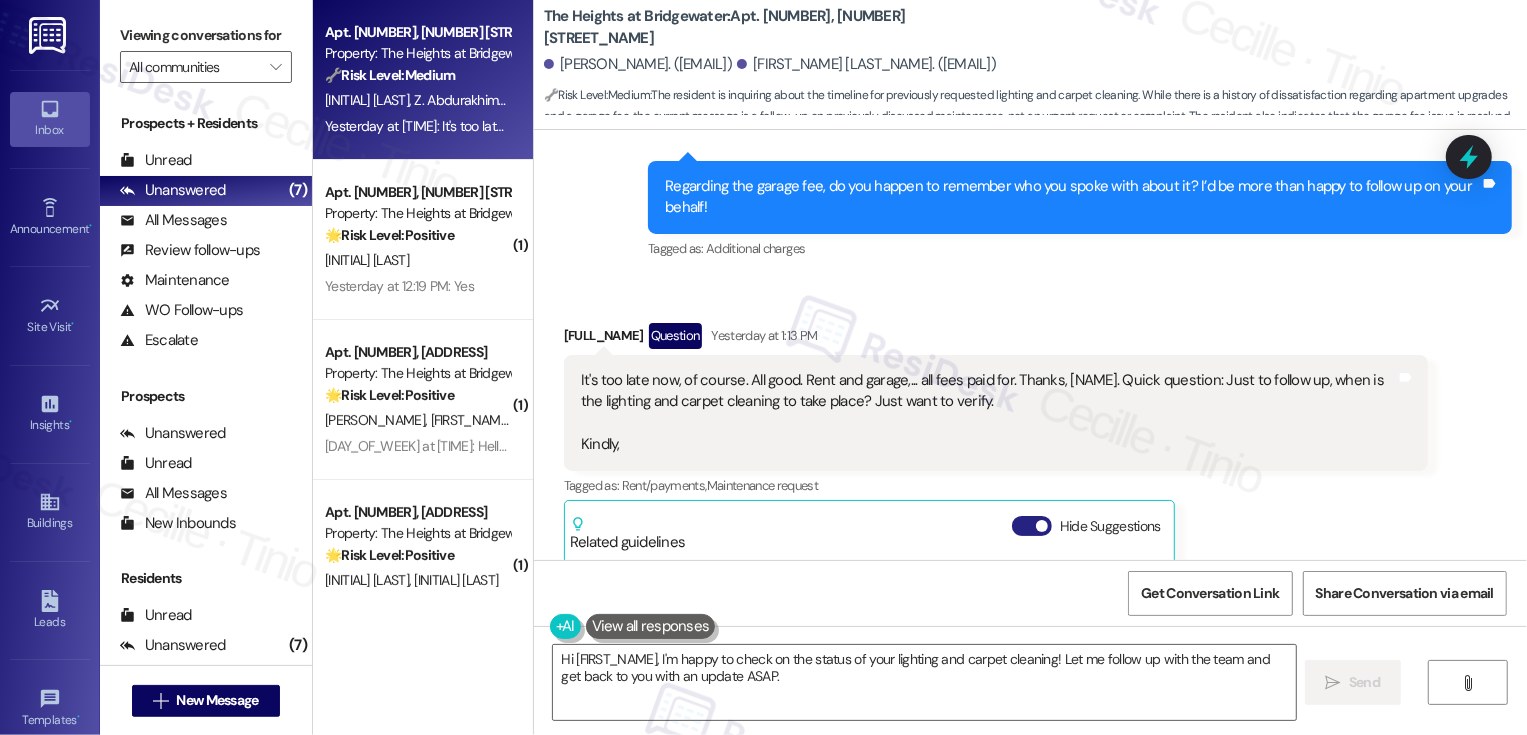 click on "Hide Suggestions" at bounding box center [1032, 526] 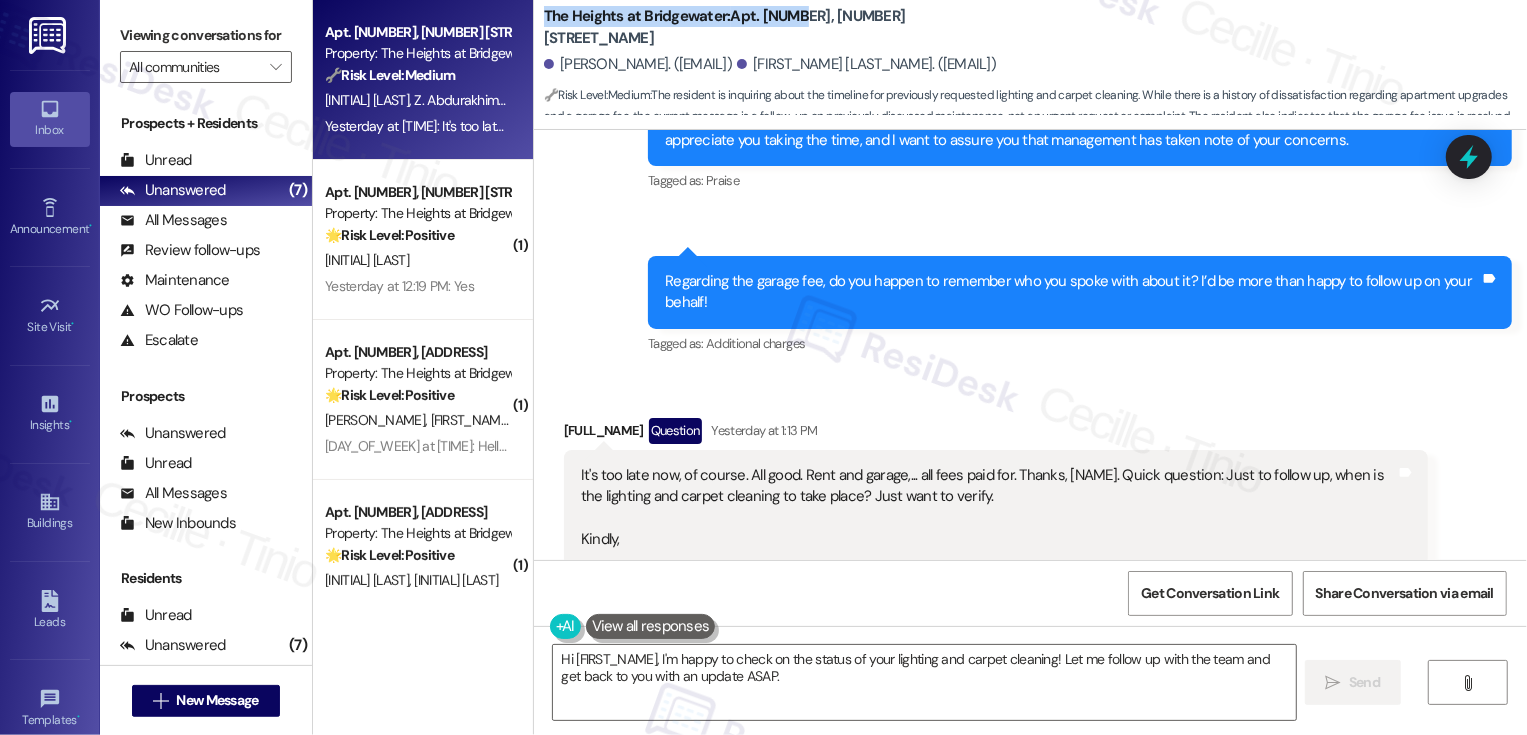drag, startPoint x: 529, startPoint y: 15, endPoint x: 780, endPoint y: 15, distance: 251 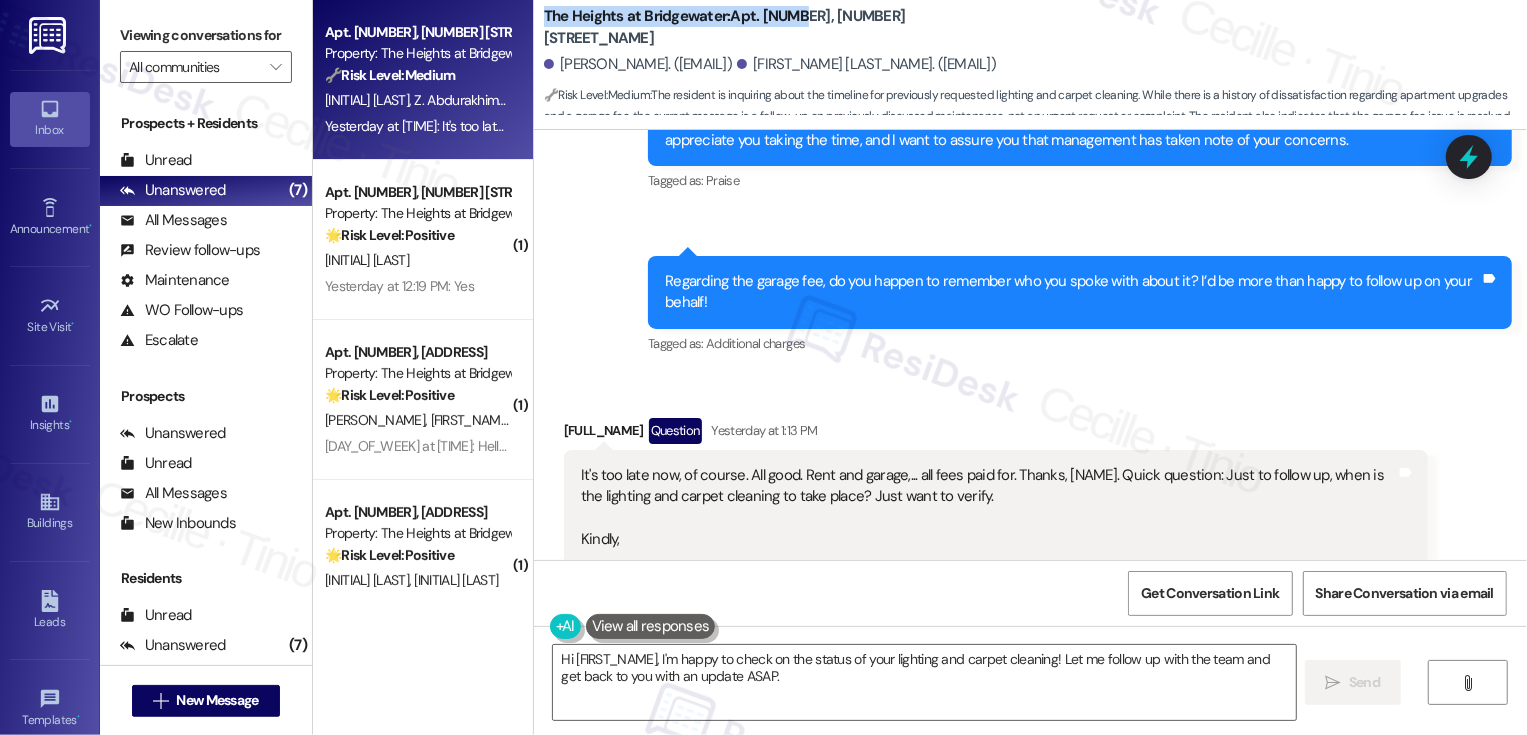 drag, startPoint x: 1192, startPoint y: 360, endPoint x: 1195, endPoint y: 385, distance: 25.179358 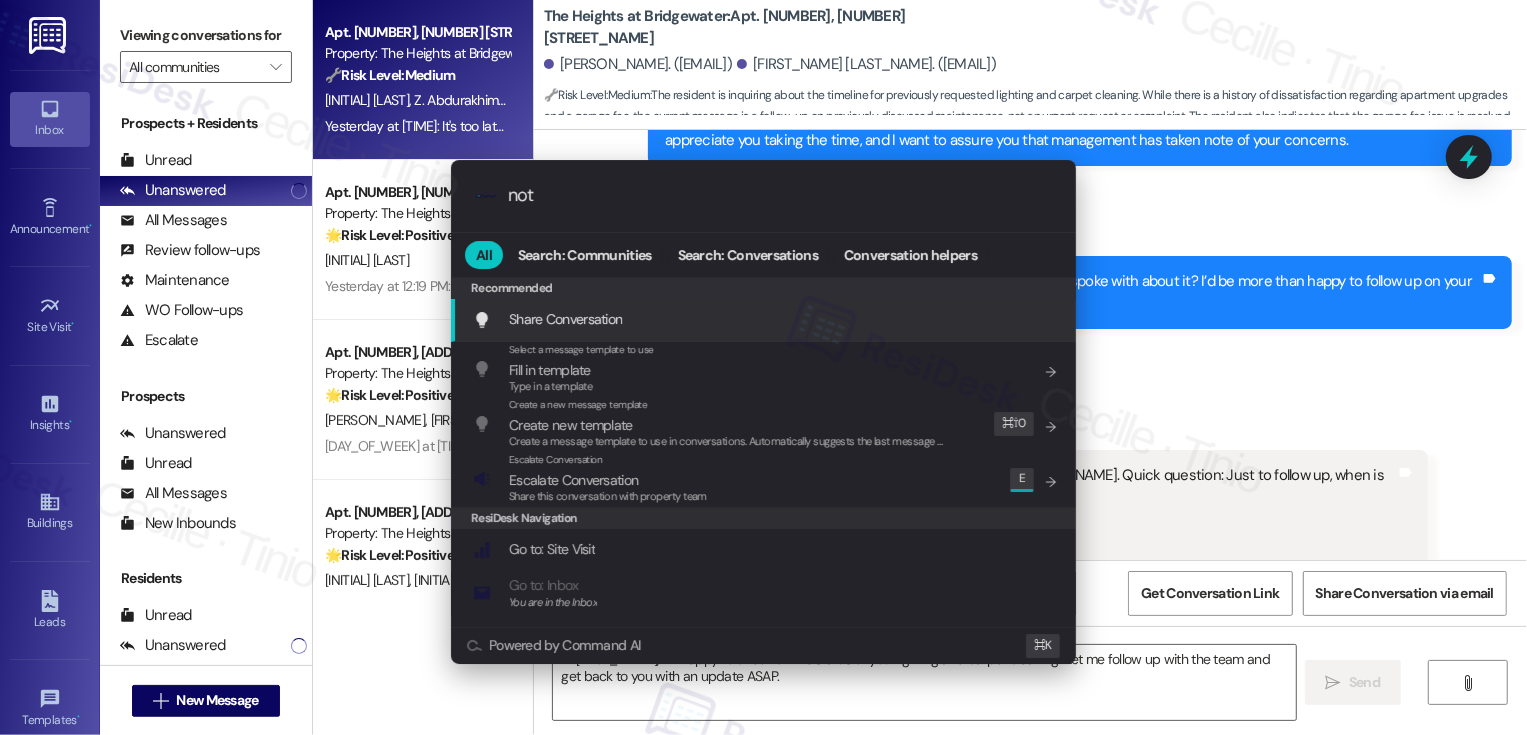 type on "note" 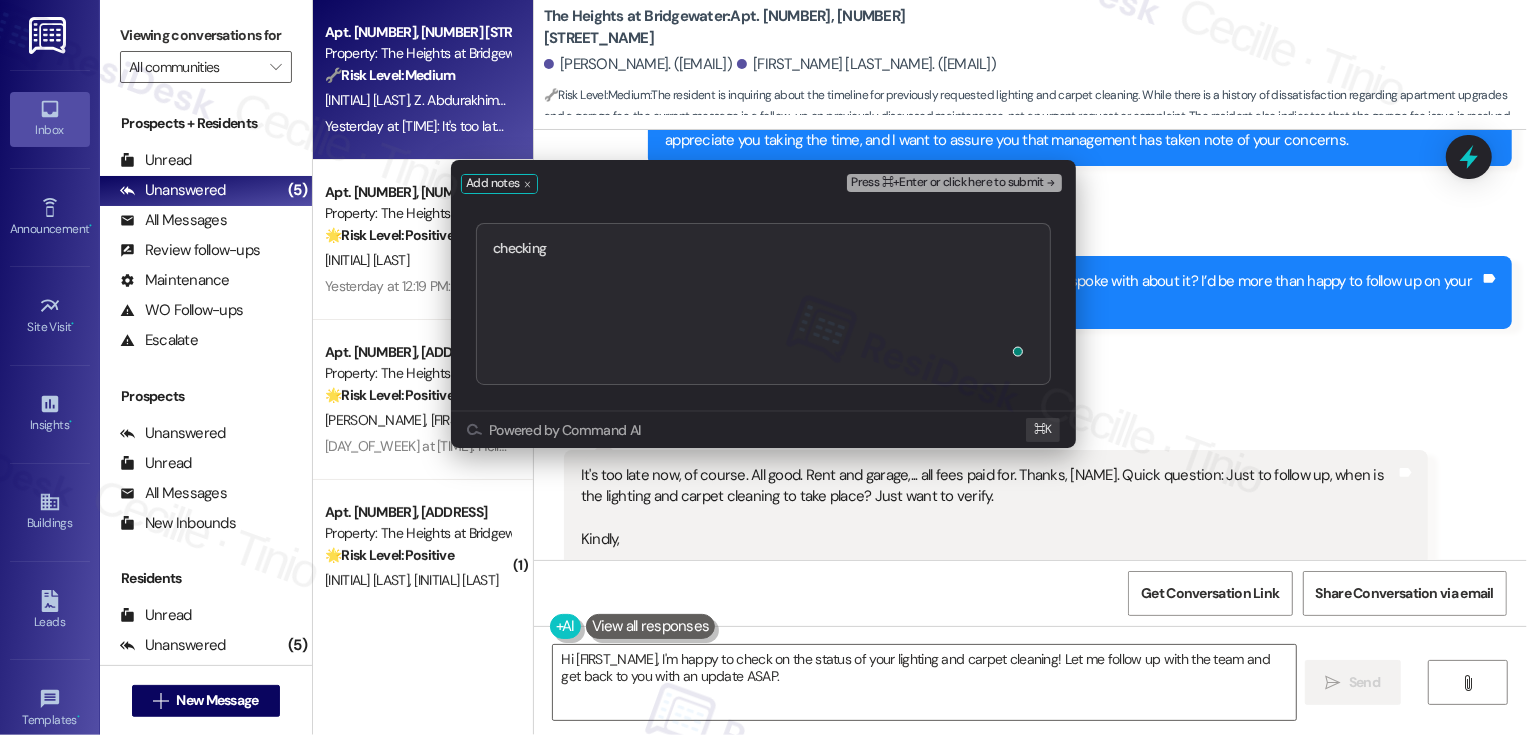 type on "checking
https://residesk.slack.com/archives/C092EM8MGRJ/p1754670625536479?thread_ts=1752506822.531129&cid=C092EM8MGRJ" 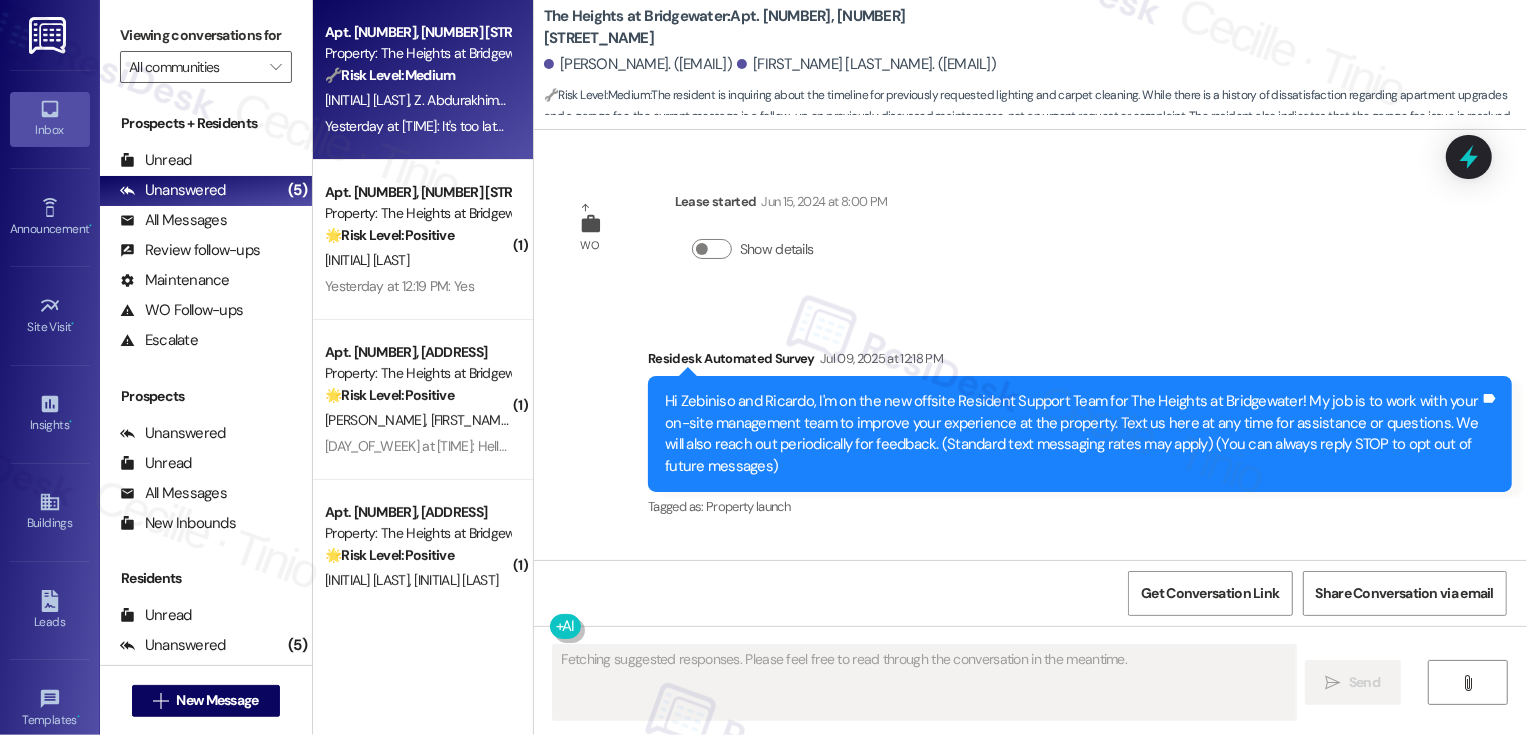 type on "Fetching suggested responses. Please feel free to read through the conversation in the meantime." 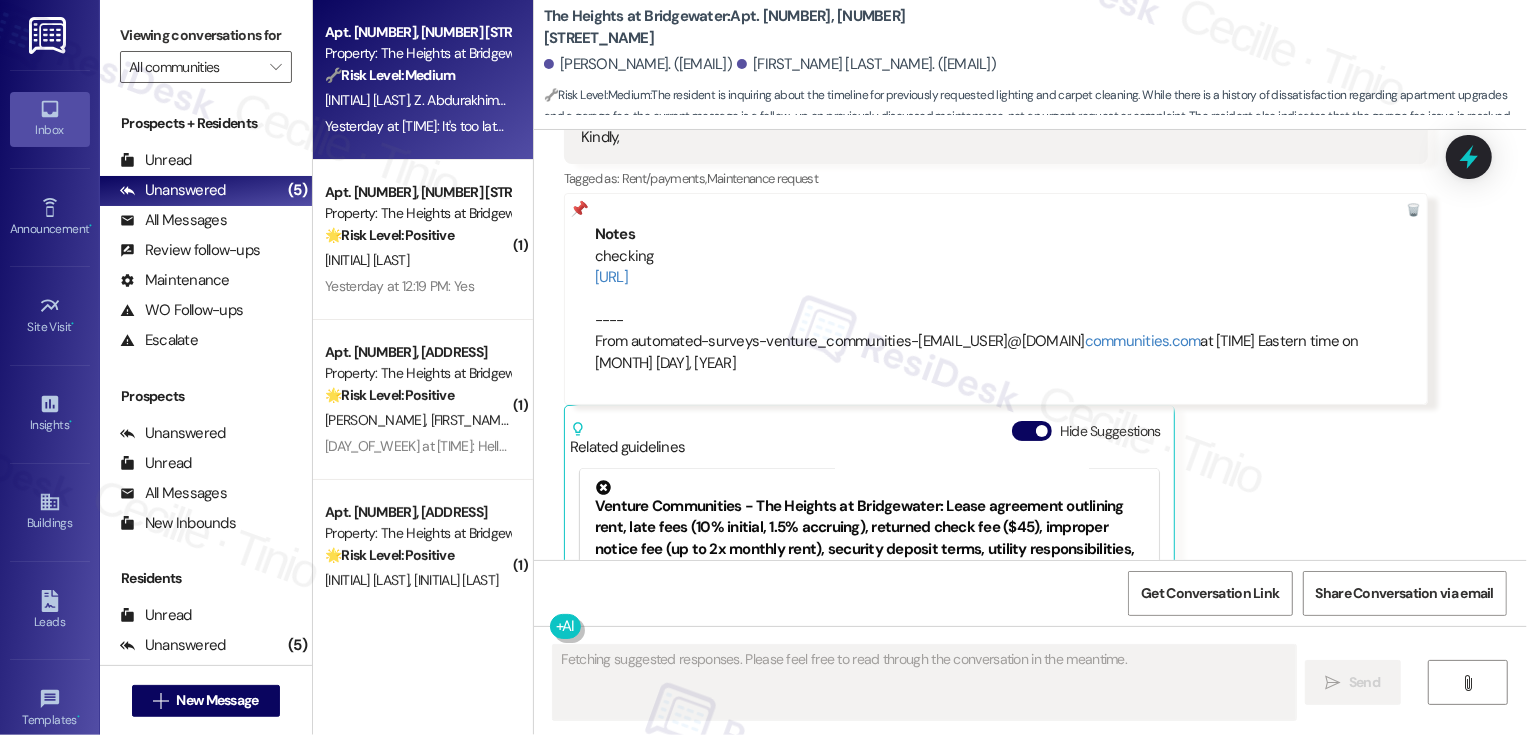 scroll, scrollTop: 8341, scrollLeft: 0, axis: vertical 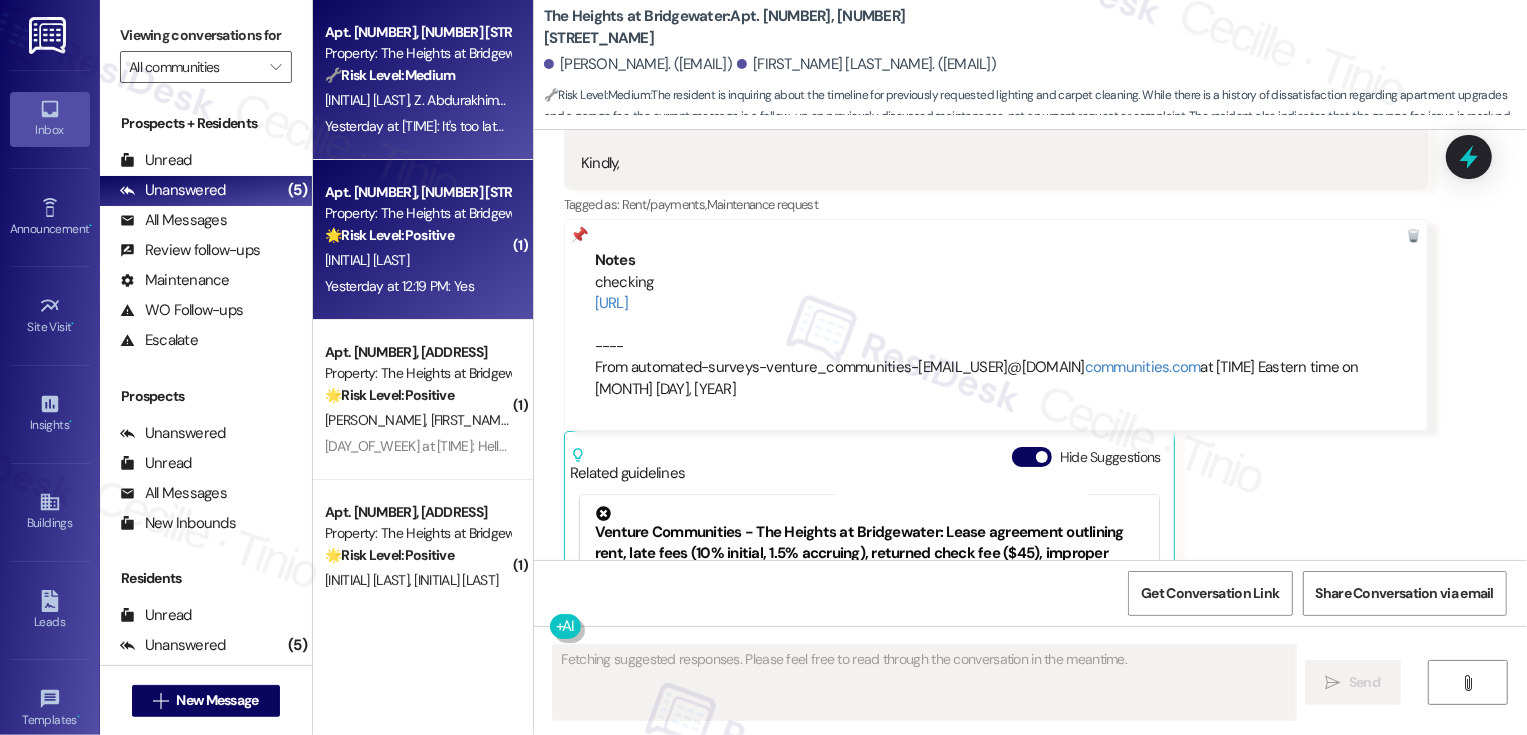 click on "B. Foster" at bounding box center (417, 260) 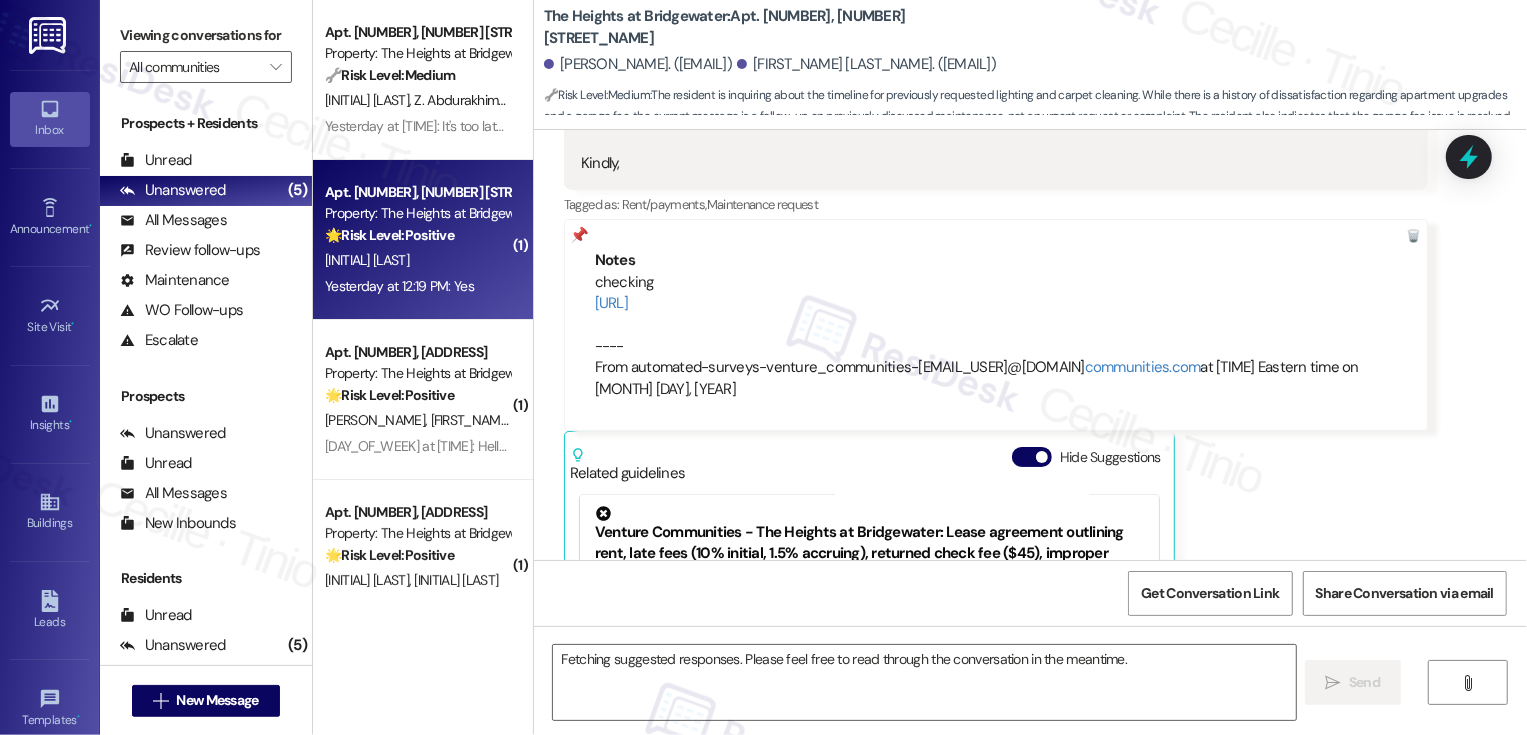 click on "B. Foster" at bounding box center (417, 260) 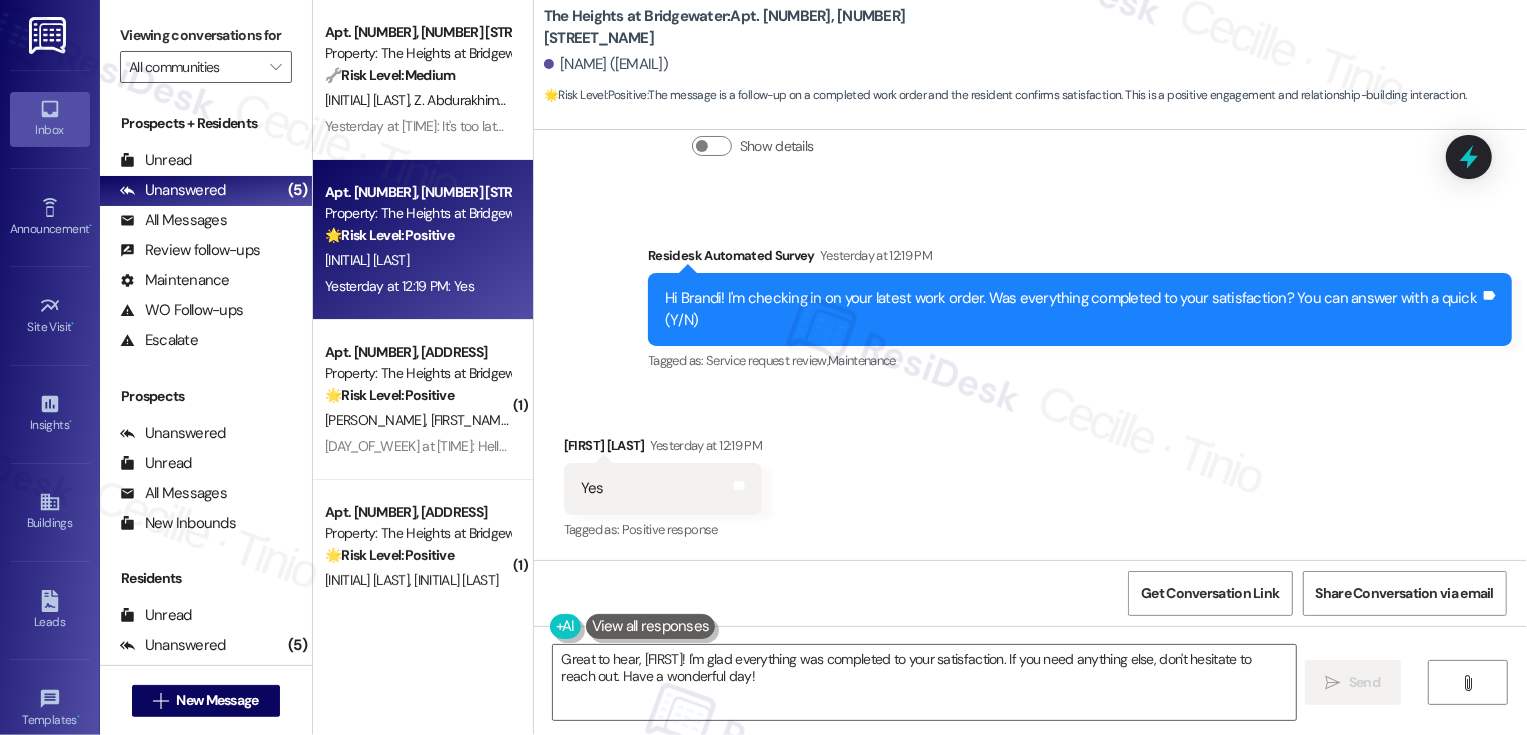 scroll, scrollTop: 3357, scrollLeft: 0, axis: vertical 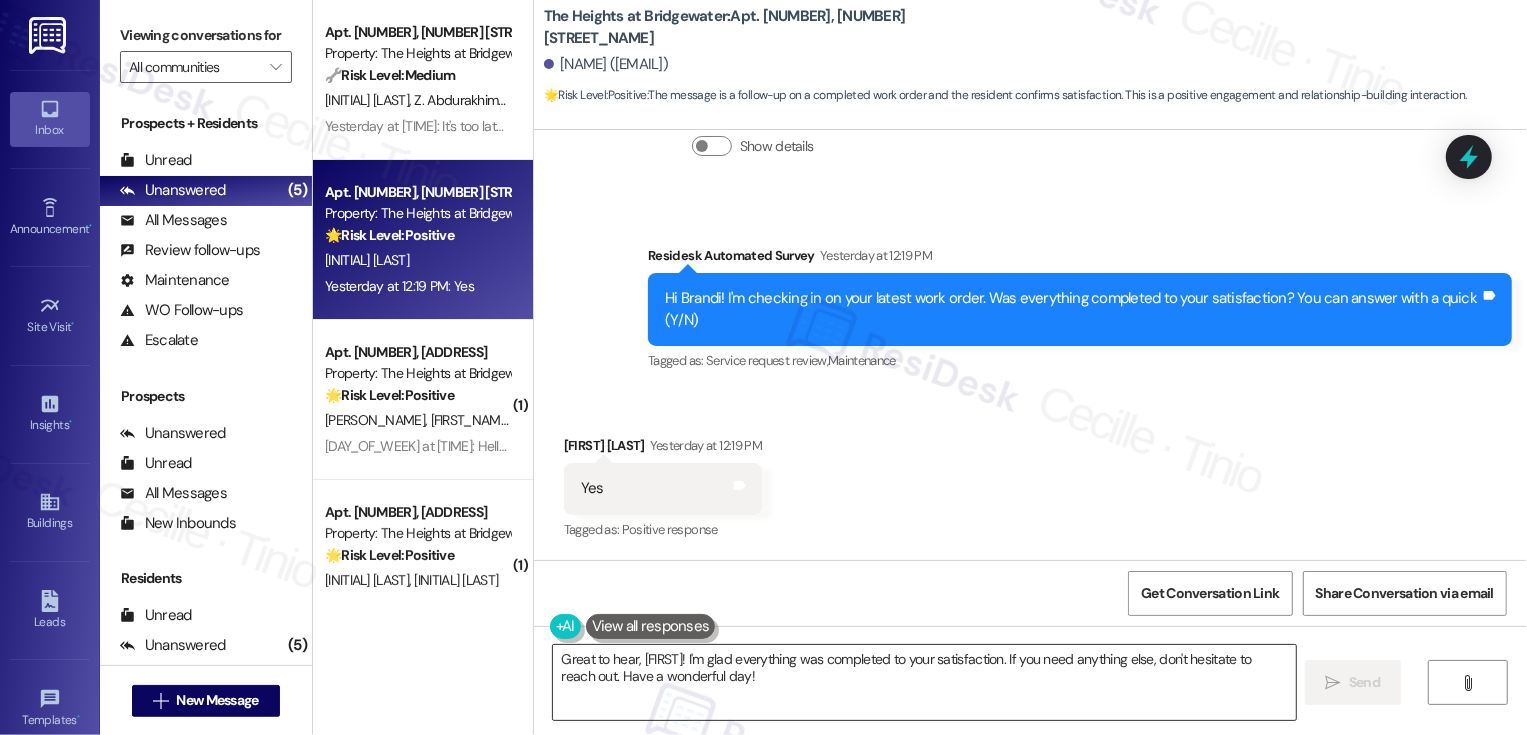 click on "Great to hear, {{first_name}}! I'm glad everything was completed to your satisfaction. If you need anything else, don't hesitate to reach out. Have a wonderful day!" at bounding box center [924, 682] 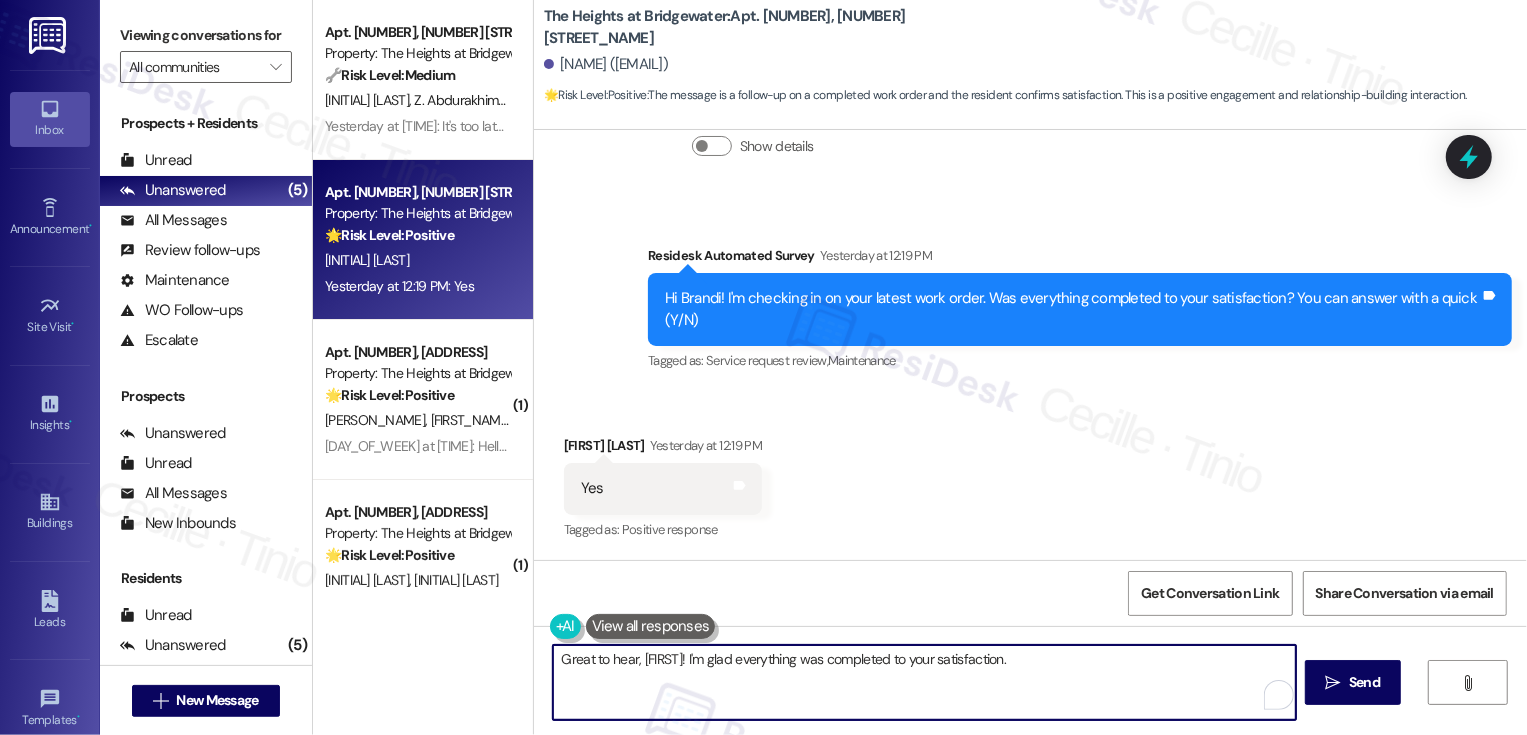 paste on "If you don't mind me asking, how has your experience been so far? Has the property lived up to your expectations?" 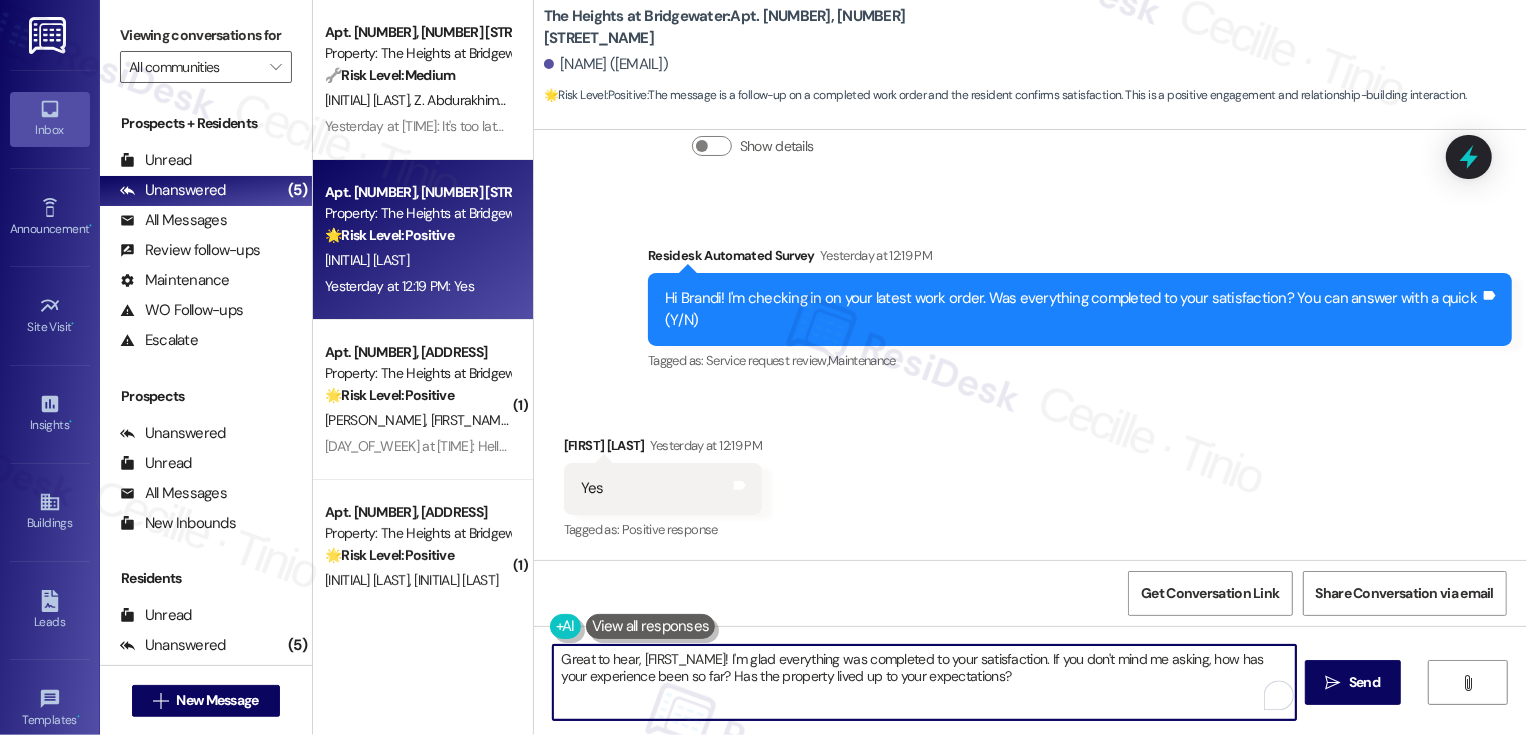 click on "Great to hear, {{first_name}}! I'm glad everything was completed to your satisfaction. If you don't mind me asking, how has your experience been so far? Has the property lived up to your expectations?" at bounding box center [924, 682] 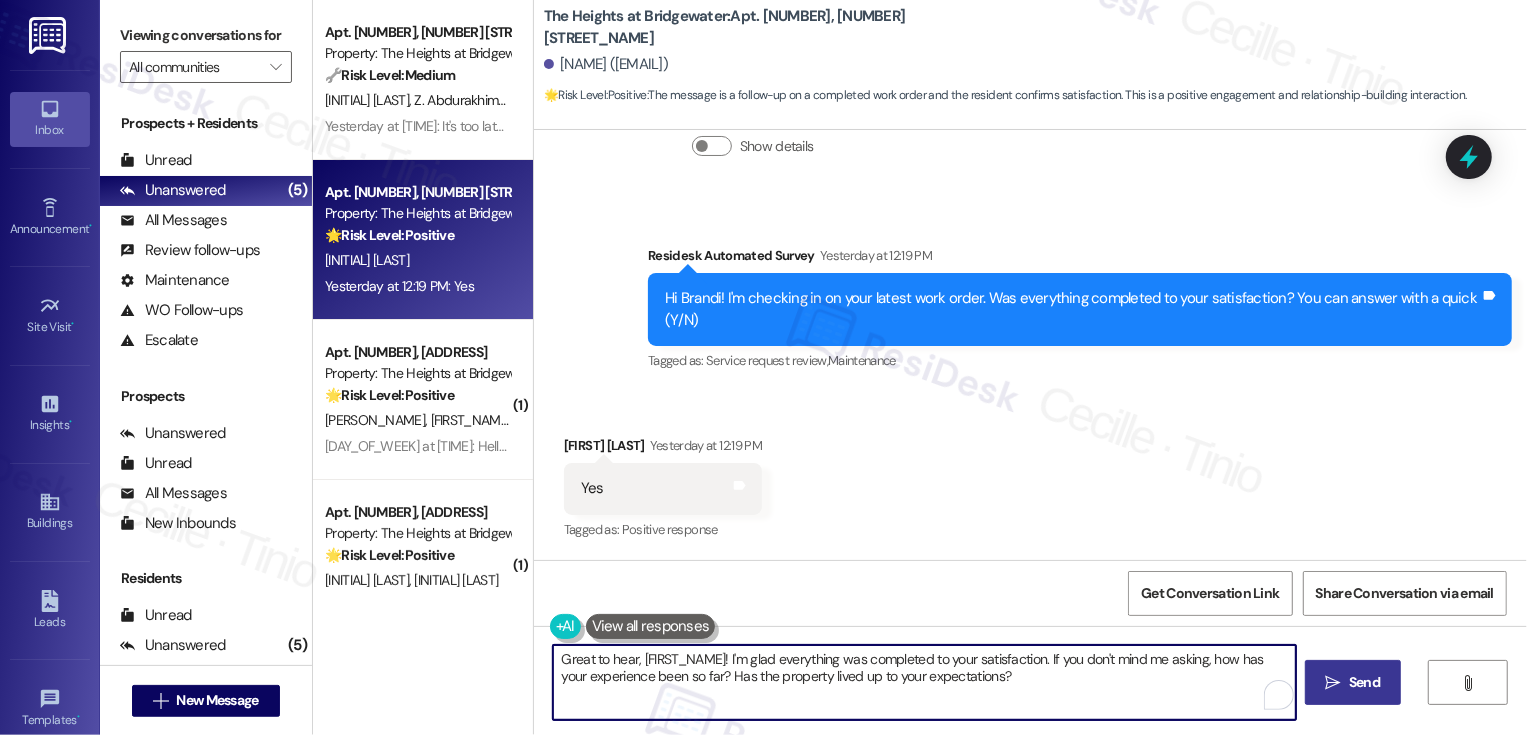 type on "Great to hear, {{first_name}}! I'm glad everything was completed to your satisfaction. If you don't mind me asking, how has your experience been so far? Has the property lived up to your expectations?" 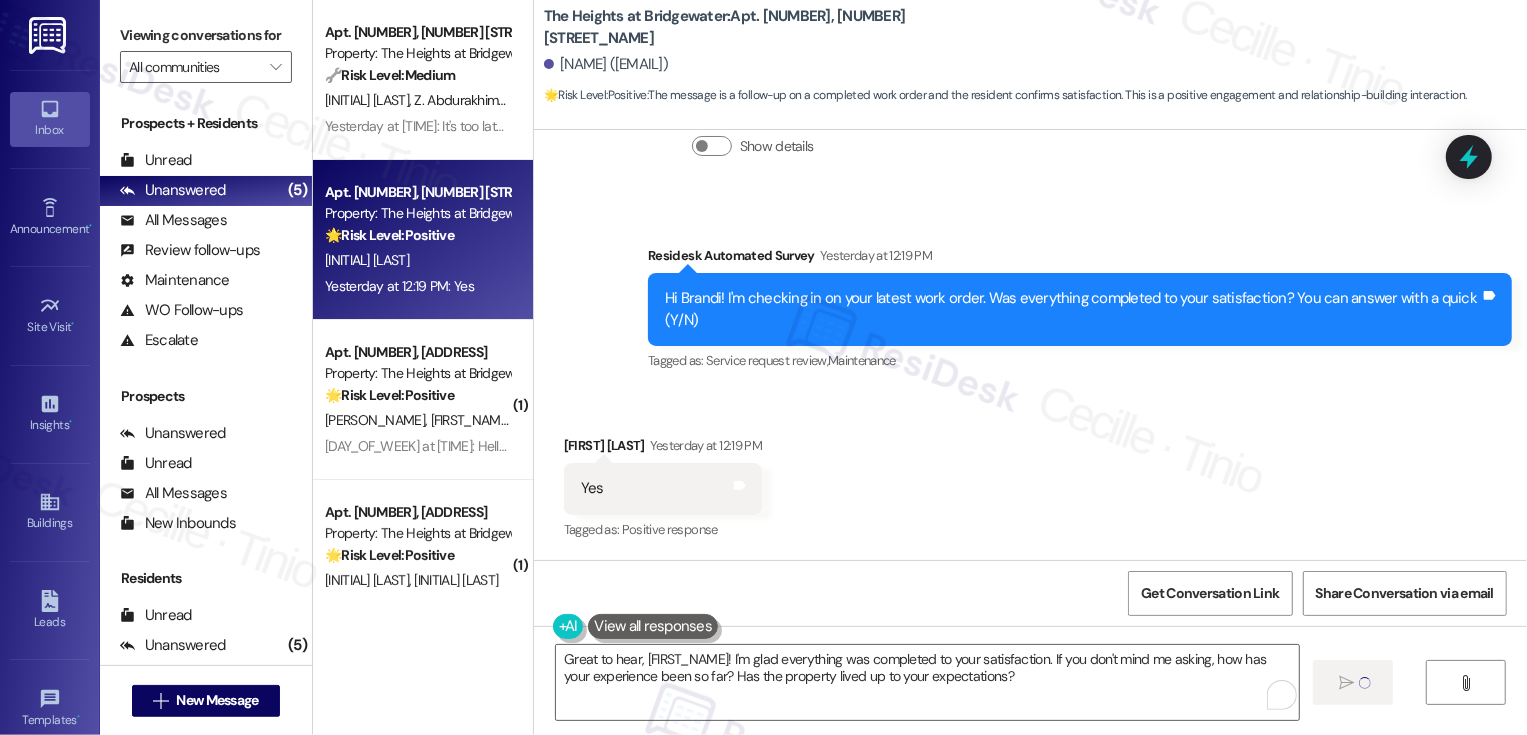type 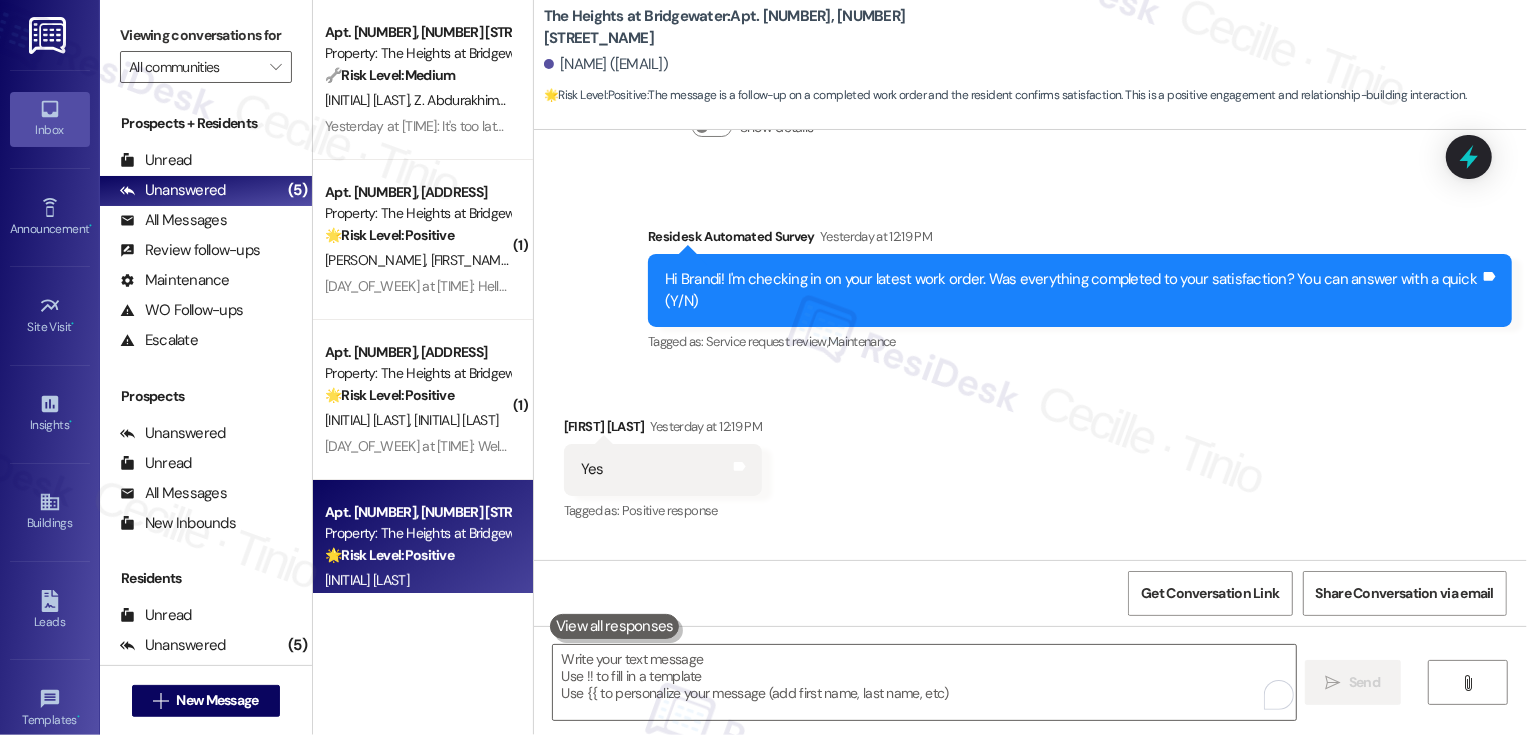 scroll, scrollTop: 3518, scrollLeft: 0, axis: vertical 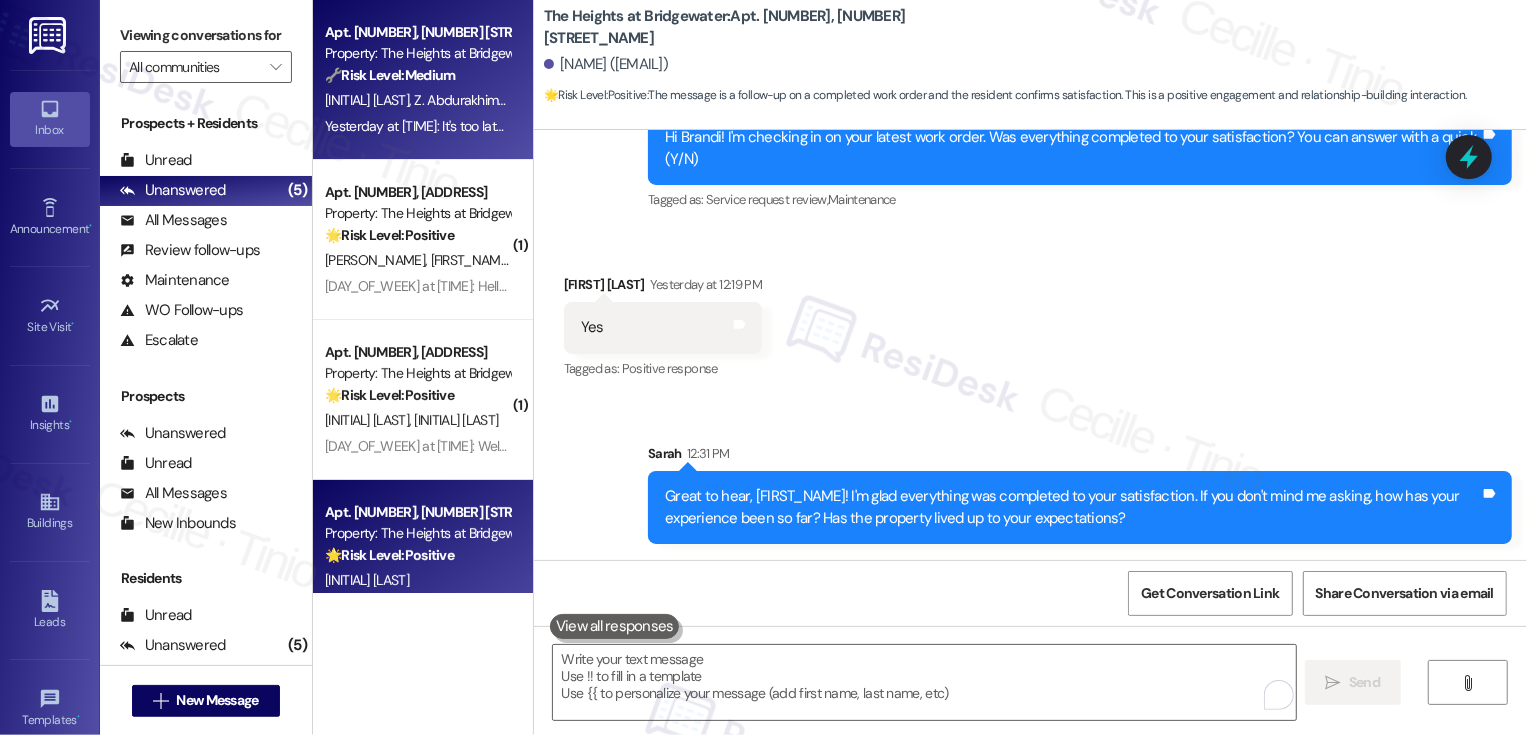 click on "Yesterday at 1:13 PM: It's too late now, of course. All good.    Rent and garage,... all fees paid for.  Thanks, Sarah.  Quick question: Just to follow up,  when is the lighting and carpet cleaning to take place?  Just want to verify.
Kindly, Yesterday at 1:13 PM: It's too late now, of course. All good.    Rent and garage,... all fees paid for.  Thanks, Sarah.  Quick question: Just to follow up,  when is the lighting and carpet cleaning to take place?  Just want to verify.
Kindly," at bounding box center (966, 126) 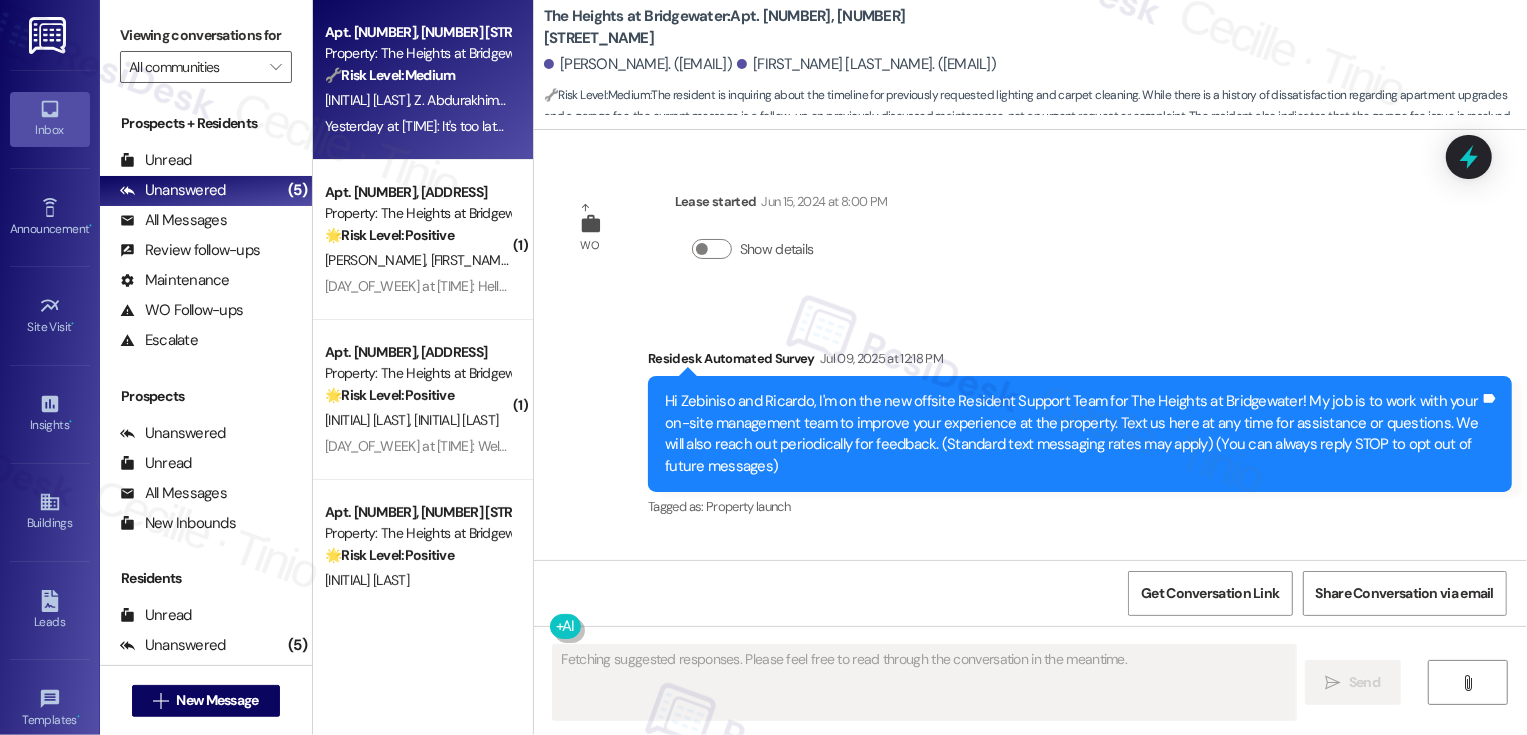 scroll, scrollTop: 8471, scrollLeft: 0, axis: vertical 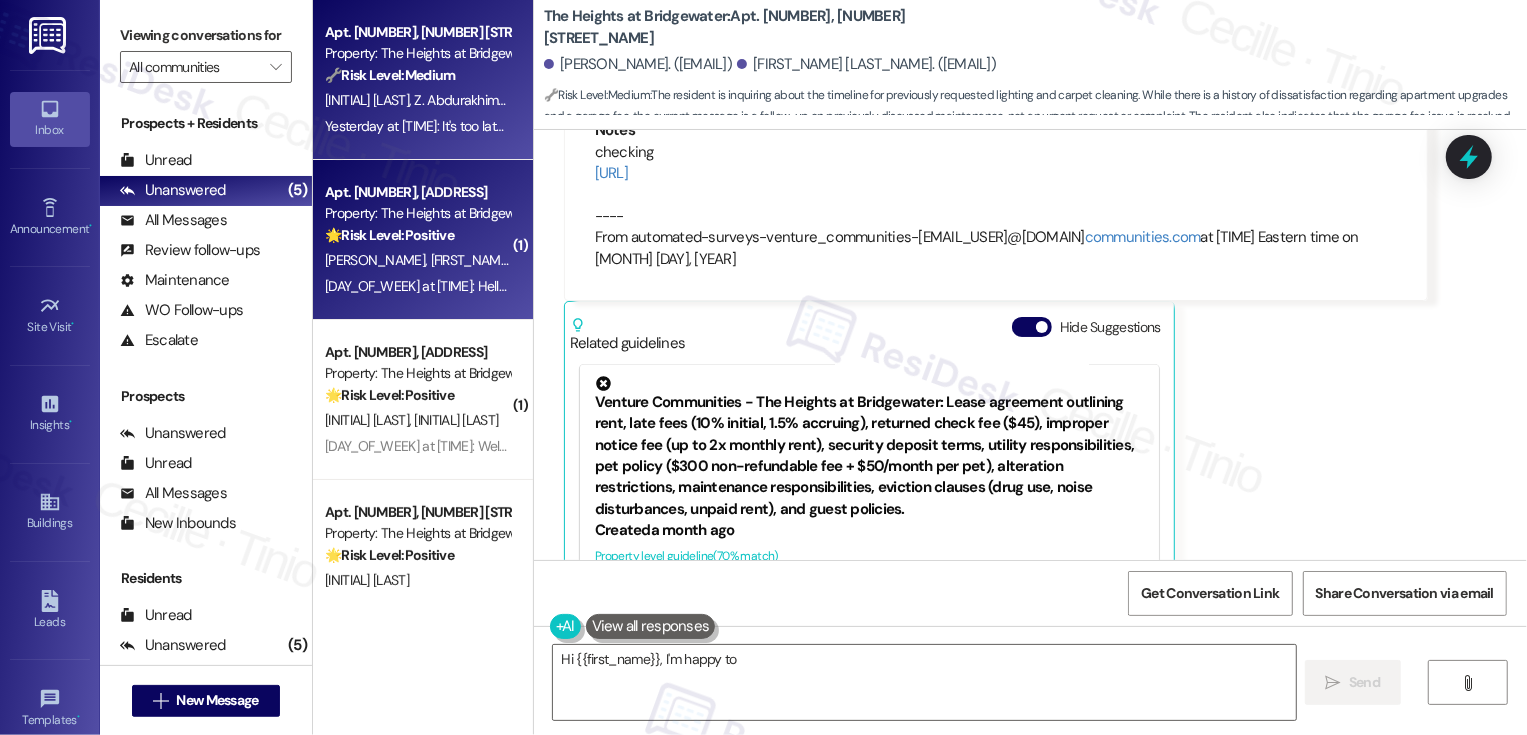 type on "Hi {{first_name}}, I'm happy to check" 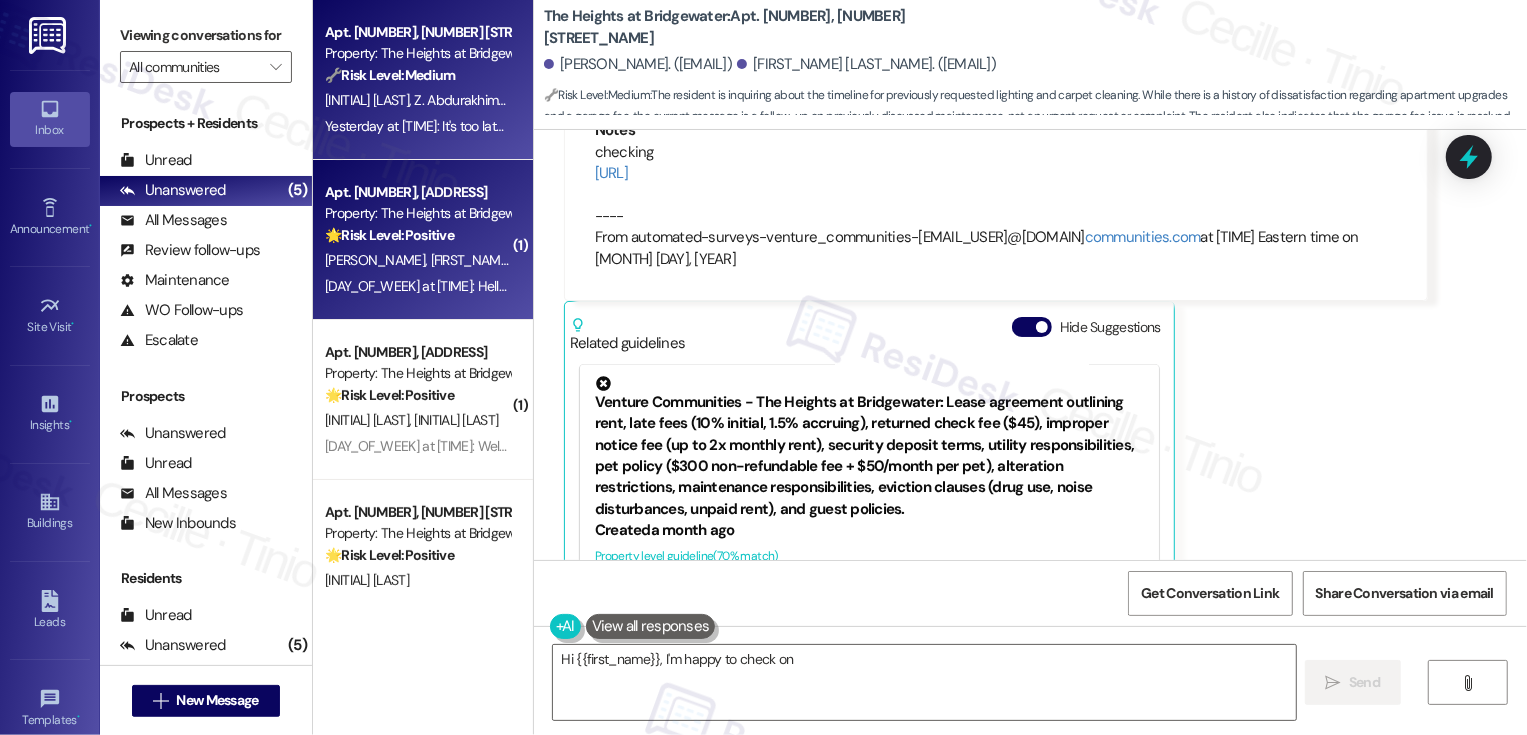 click on "🌟  Risk Level:  Positive" at bounding box center (389, 235) 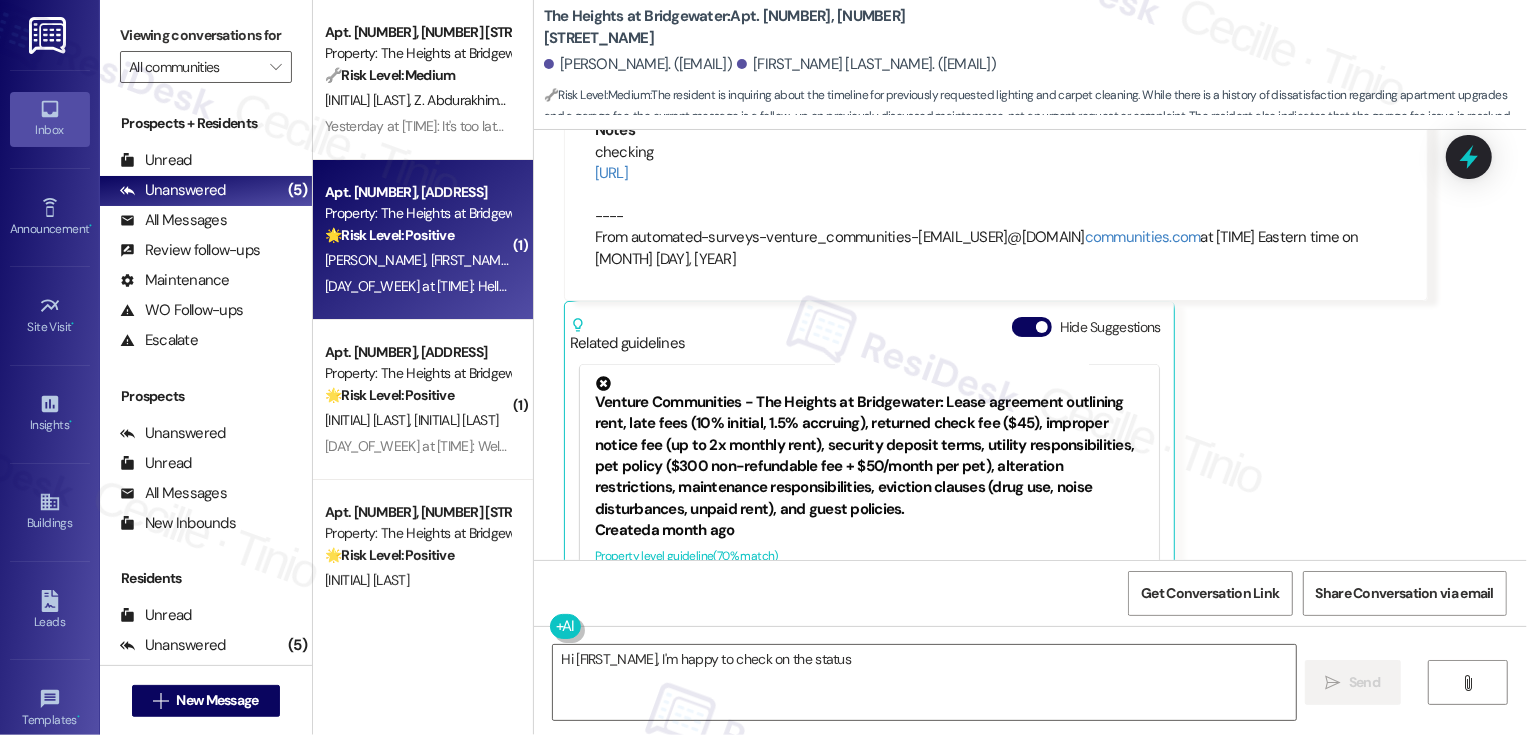 click on "🌟  Risk Level:  Positive" at bounding box center (389, 235) 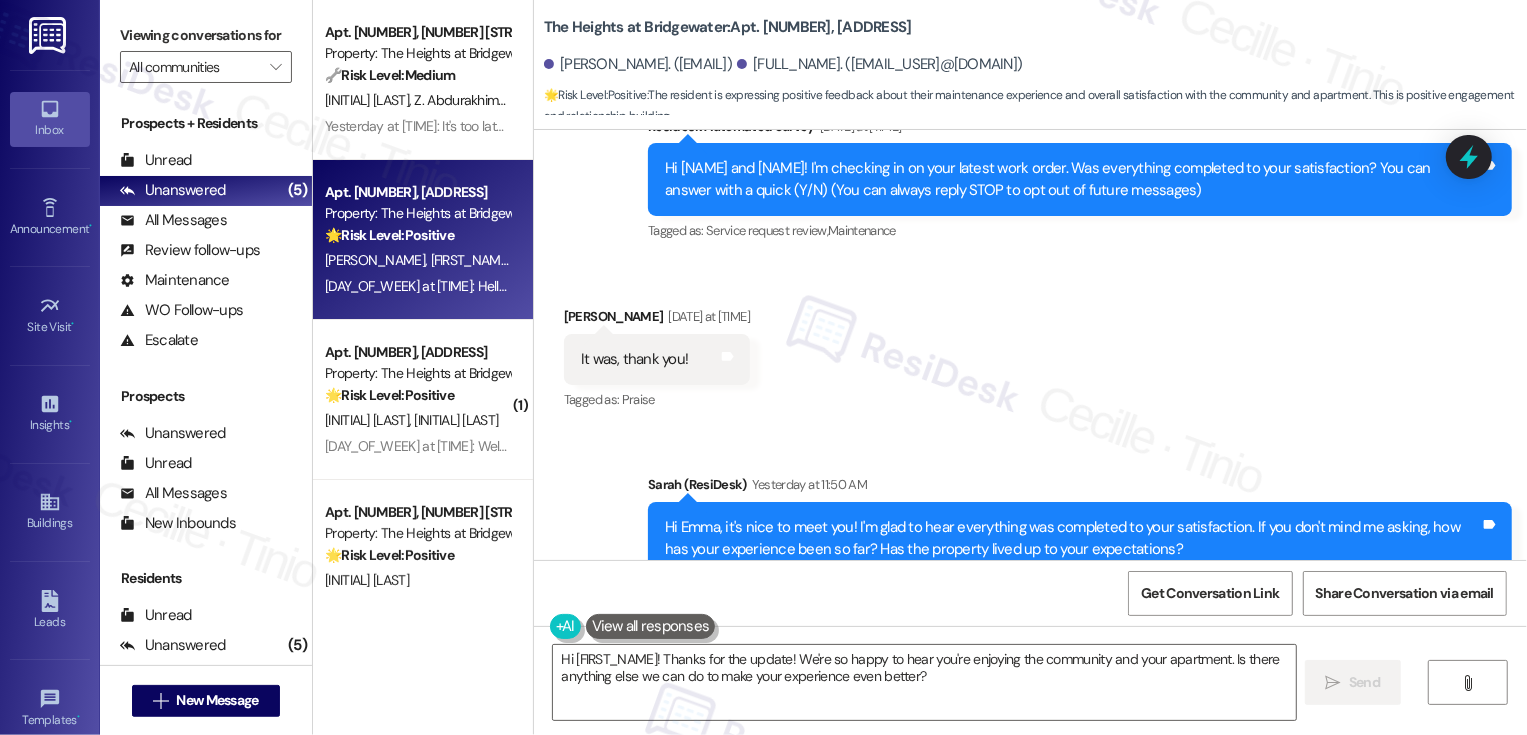 scroll, scrollTop: 360, scrollLeft: 0, axis: vertical 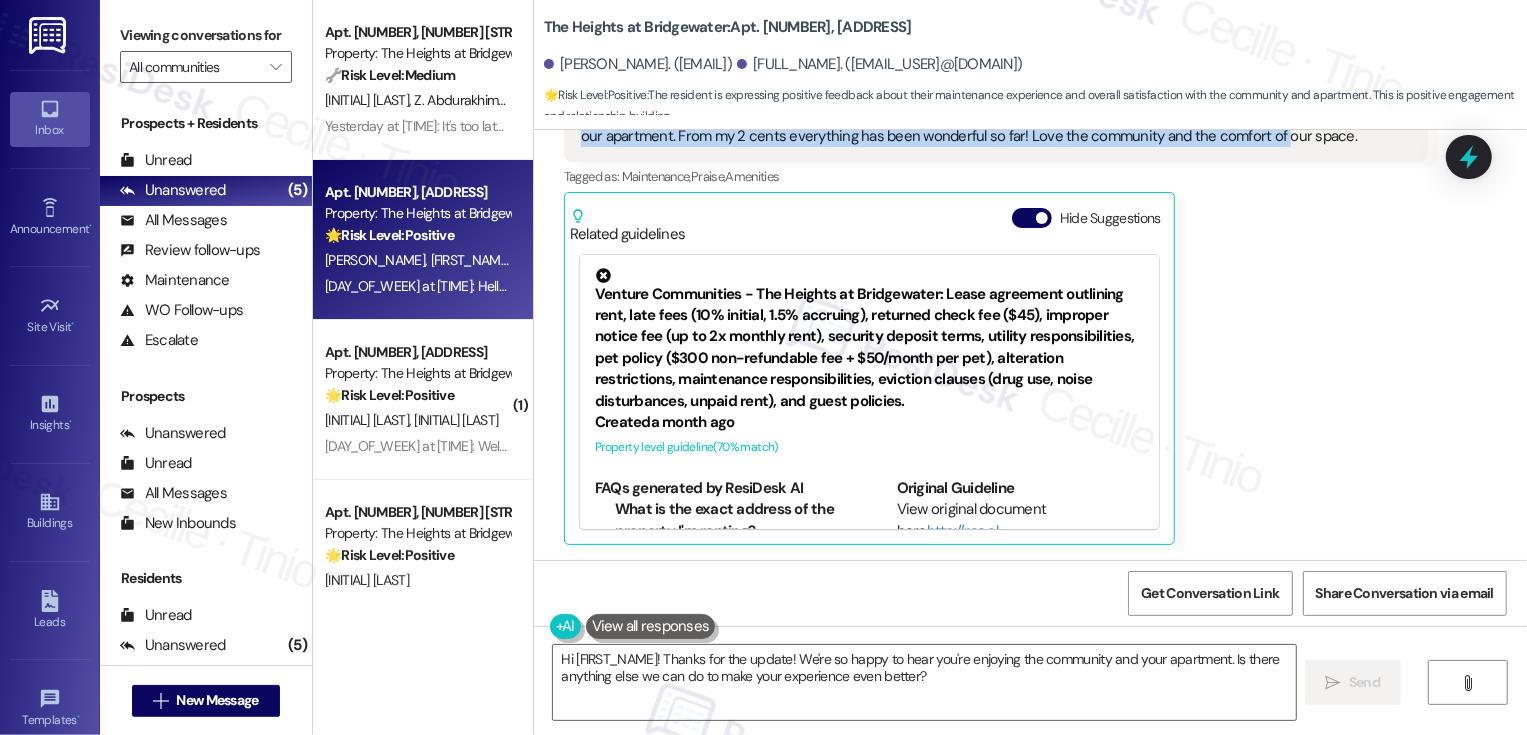 drag, startPoint x: 638, startPoint y: 217, endPoint x: 1251, endPoint y: 149, distance: 616.7601 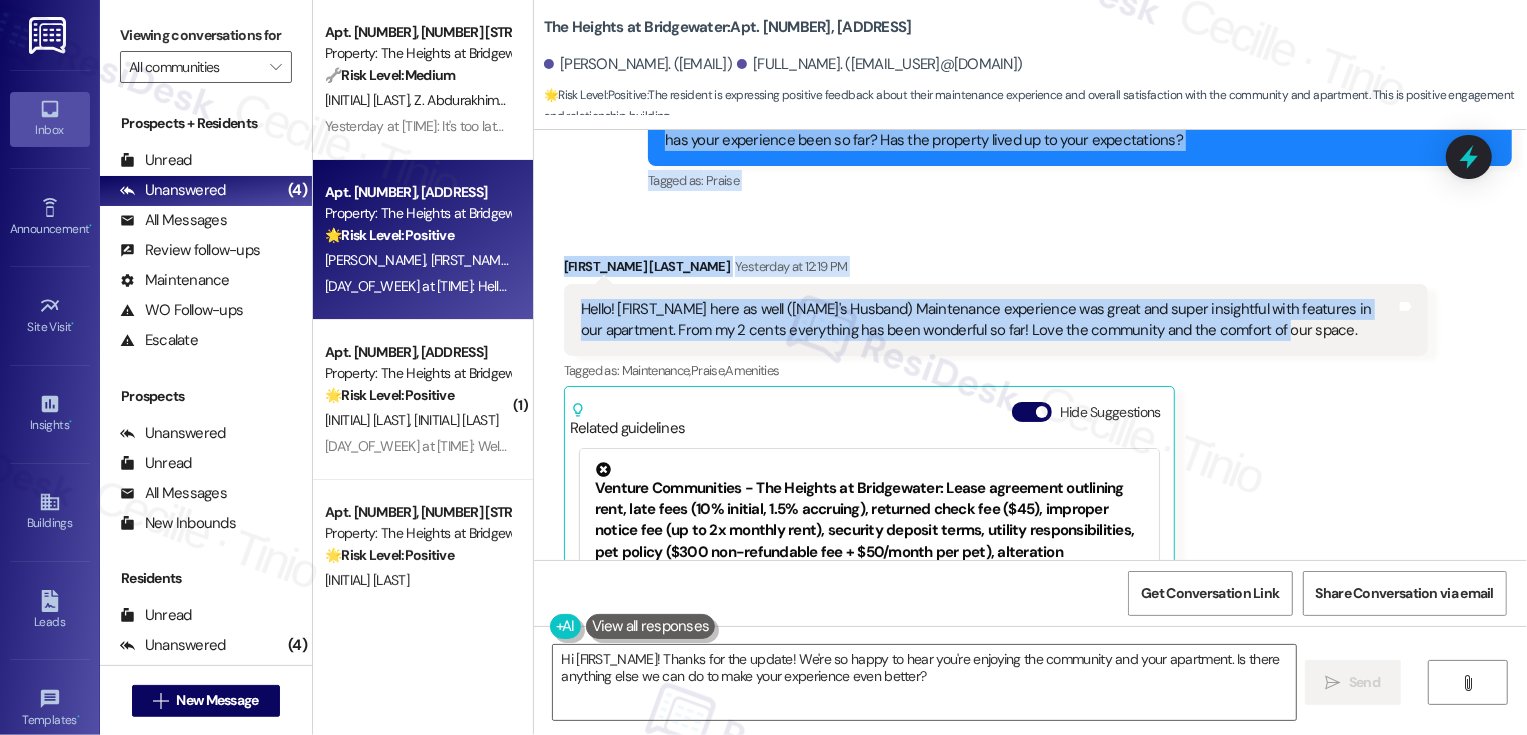 scroll, scrollTop: 859, scrollLeft: 0, axis: vertical 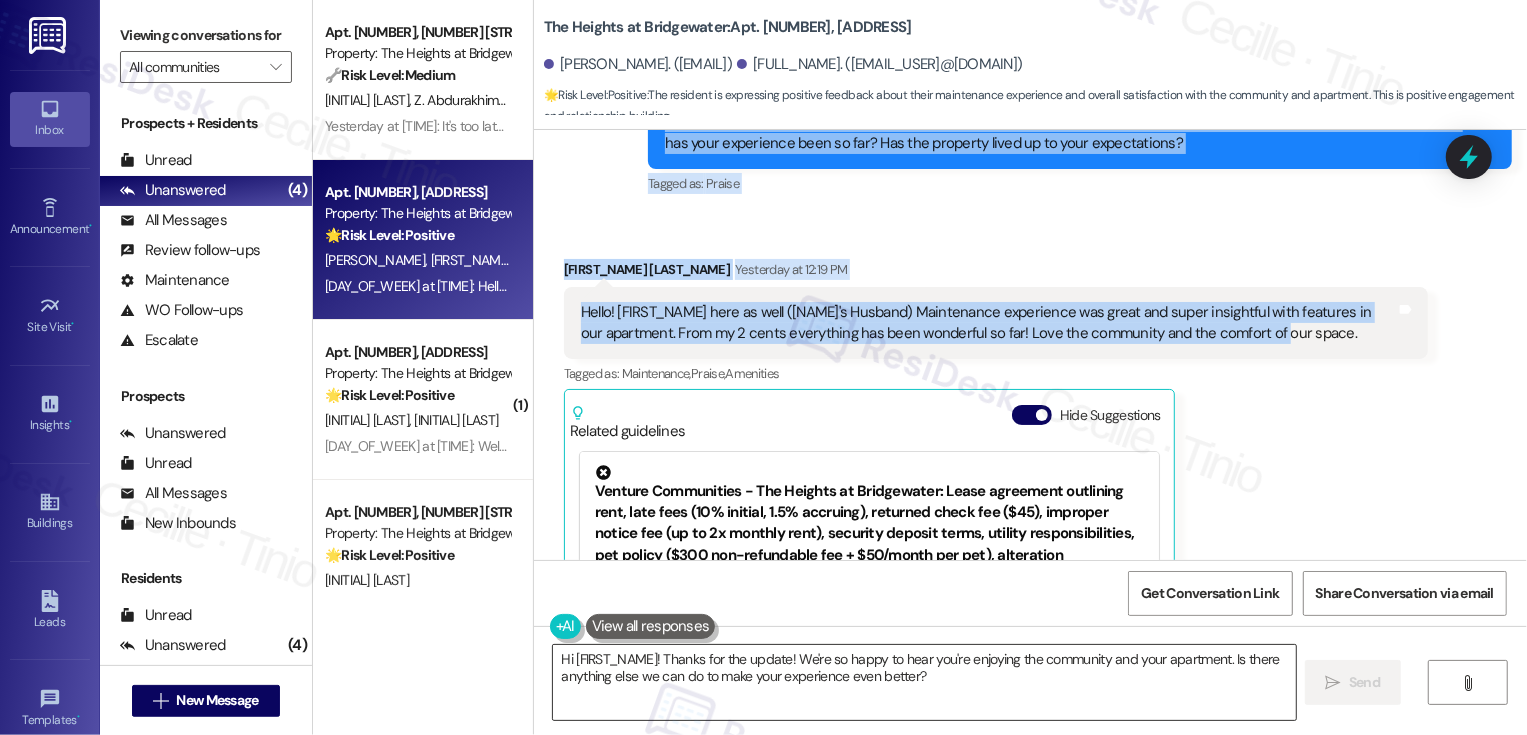 click on "Hi {{first_name}}! Thanks for the update! We're so happy to hear you're enjoying the community and your apartment. Is there anything else we can do to make your experience even better?" at bounding box center [924, 682] 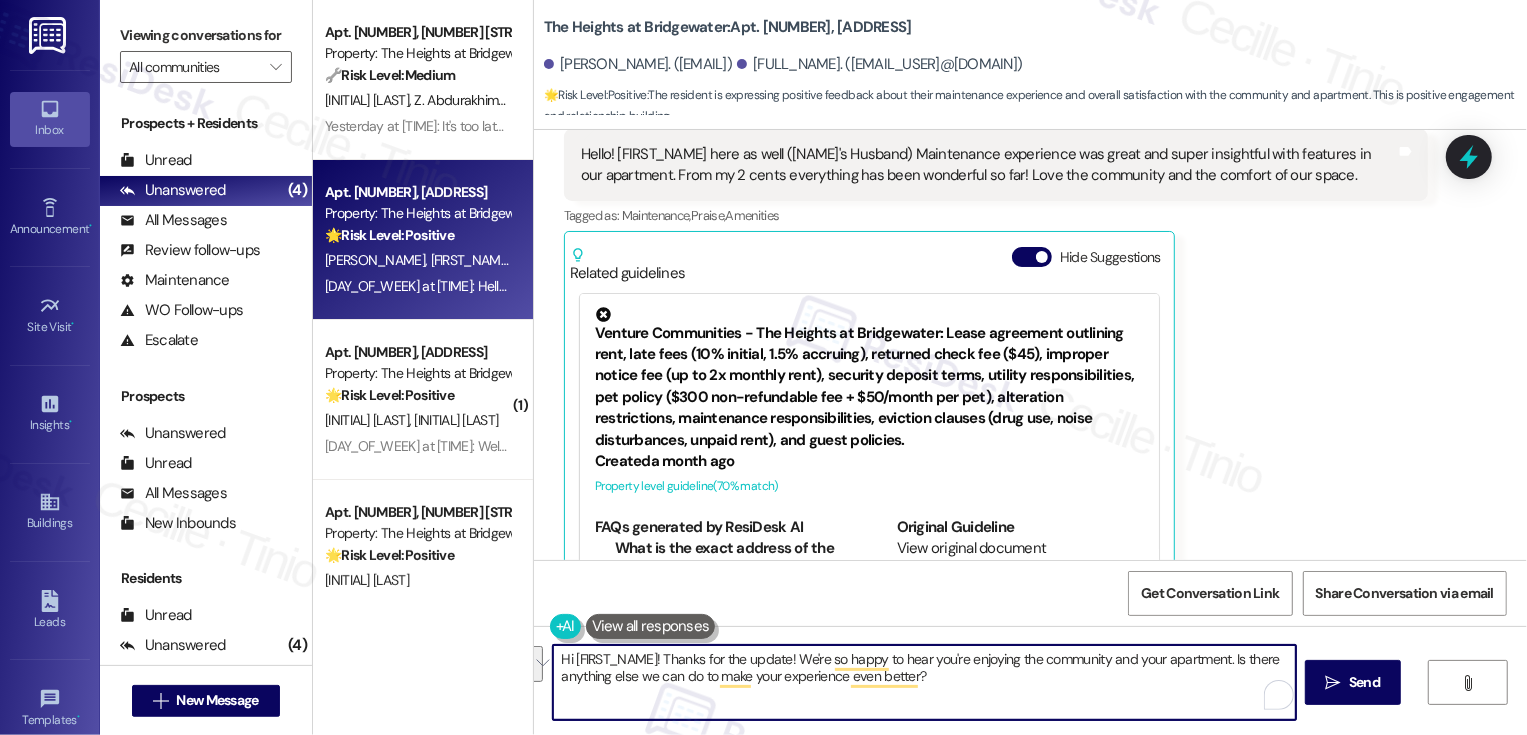 scroll, scrollTop: 1056, scrollLeft: 0, axis: vertical 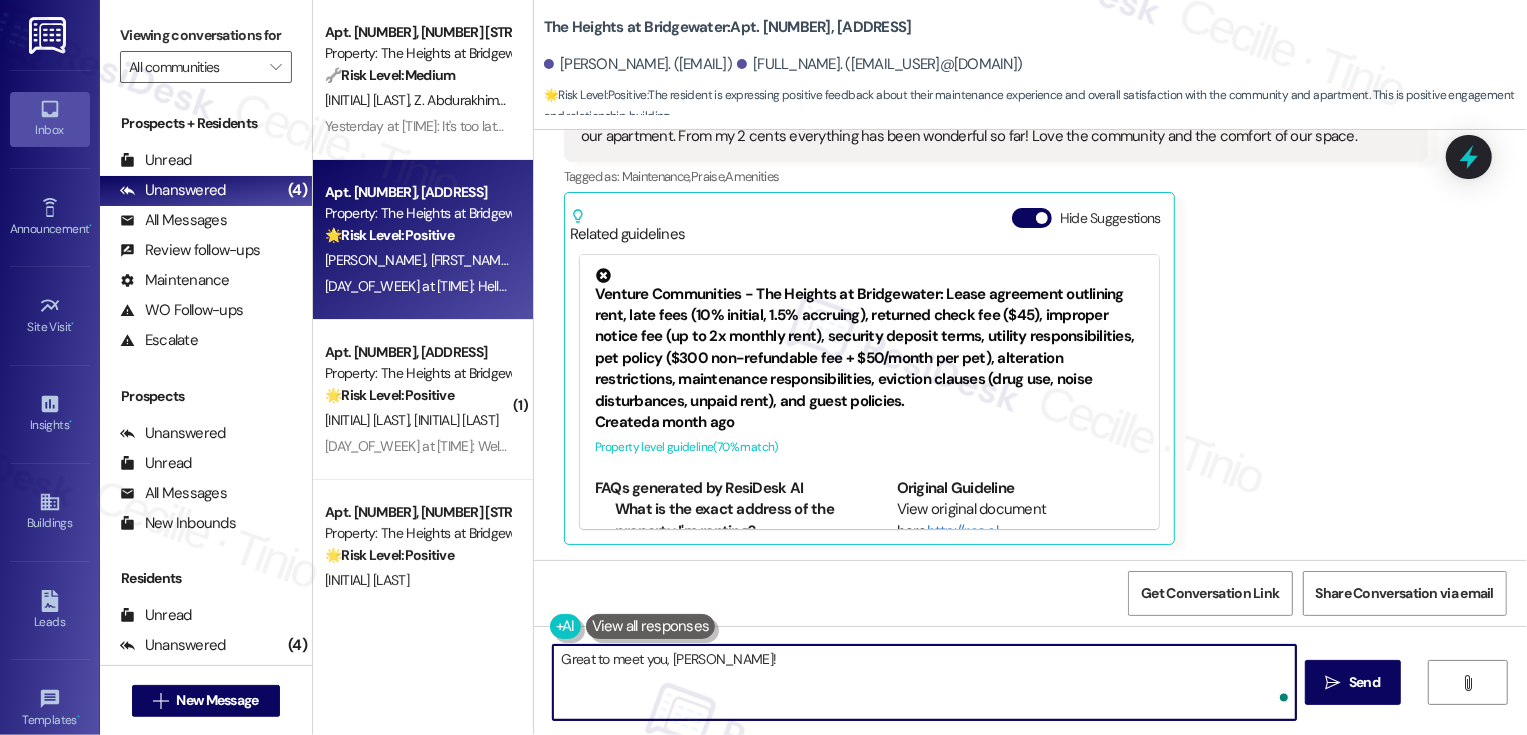 paste on "I’m so glad your maintenance visit went smoothly and that you’re enjoying both the community and the comfort of your home. That’s exactly the kind of experience we hope for every resident." 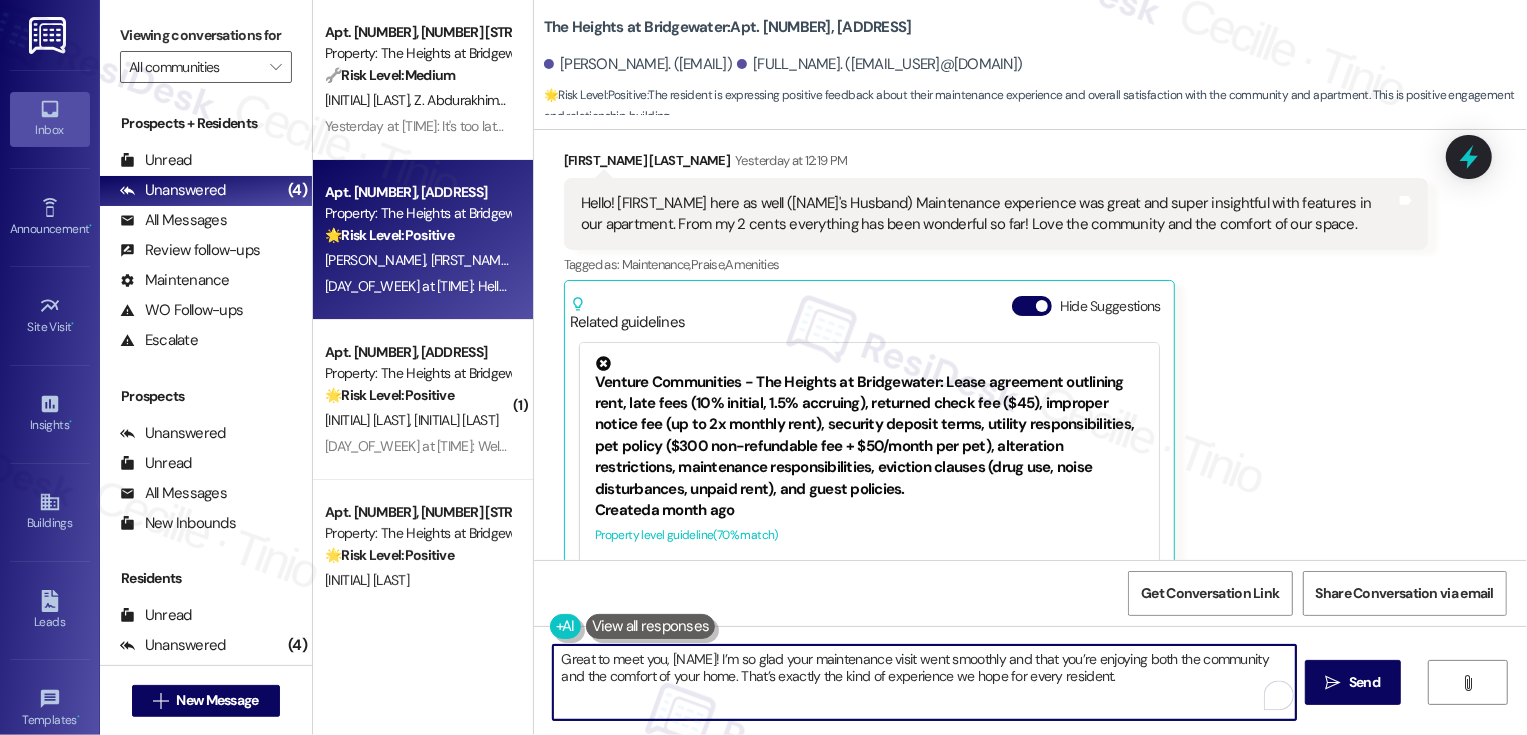 scroll, scrollTop: 956, scrollLeft: 0, axis: vertical 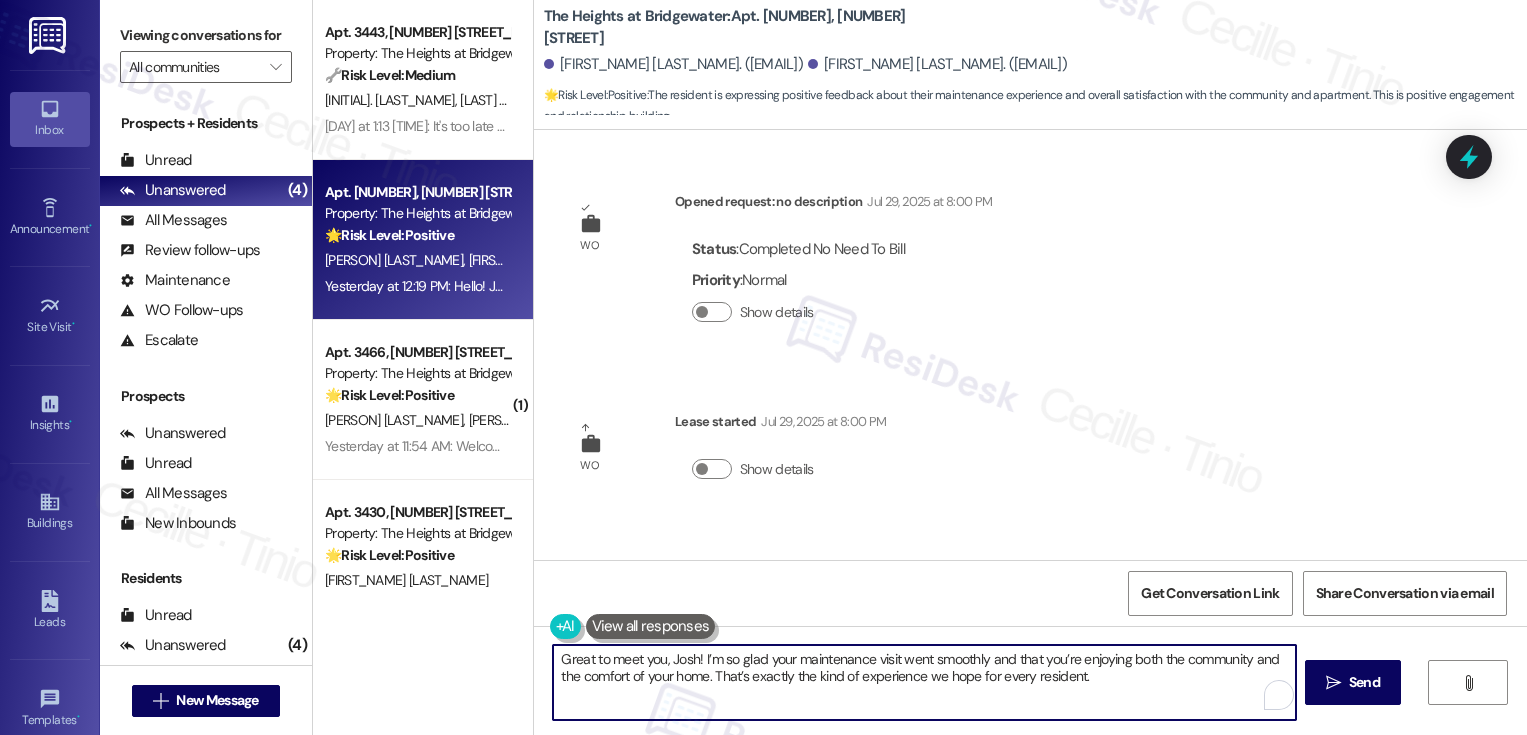 click on "Great to meet you, [NAME]! I’m so glad your maintenance visit went smoothly and that you’re enjoying both the community and the comfort of your home. That’s exactly the kind of experience we hope for every resident." at bounding box center (924, 682) 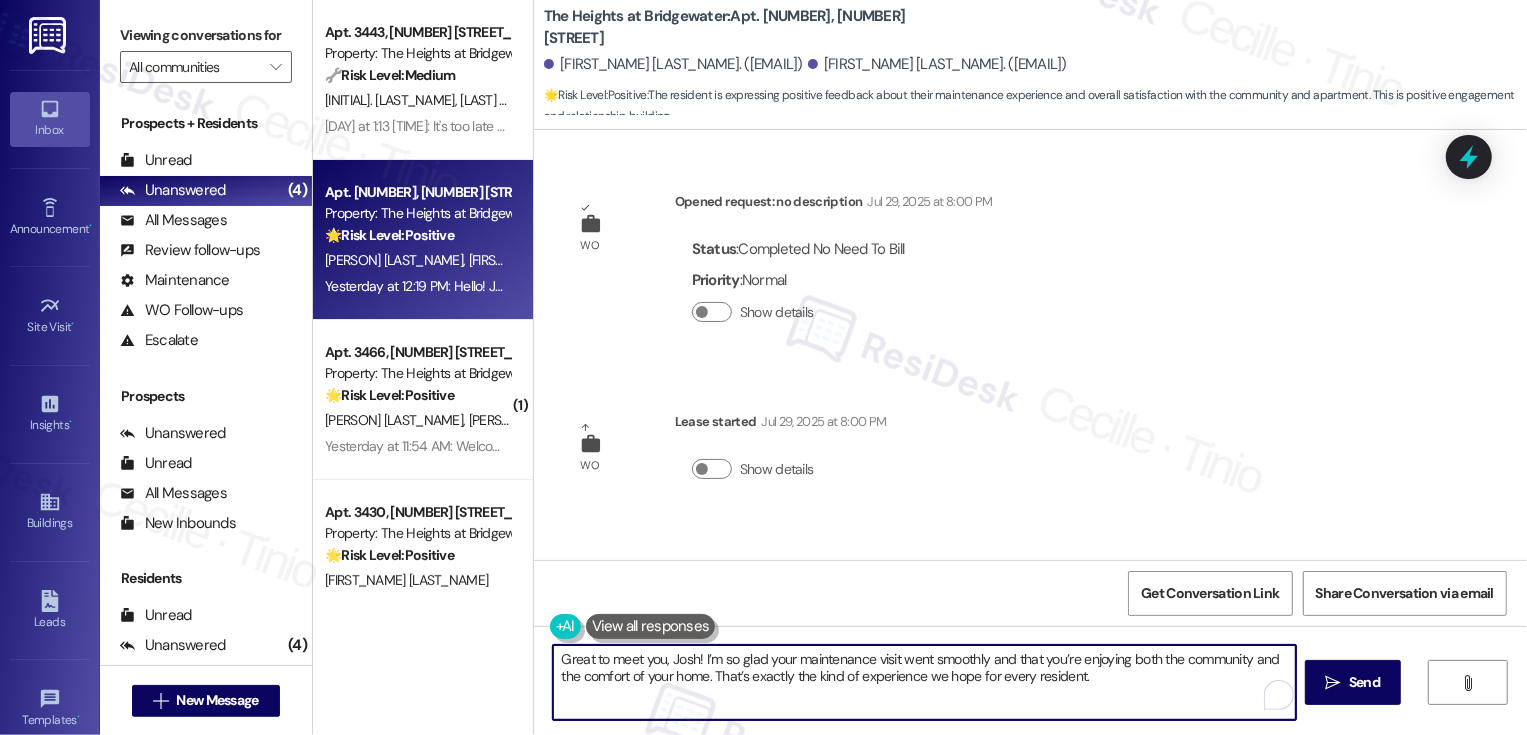 scroll, scrollTop: 956, scrollLeft: 0, axis: vertical 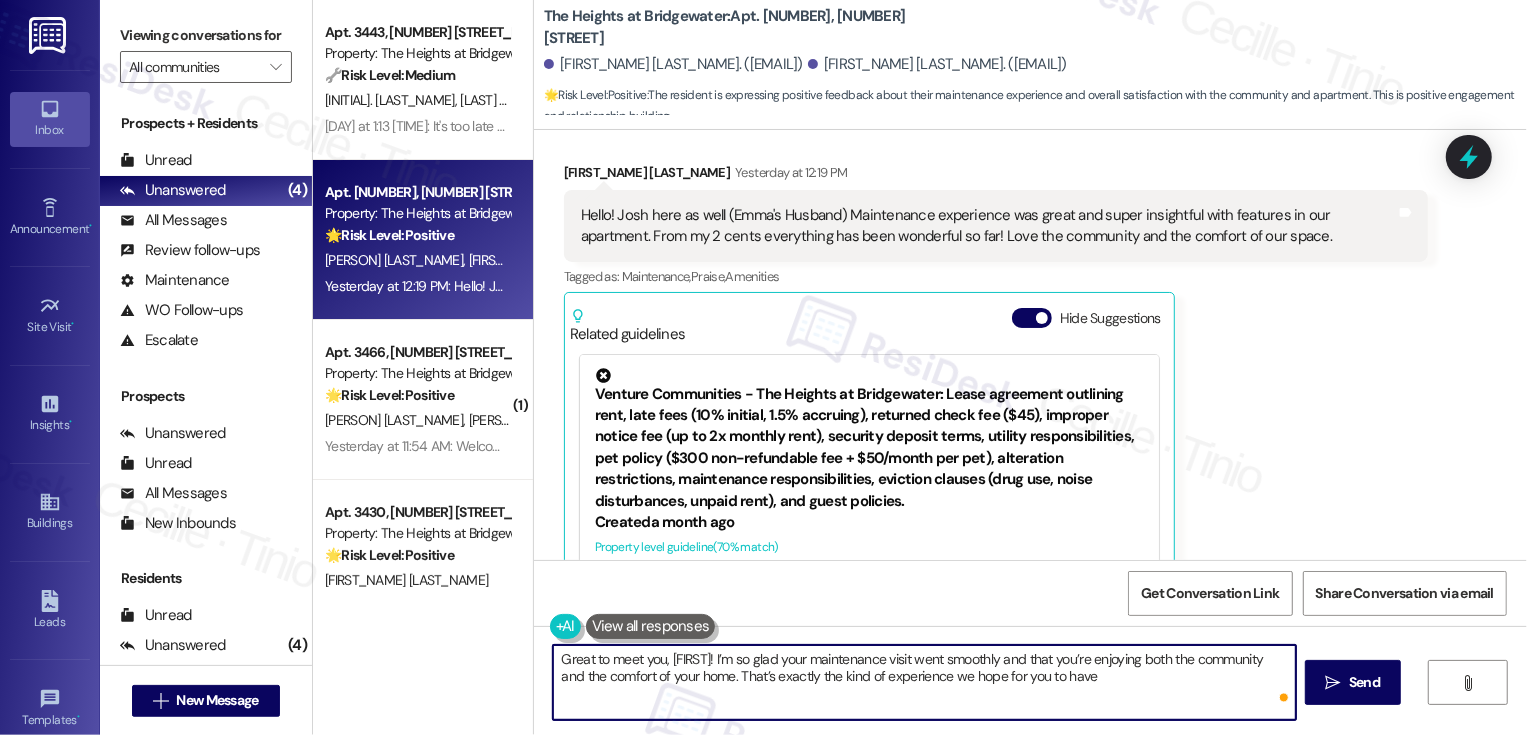 type on "Great to meet you, Josh! I’m so glad your maintenance visit went smoothly and that you’re enjoying both the community and the comfort of your home. That’s exactly the kind of experience we hope for you to have!" 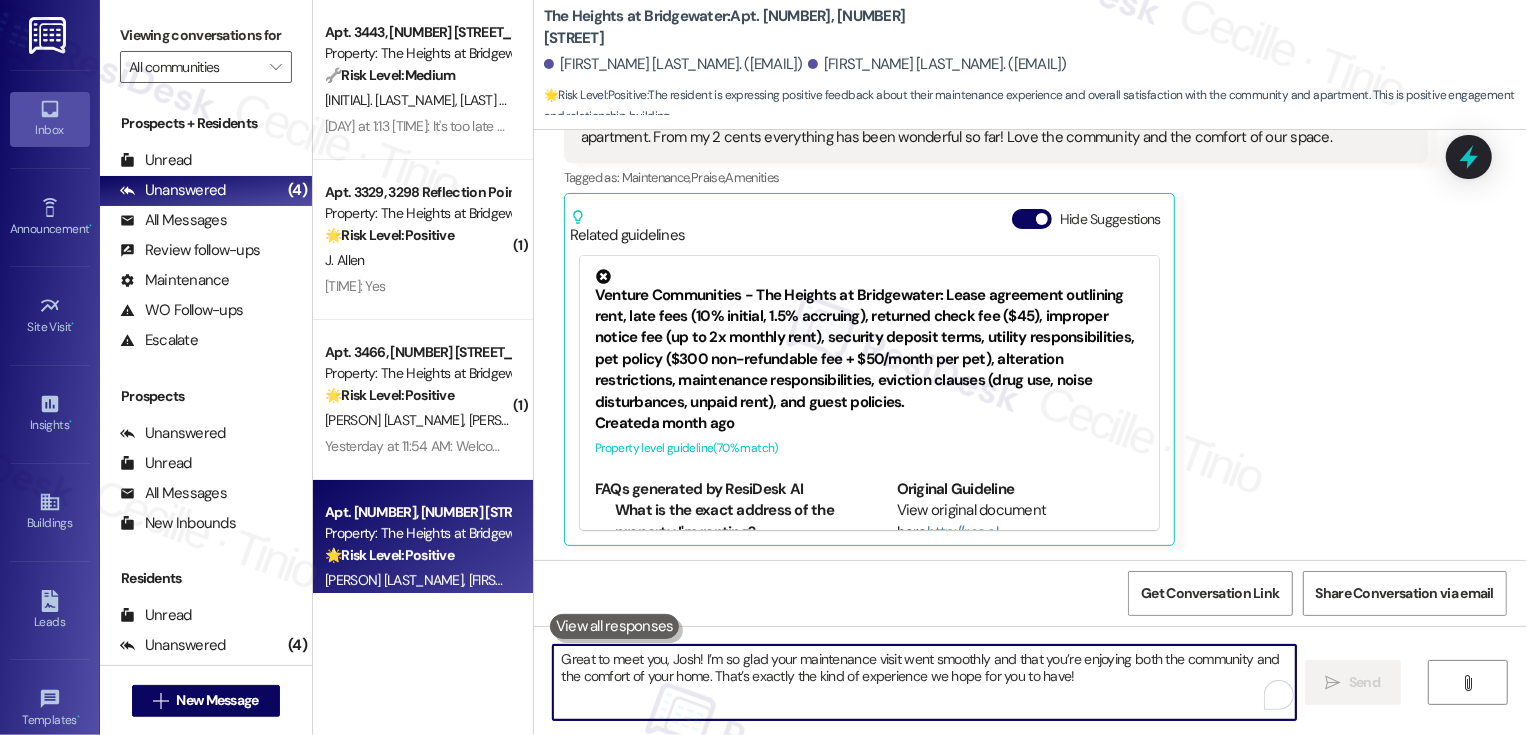 scroll, scrollTop: 1217, scrollLeft: 0, axis: vertical 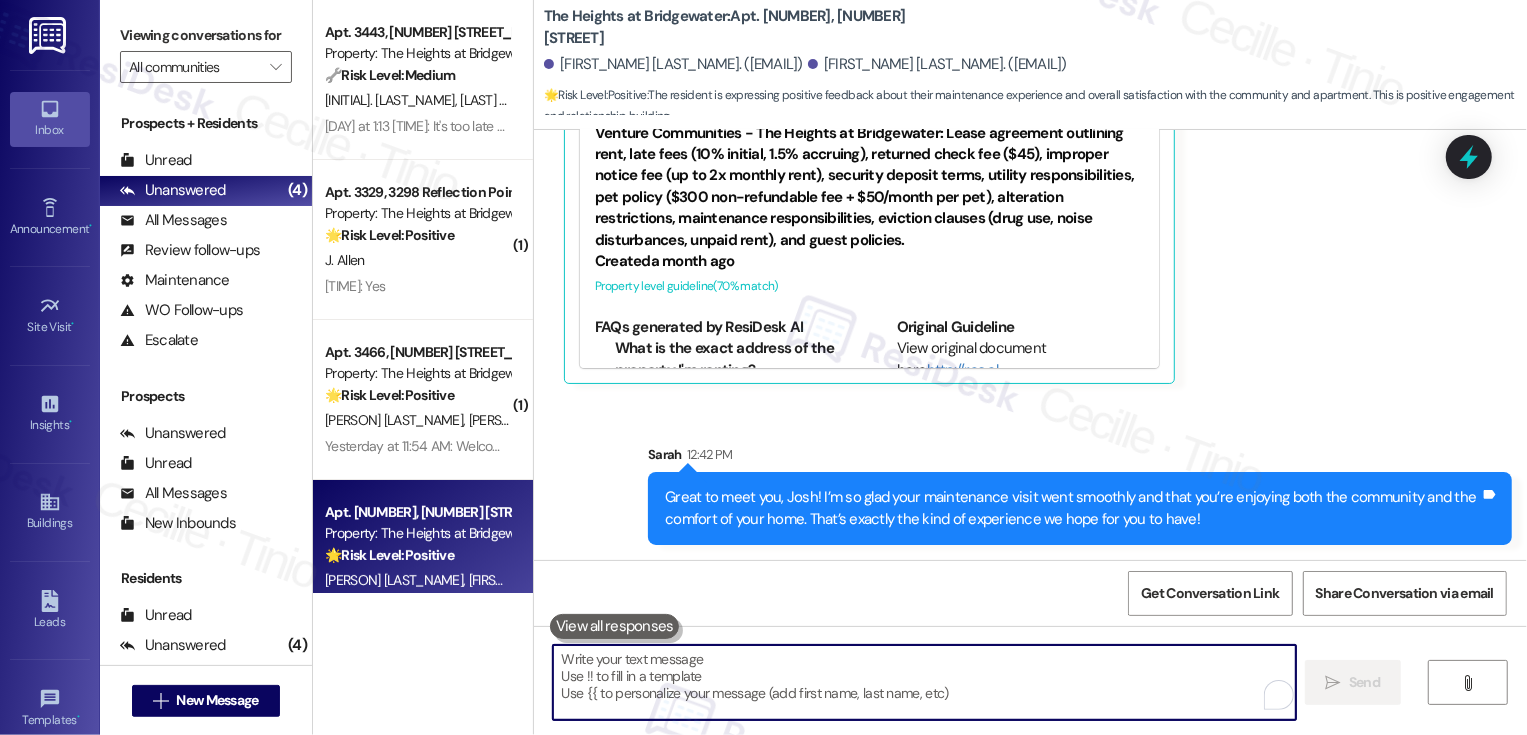 click at bounding box center [924, 682] 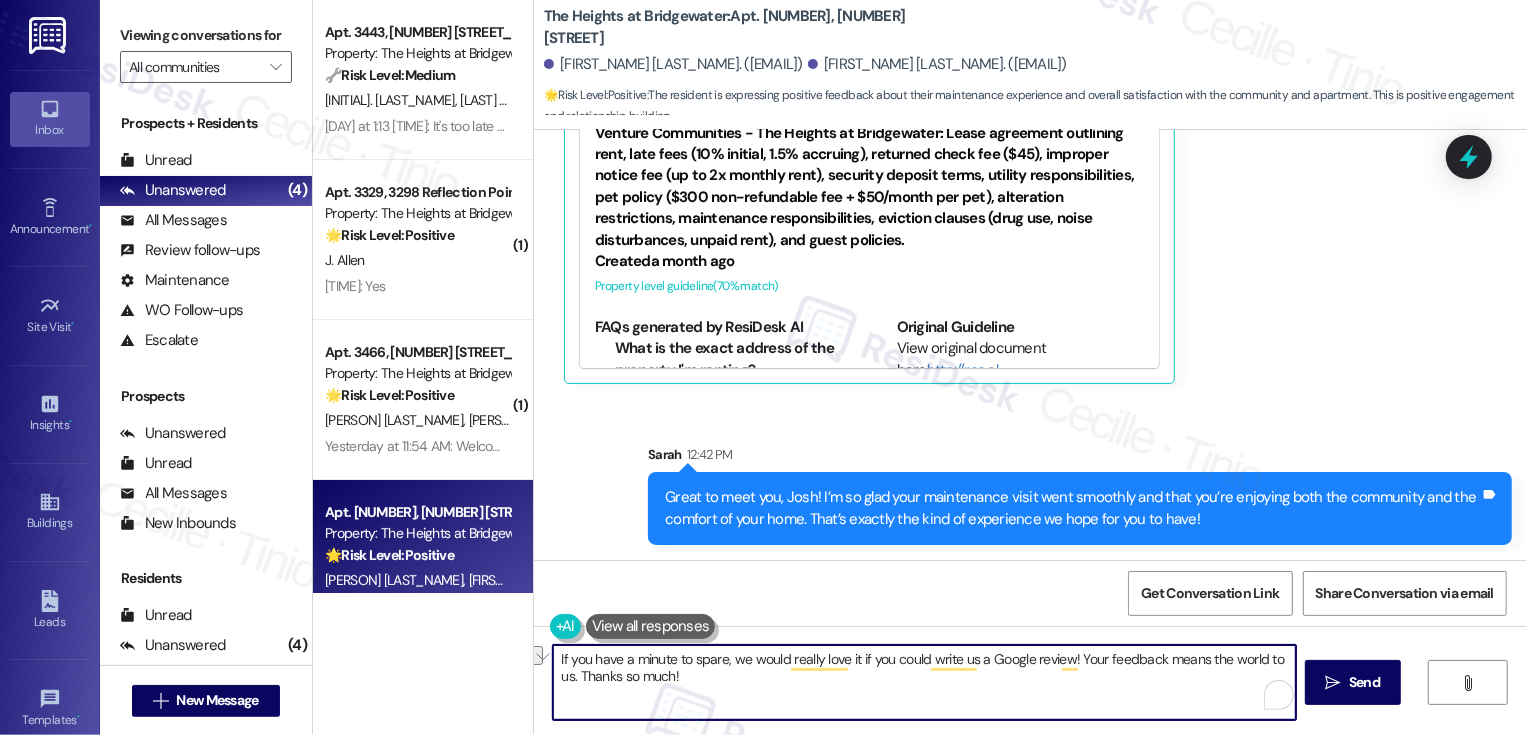 drag, startPoint x: 547, startPoint y: 678, endPoint x: 695, endPoint y: 680, distance: 148.01352 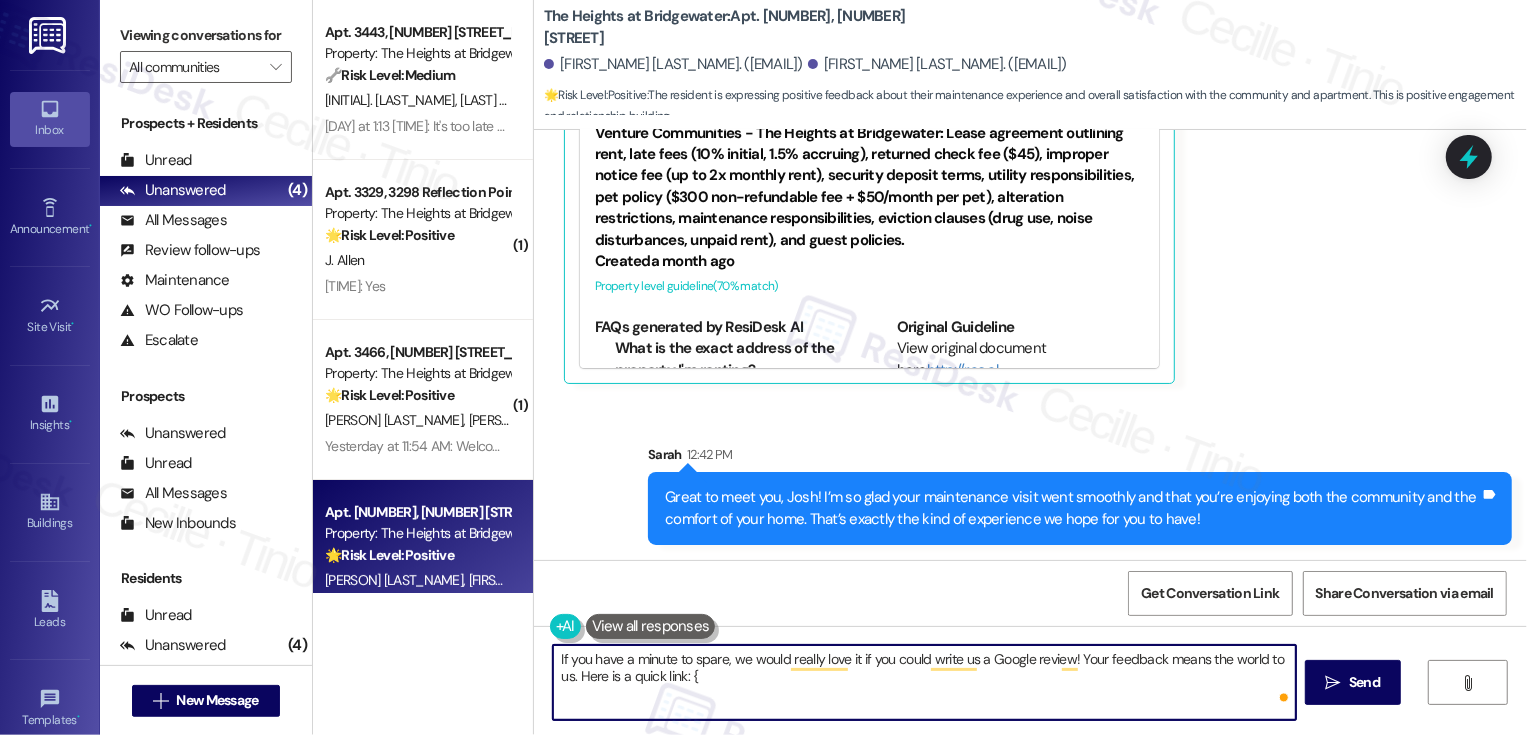 type on "If you have a minute to spare, we would really love it if you could write us a Google review! Your feedback means the world to us. Here is a quick link: {{" 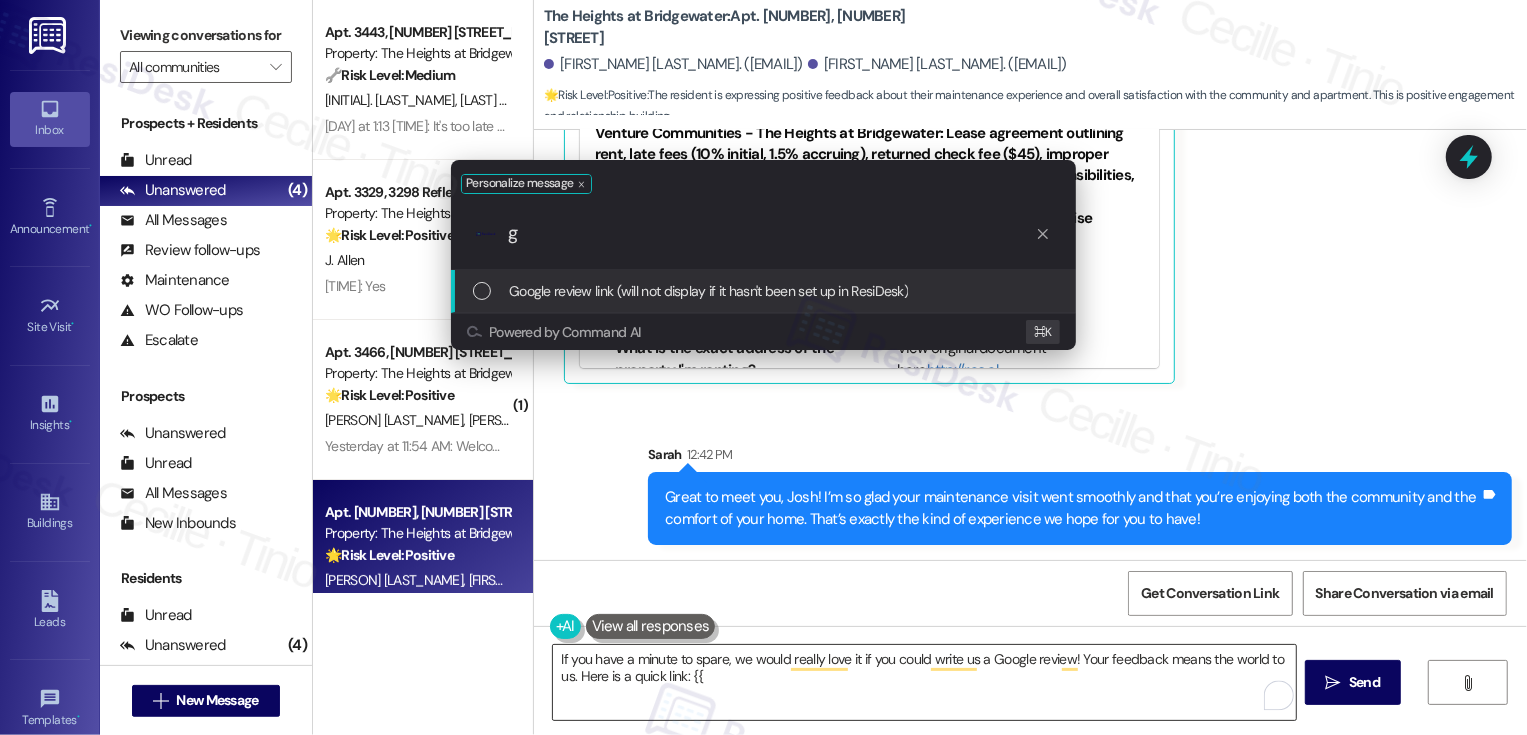 type on "go" 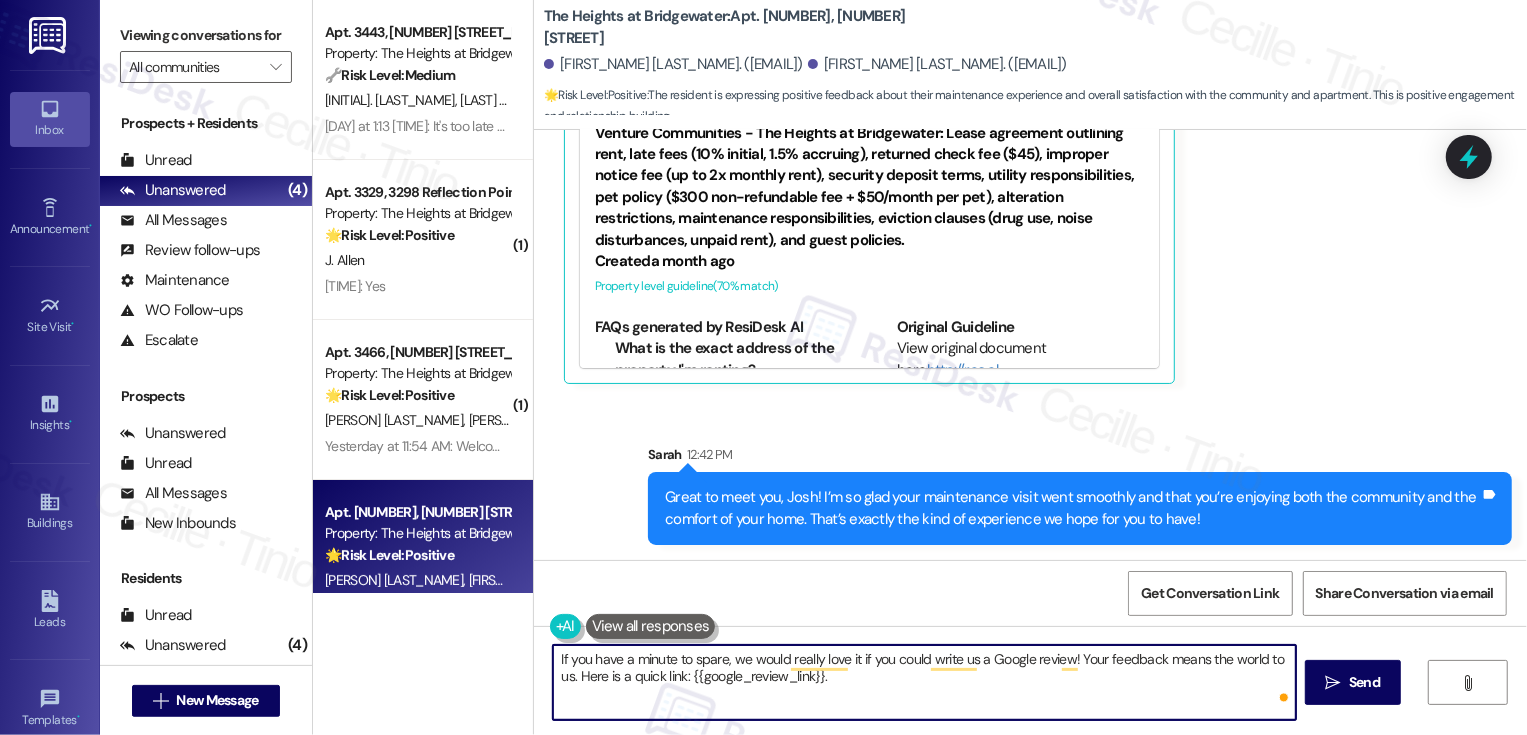 paste on "Thanks so much!" 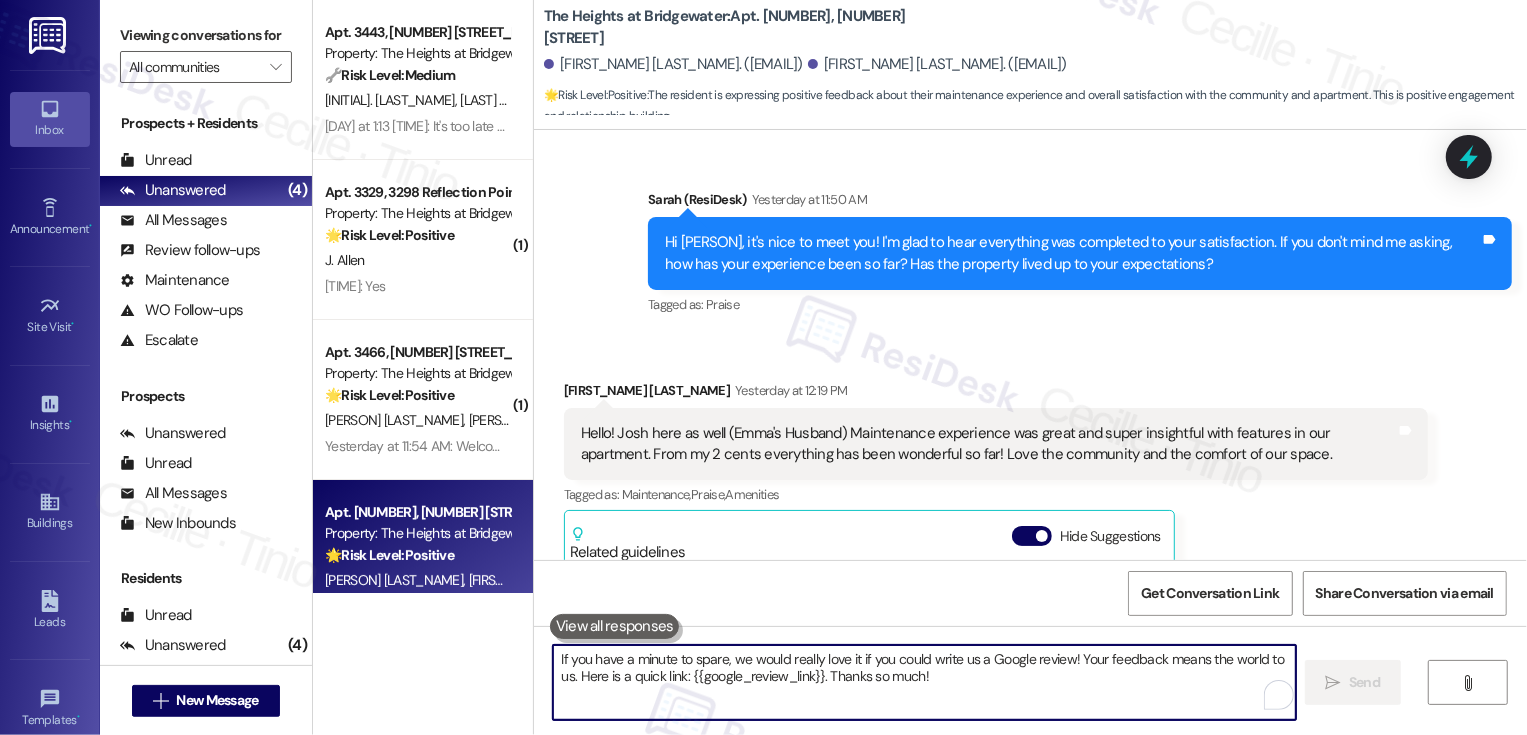 scroll, scrollTop: 731, scrollLeft: 0, axis: vertical 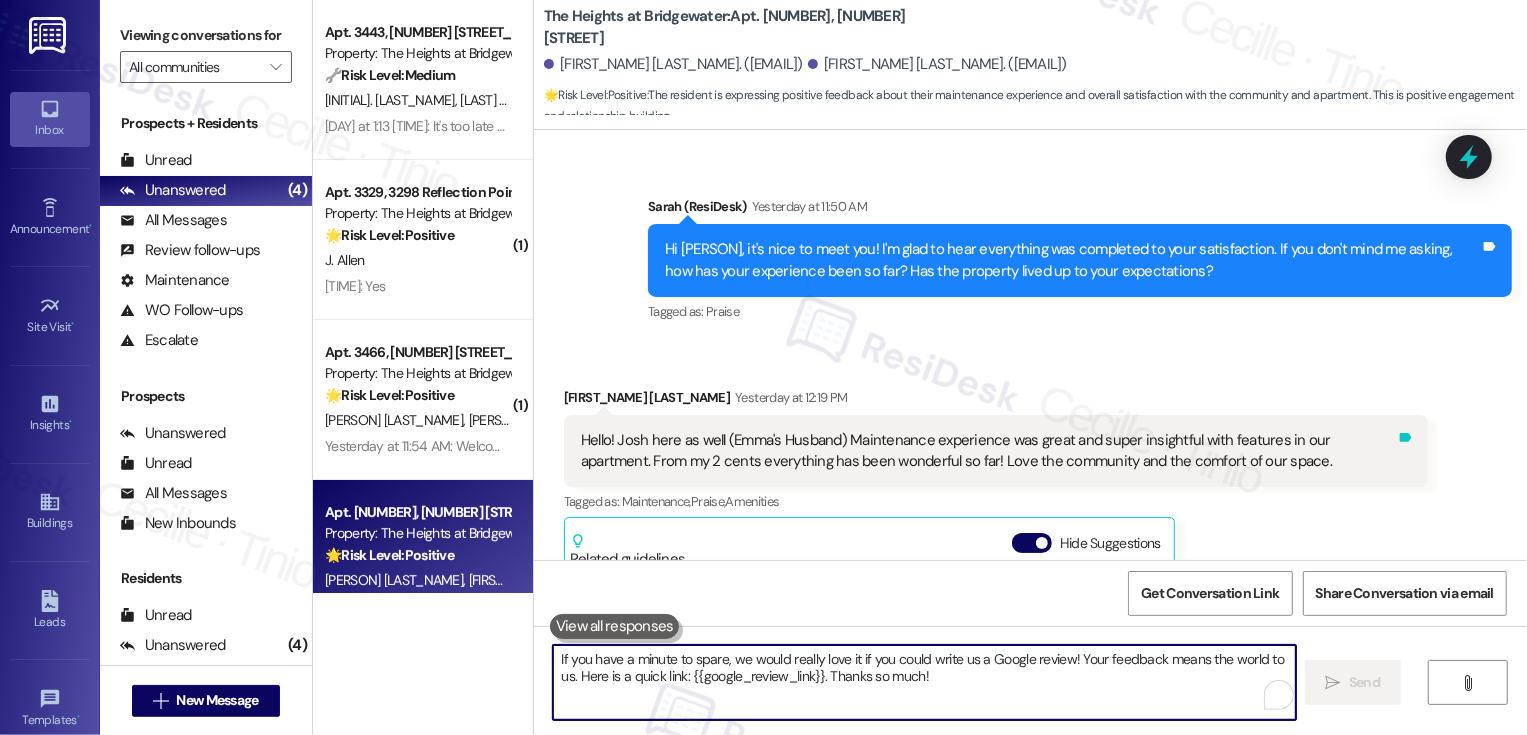 type 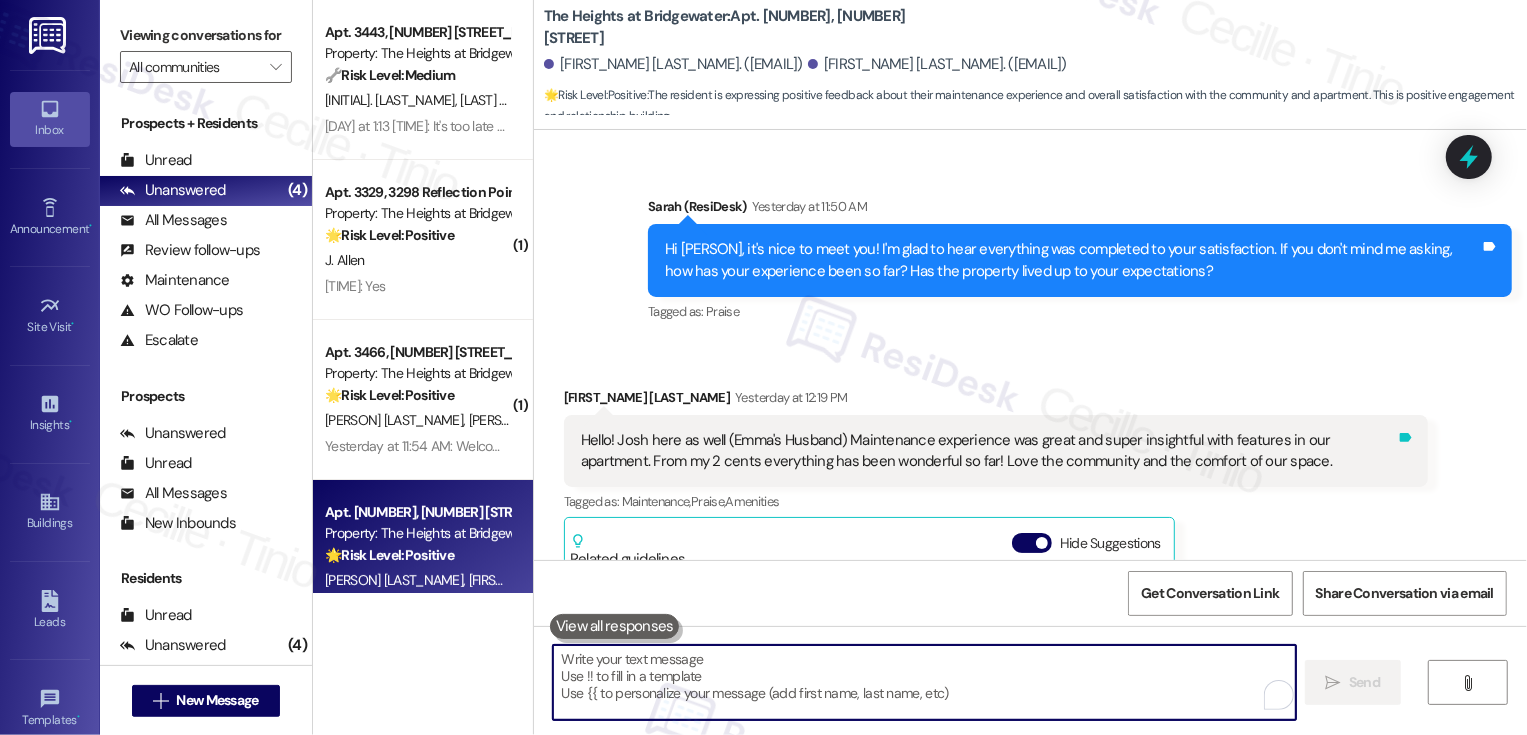 click 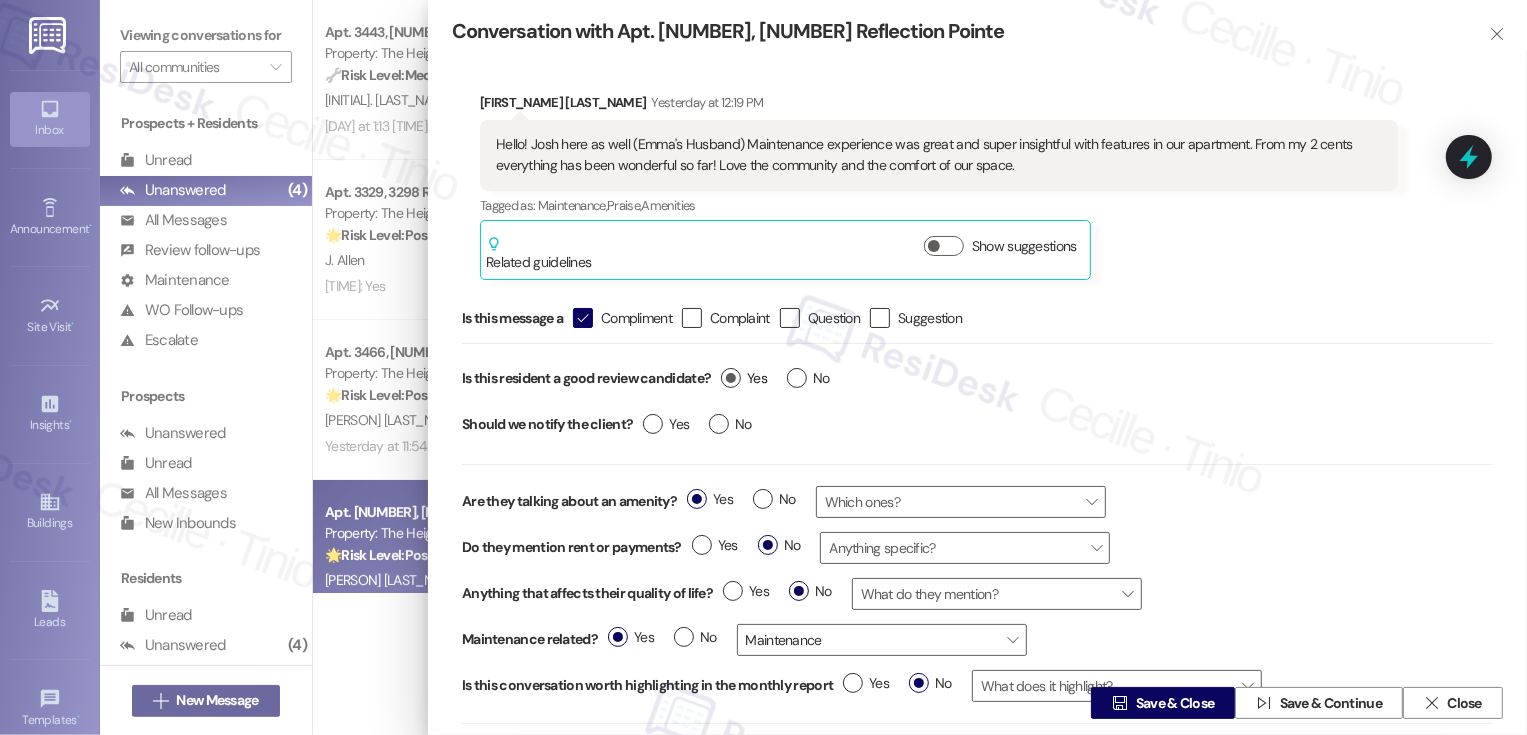 click on "Yes" at bounding box center (744, 378) 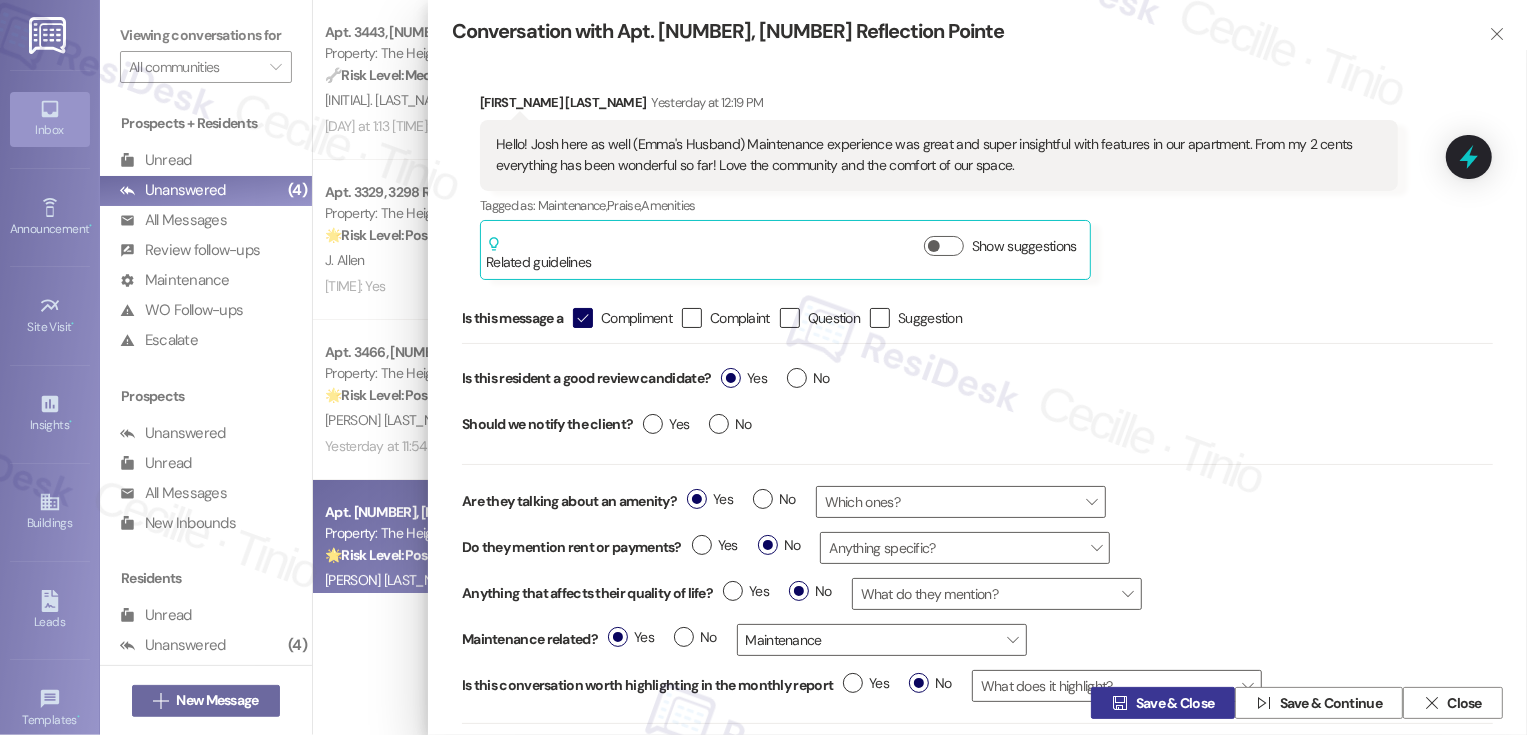 click on "Save & Close" at bounding box center [1175, 703] 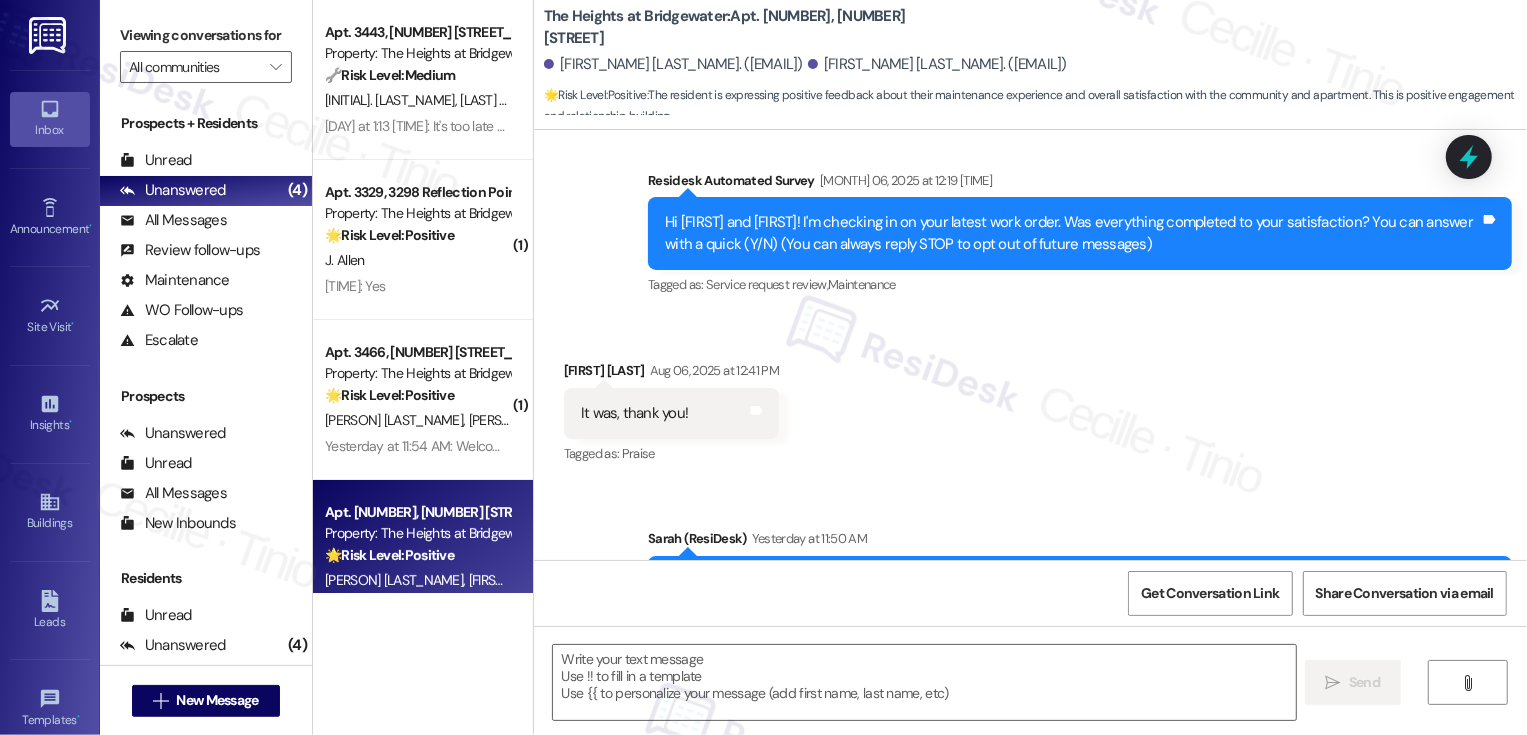 type on "Fetching suggested responses. Please feel free to read through the conversation in the meantime." 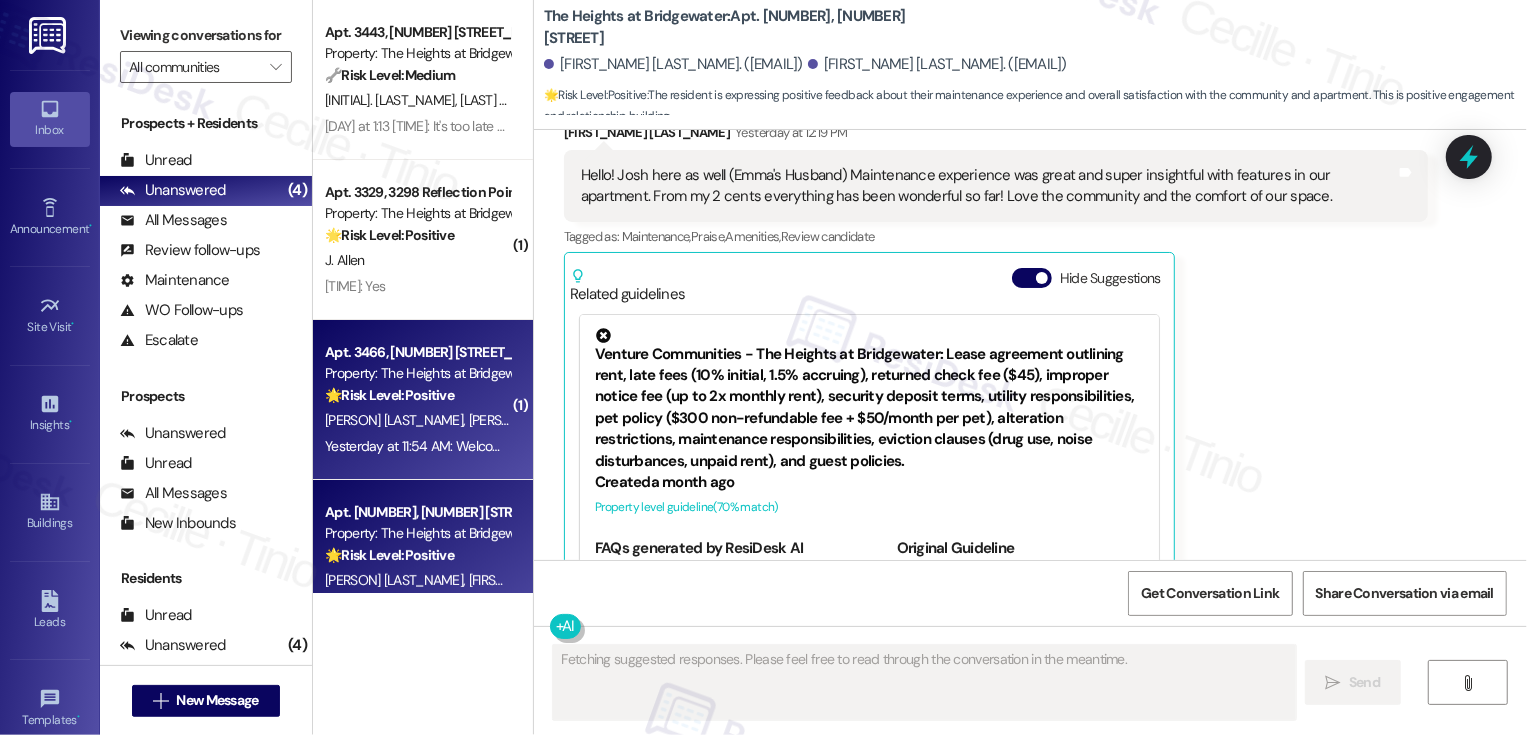 scroll, scrollTop: 1055, scrollLeft: 0, axis: vertical 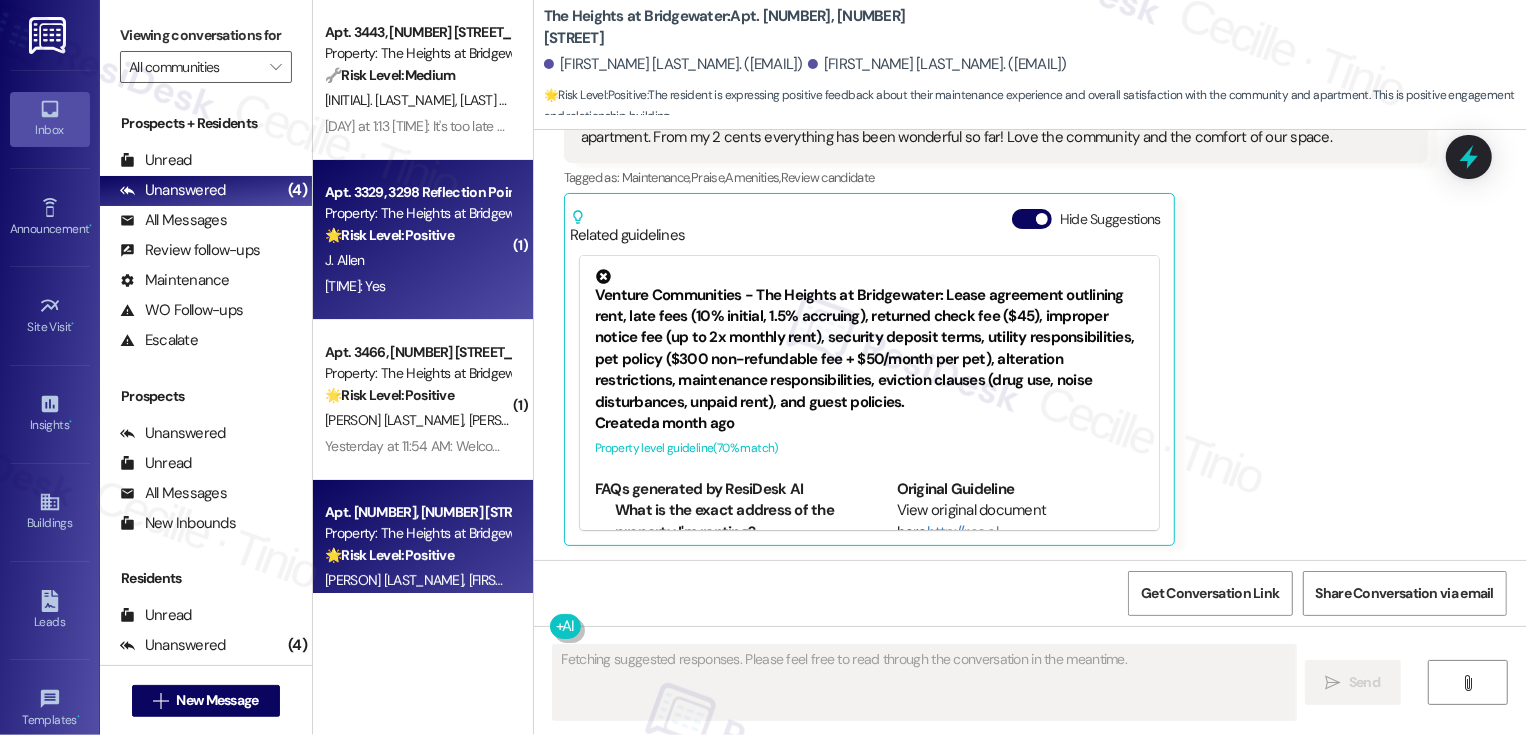 click on "🌟  Risk Level:  Positive" at bounding box center [389, 235] 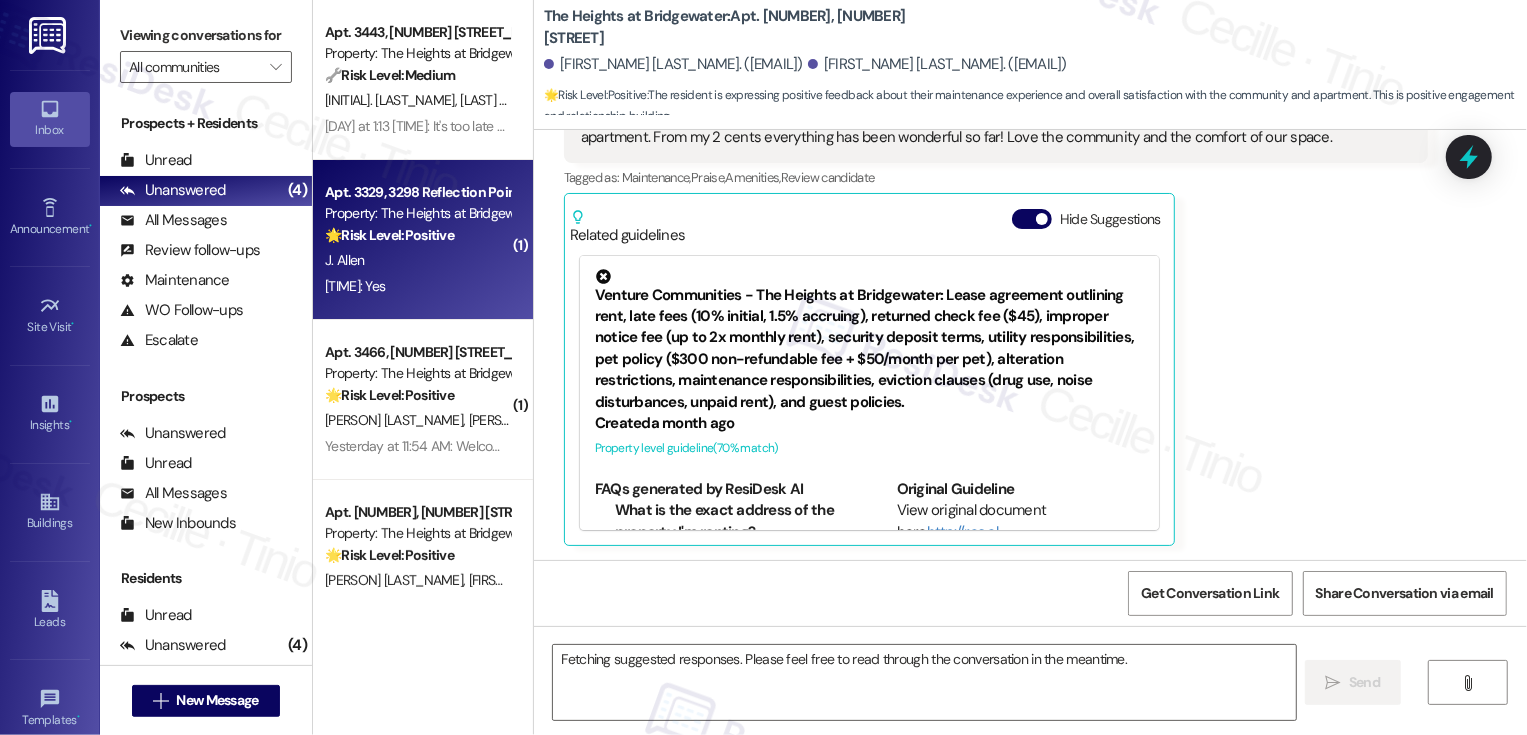 click on "🌟  Risk Level:  Positive" at bounding box center [389, 235] 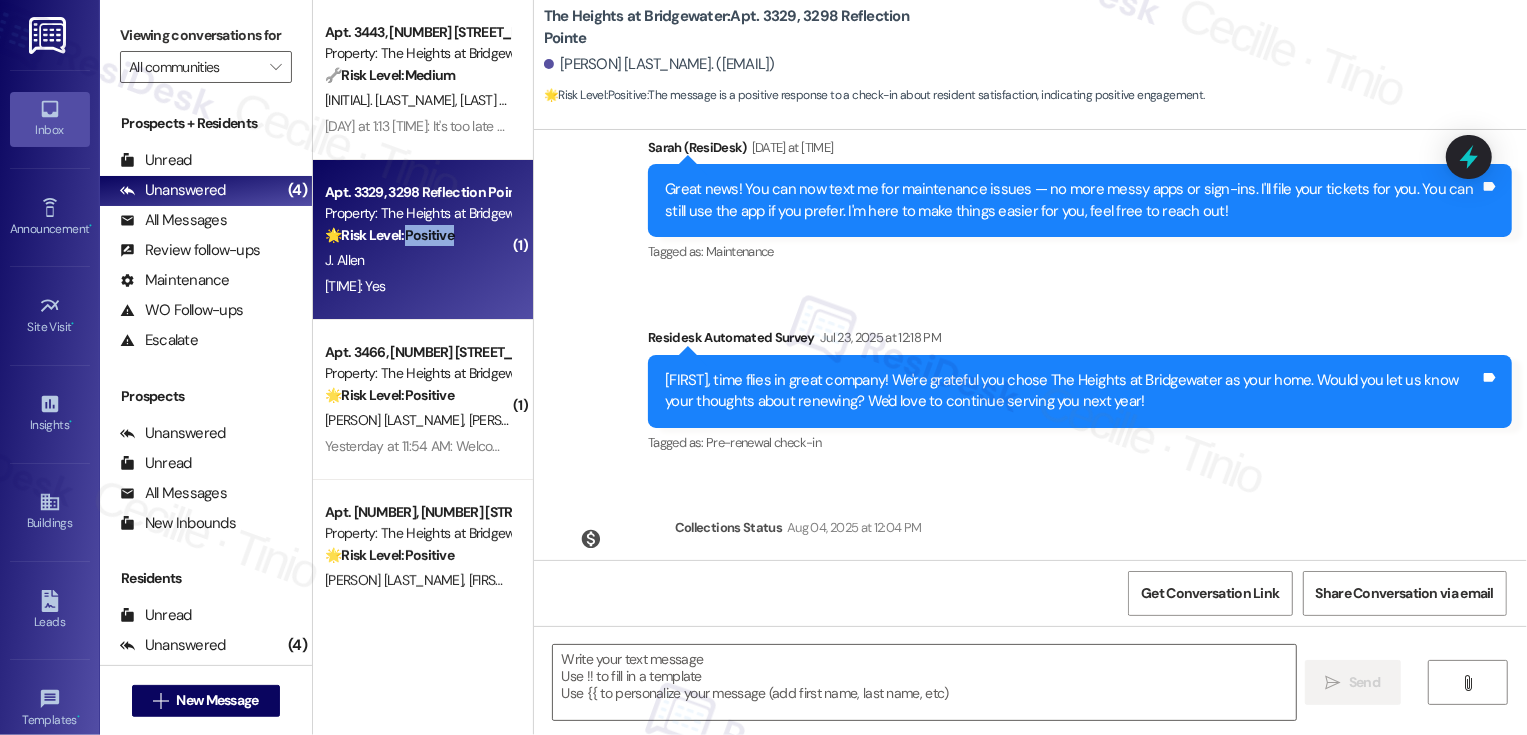 type on "Fetching suggested responses. Please feel free to read through the conversation in the meantime." 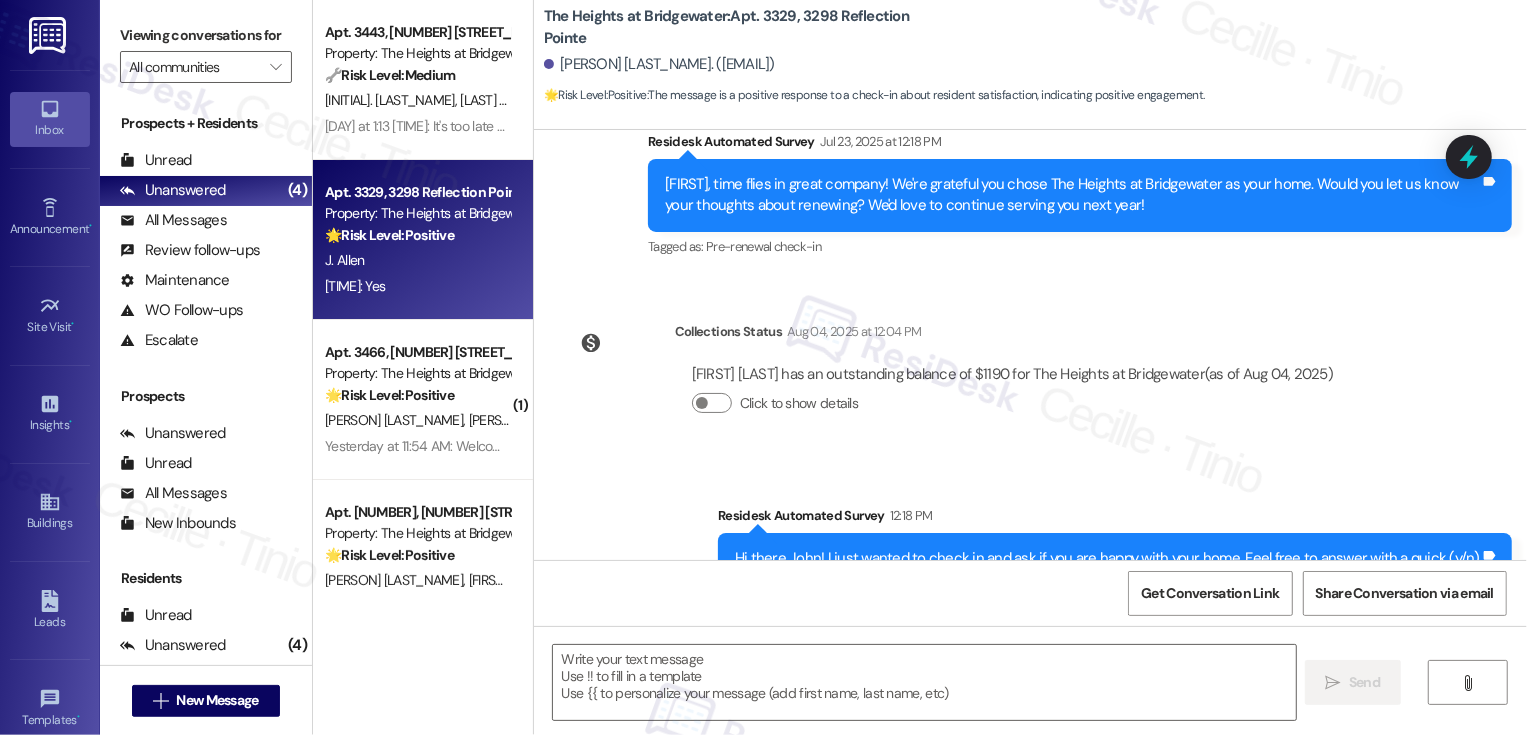 scroll, scrollTop: 1050, scrollLeft: 0, axis: vertical 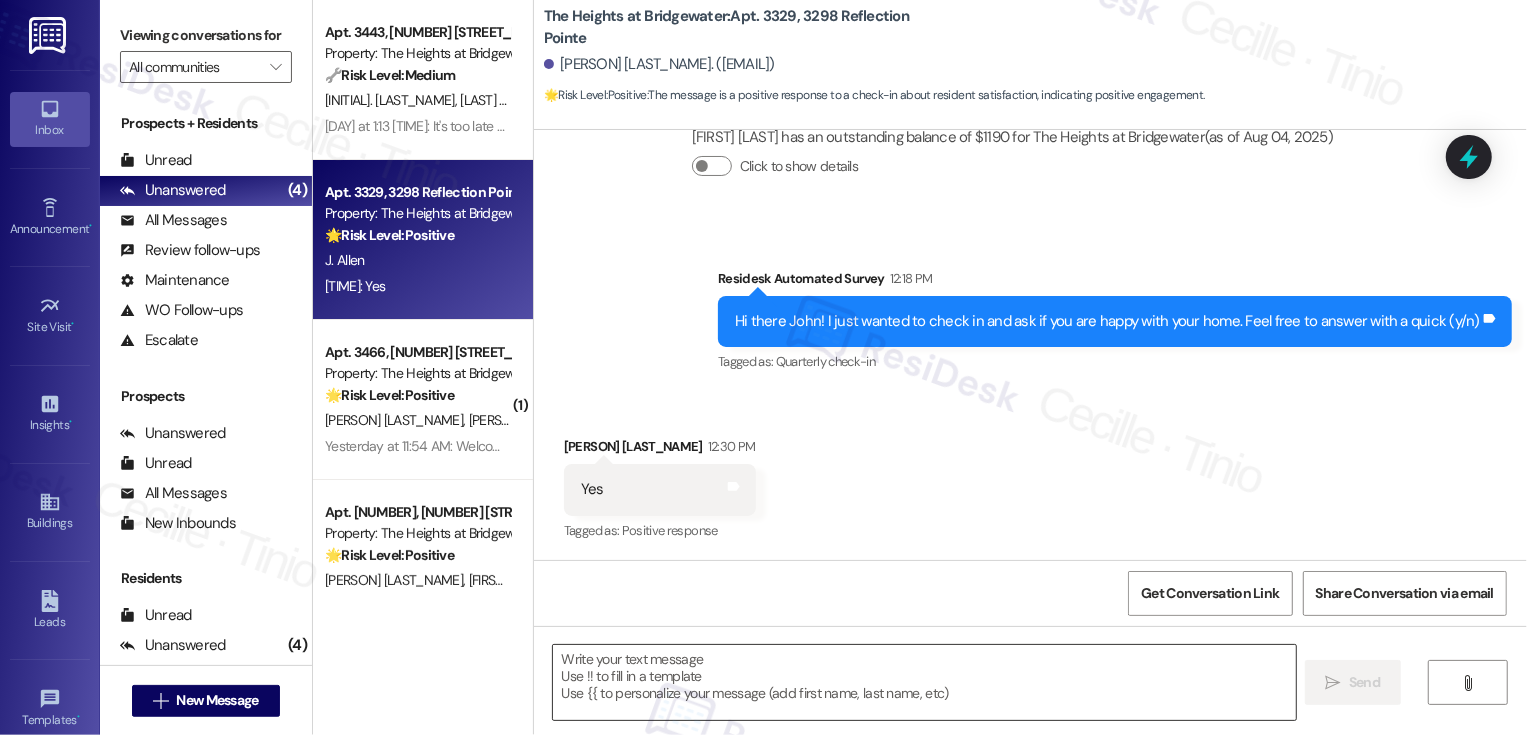 click at bounding box center [924, 682] 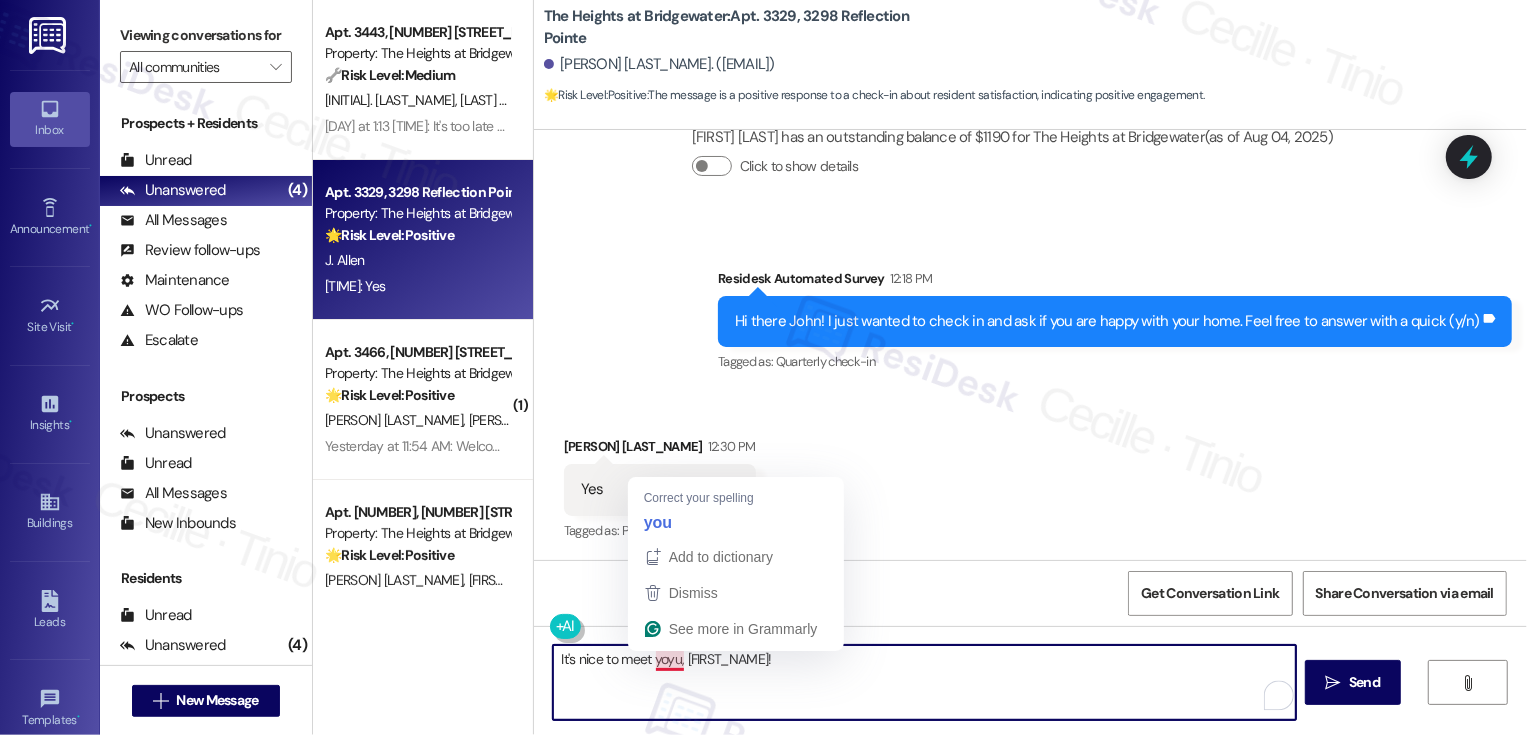 click on "It's nice to meet yoyu, John!" at bounding box center [924, 682] 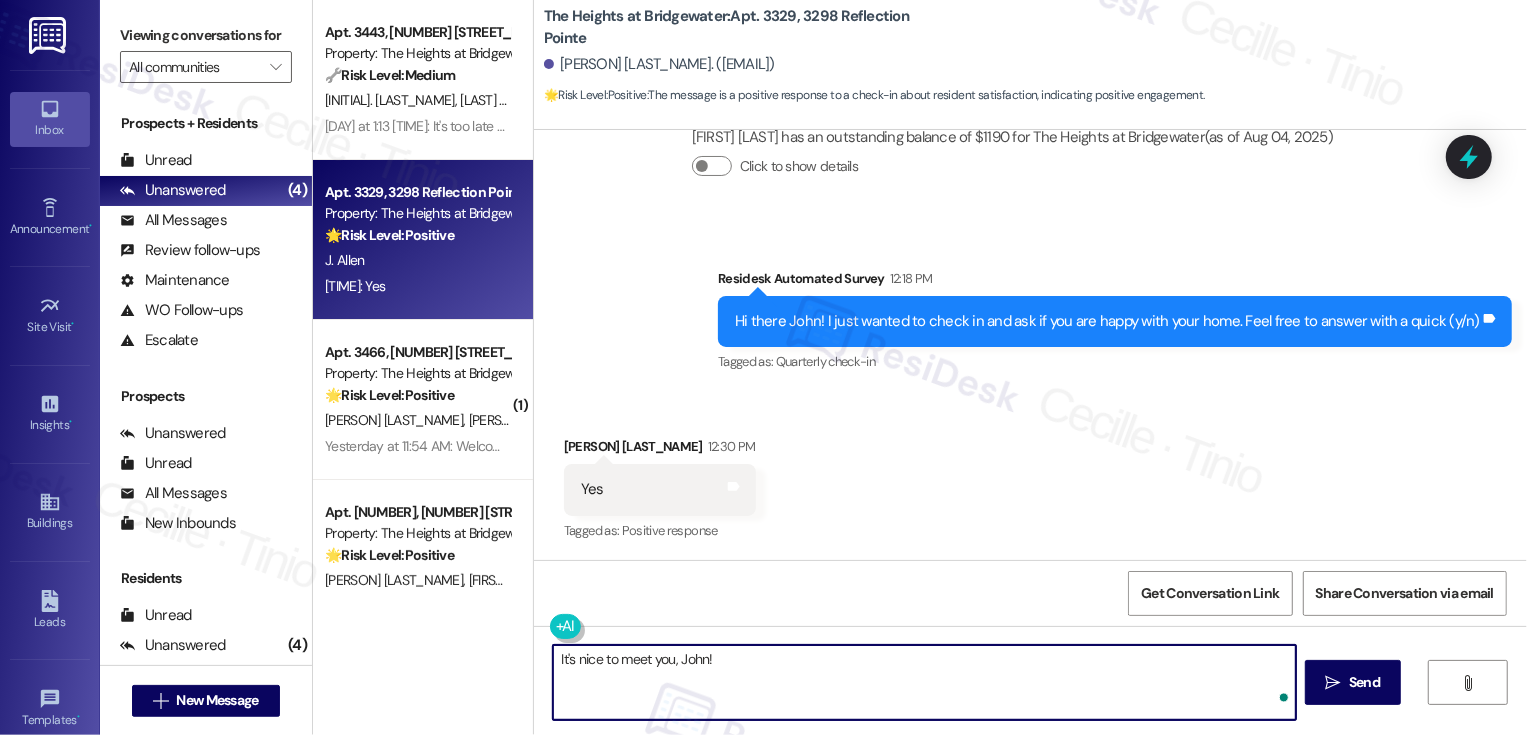 click on "It's nice to meet you, John!" at bounding box center [924, 682] 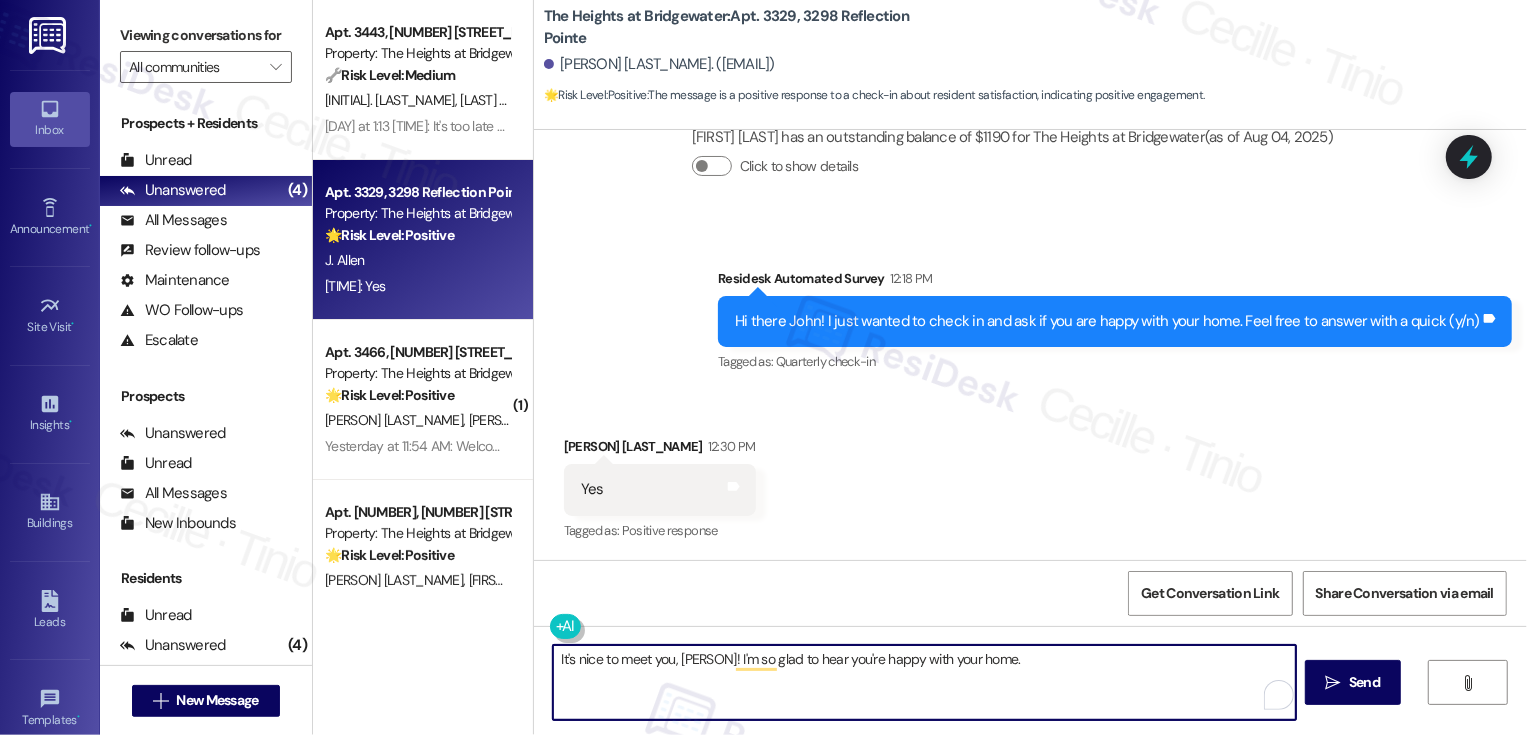 paste on "We're always looking to improve. Any ideas on how we can make things better for you?" 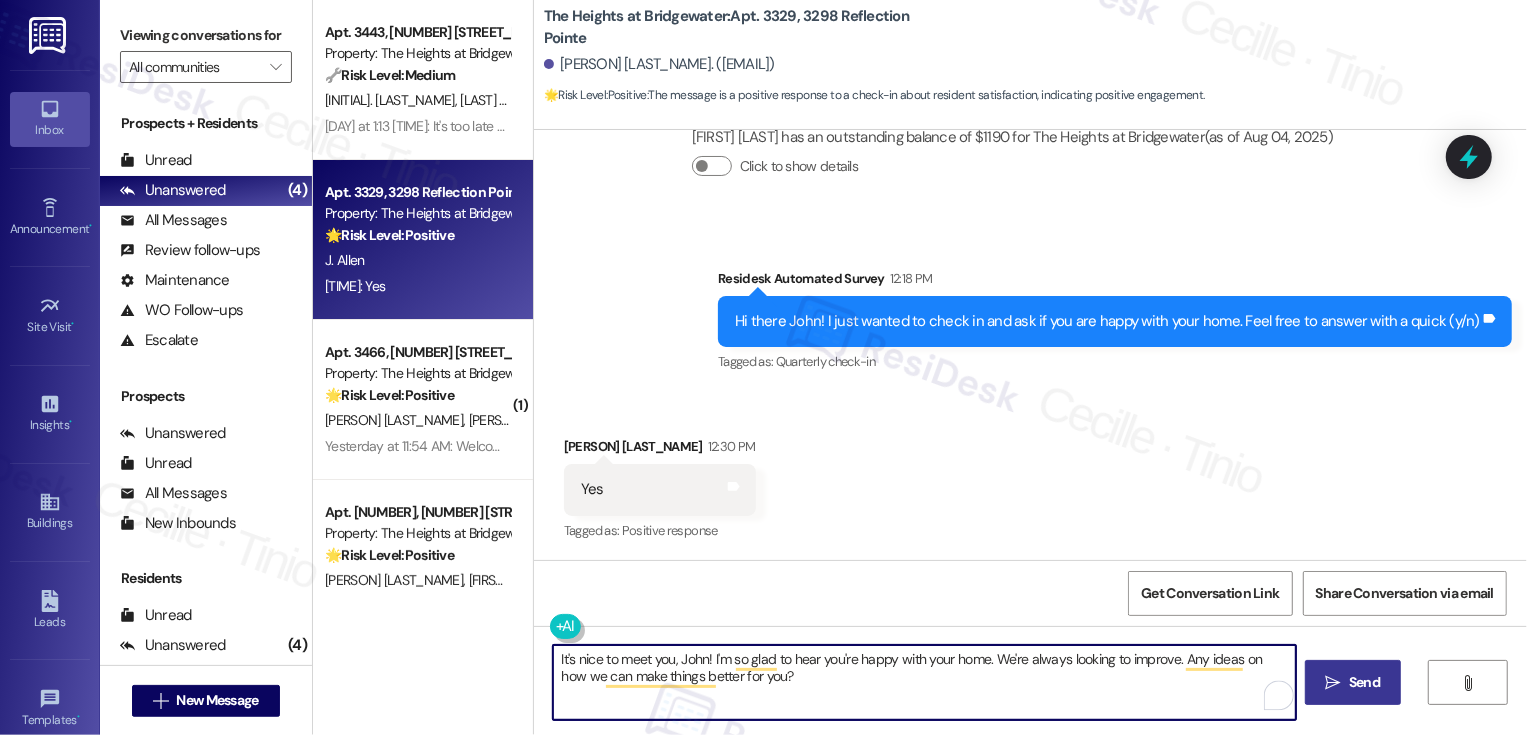 type on "It's nice to meet you, John! I'm so glad to hear you're happy with your home. We're always looking to improve. Any ideas on how we can make things better for you?" 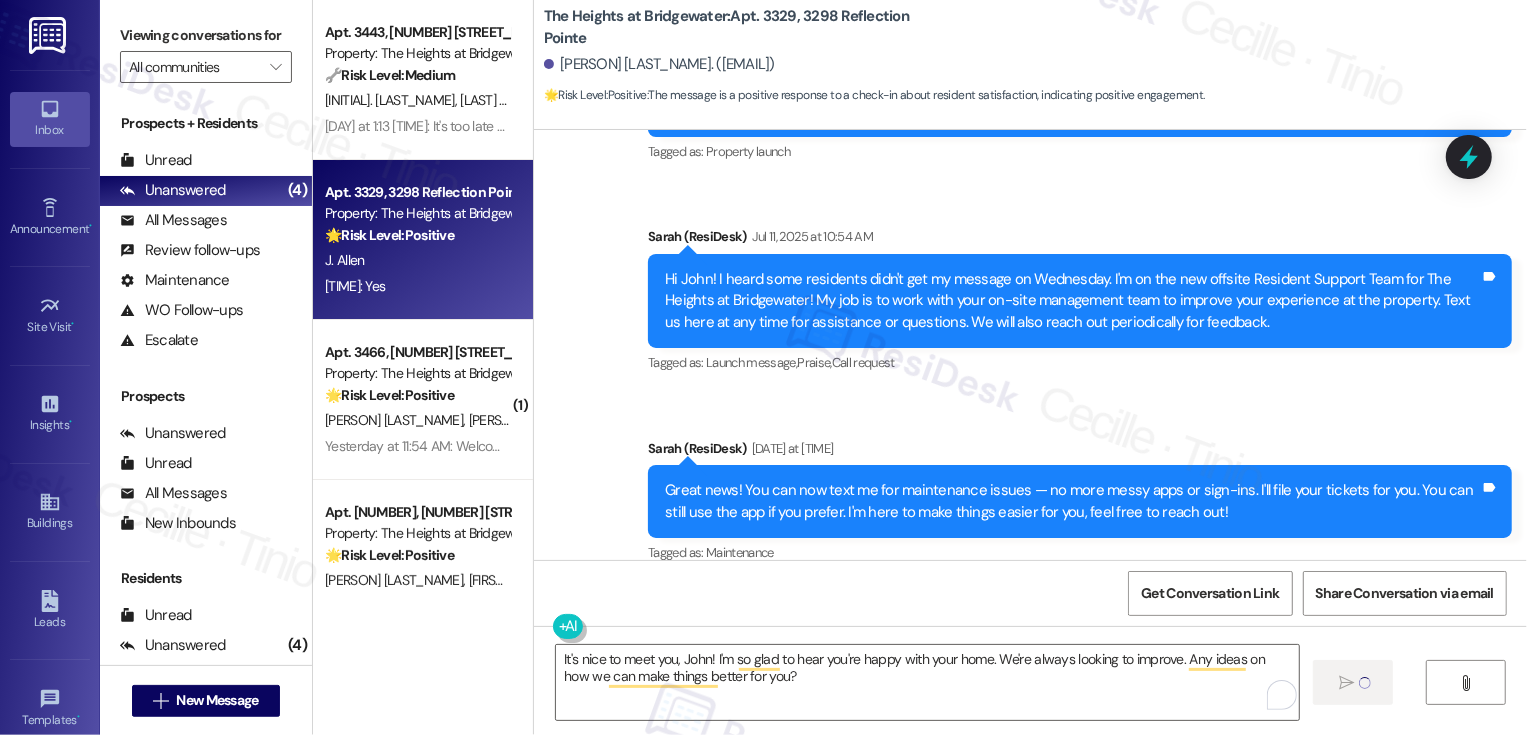 scroll, scrollTop: 0, scrollLeft: 0, axis: both 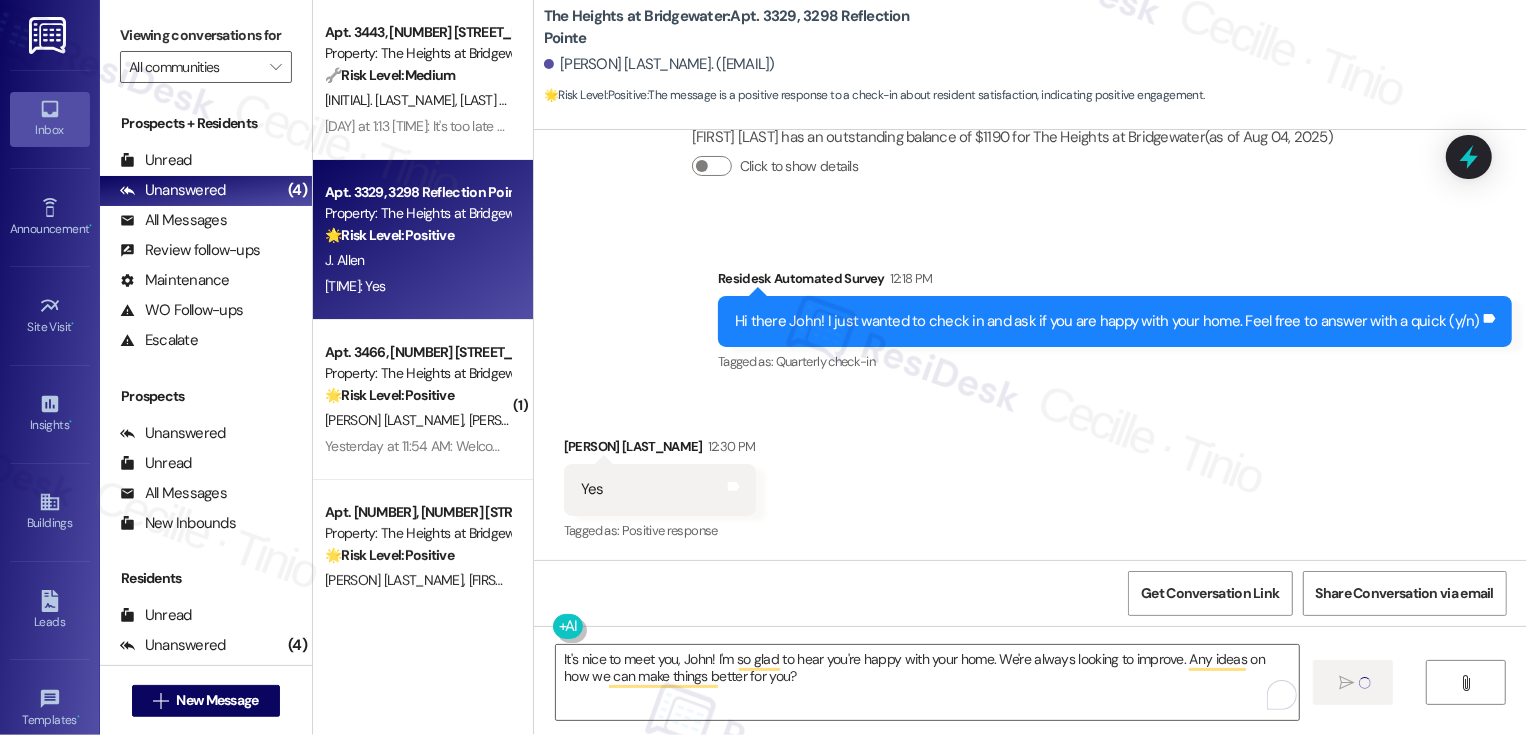 type 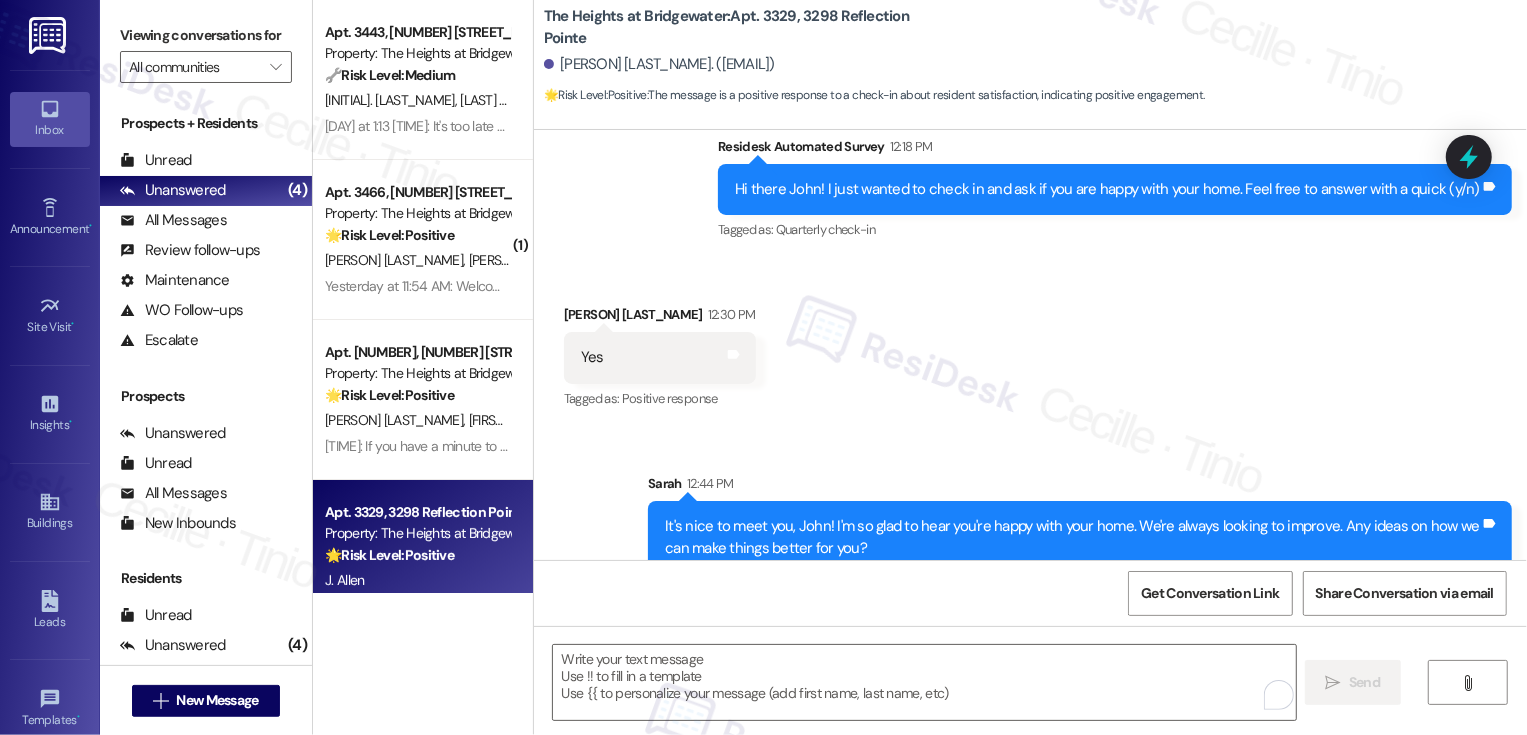 scroll, scrollTop: 1211, scrollLeft: 0, axis: vertical 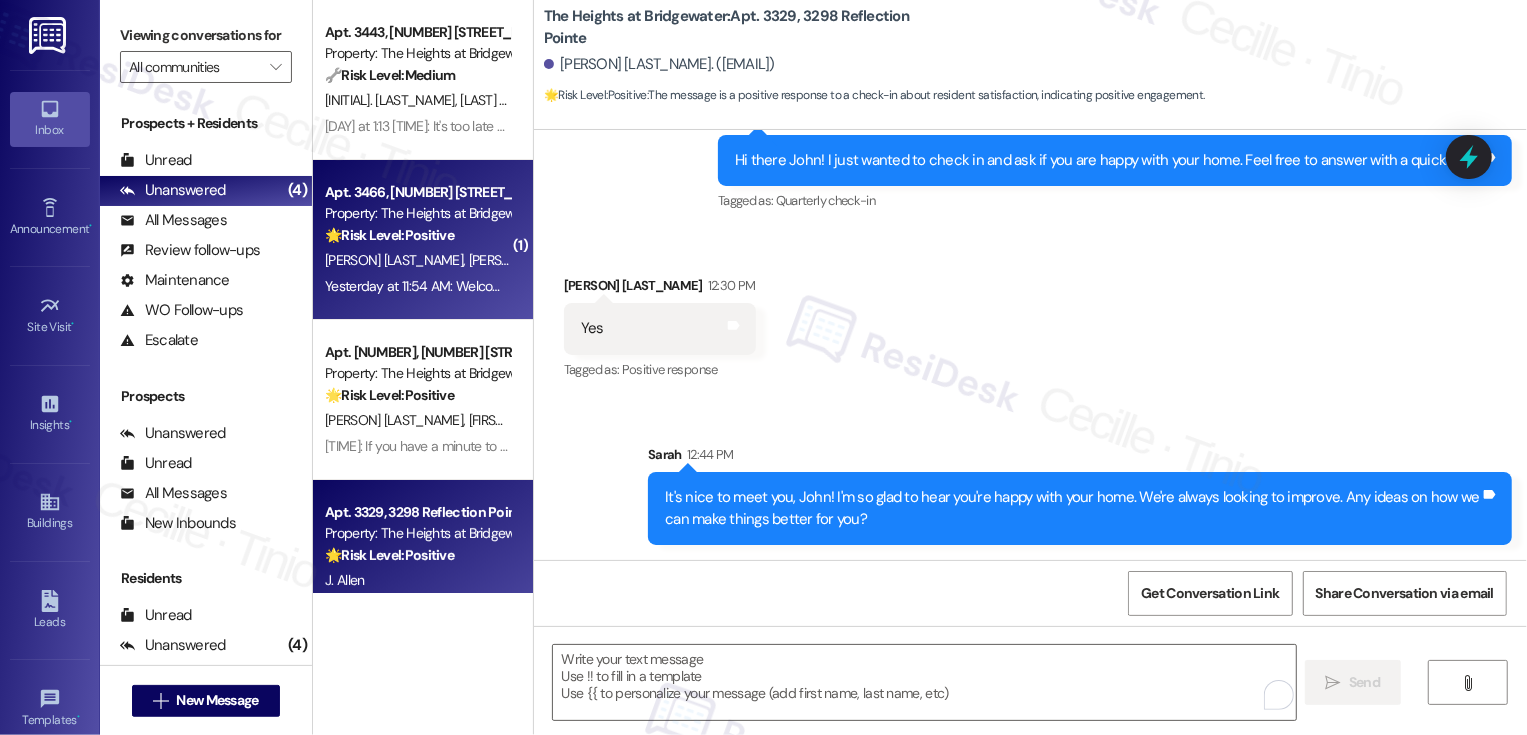 click on "🌟  Risk Level:  Positive The resident is responding positively to a check-in and indicates they have already left a review. This is positive engagement and relationship building." at bounding box center (417, 235) 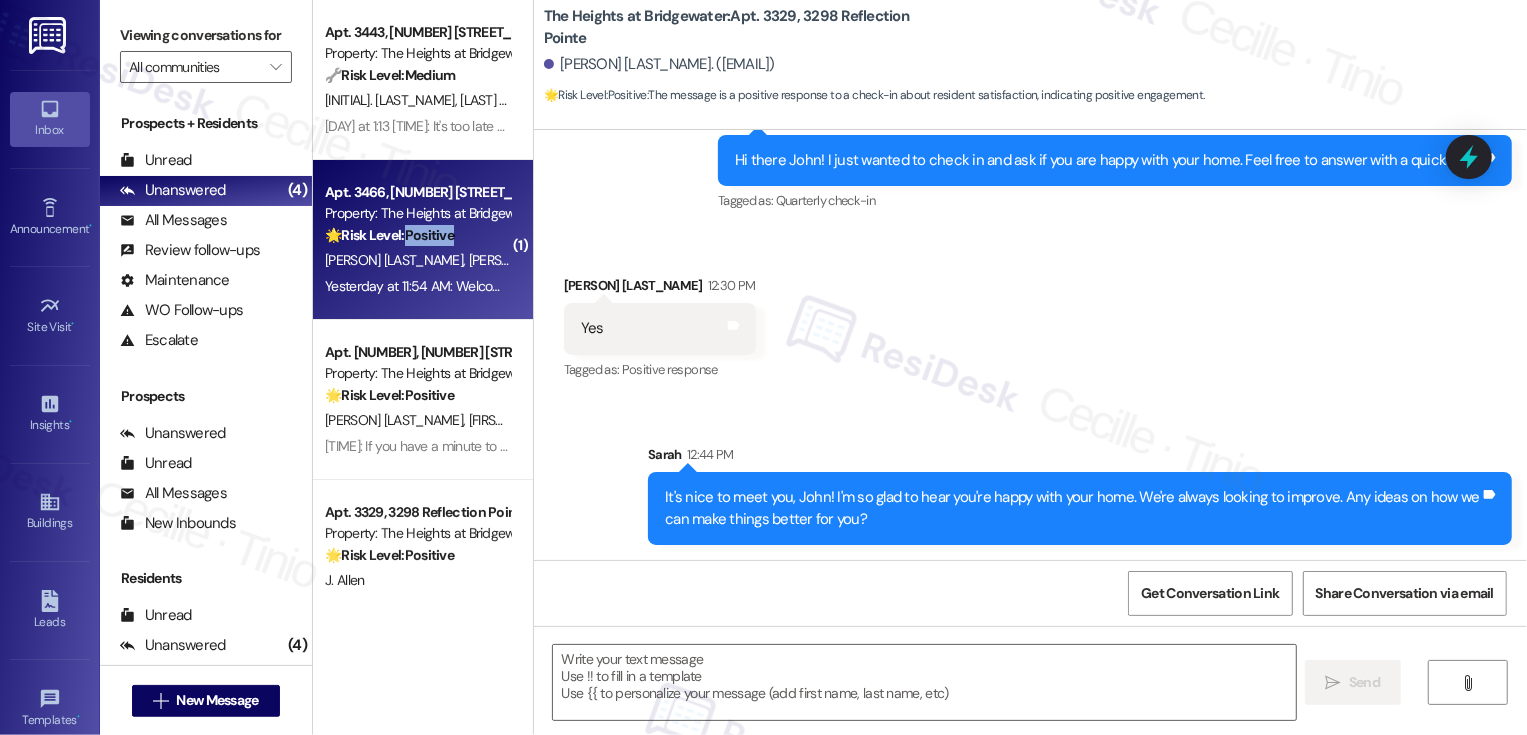 click on "🌟  Risk Level:  Positive The resident is responding positively to a check-in and indicates they have already left a review. This is positive engagement and relationship building." at bounding box center (417, 235) 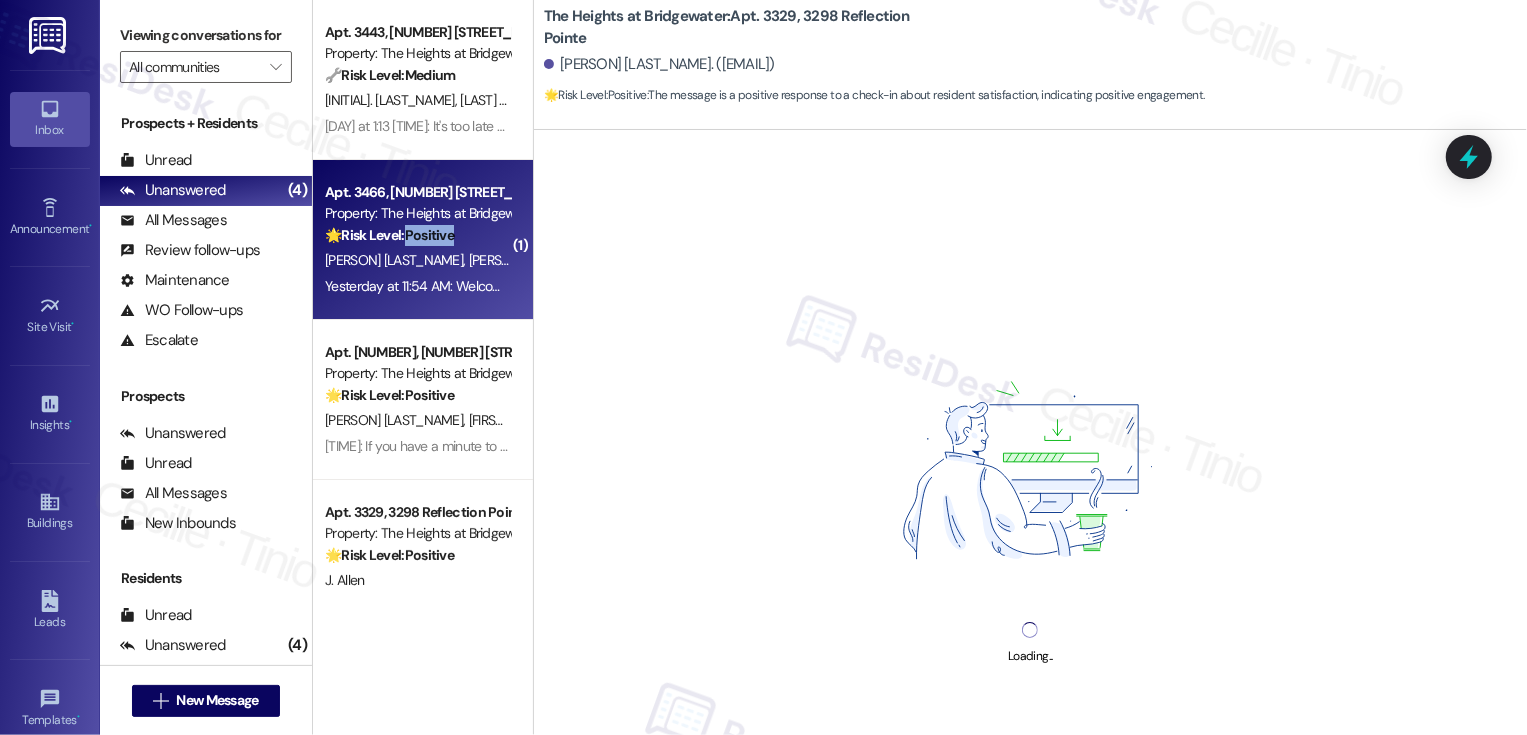 scroll, scrollTop: 46, scrollLeft: 0, axis: vertical 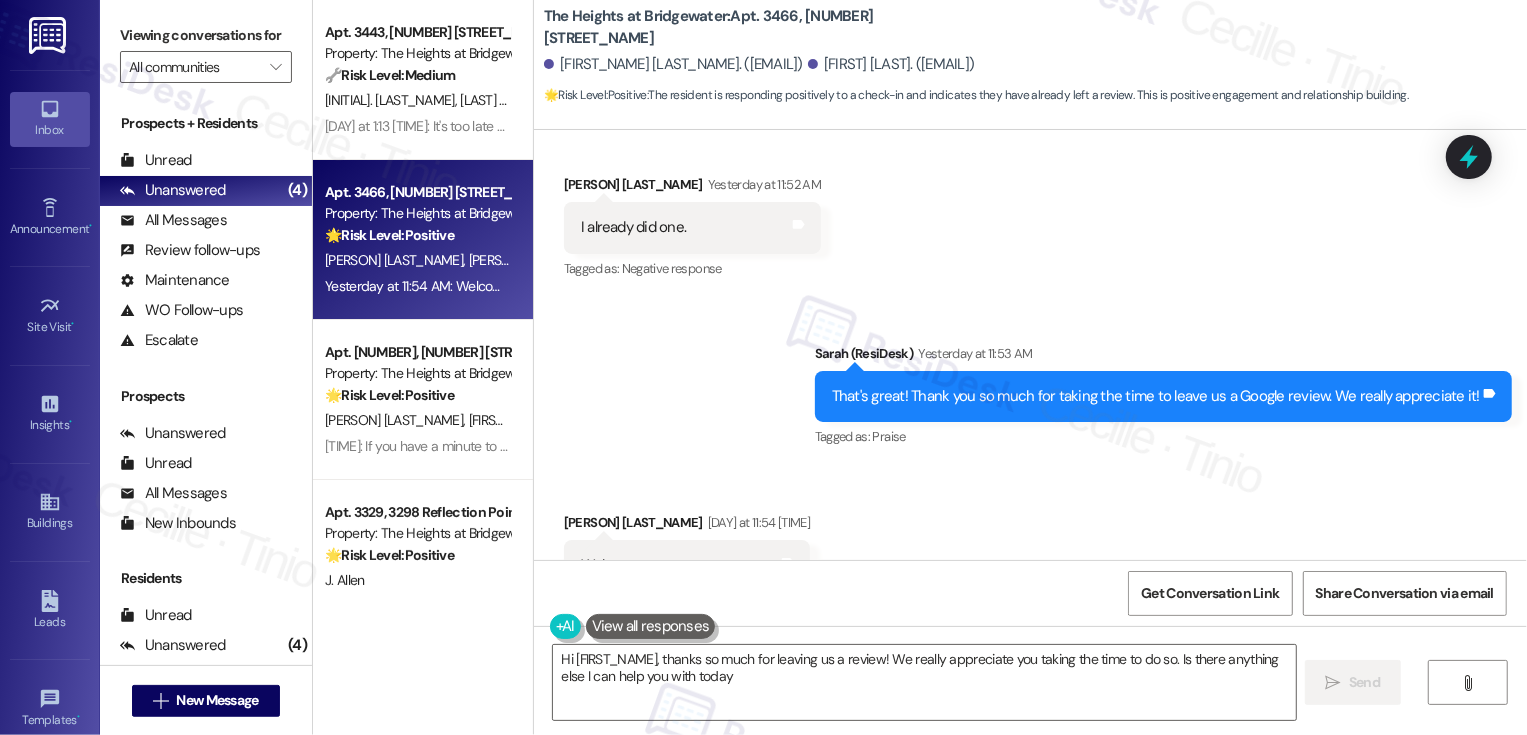 type on "Hi {{first_name}}, thanks so much for leaving us a review! We really appreciate you taking the time to do so. Is there anything else I can help you with today?" 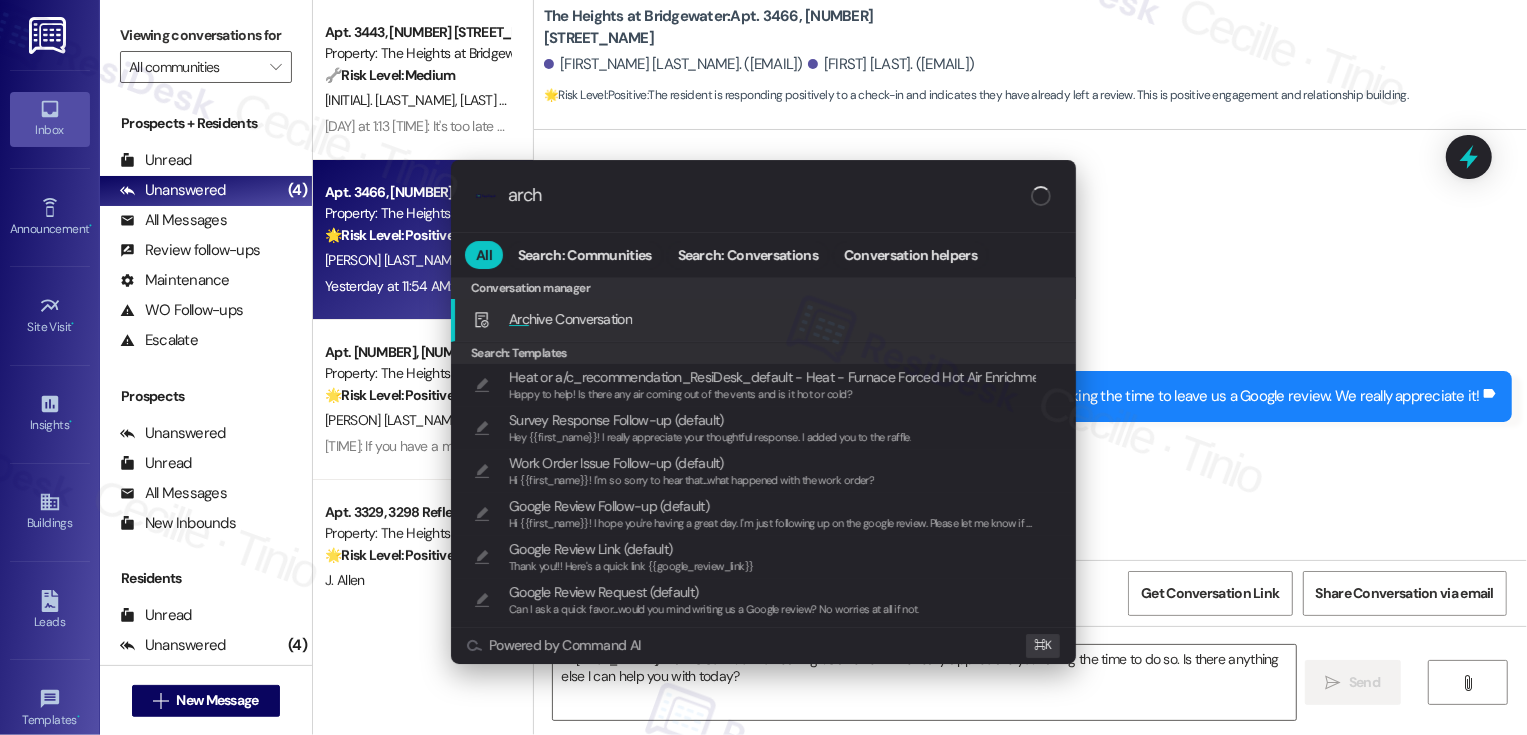type on "archi" 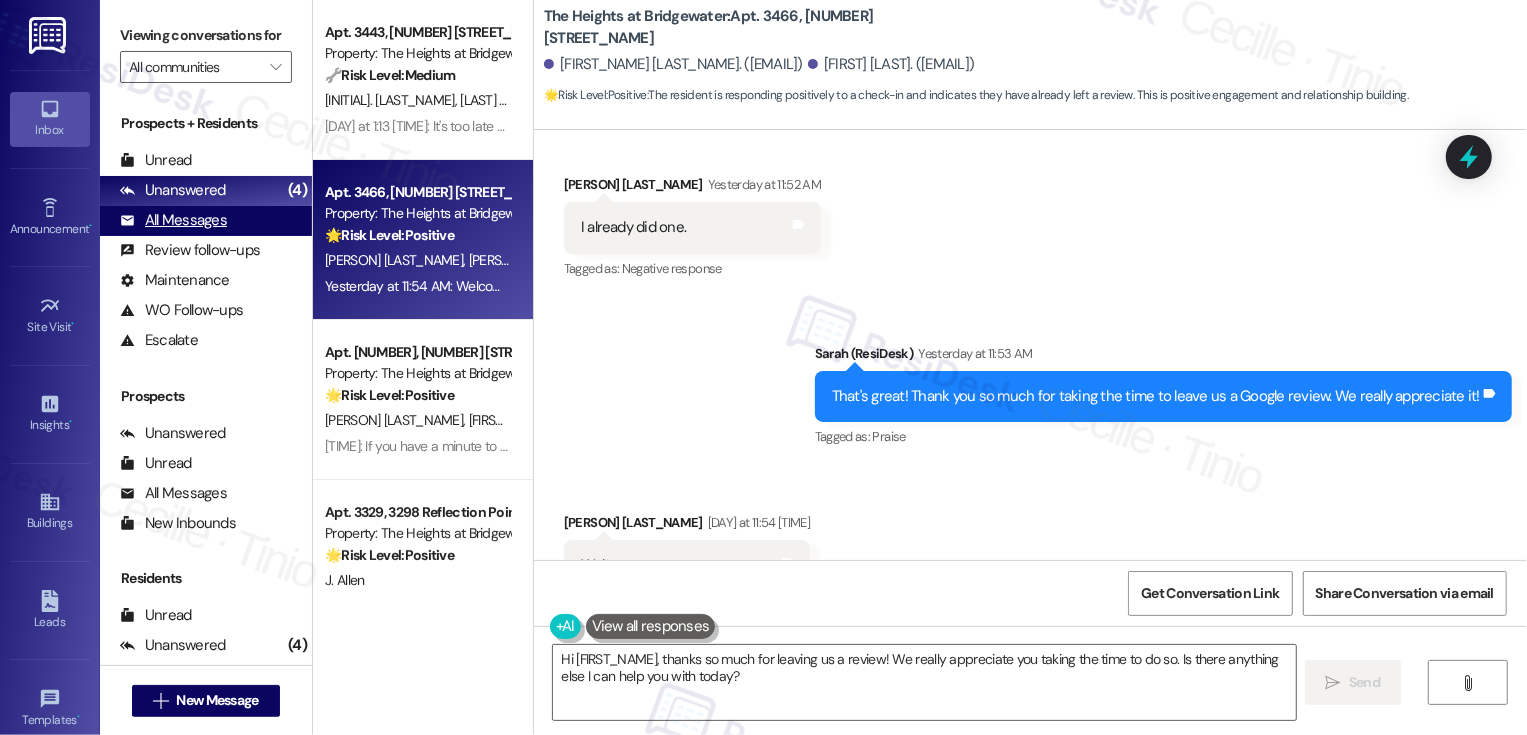 click on "All Messages (undefined)" at bounding box center (206, 221) 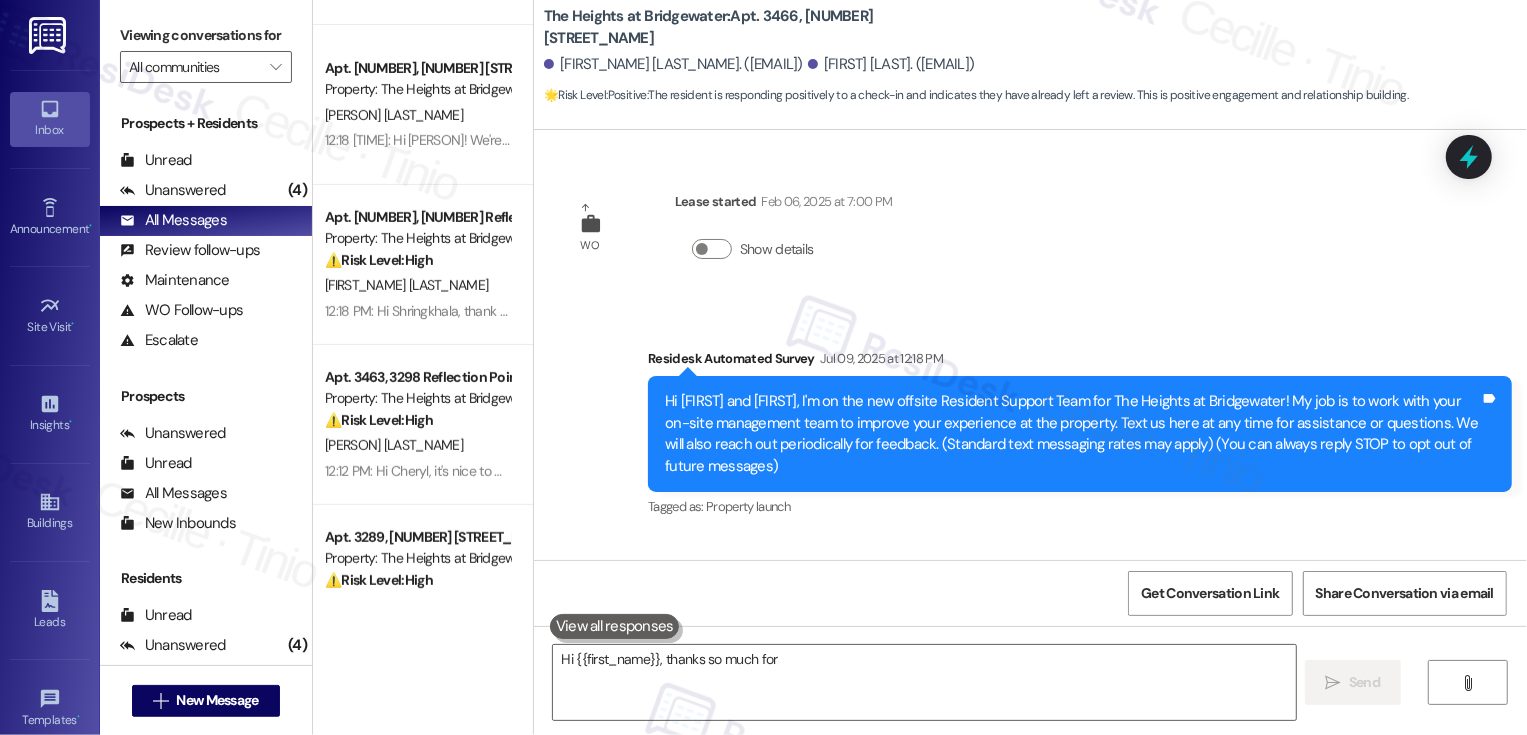 scroll, scrollTop: 0, scrollLeft: 0, axis: both 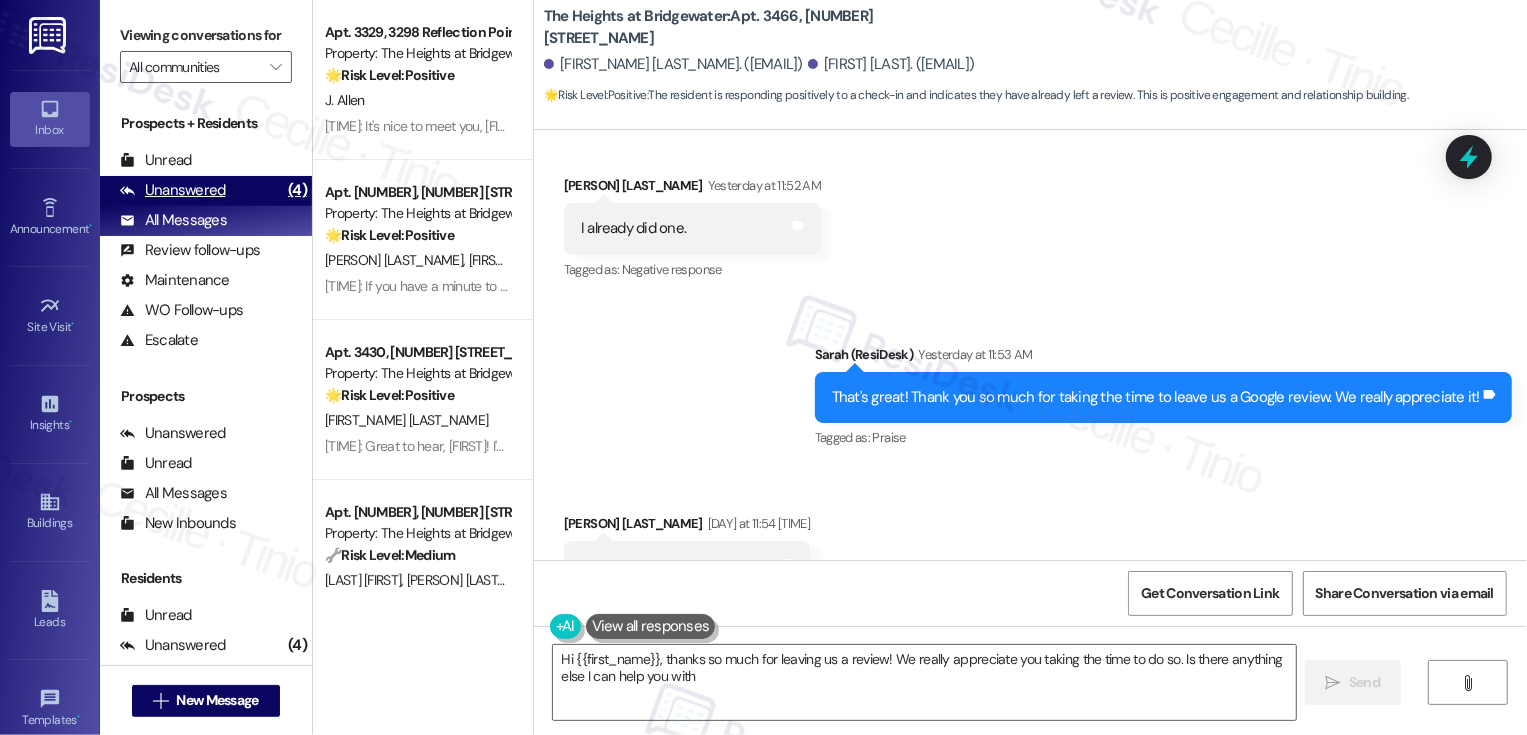 click on "(4)" at bounding box center (297, 190) 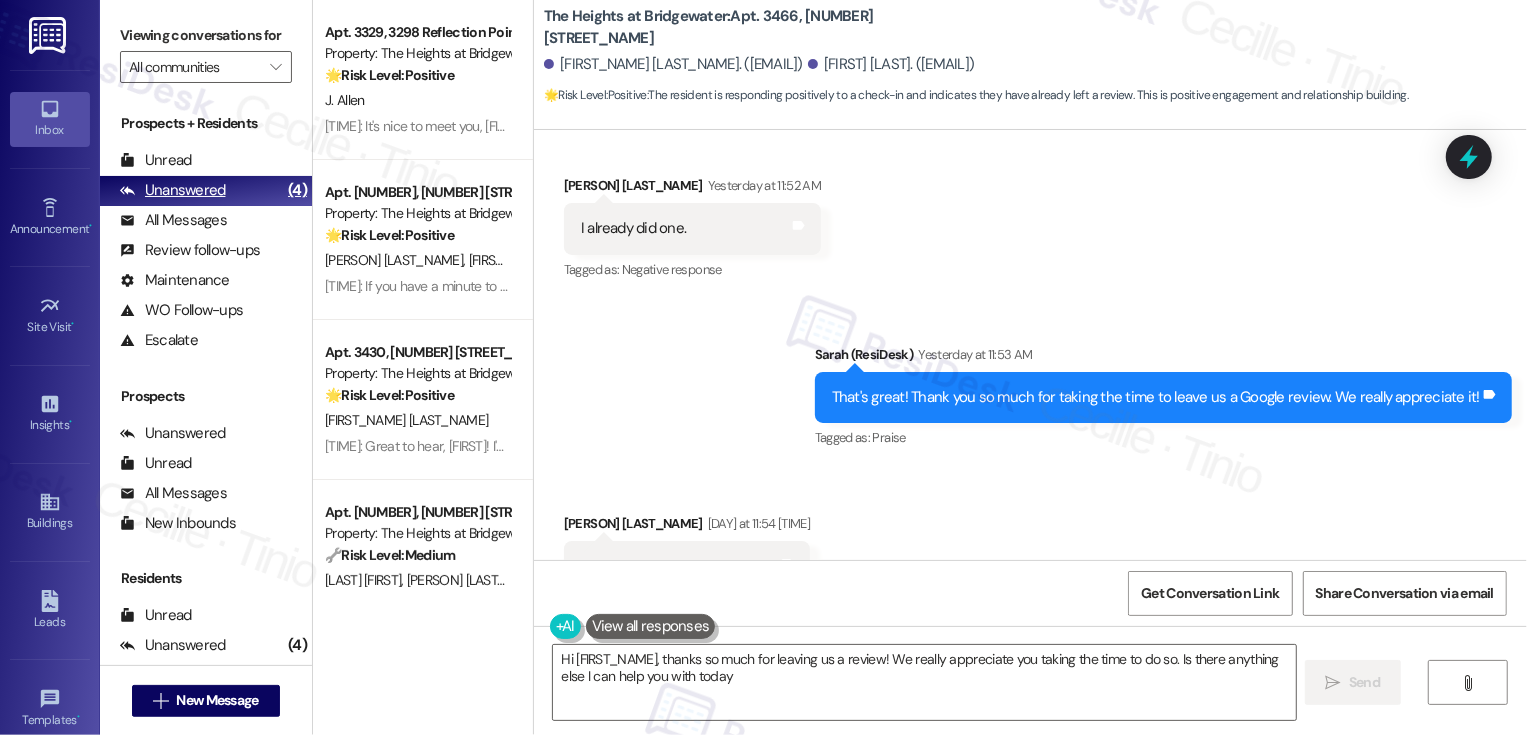 type on "Hi {{first_name}}, thanks so much for leaving us a review! We really appreciate you taking the time to do so. Is there anything else I can help you with today?" 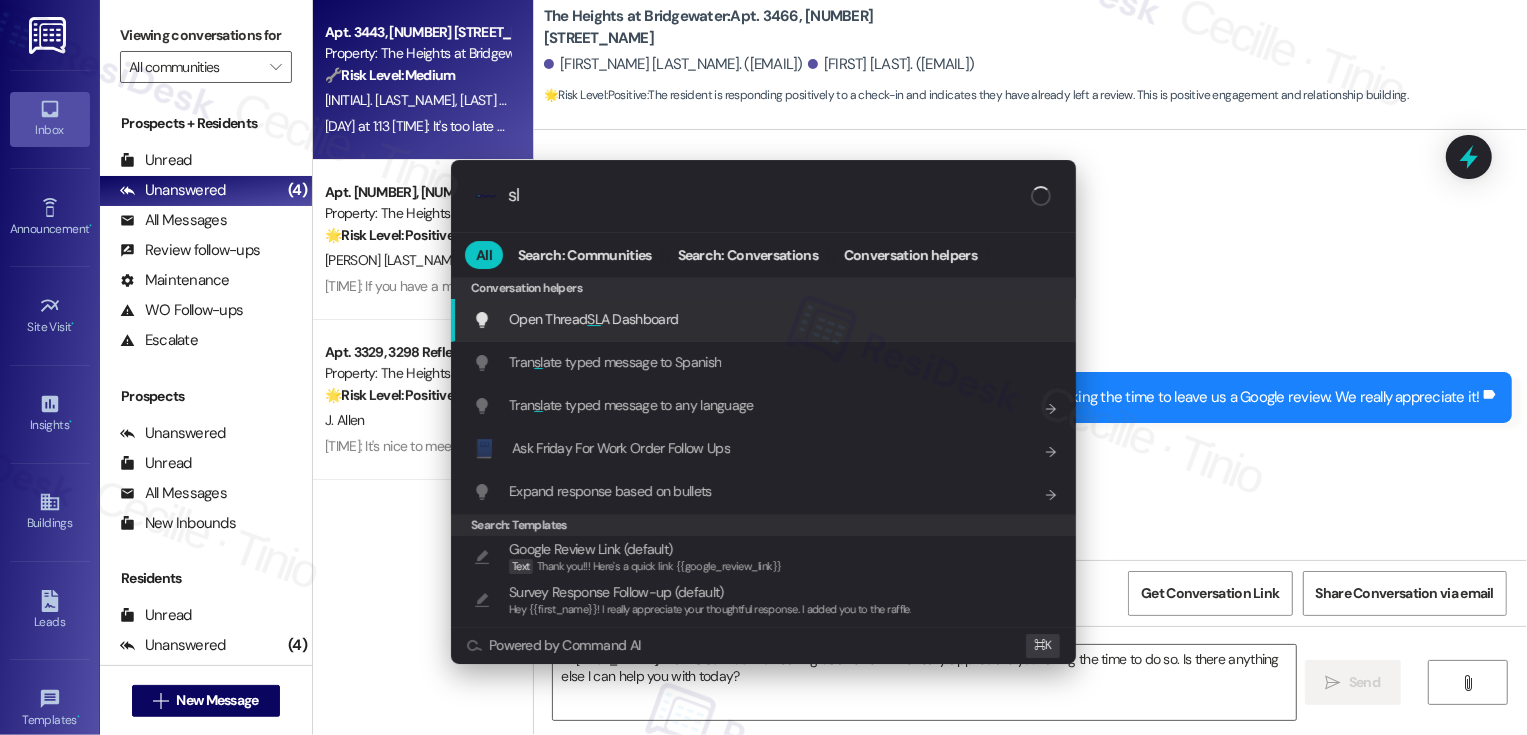type on "sla" 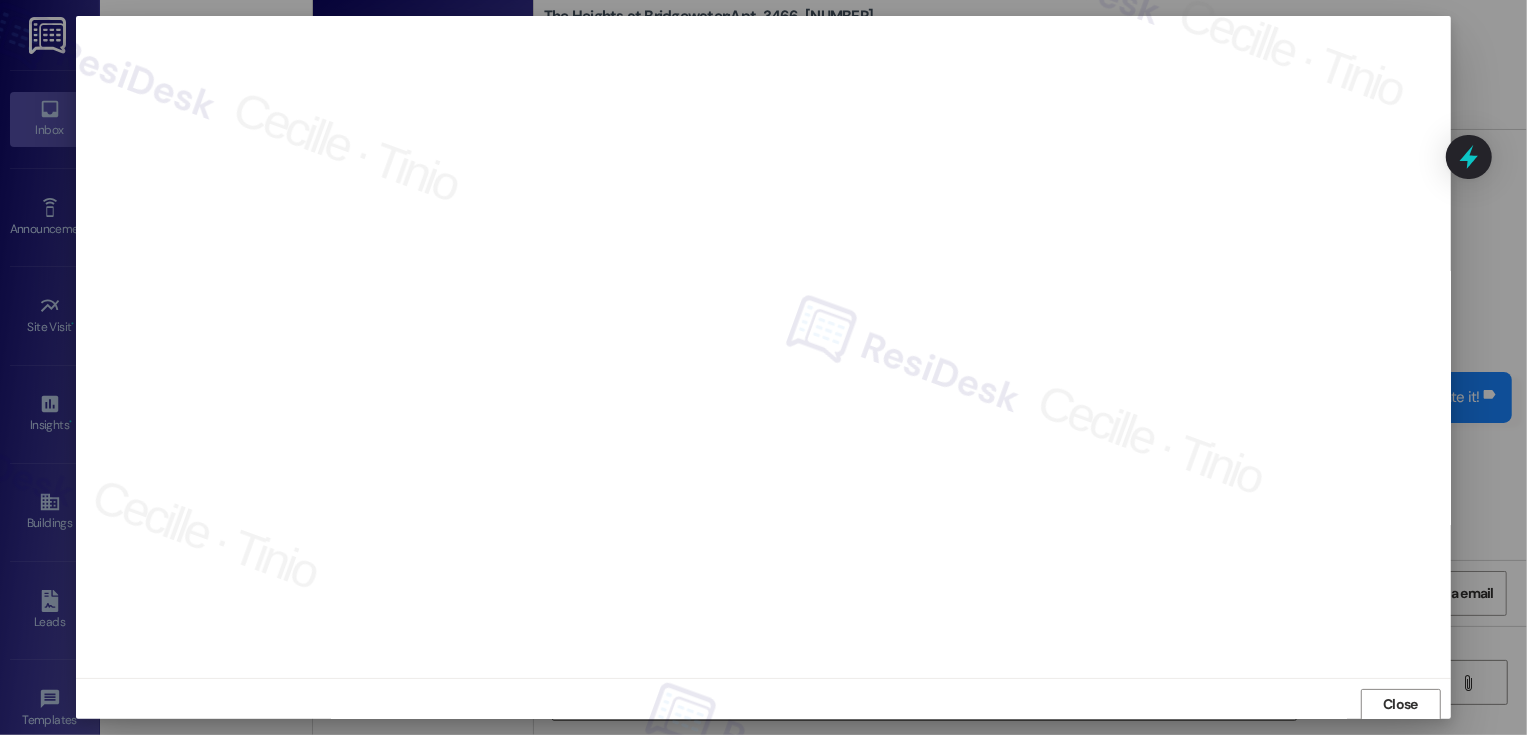scroll, scrollTop: 1, scrollLeft: 0, axis: vertical 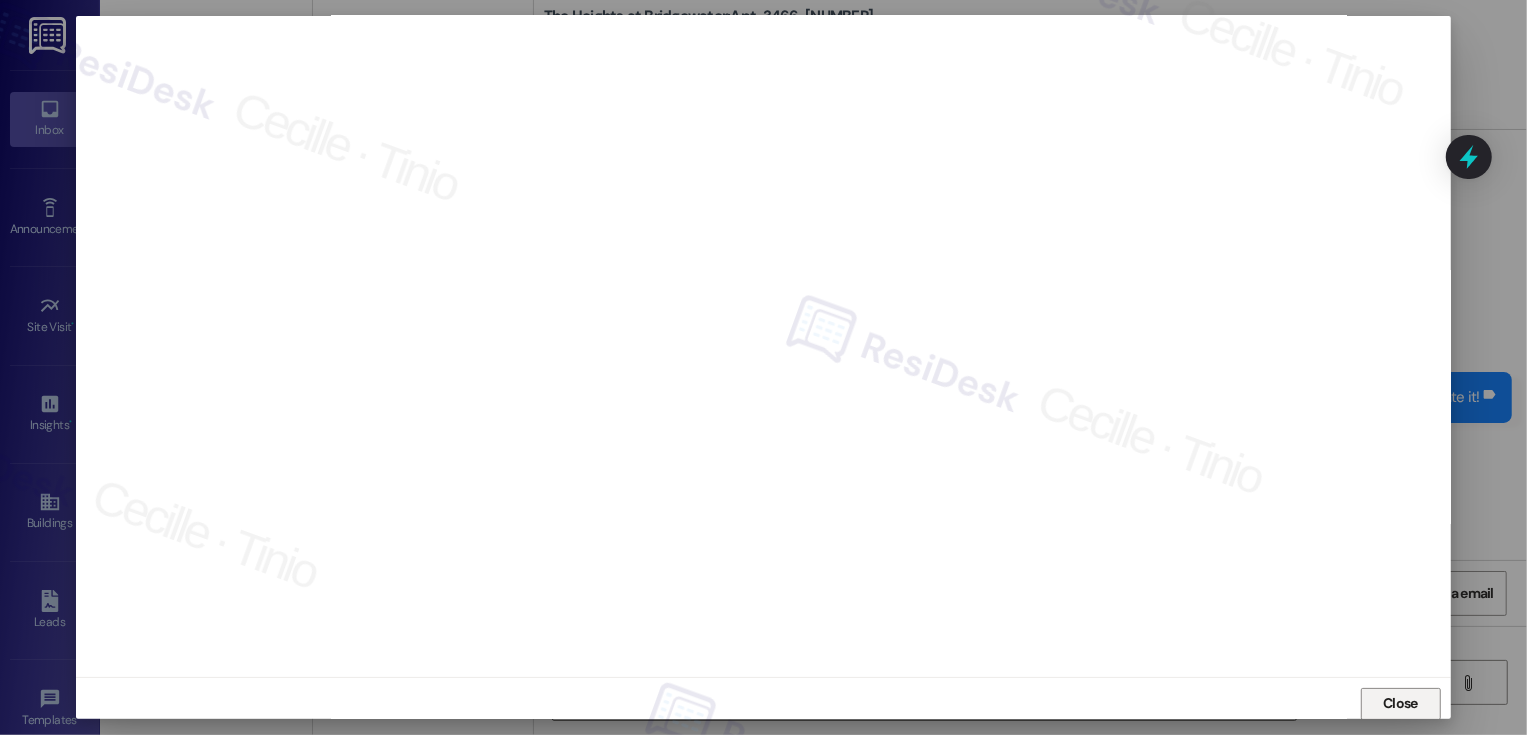 click on "Close" at bounding box center [1400, 703] 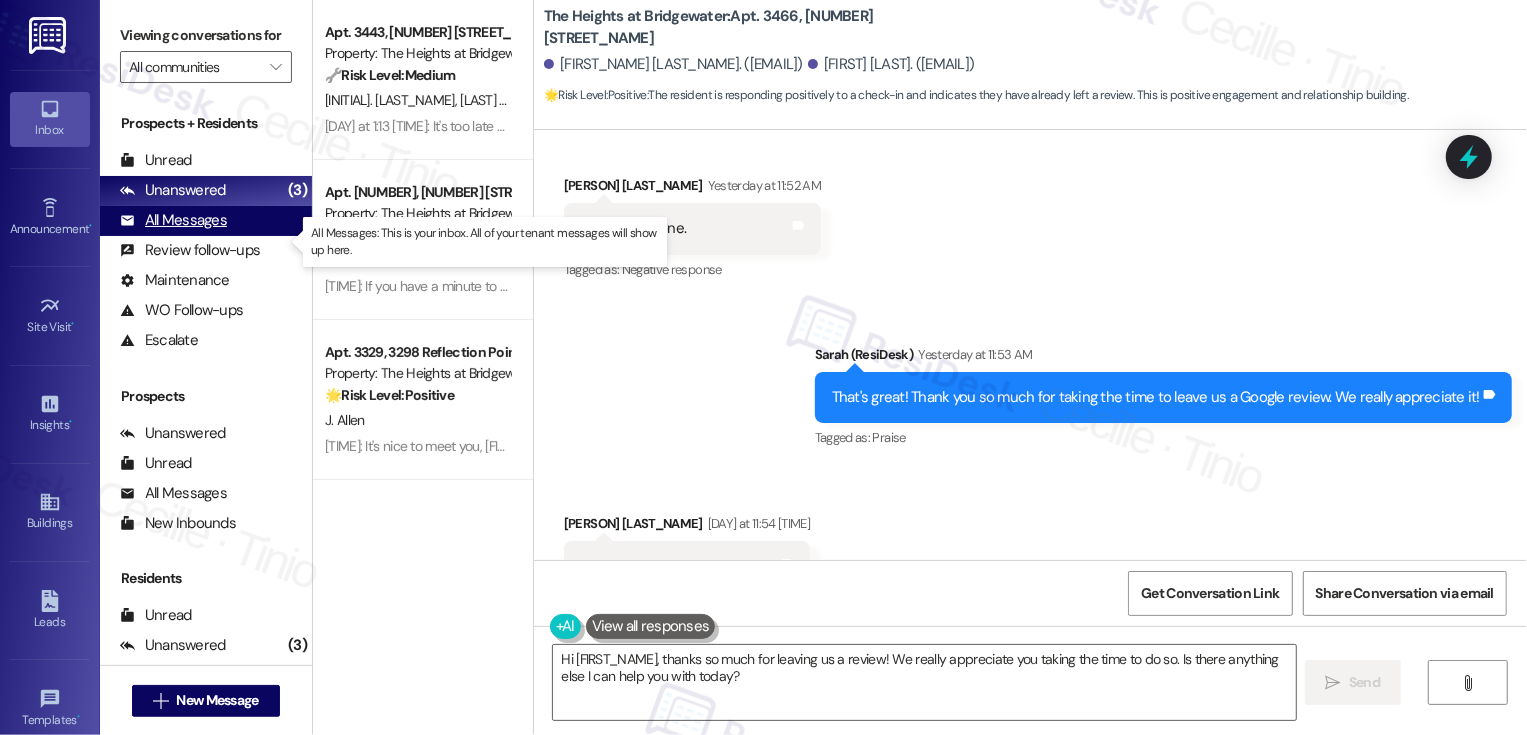 click on "All Messages (undefined)" at bounding box center [206, 221] 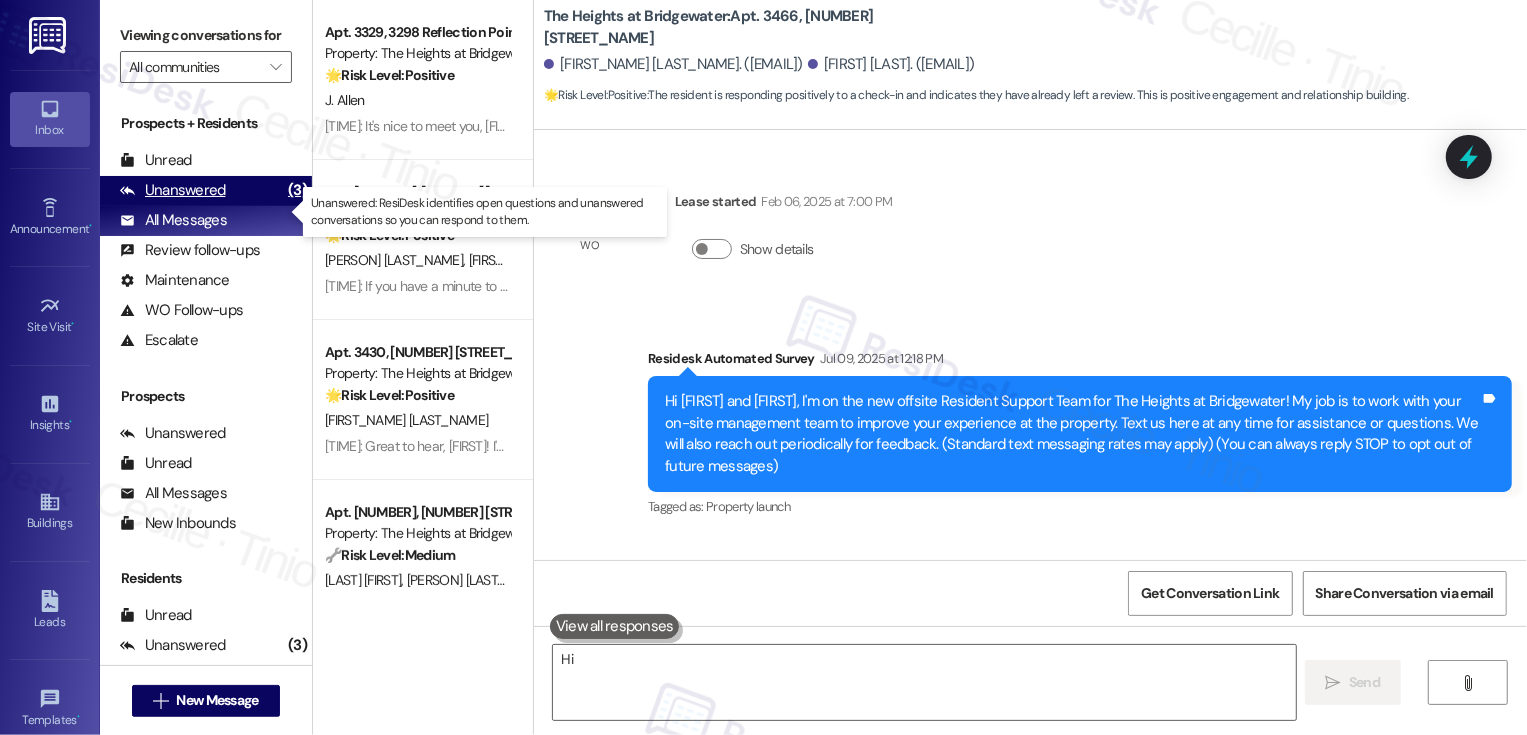 click on "Unanswered (3)" at bounding box center (206, 191) 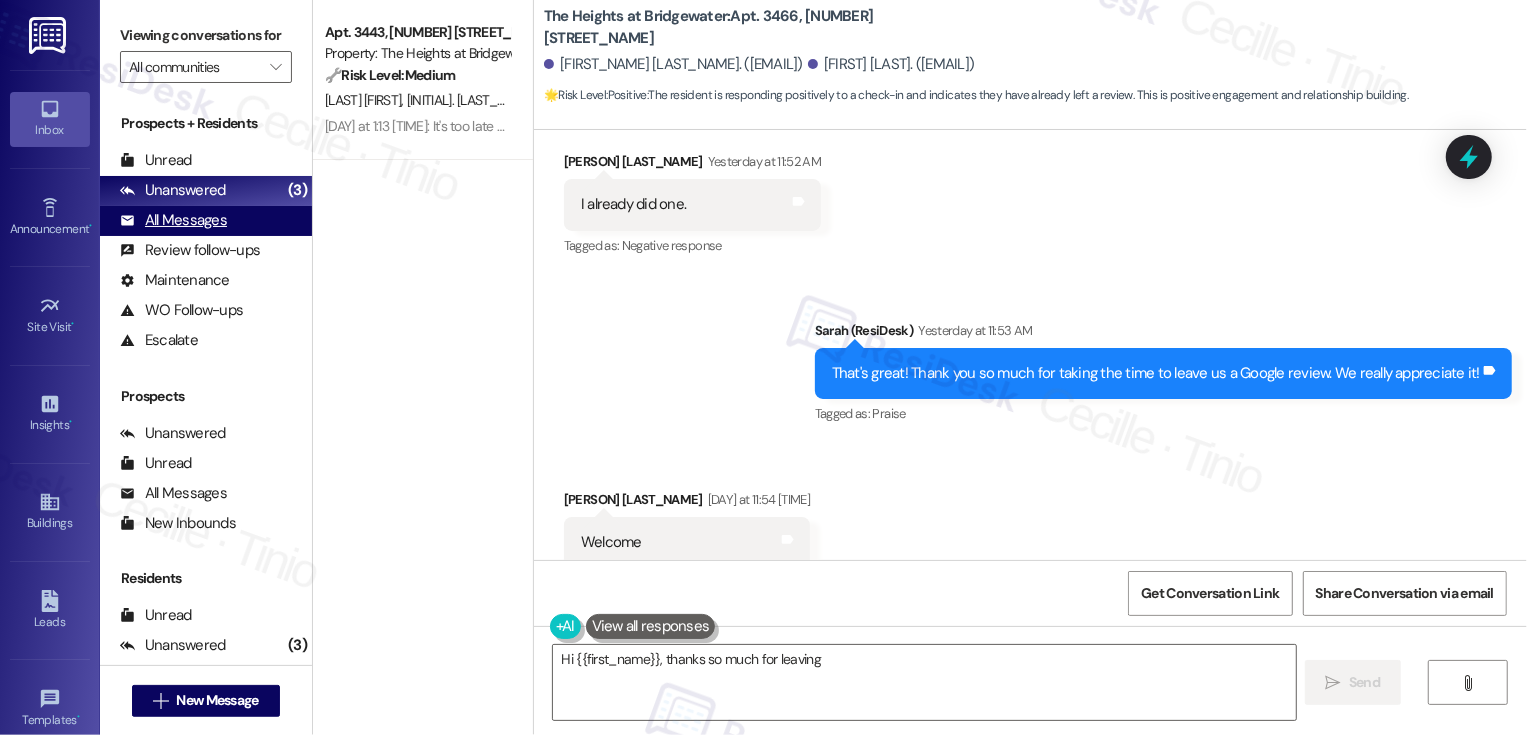 scroll, scrollTop: 11317, scrollLeft: 0, axis: vertical 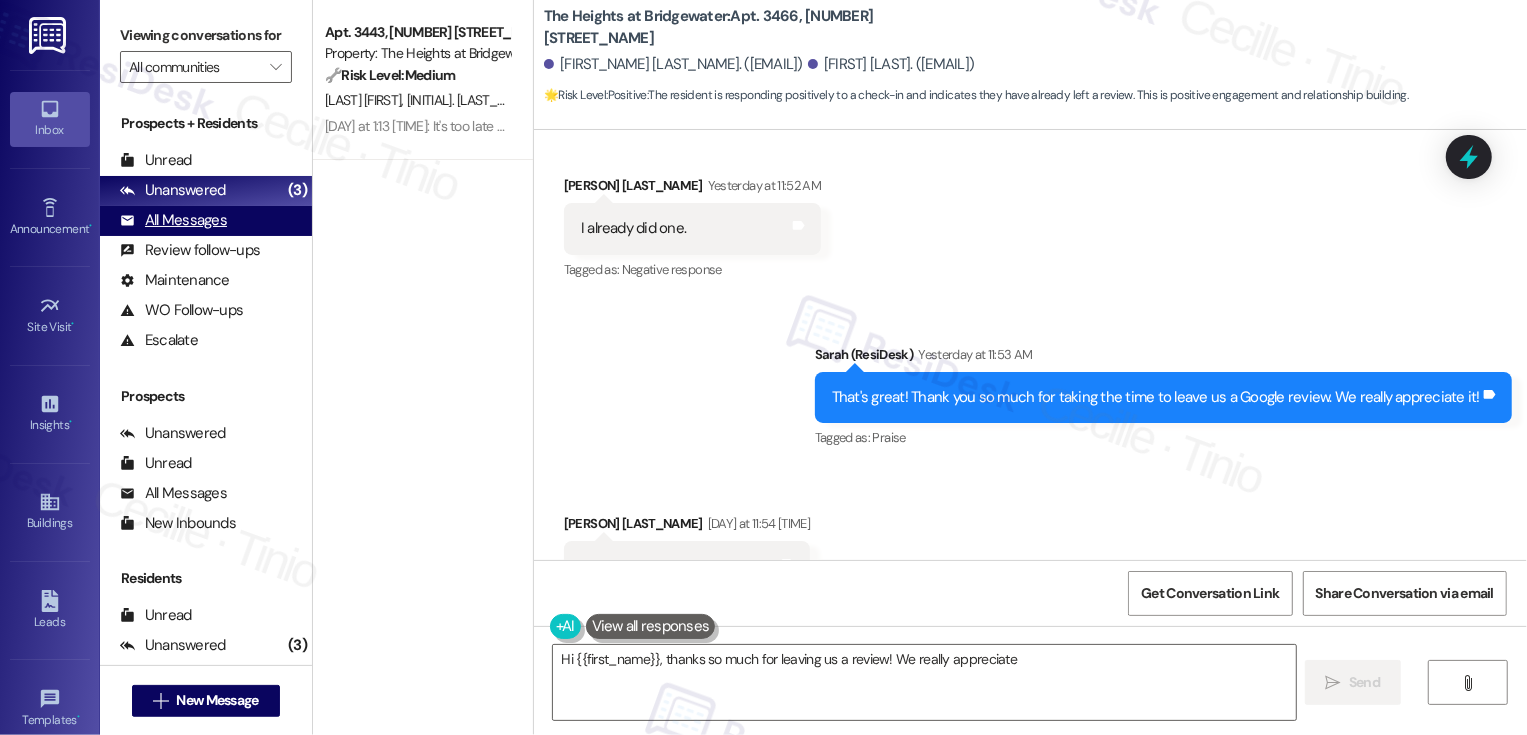 click on "All Messages (undefined)" at bounding box center [206, 221] 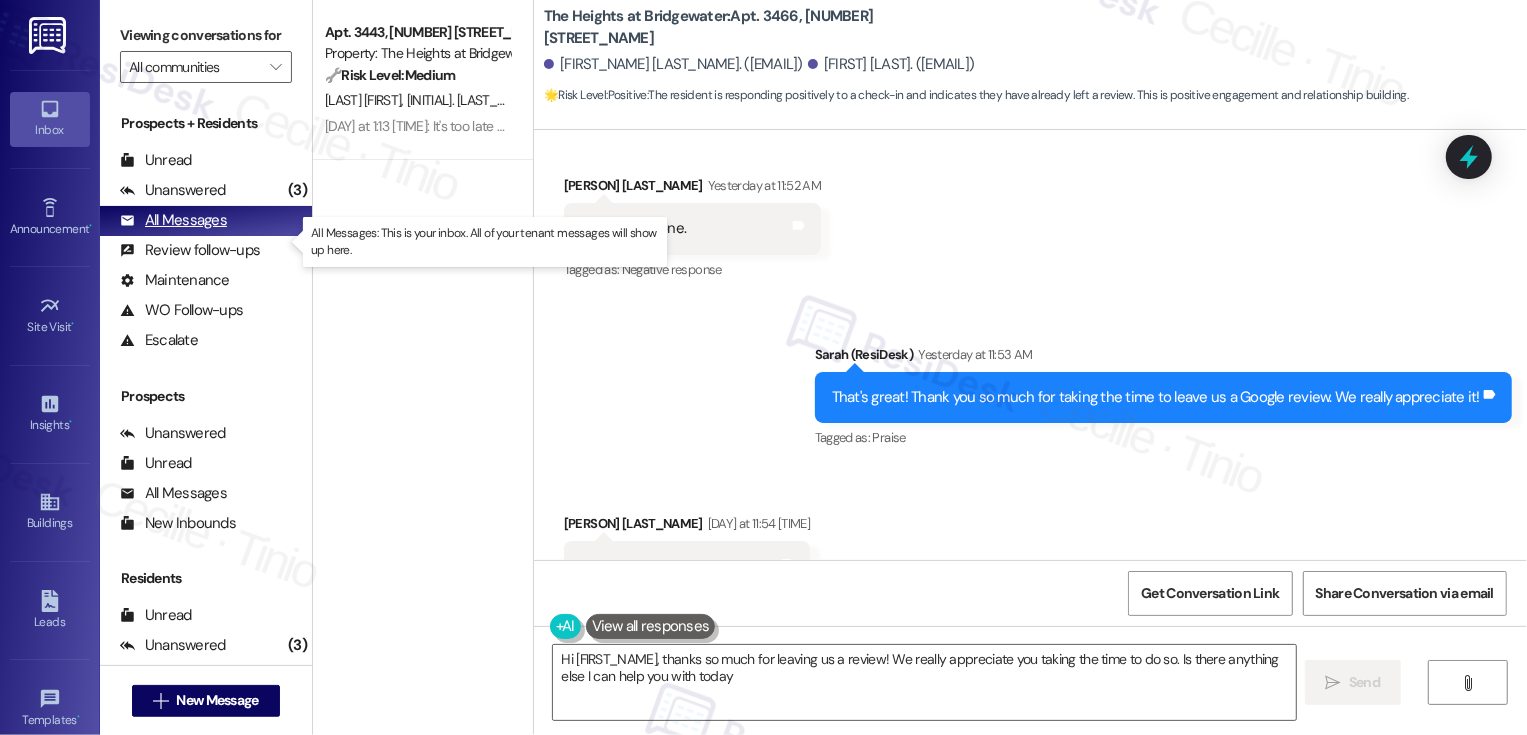 type on "Hi {{first_name}}, thanks so much for leaving us a review! We really appreciate you taking the time to do so. Is there anything else I can help you with today?" 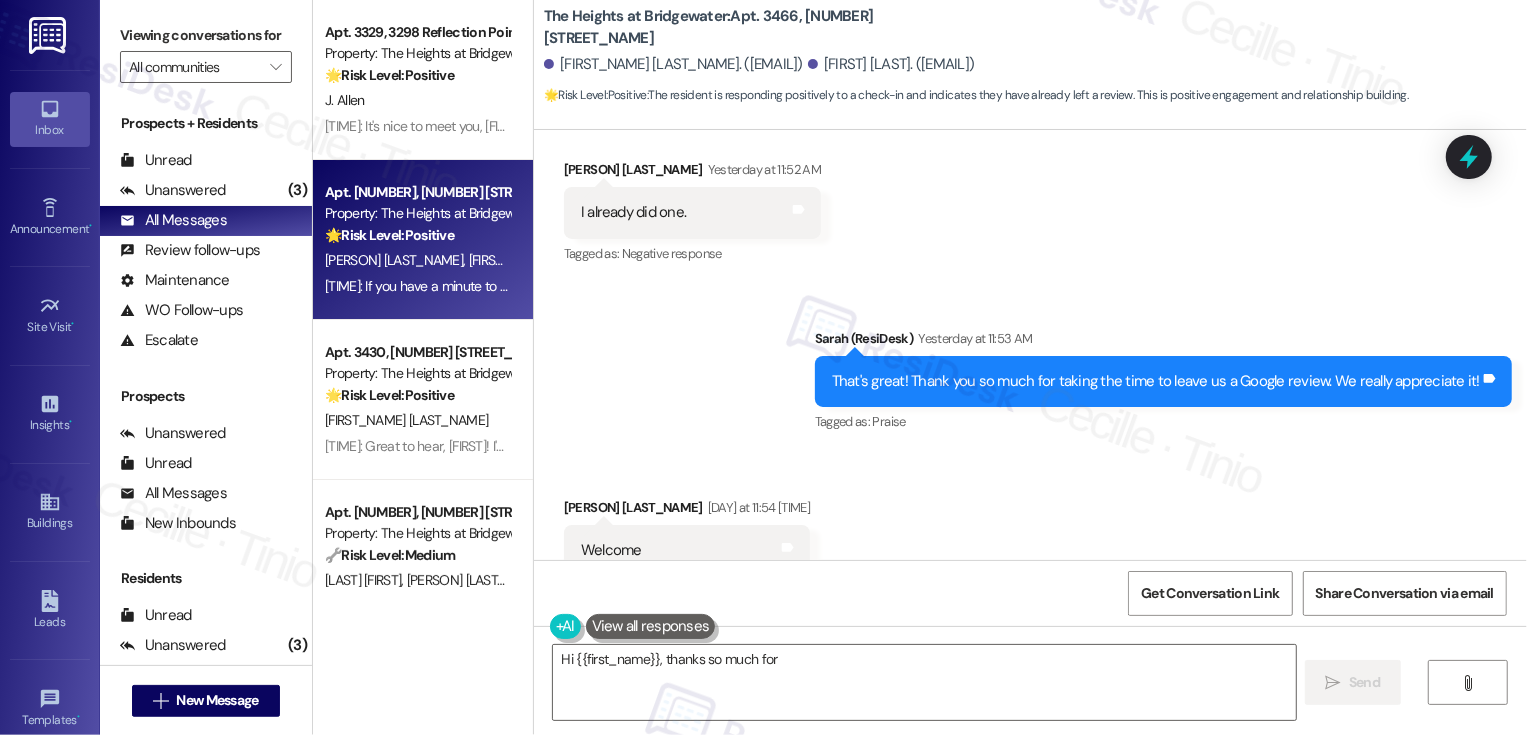 type on "Hi {{first_name}}, thanks so much for leaving" 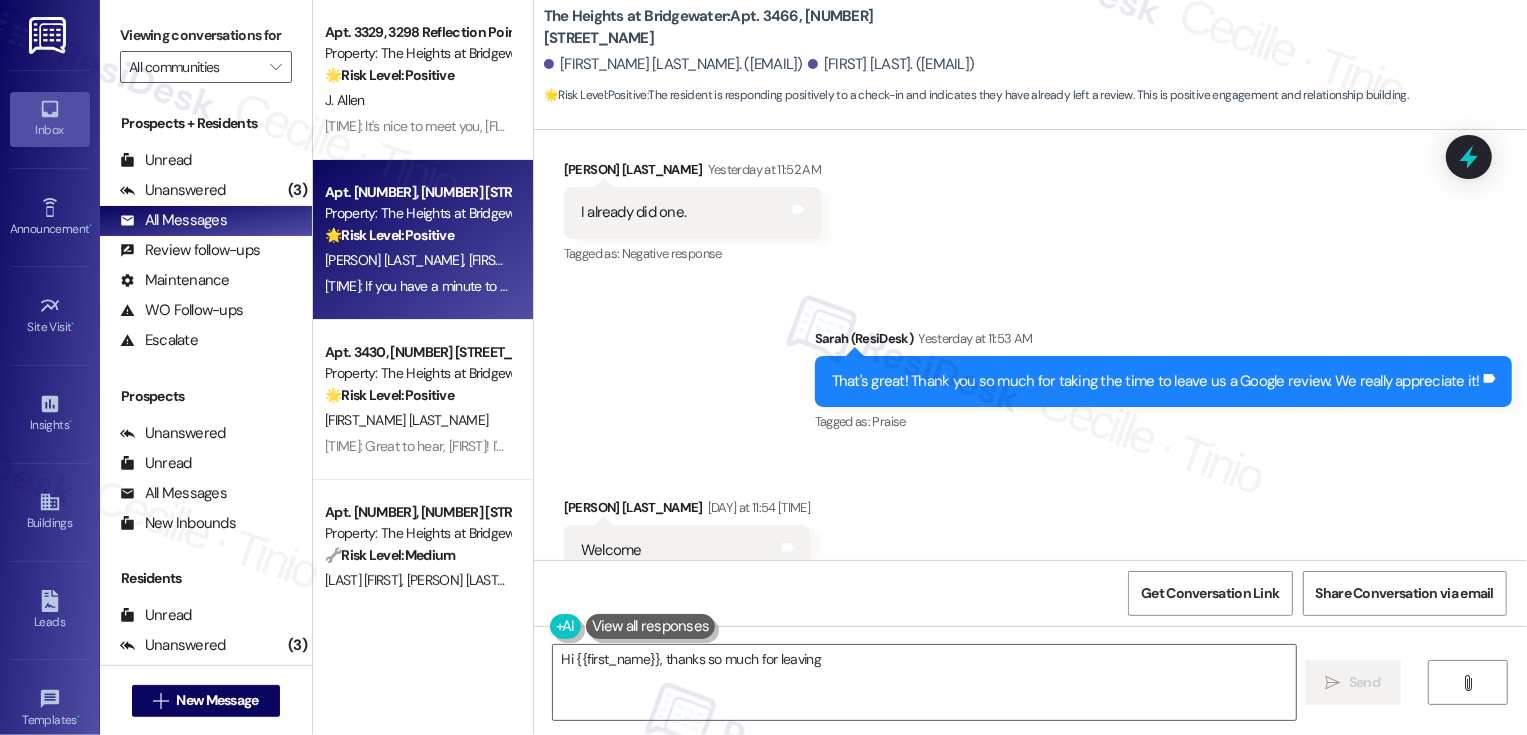 scroll, scrollTop: 11317, scrollLeft: 0, axis: vertical 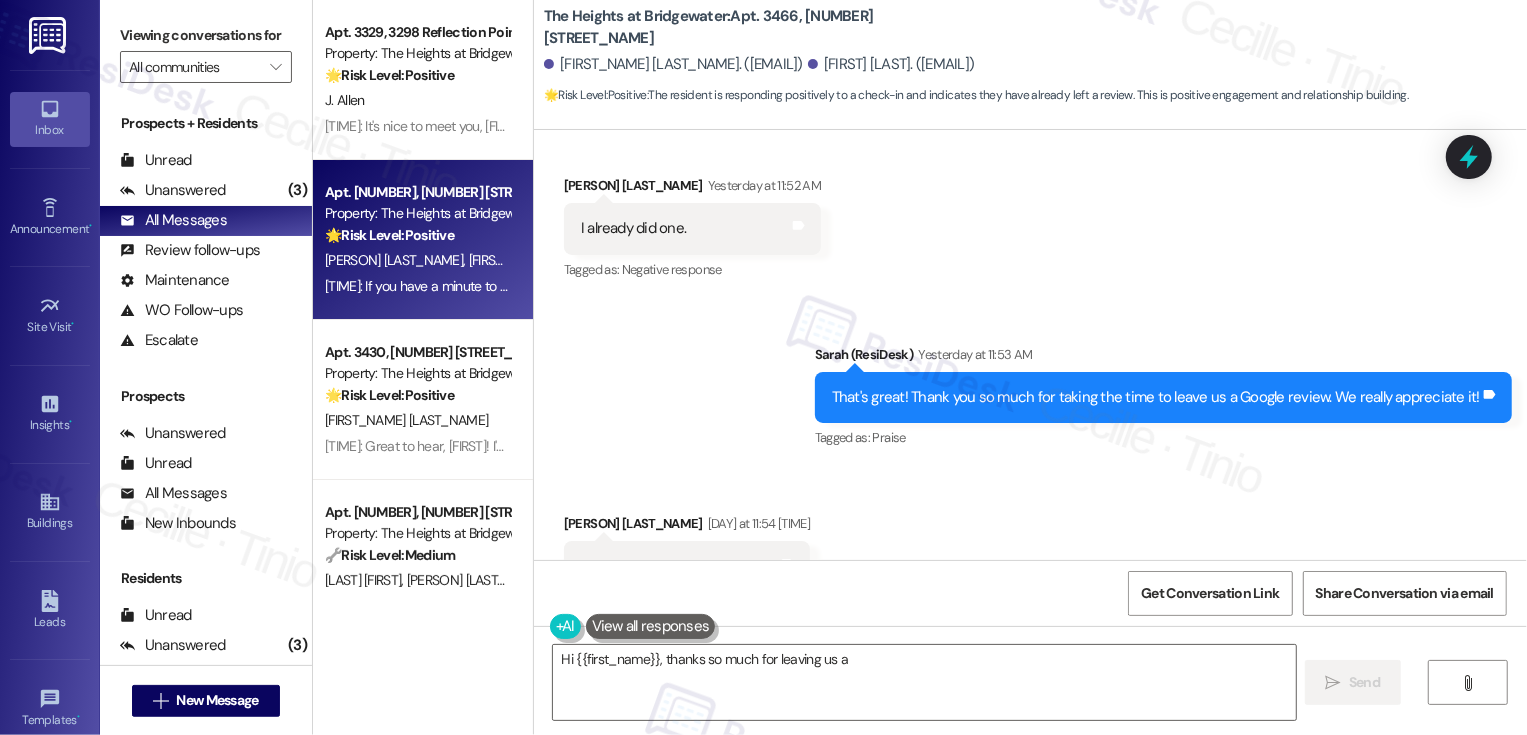 click on "Apt. 3195, 3298 Reflection Pointe Property: The Heights at Bridgewater 🌟  Risk Level:  Positive The resident is expressing positive feedback about their maintenance experience and overall satisfaction with the community and apartment. This is positive engagement and relationship building." at bounding box center [417, 214] 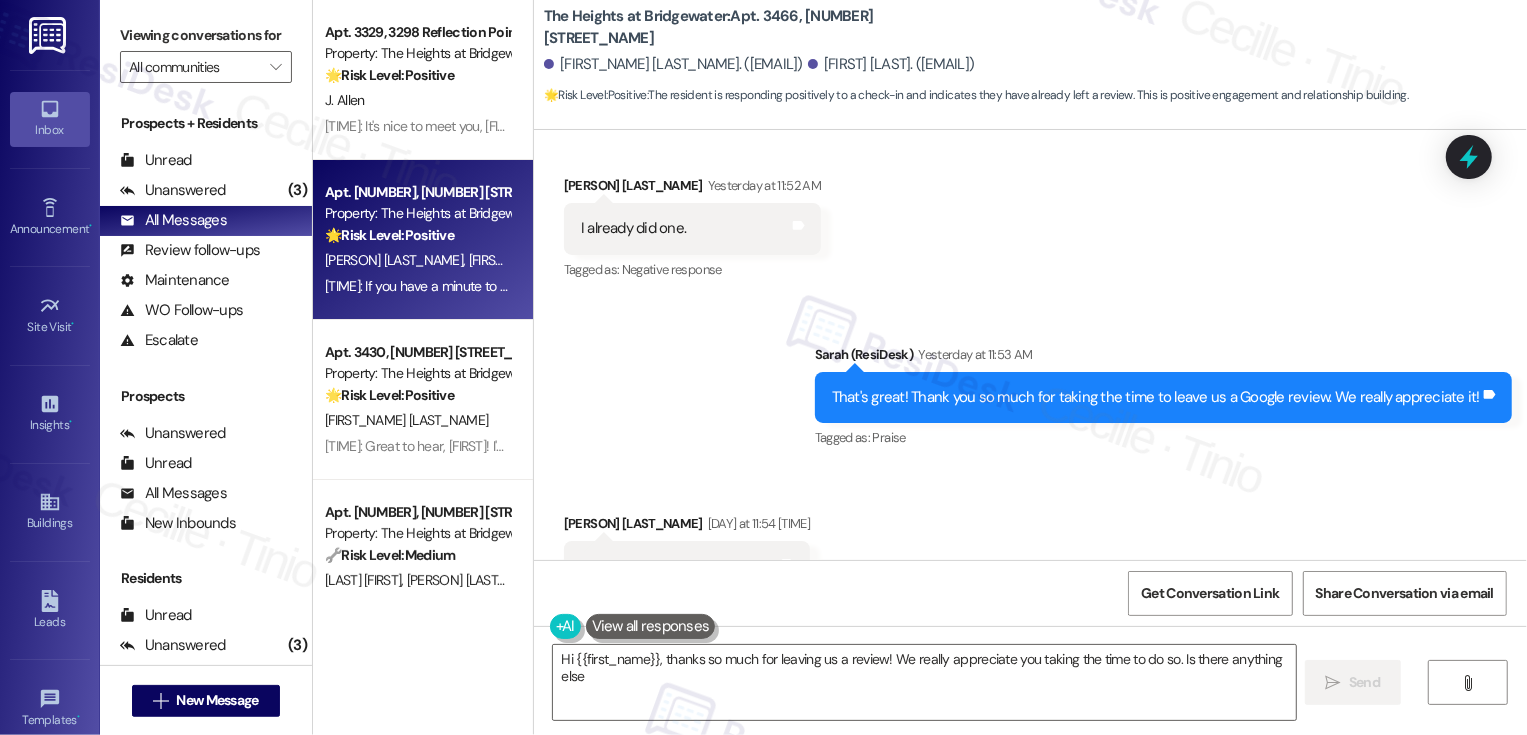 type on "Hi {{first_name}}, thanks so much for leaving us a review! We really appreciate you taking the time to do so. Is there anything else" 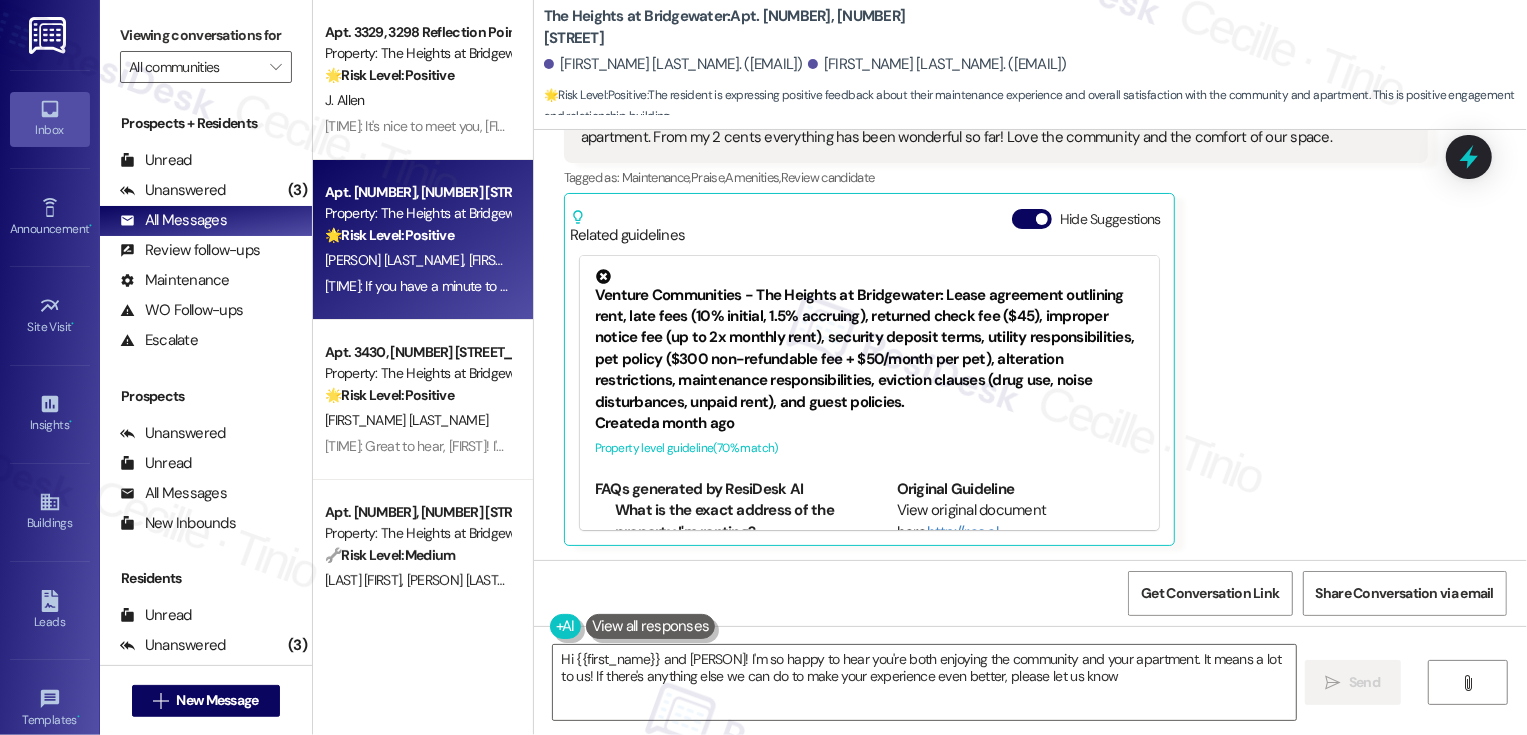 type on "Hi {{first_name}} and Josh! I'm so happy to hear you're both enjoying the community and your apartment. It means a lot to us! If there's anything else we can do to make your experience even better, please let us know!" 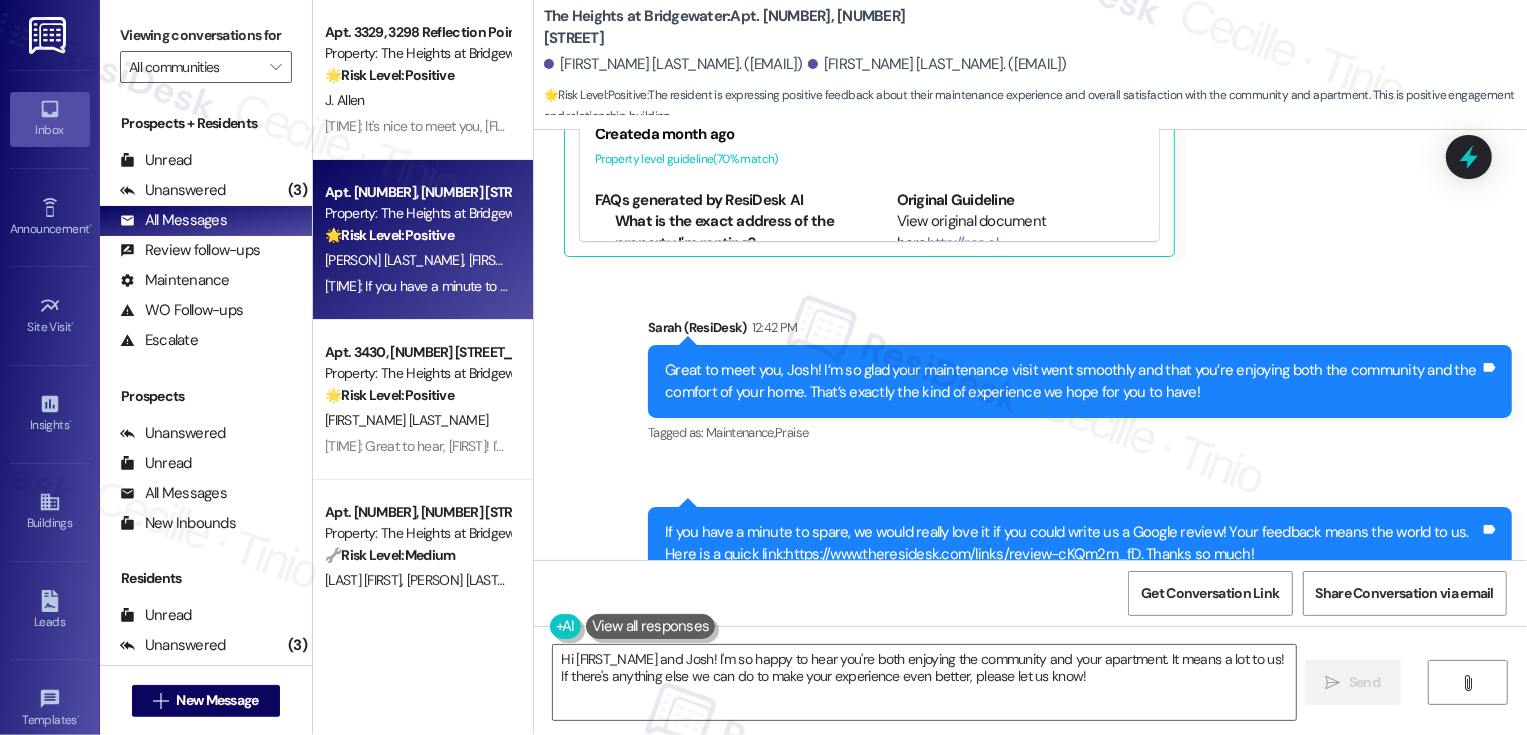 scroll, scrollTop: 1409, scrollLeft: 0, axis: vertical 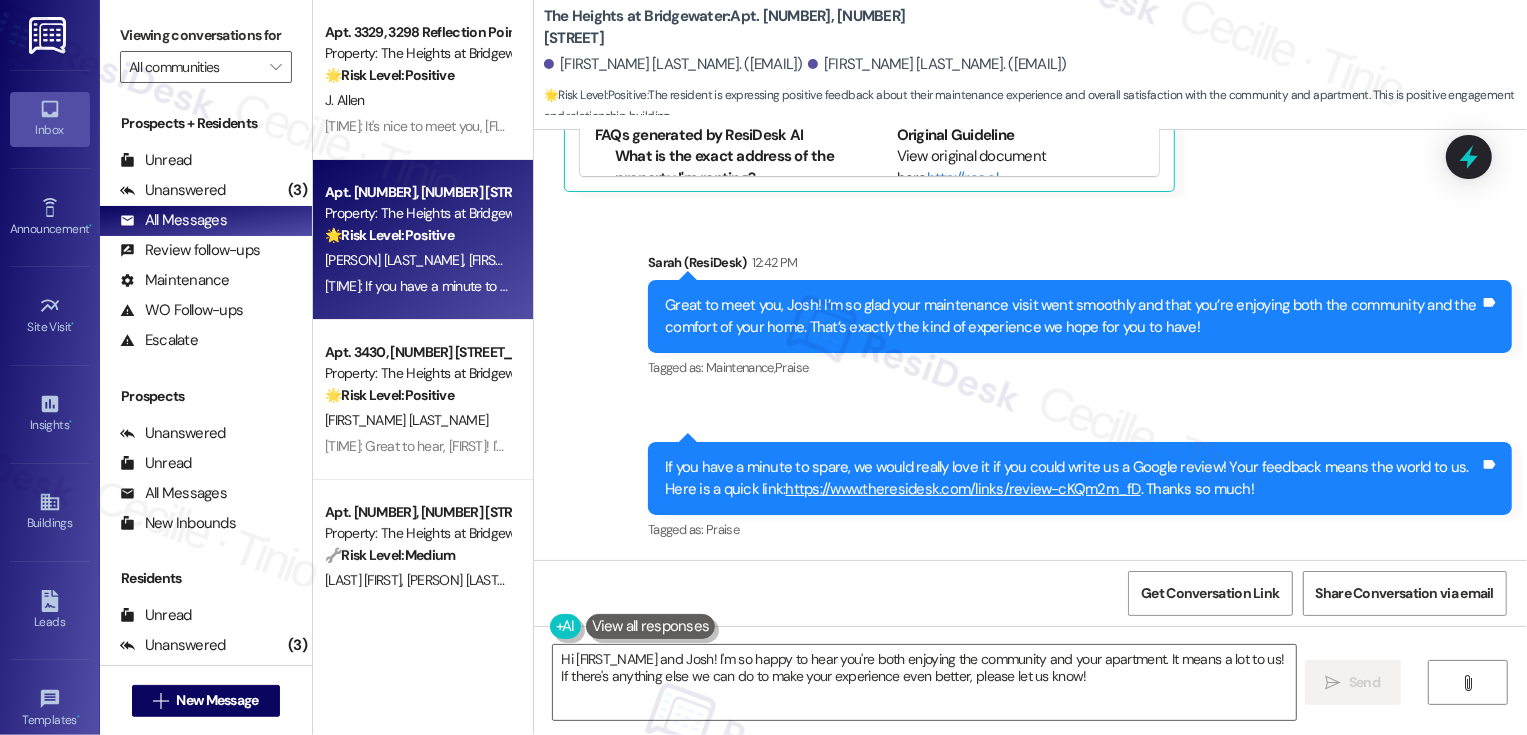 click on "https://www.theresidesk.com/links/review-cKQm2m_fD" at bounding box center [963, 489] 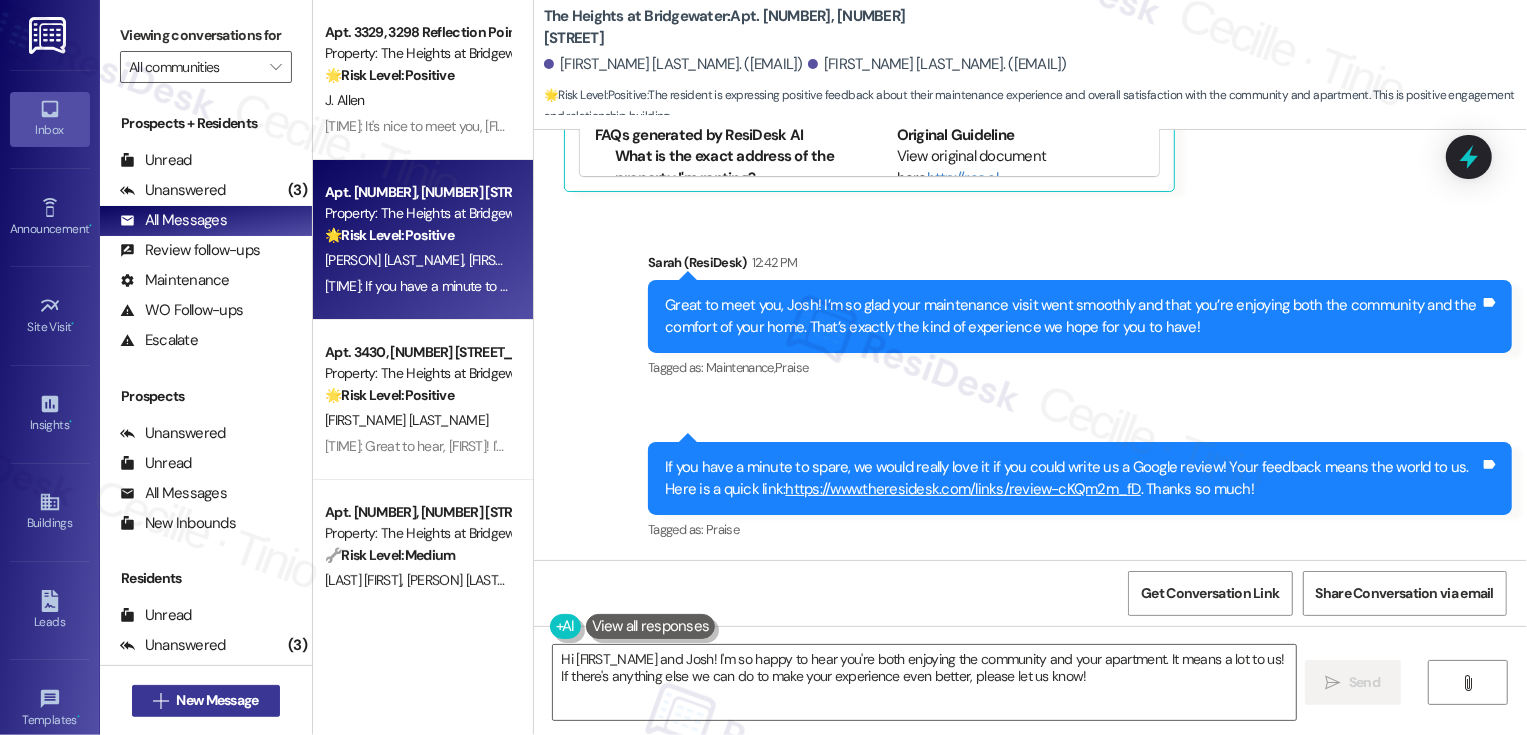 click on "New Message" at bounding box center (217, 700) 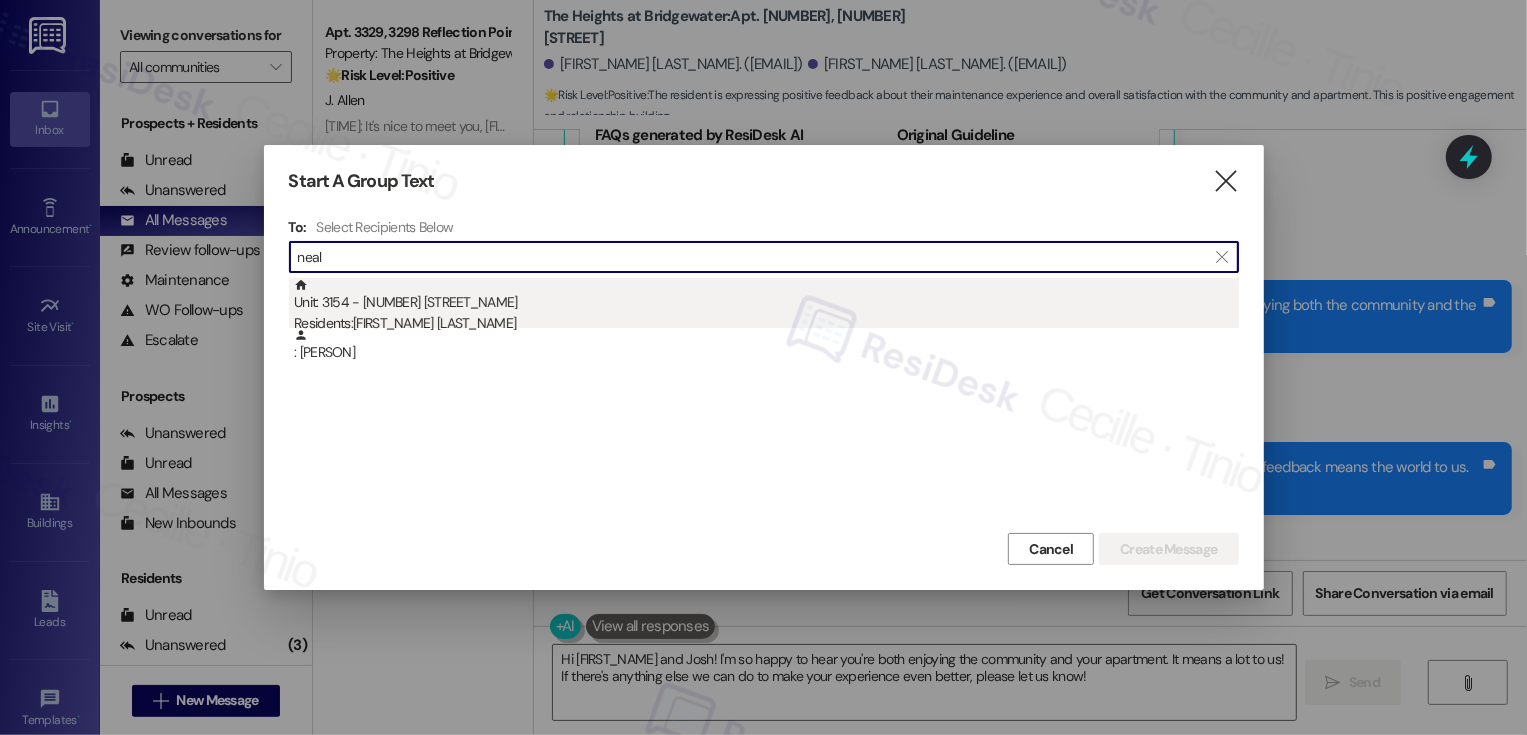 type on "neal" 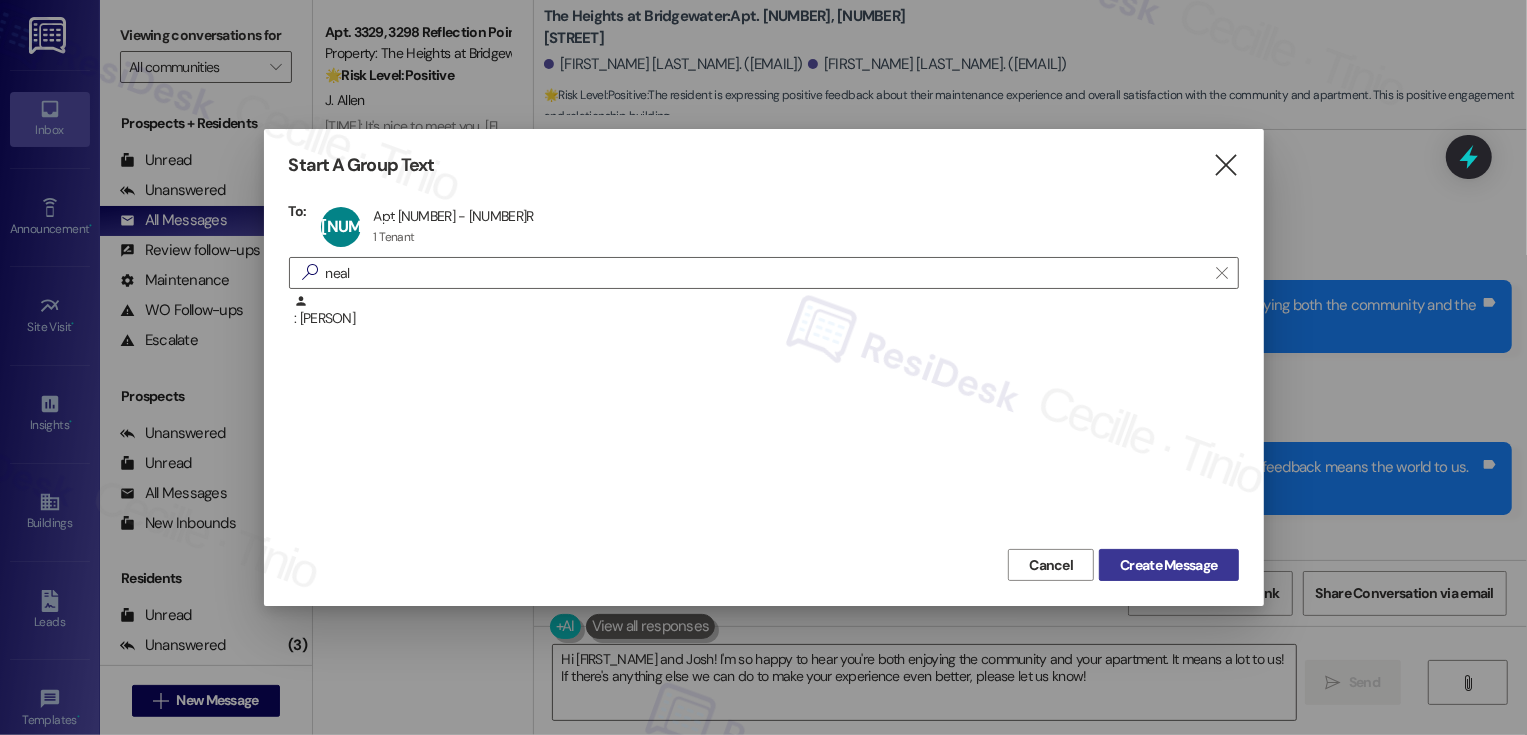 click on "Create Message" at bounding box center (1168, 565) 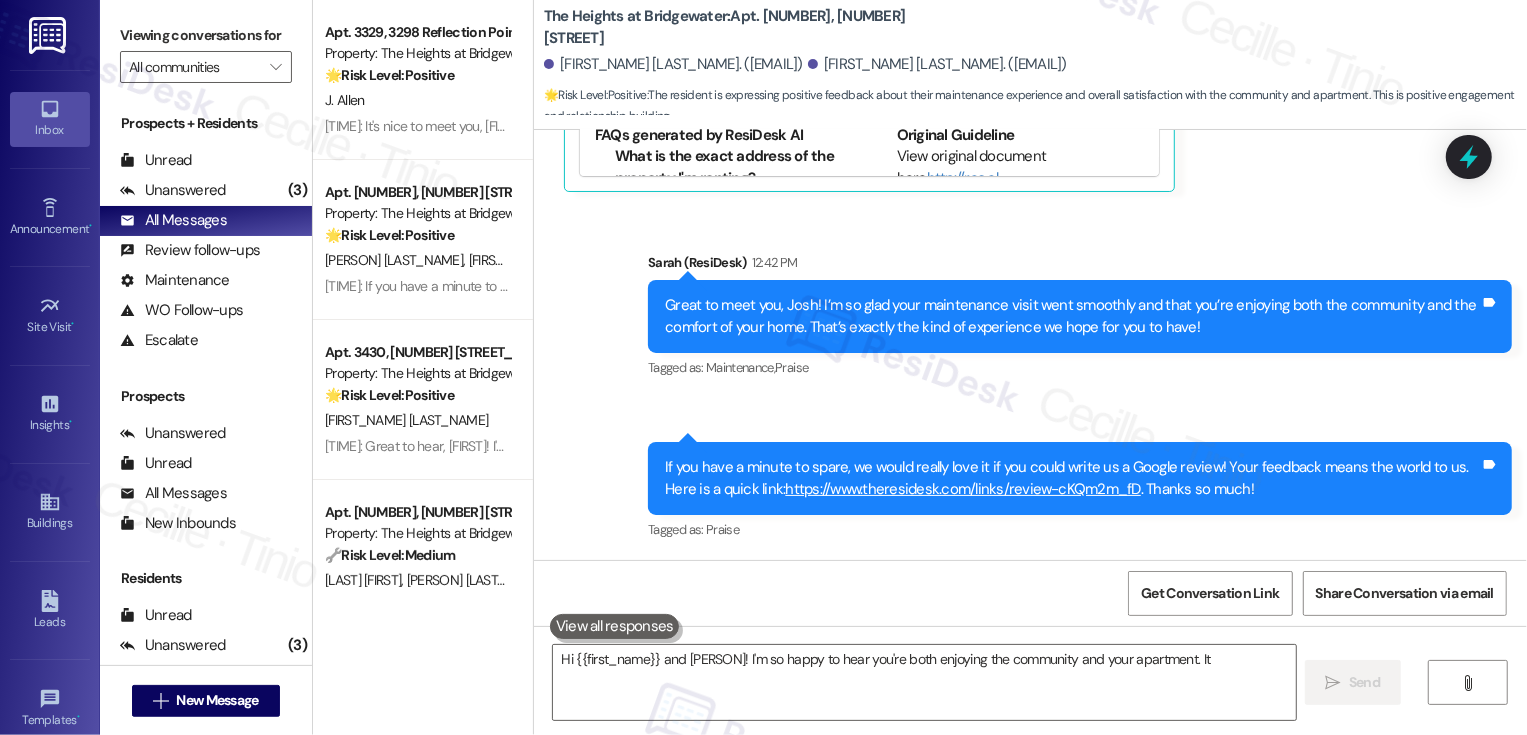 type on "Hi {{first_name}} and Josh! I'm so happy to hear you're both enjoying the community and your apartment. It" 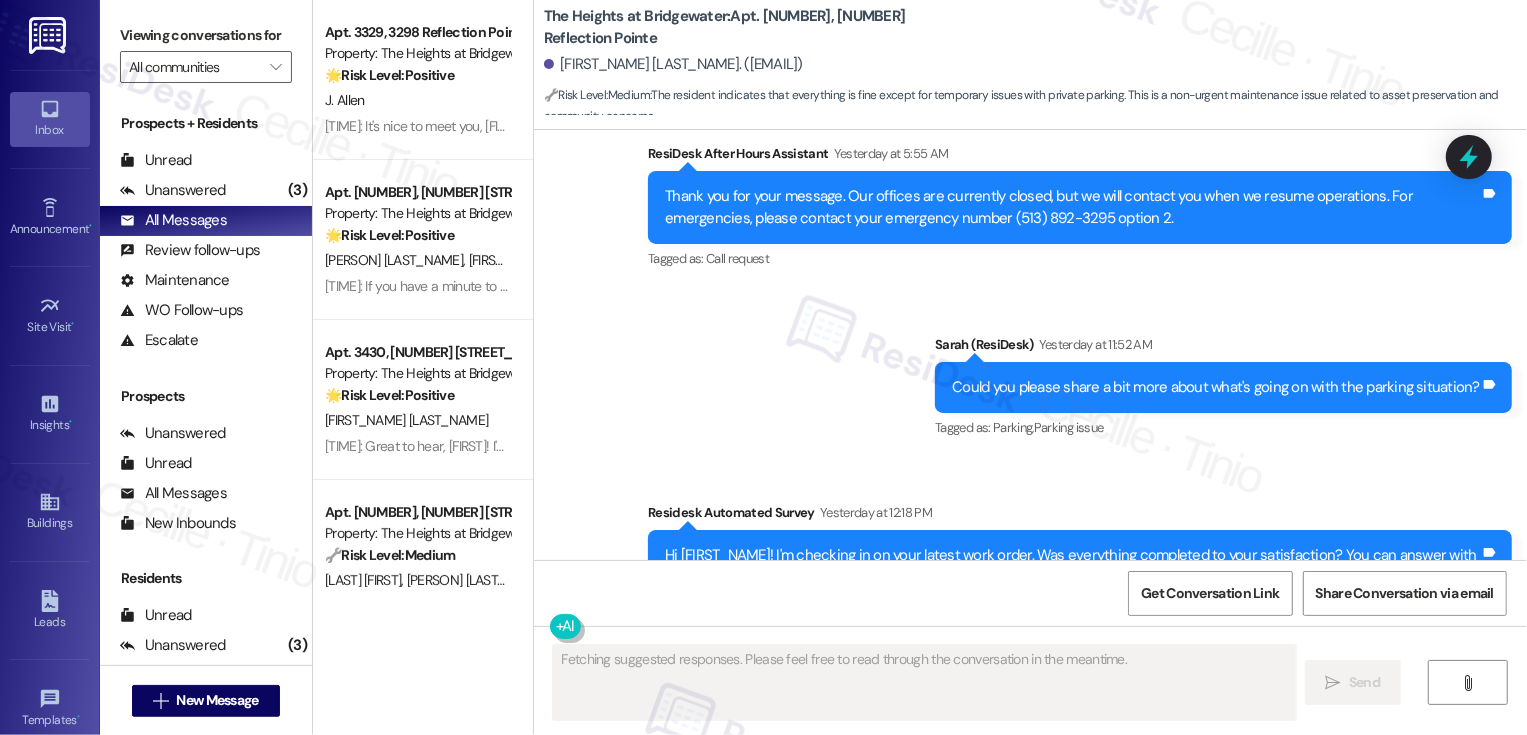 scroll, scrollTop: 3082, scrollLeft: 0, axis: vertical 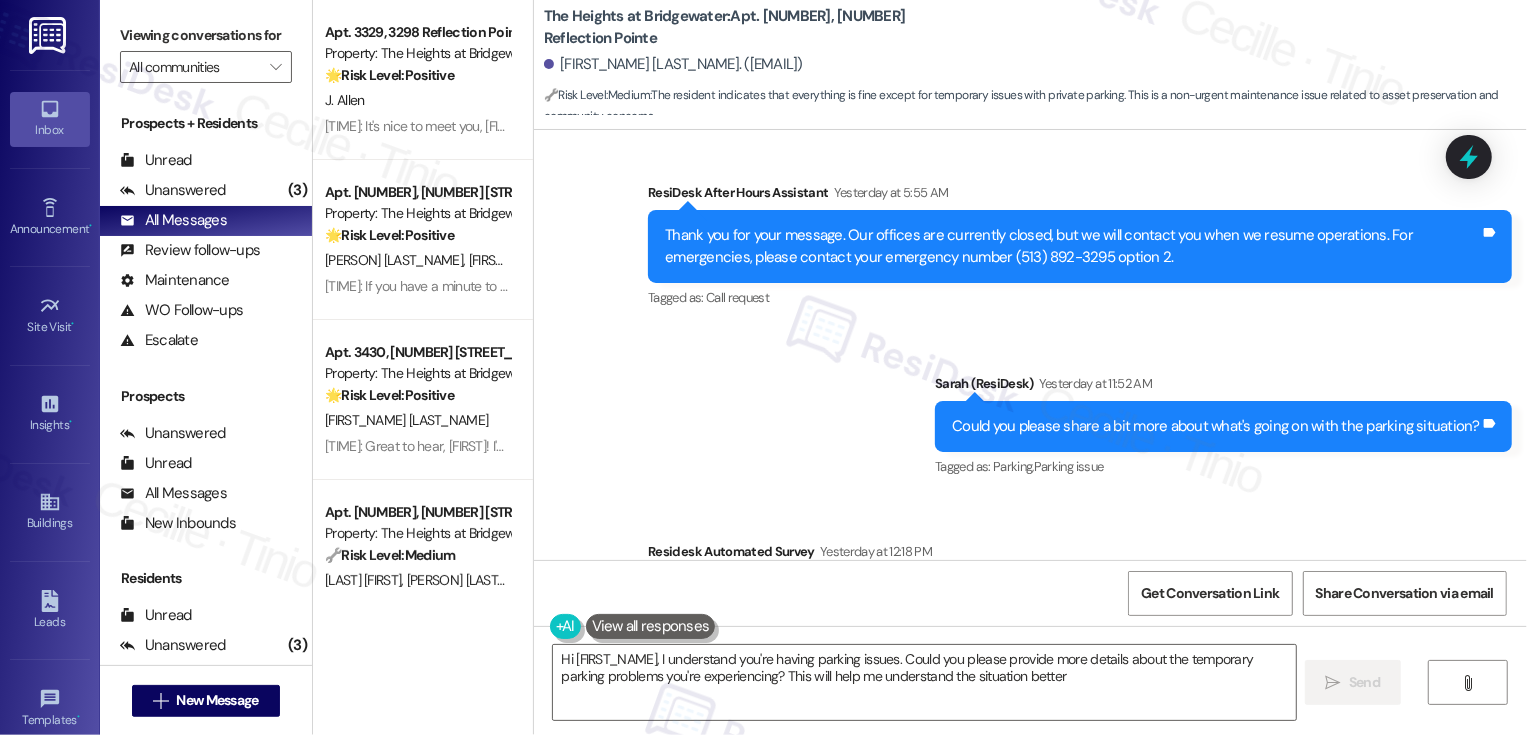 type on "Hi {{first_name}}, I understand you're having parking issues. Could you please provide more details about the temporary parking problems you're experiencing? This will help me understand the situation better." 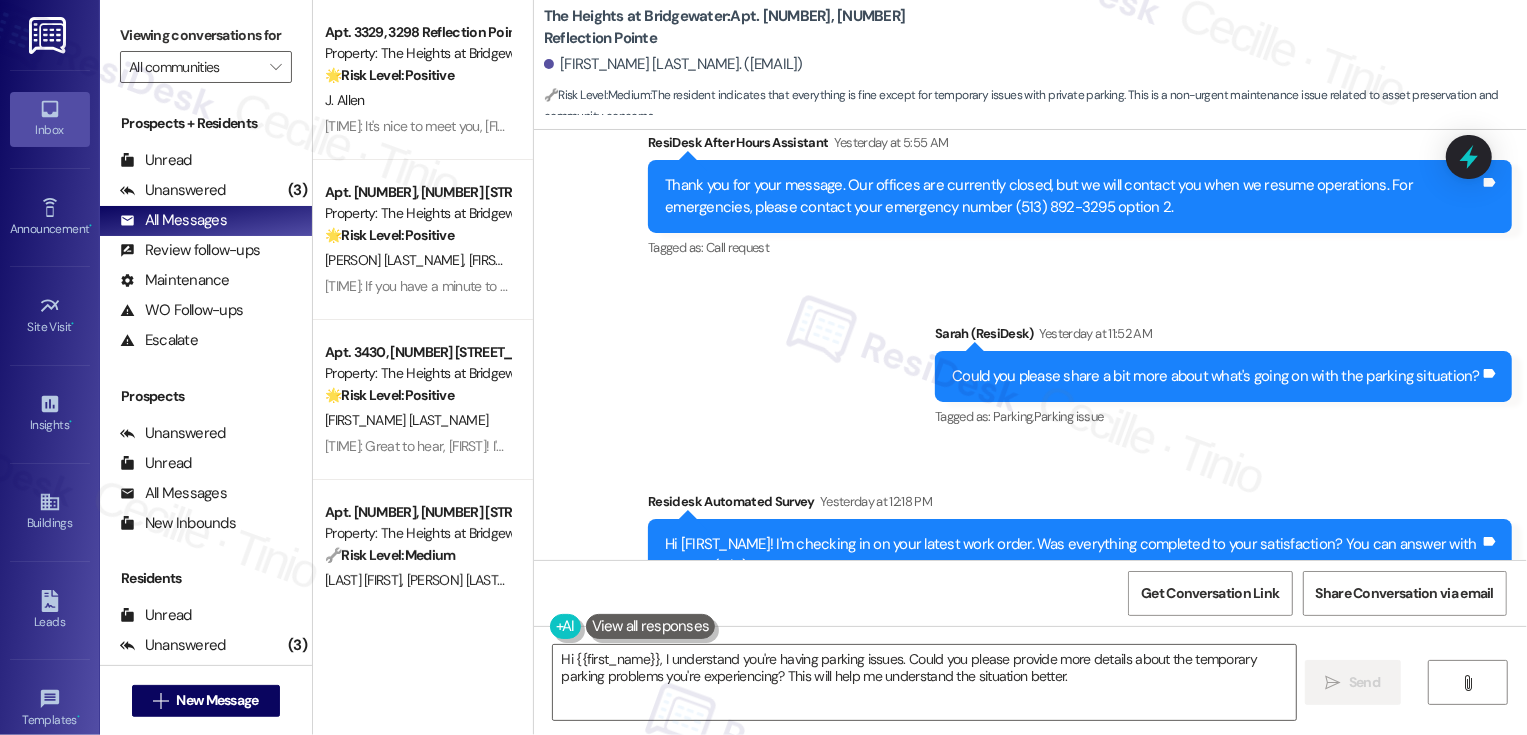 scroll, scrollTop: 3082, scrollLeft: 0, axis: vertical 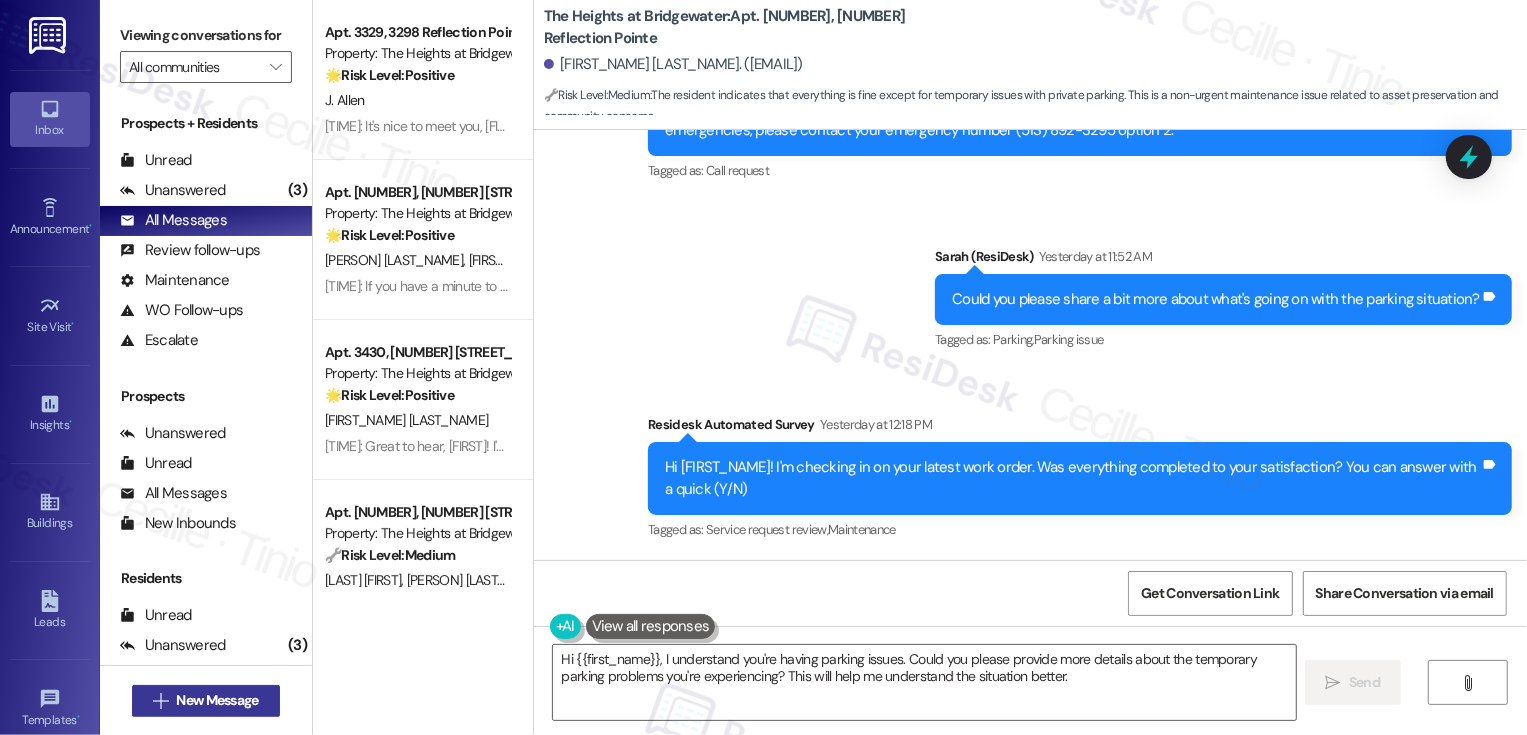 click on "New Message" at bounding box center [217, 700] 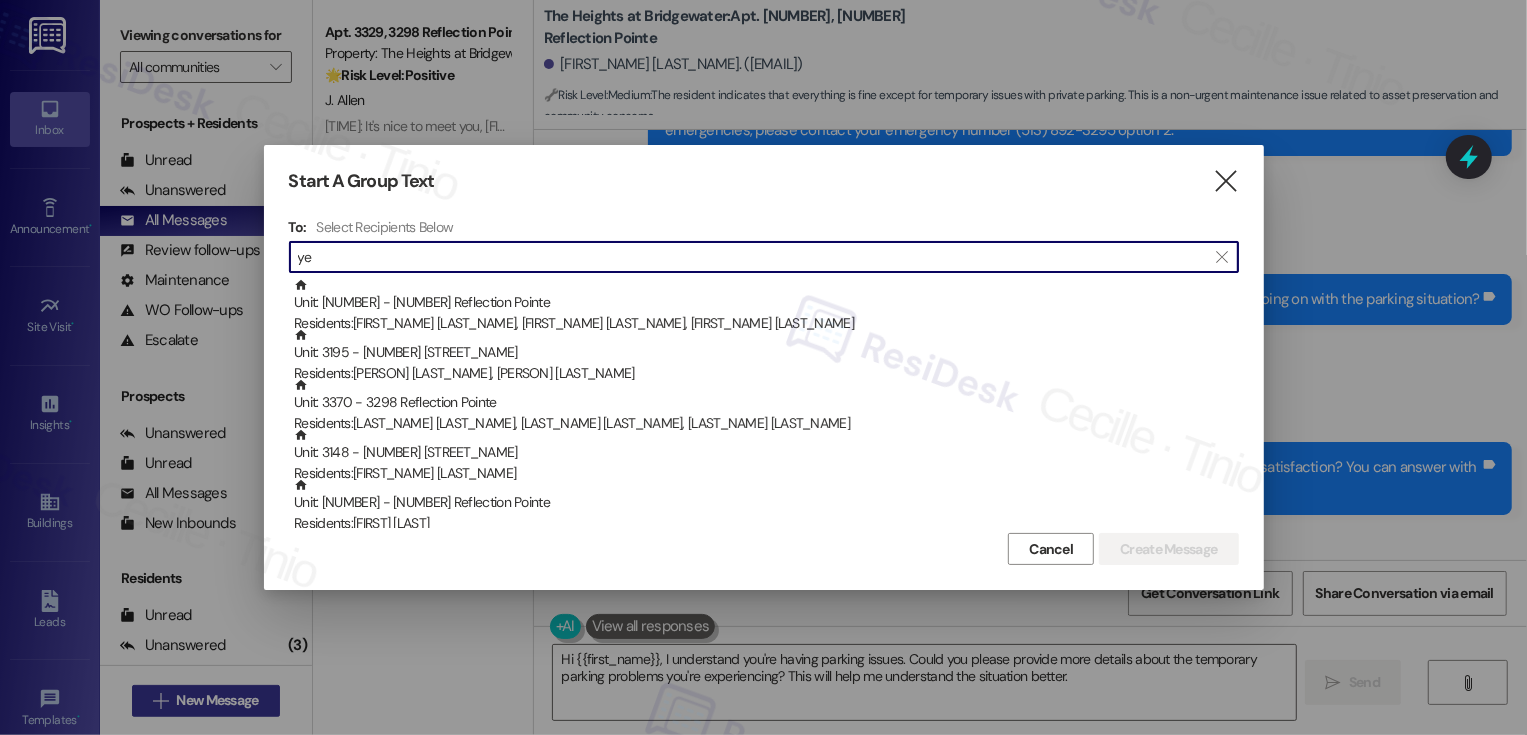 type on "y" 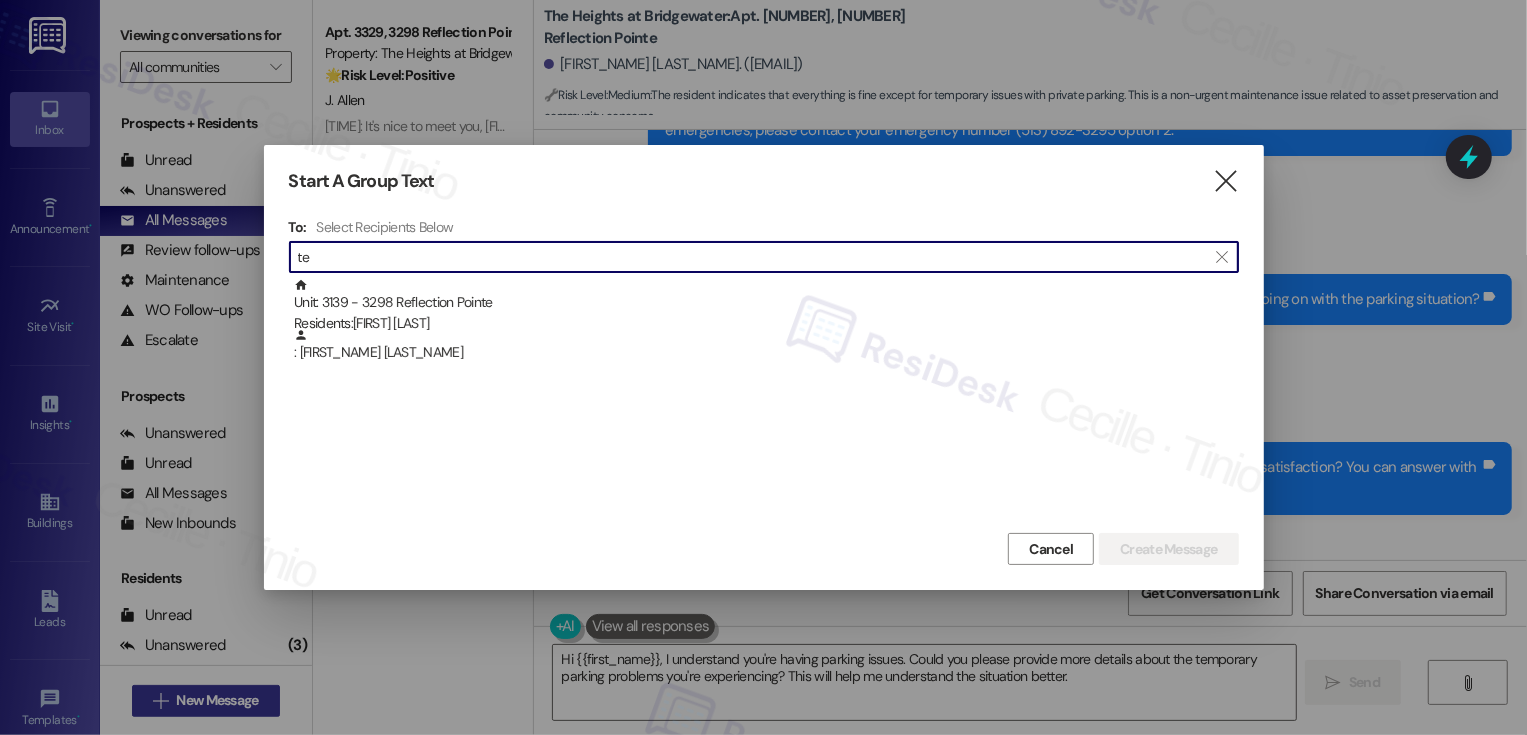 type on "t" 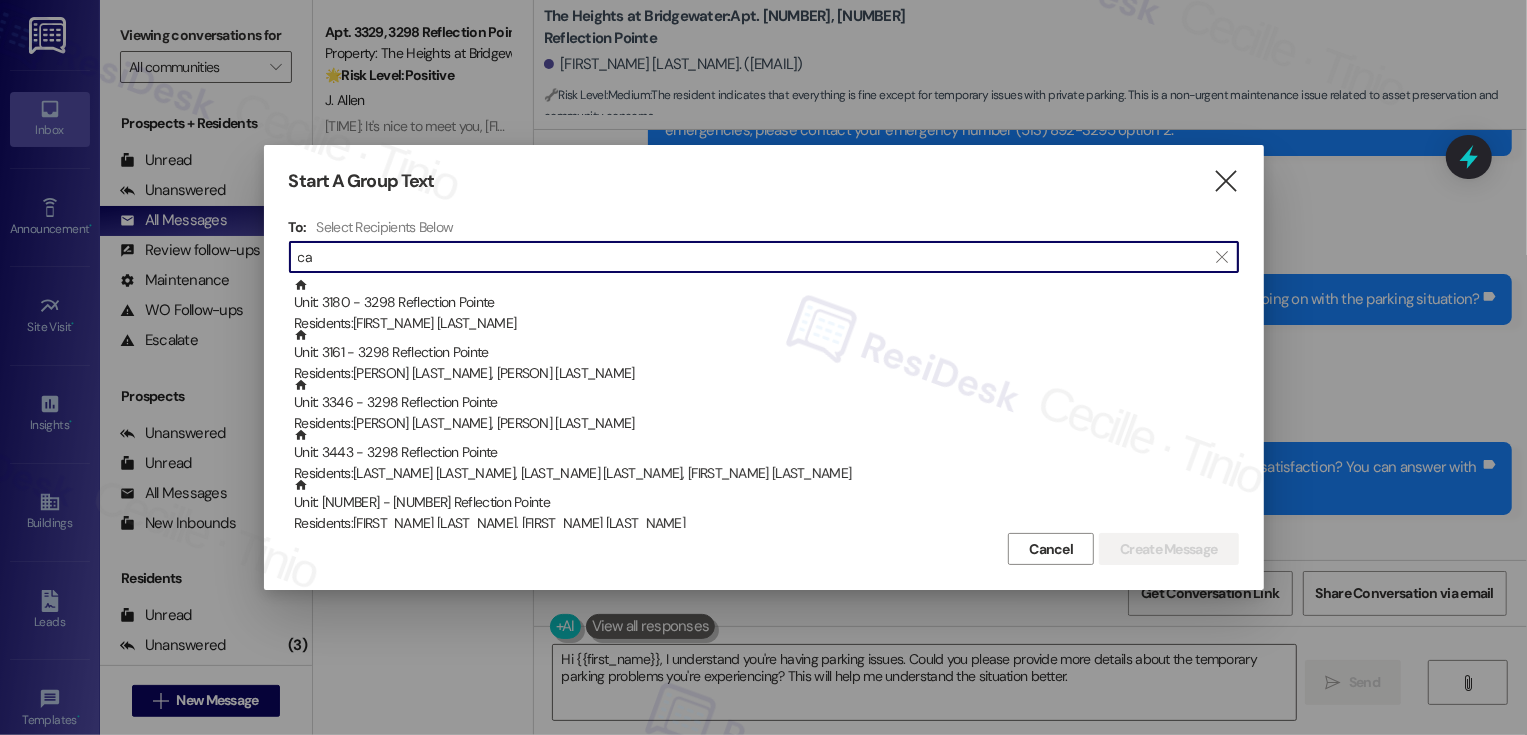 type on "c" 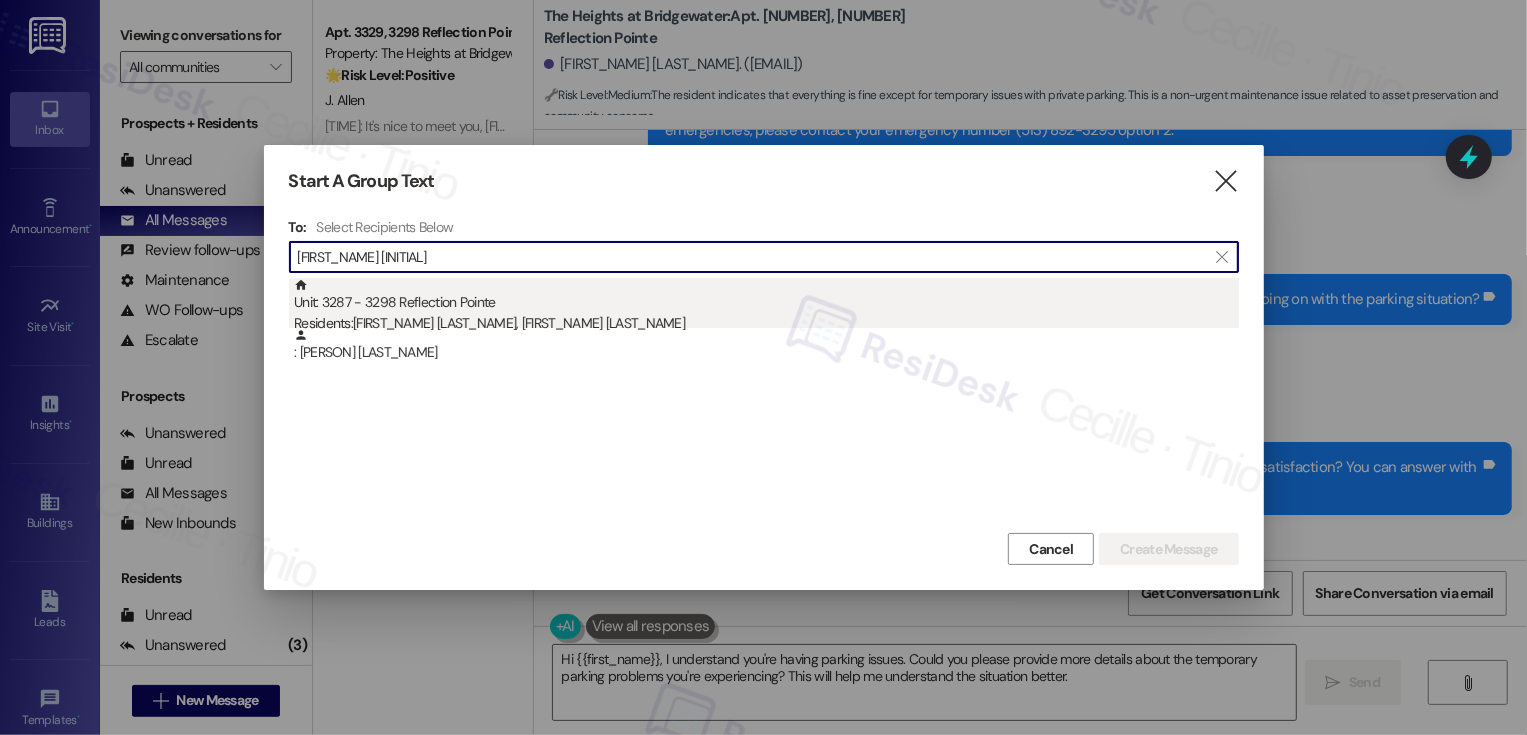 type on "sam gl" 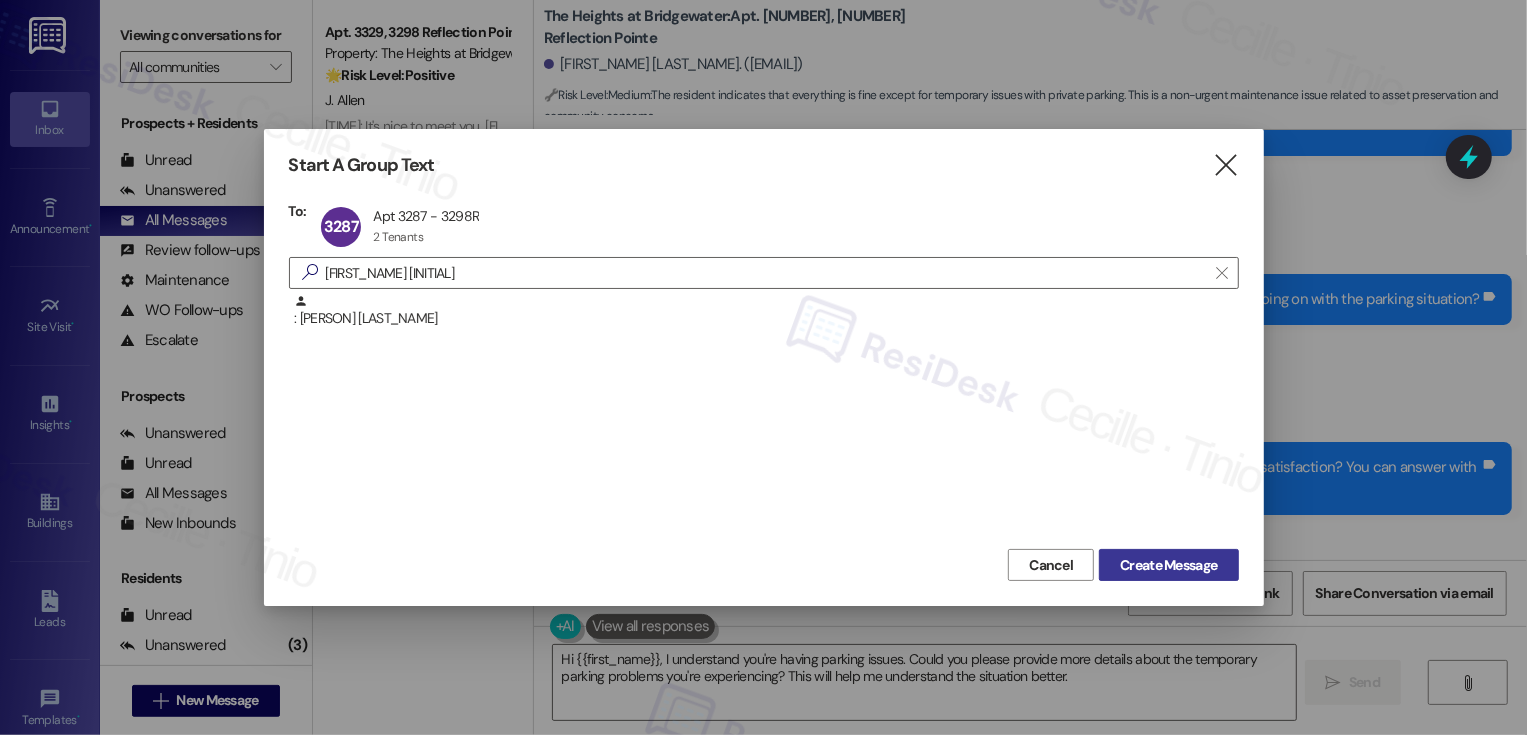 click on "Create Message" at bounding box center [1168, 565] 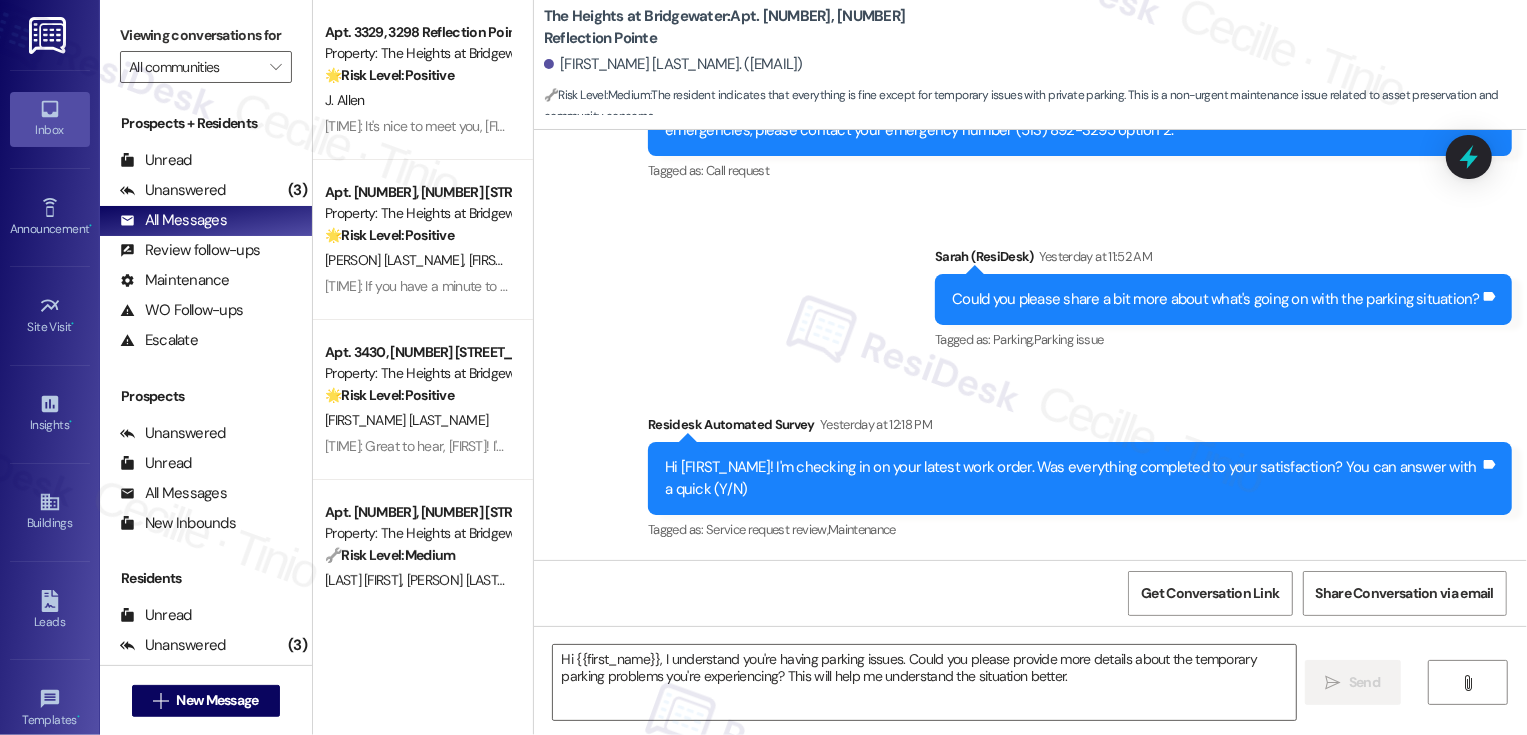 type on "Fetching suggested responses. Please feel free to read through the conversation in the meantime." 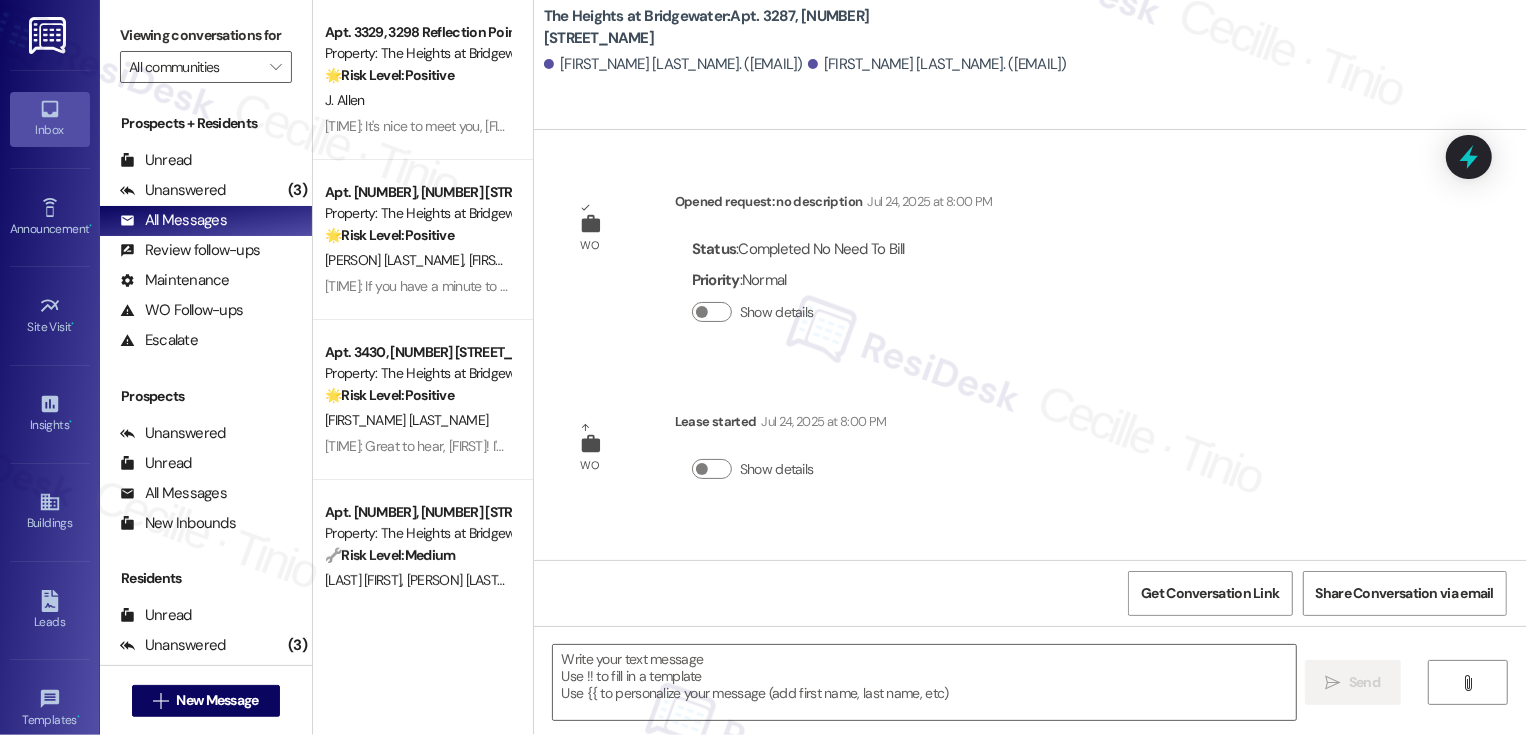 type on "Fetching suggested responses. Please feel free to read through the conversation in the meantime." 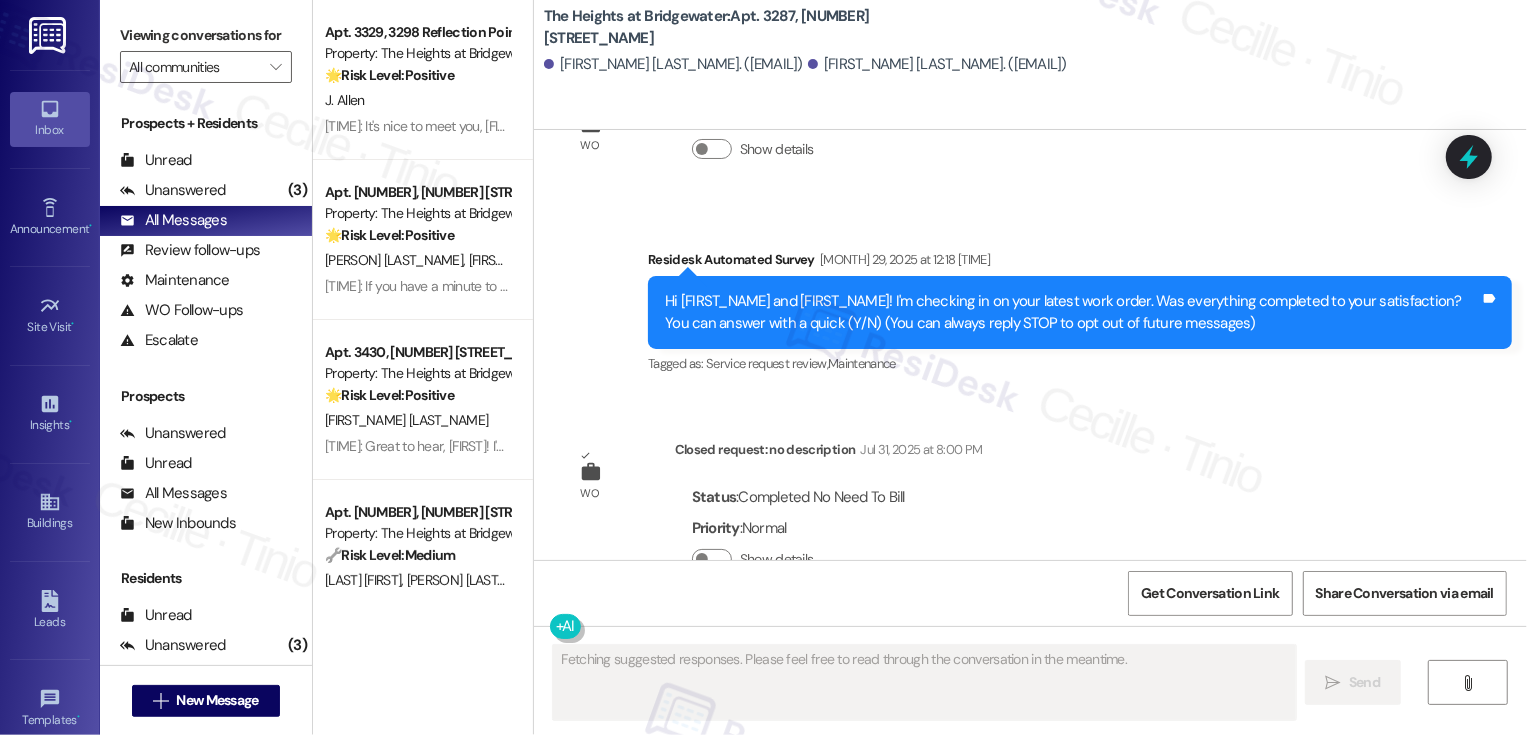 scroll, scrollTop: 374, scrollLeft: 0, axis: vertical 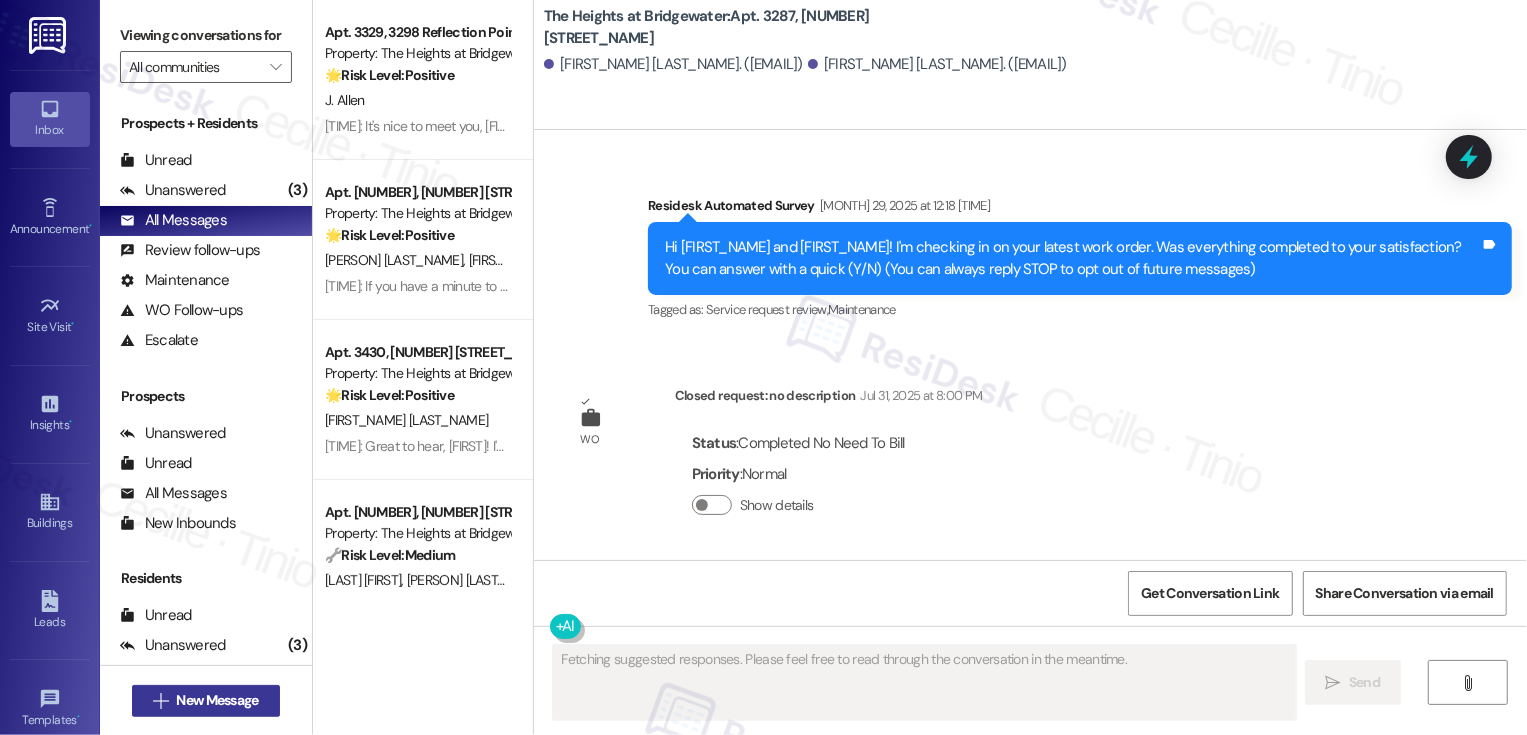 click on "New Message" at bounding box center (217, 700) 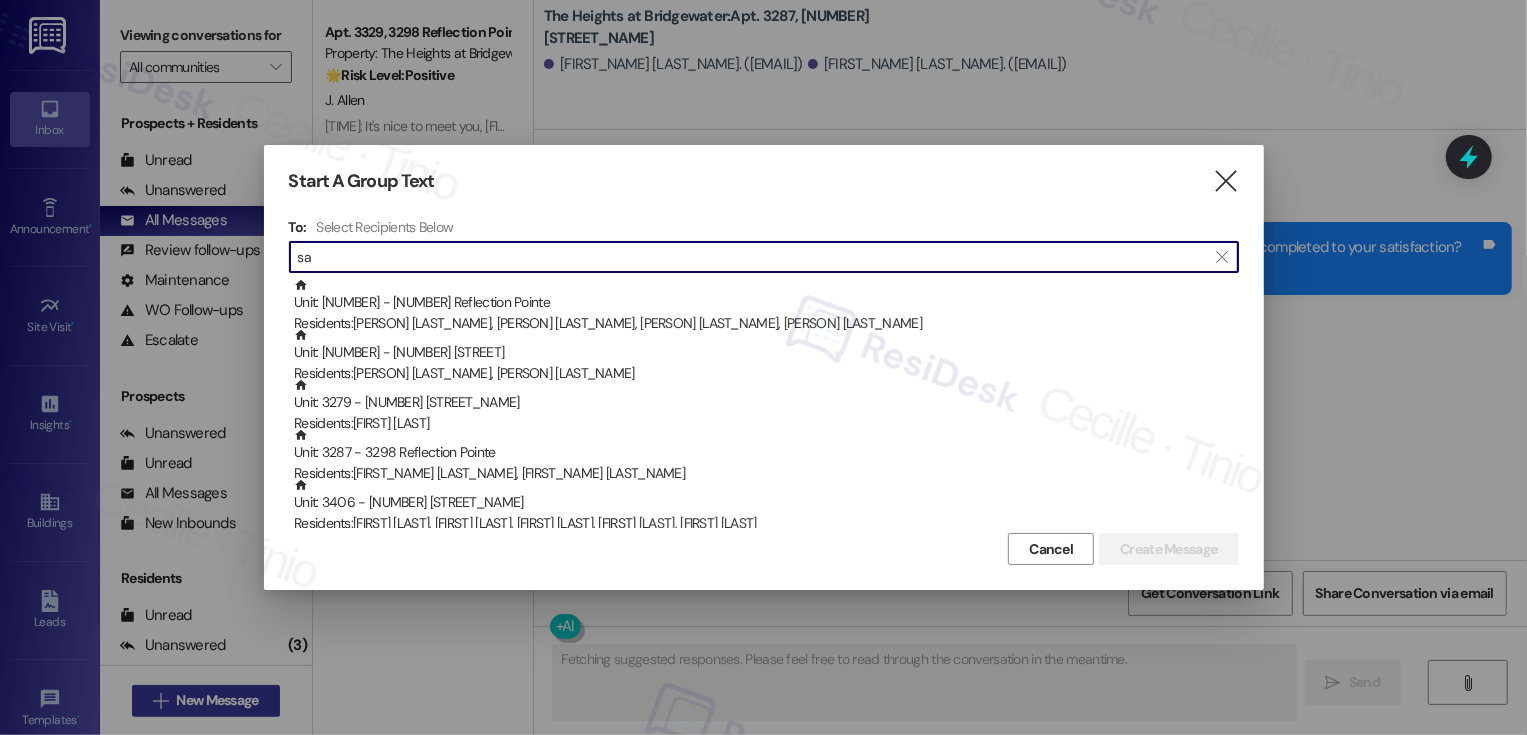 type on "sam" 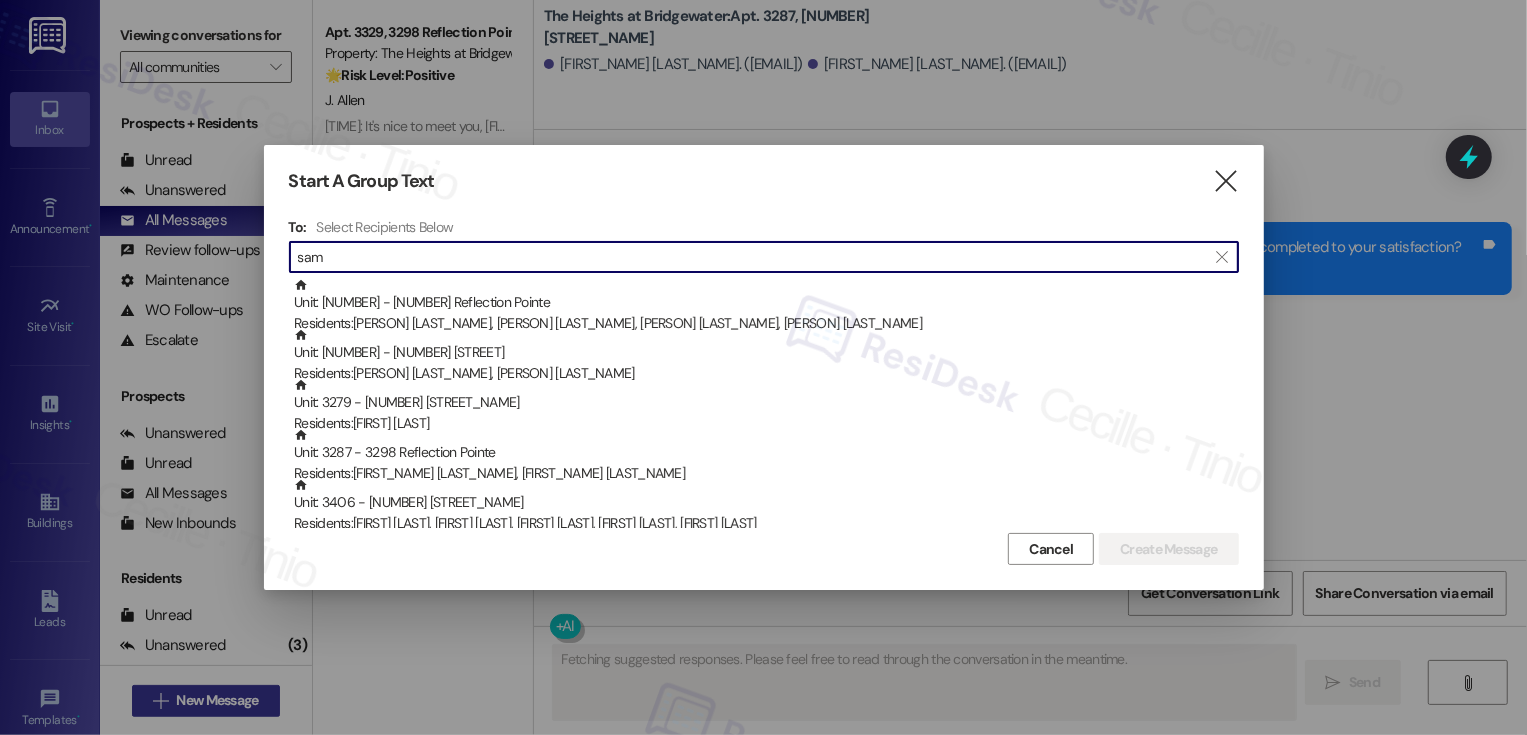 type 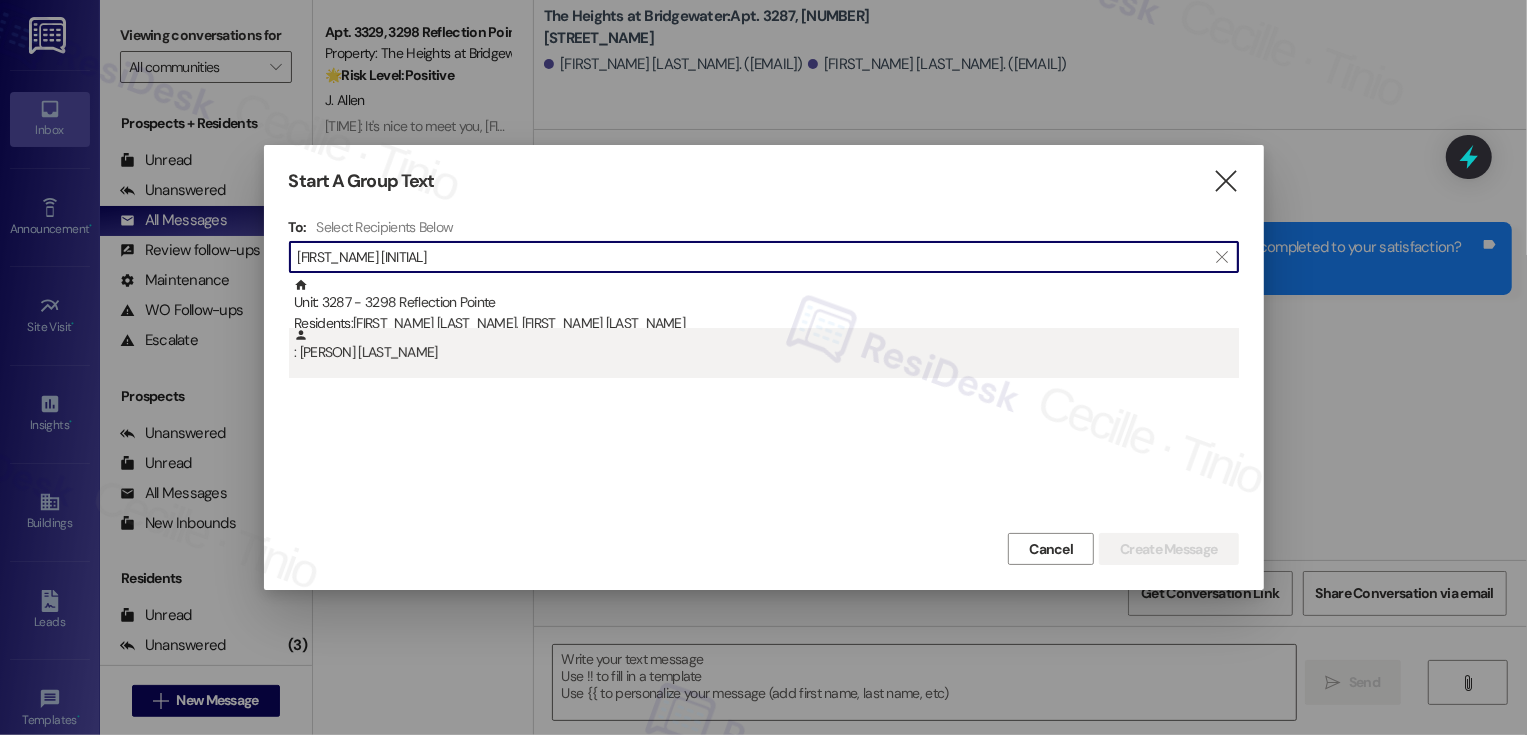 type on "sam gl" 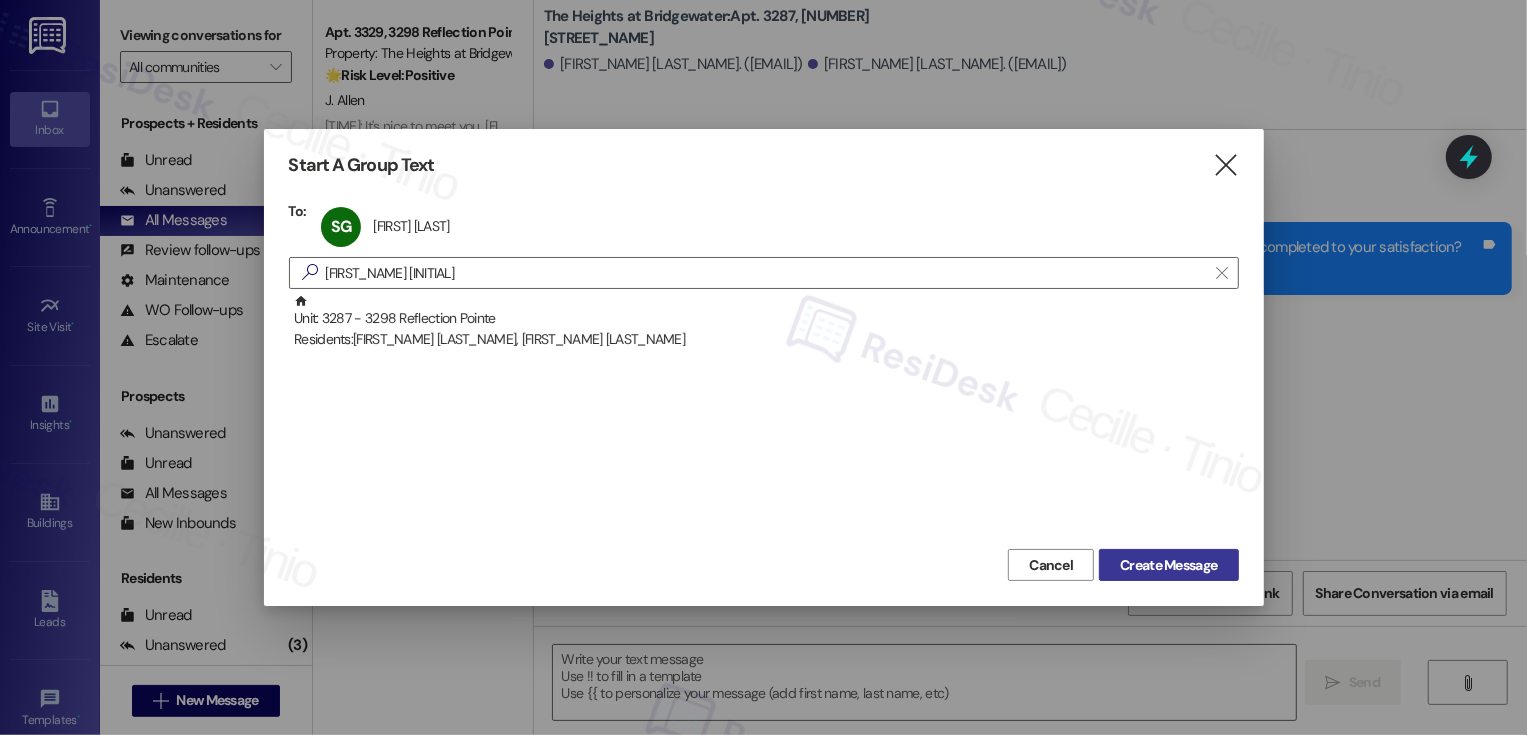 click on "Create Message" at bounding box center [1168, 565] 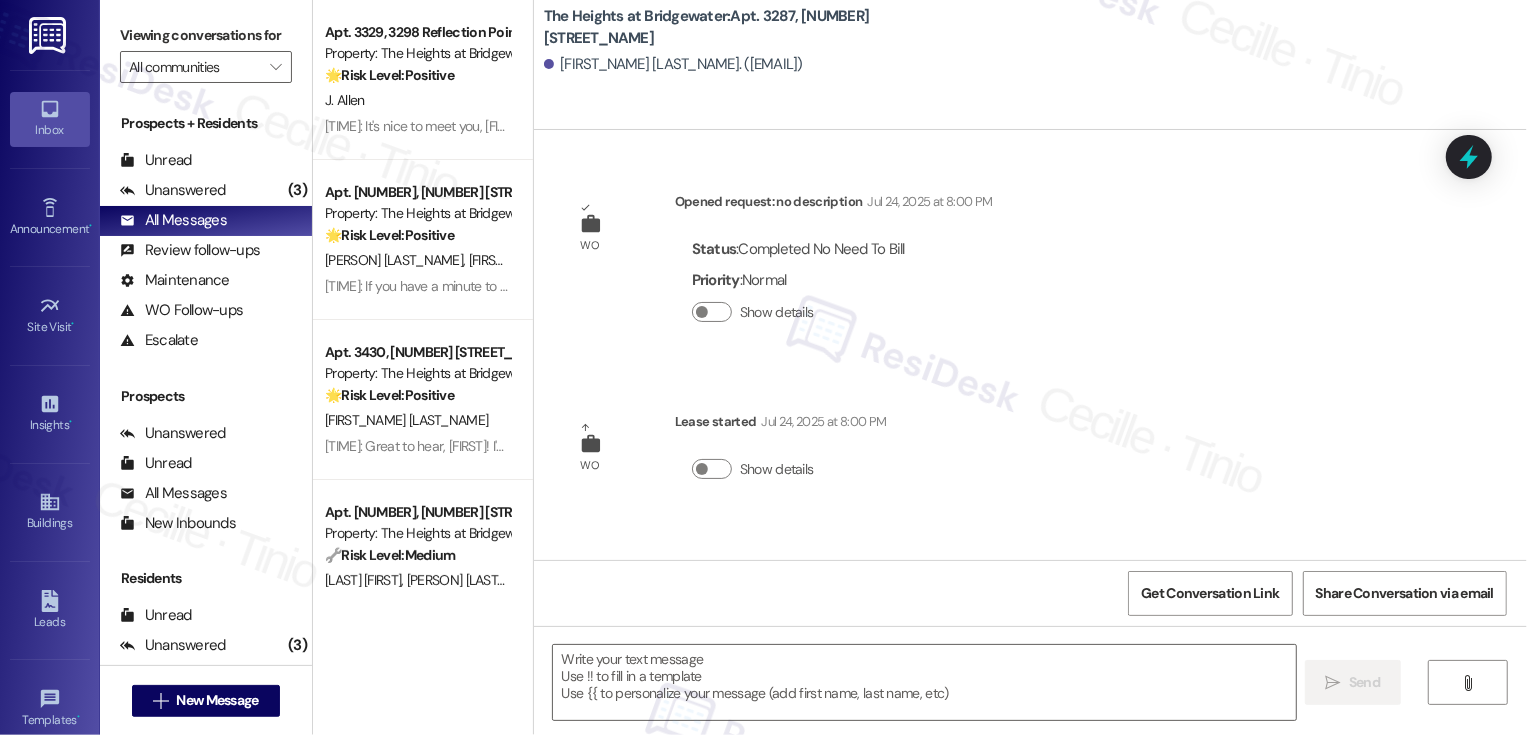 type on "Fetching suggested responses. Please feel free to read through the conversation in the meantime." 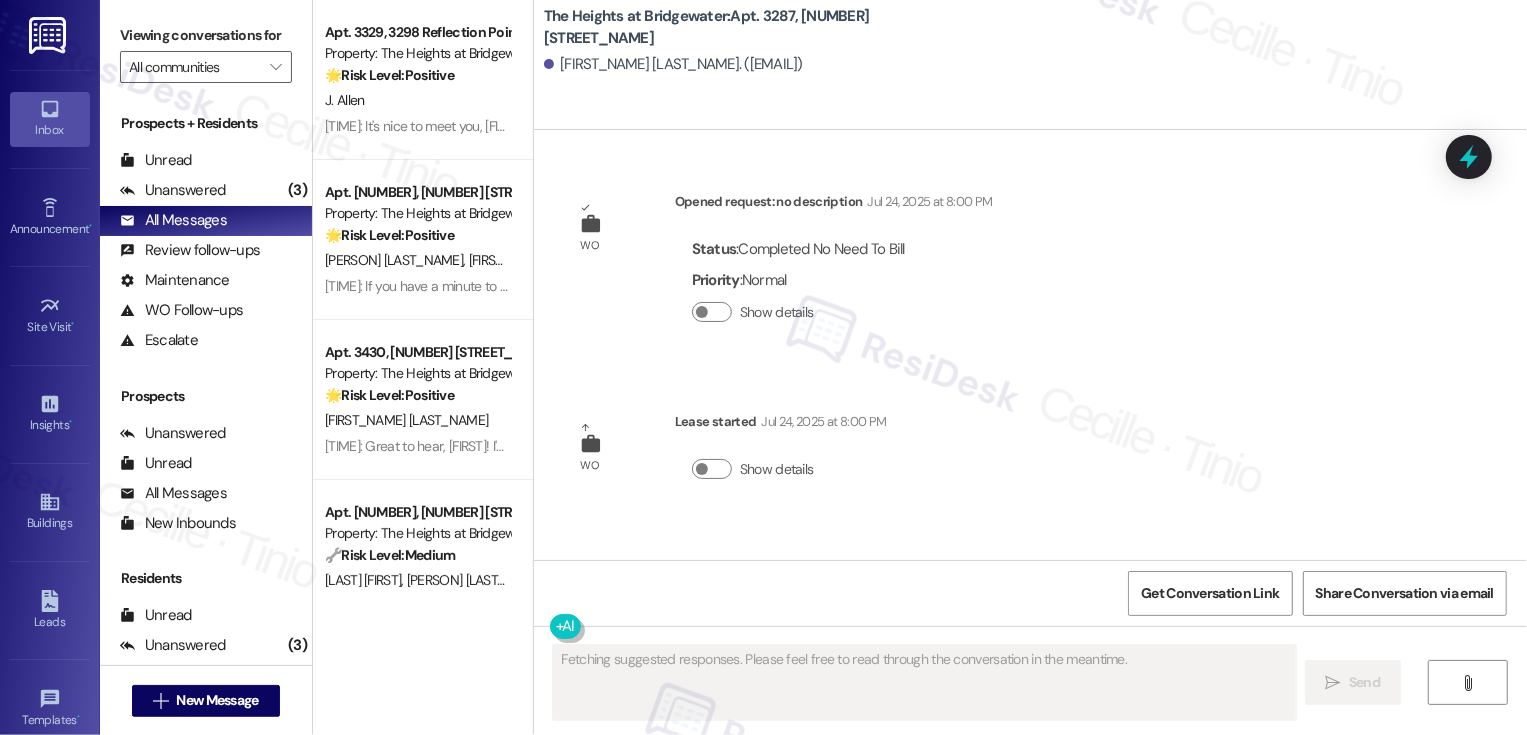 type 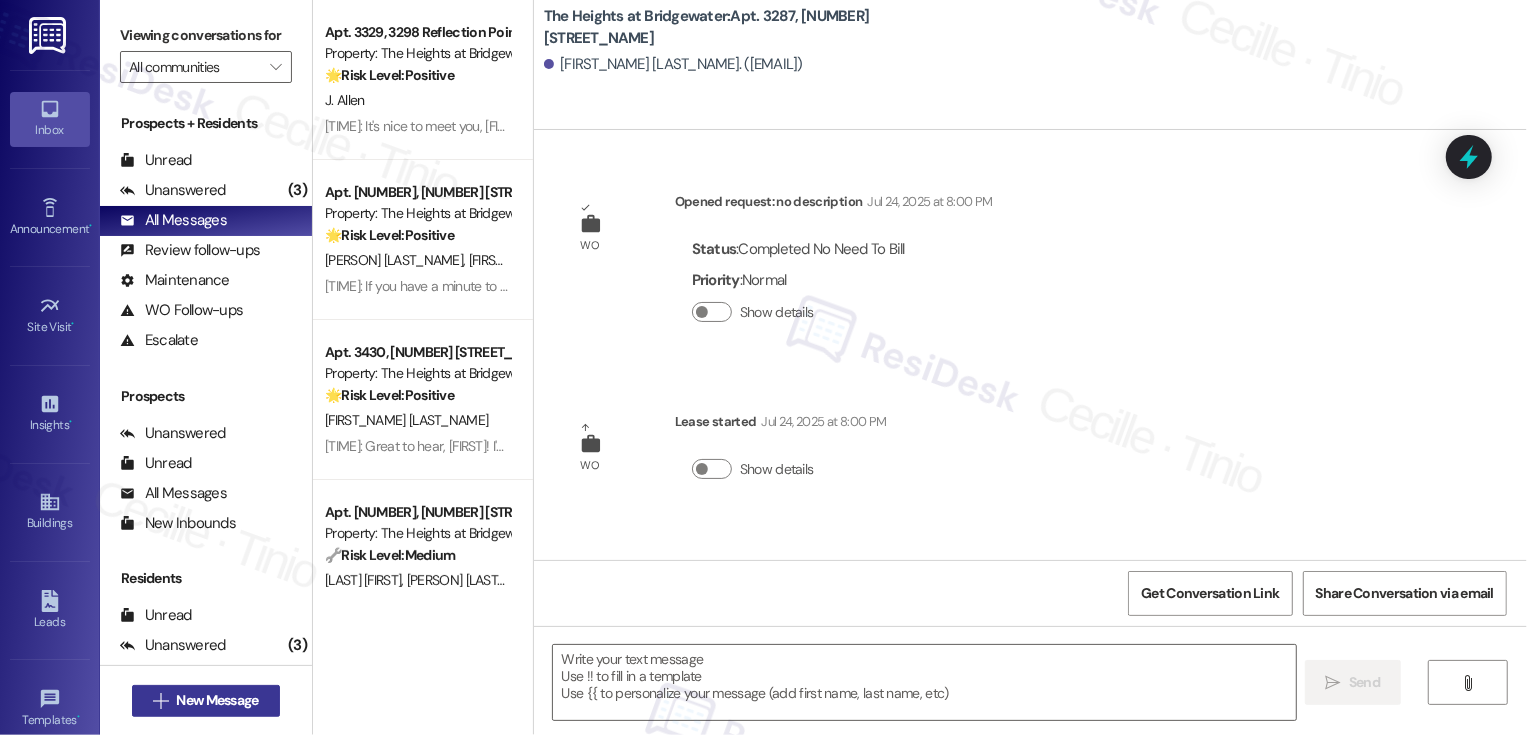 click on "New Message" at bounding box center (217, 700) 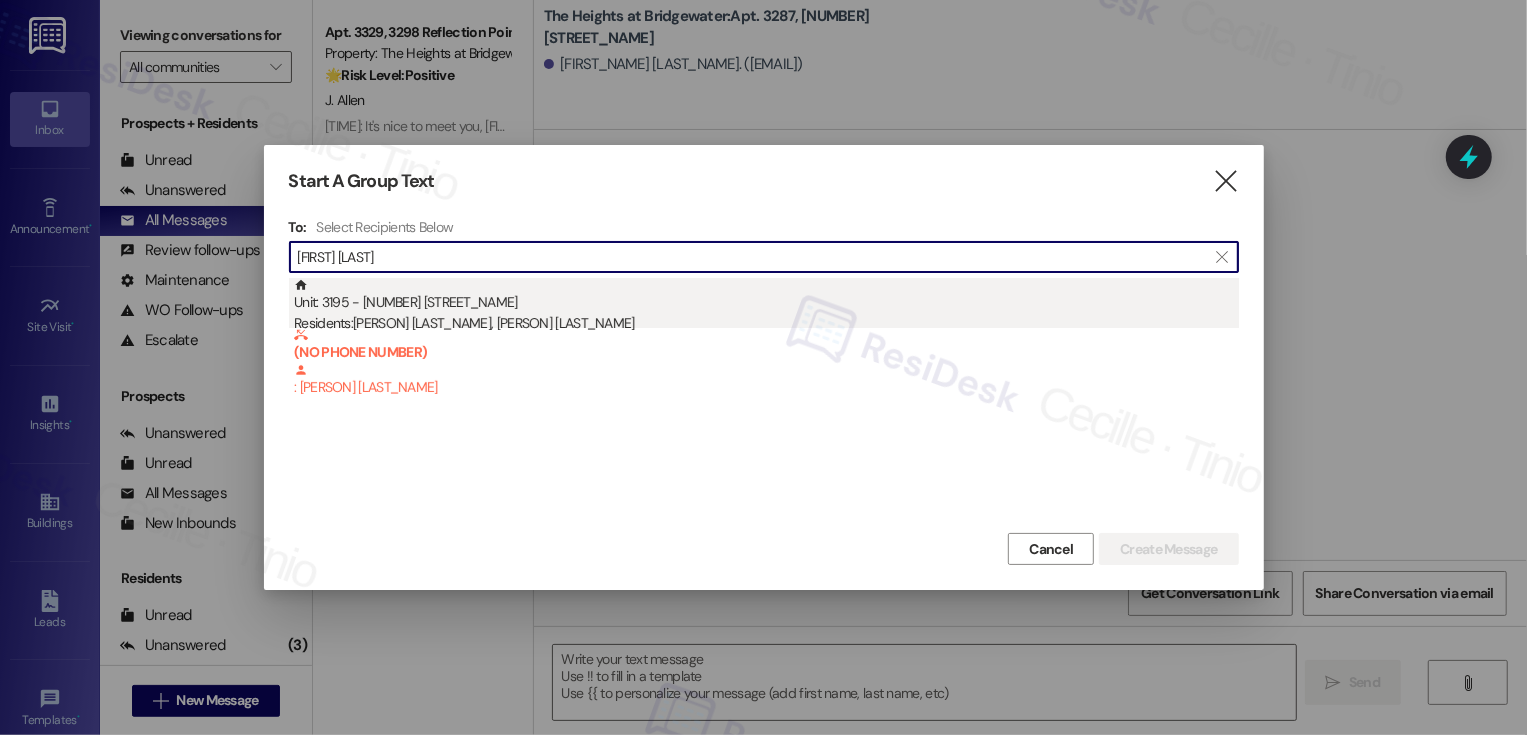 type on "emma ti" 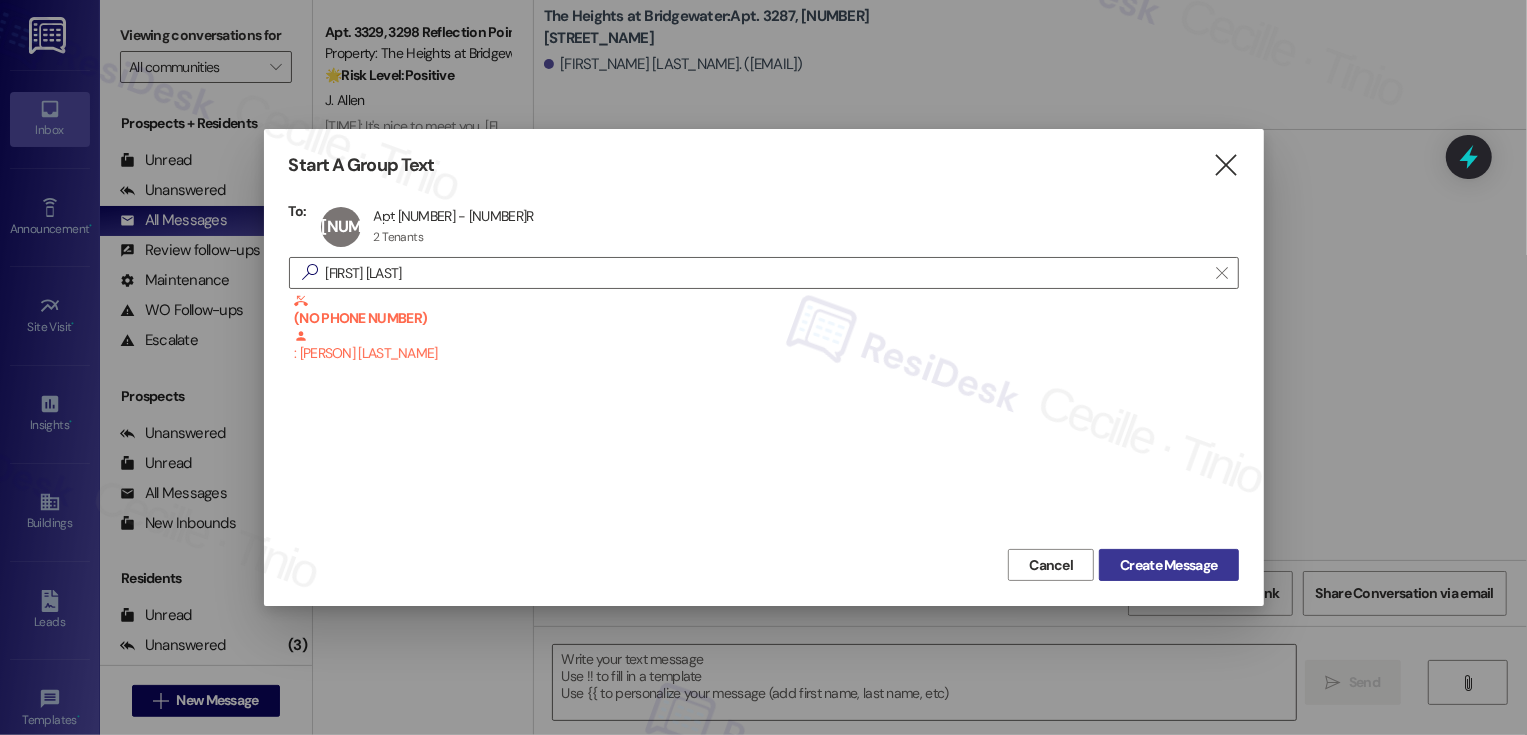 click on "Create Message" at bounding box center [1168, 565] 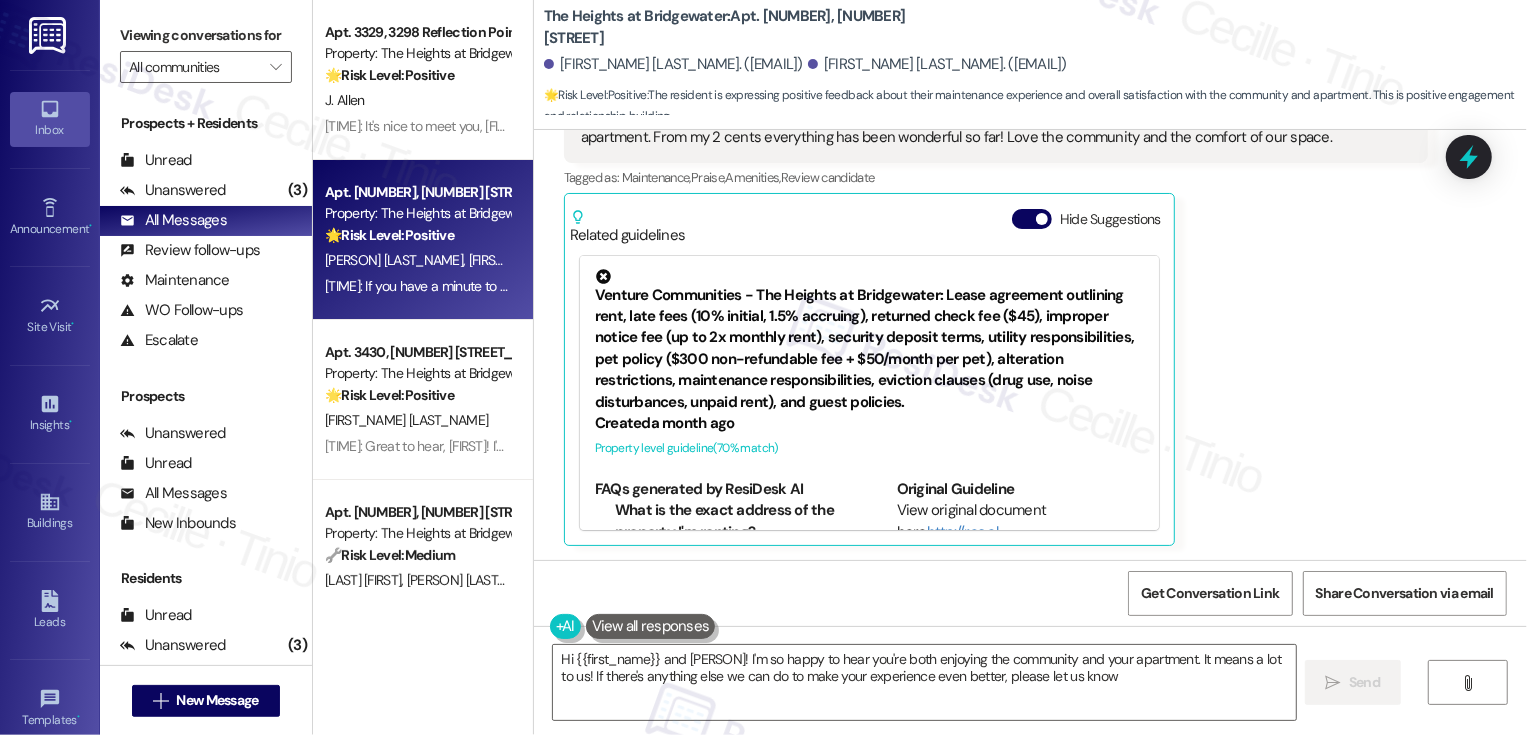 type on "Hi {{first_name}} and Josh! I'm so happy to hear you're both enjoying the community and your apartment. It means a lot to us! If there's anything else we can do to make your experience even better, please let us know!" 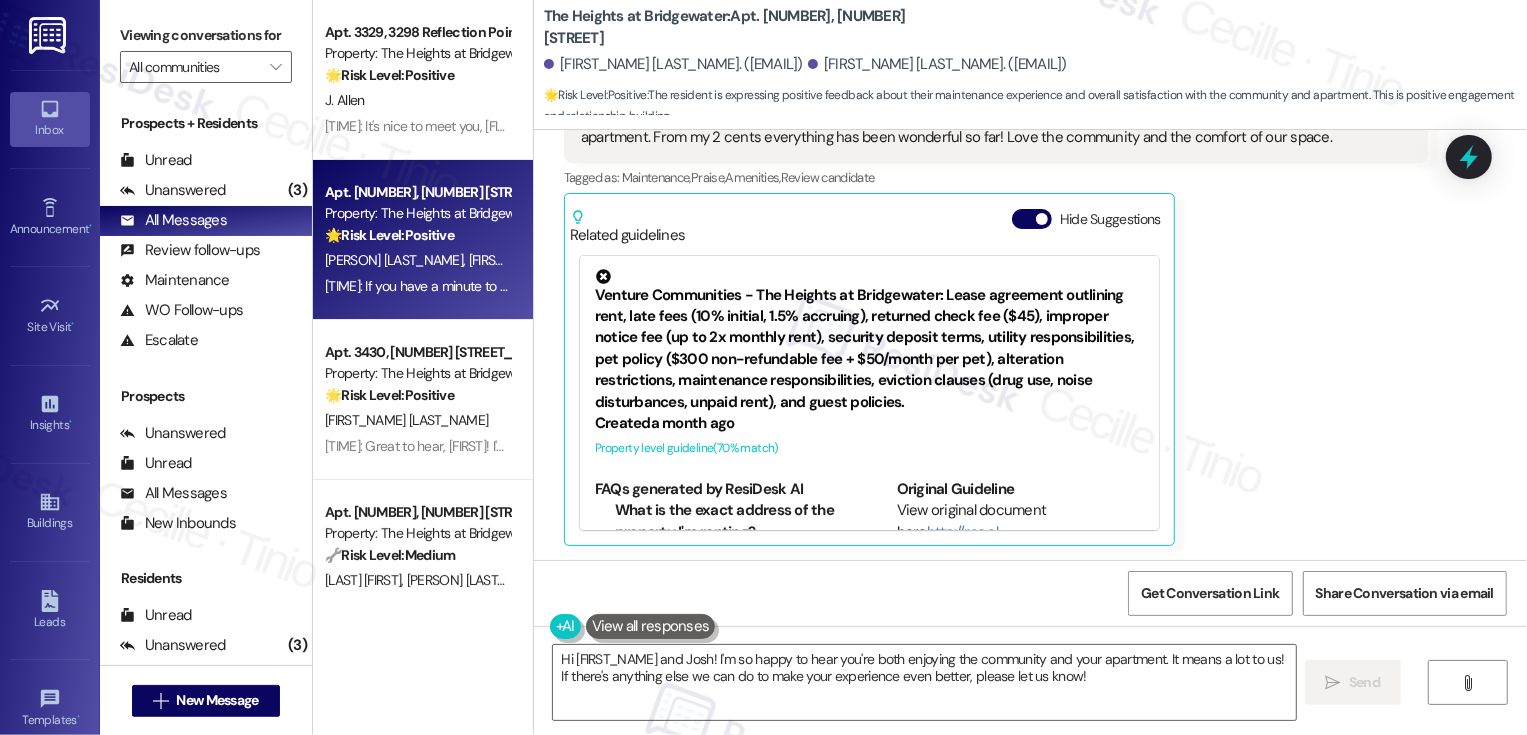 scroll, scrollTop: 1409, scrollLeft: 0, axis: vertical 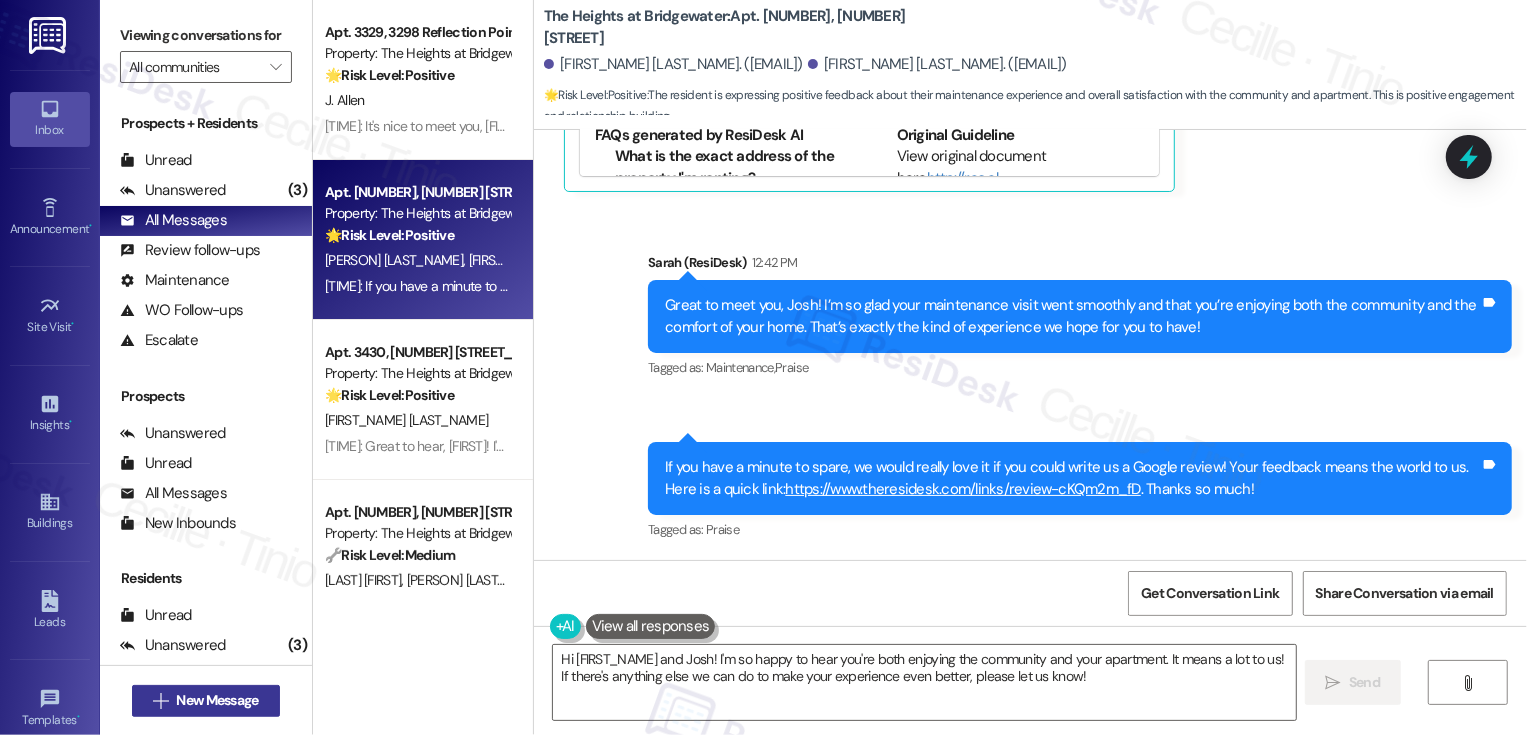 click on "New Message" at bounding box center [217, 700] 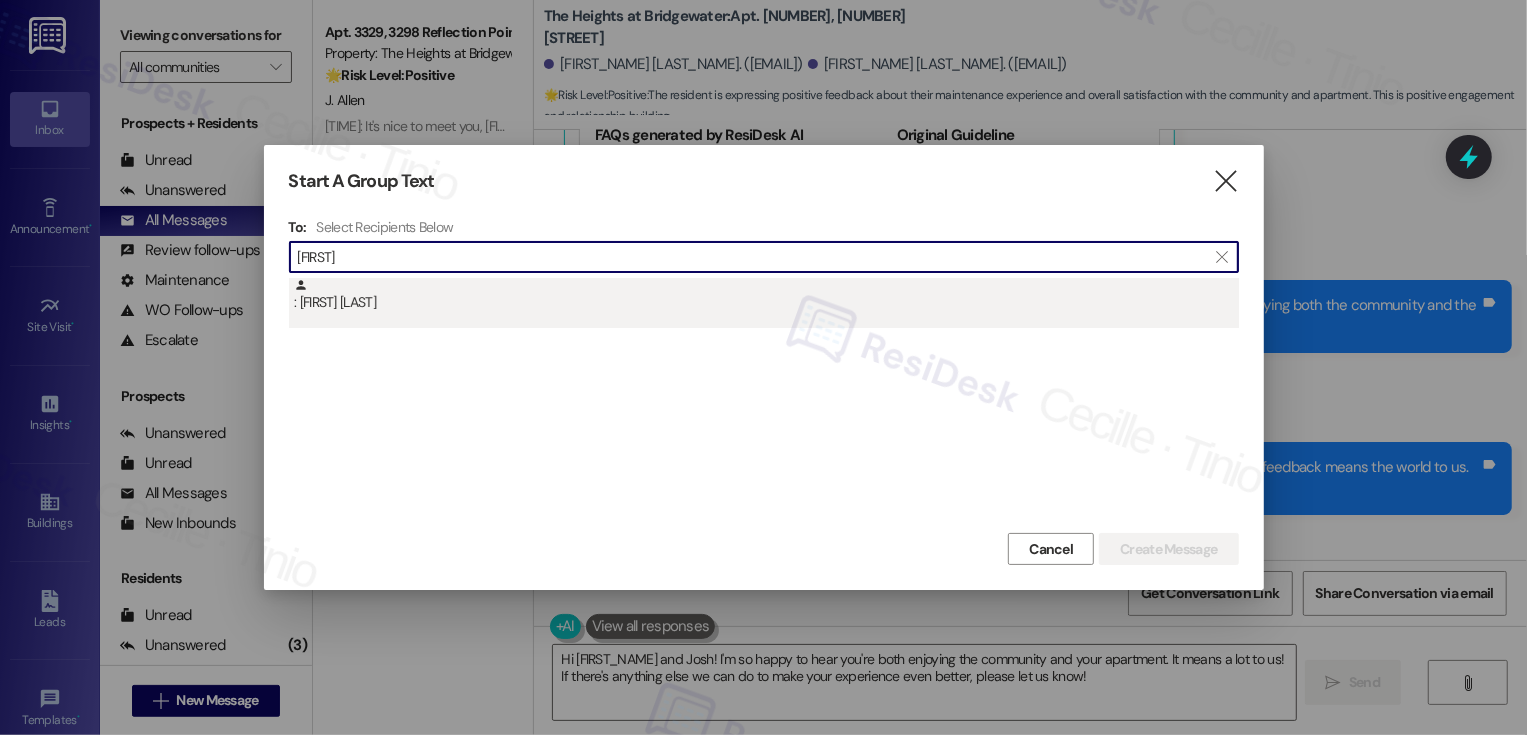 type on "douglas" 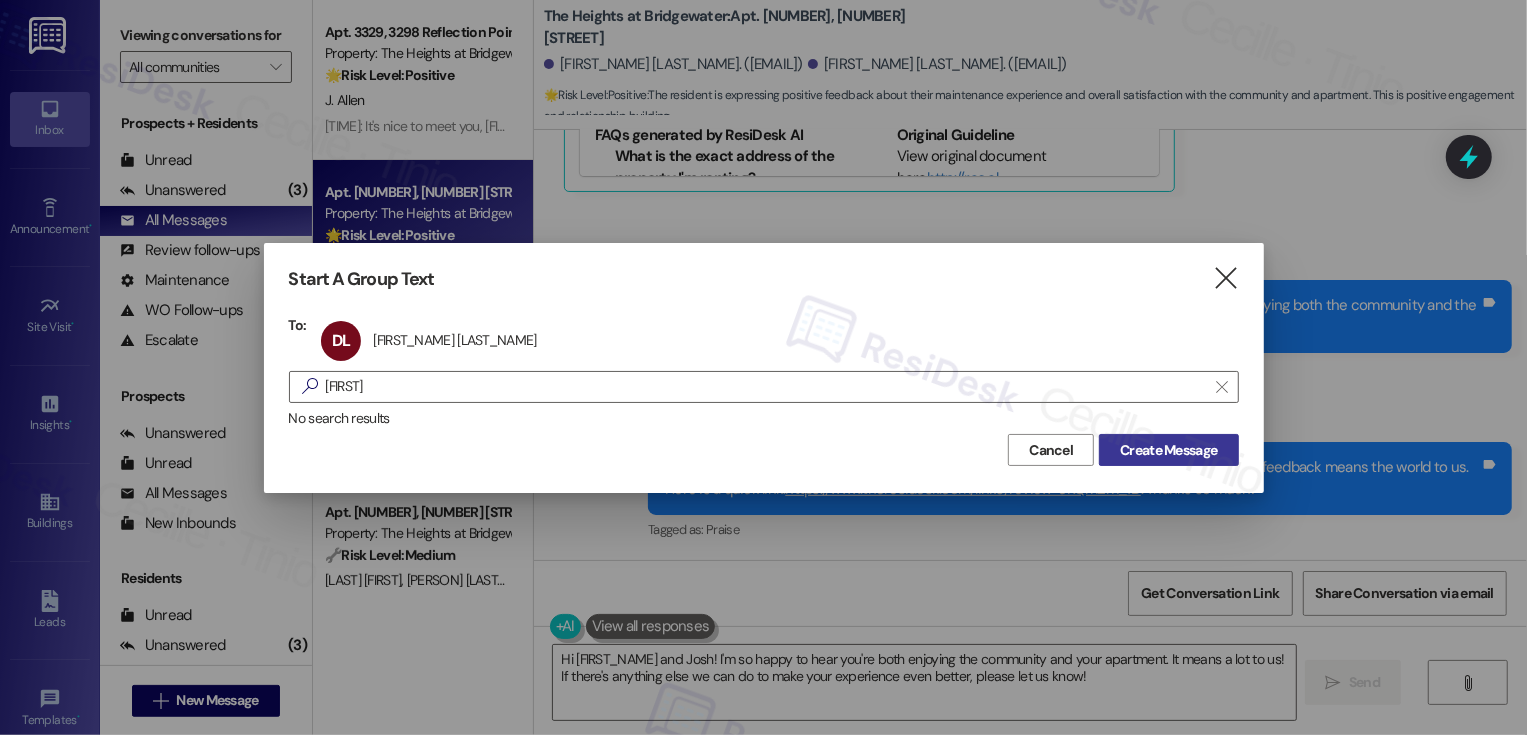 click on "Create Message" at bounding box center (1168, 450) 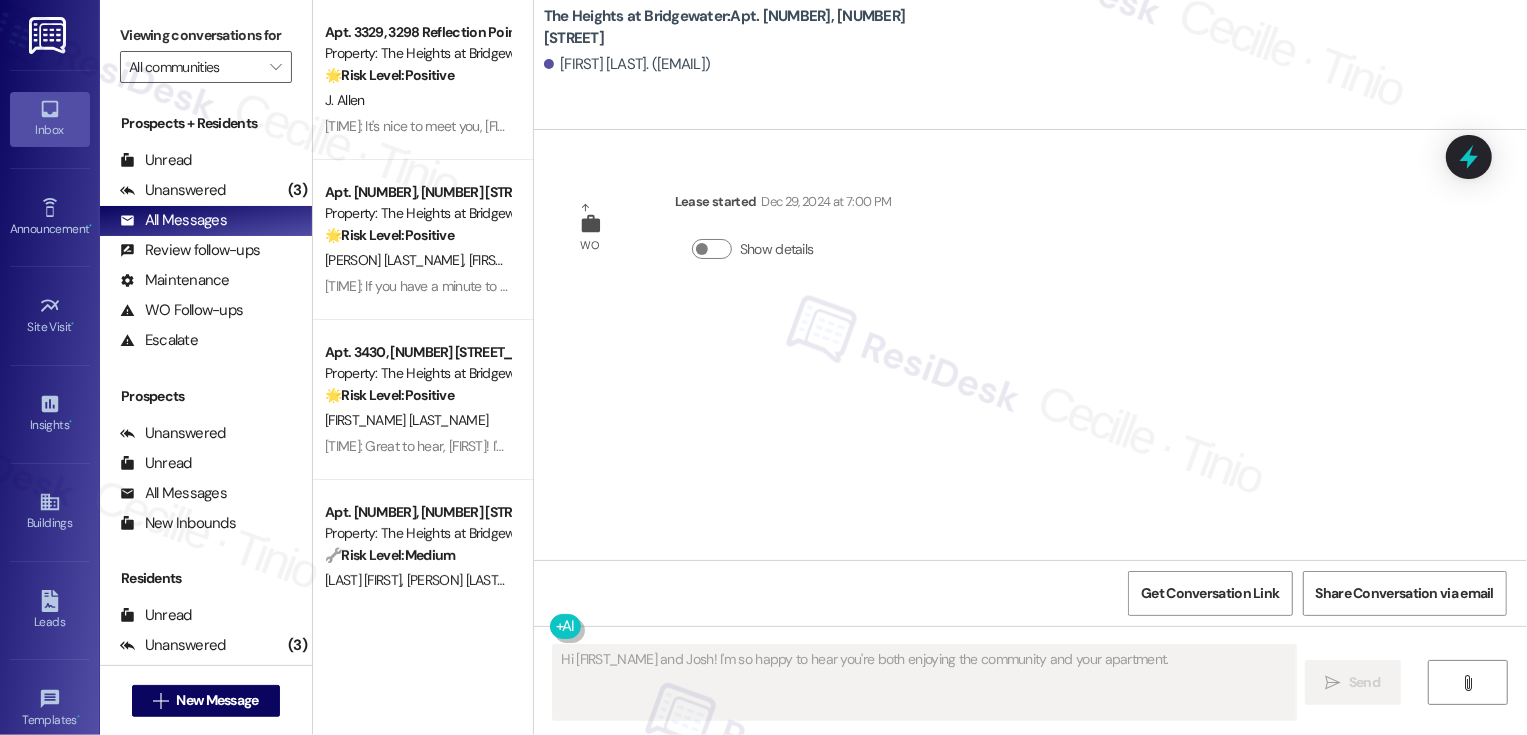 scroll, scrollTop: 0, scrollLeft: 0, axis: both 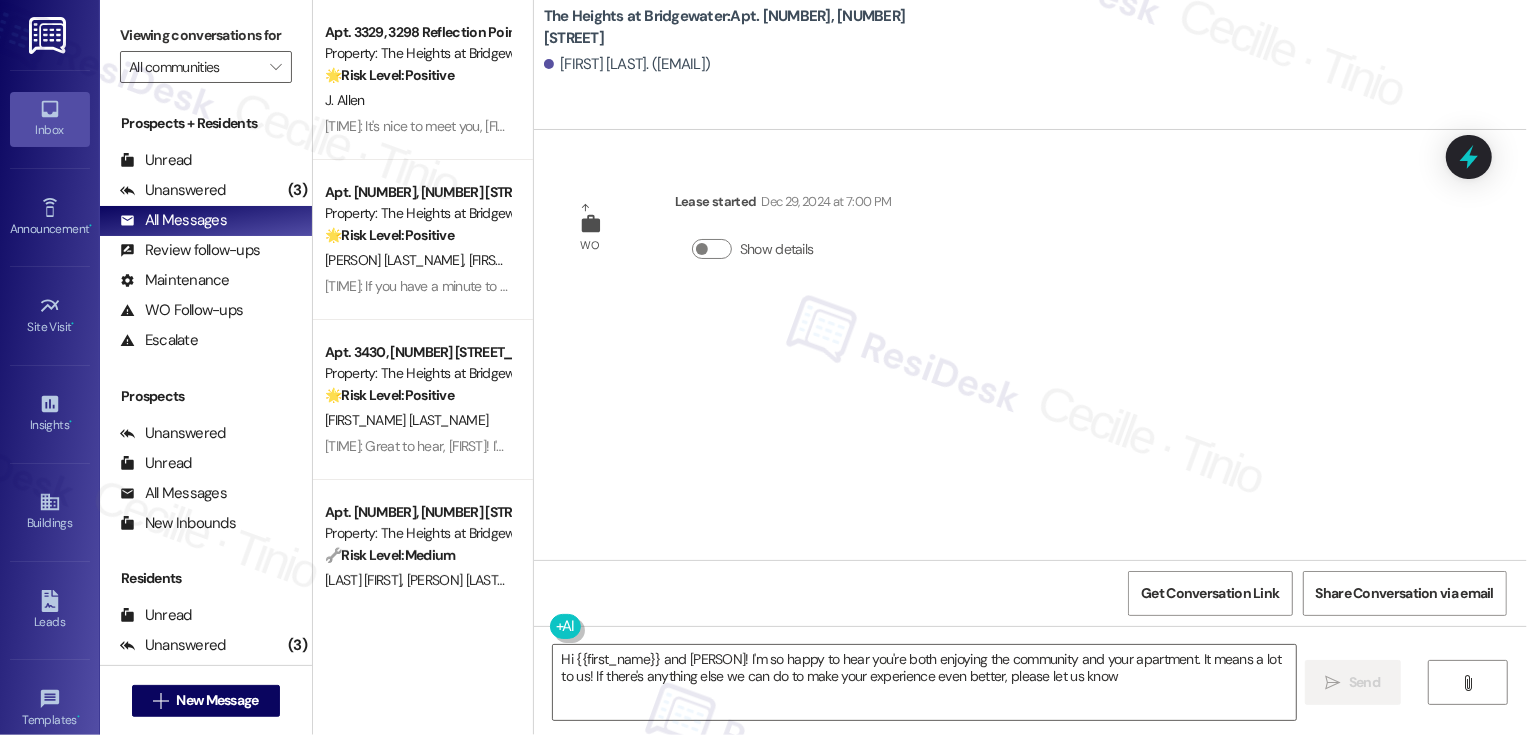 type on "Hi {{first_name}} and Josh! I'm so happy to hear you're both enjoying the community and your apartment. It means a lot to us! If there's anything else we can do to make your experience even better, please let us know!" 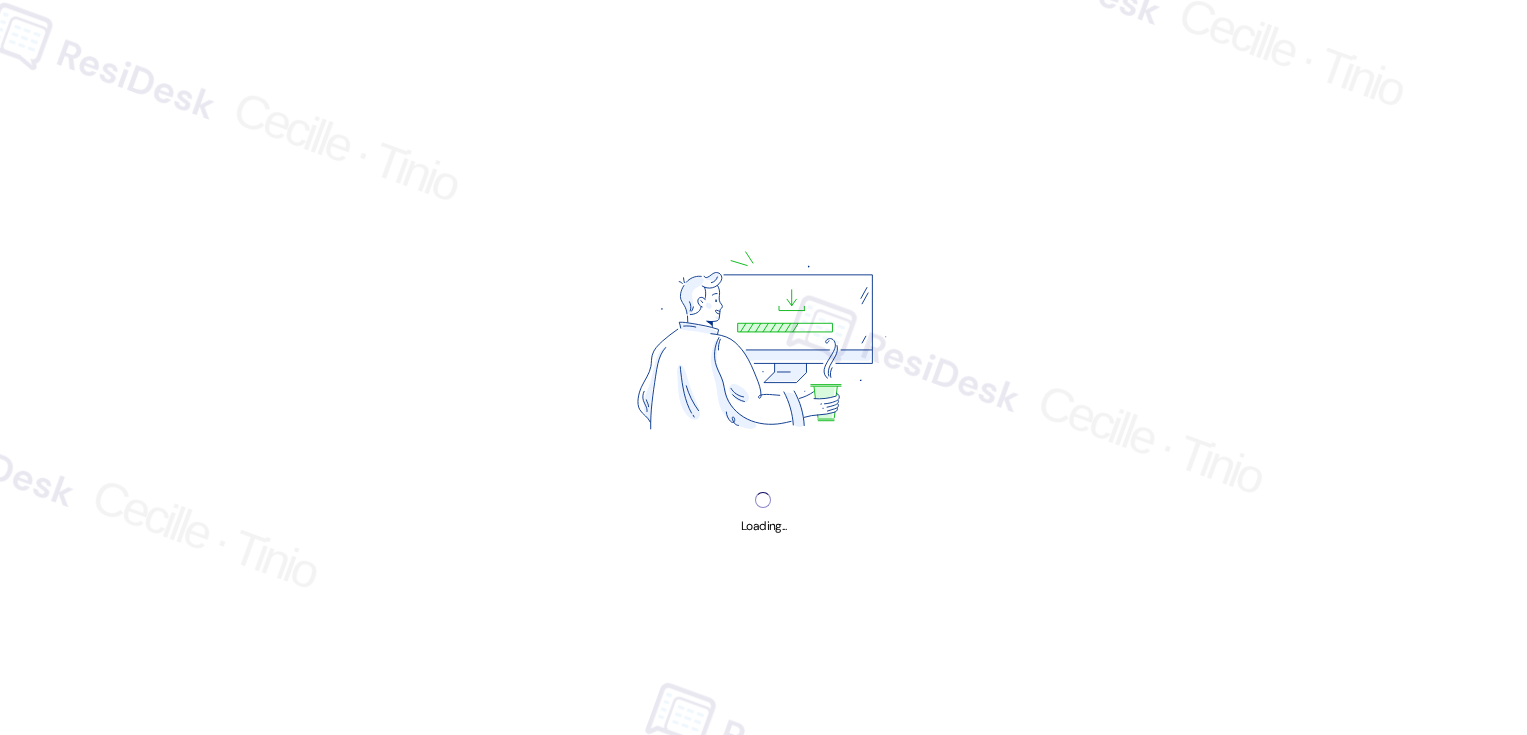 scroll, scrollTop: 0, scrollLeft: 0, axis: both 